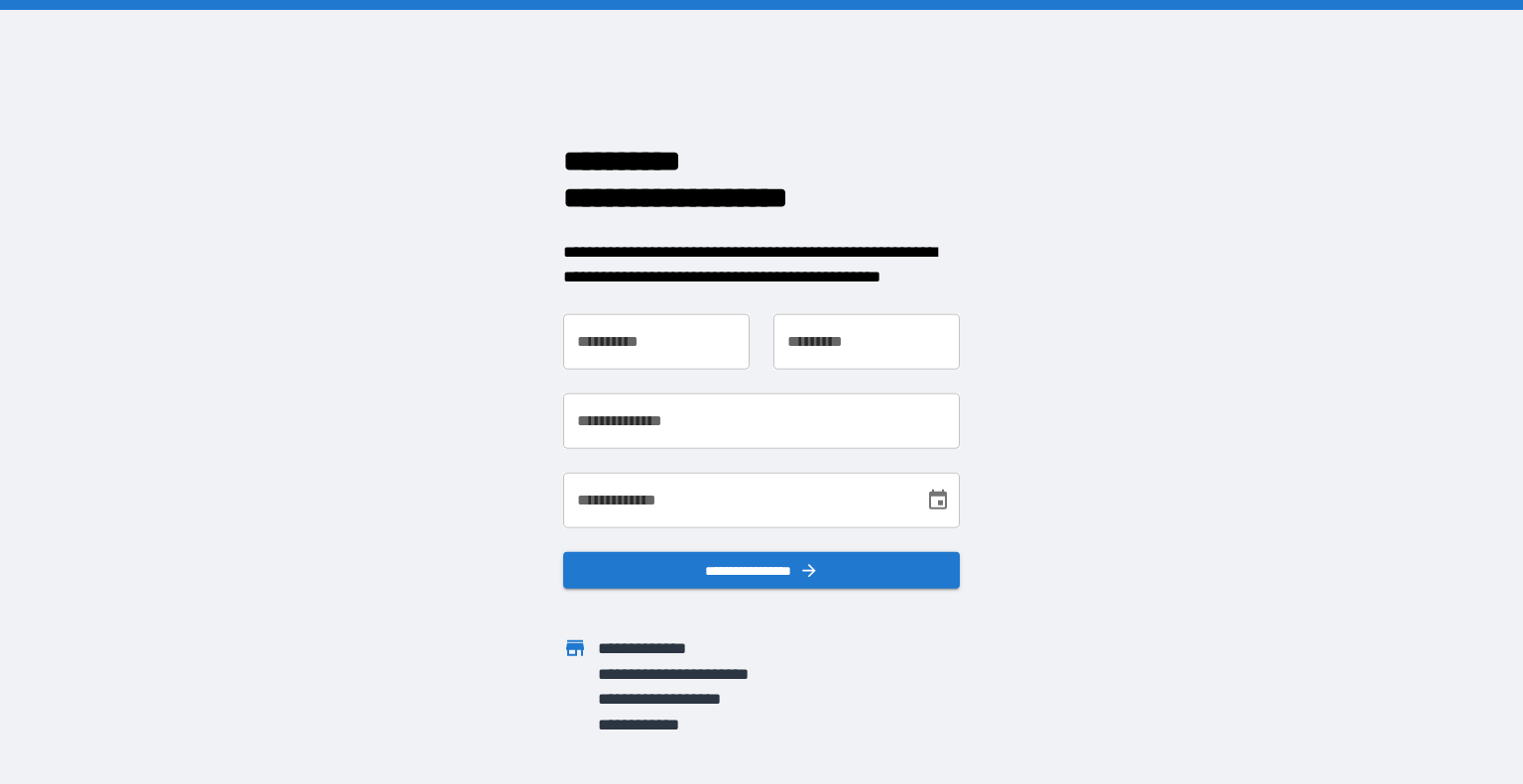 scroll, scrollTop: 0, scrollLeft: 0, axis: both 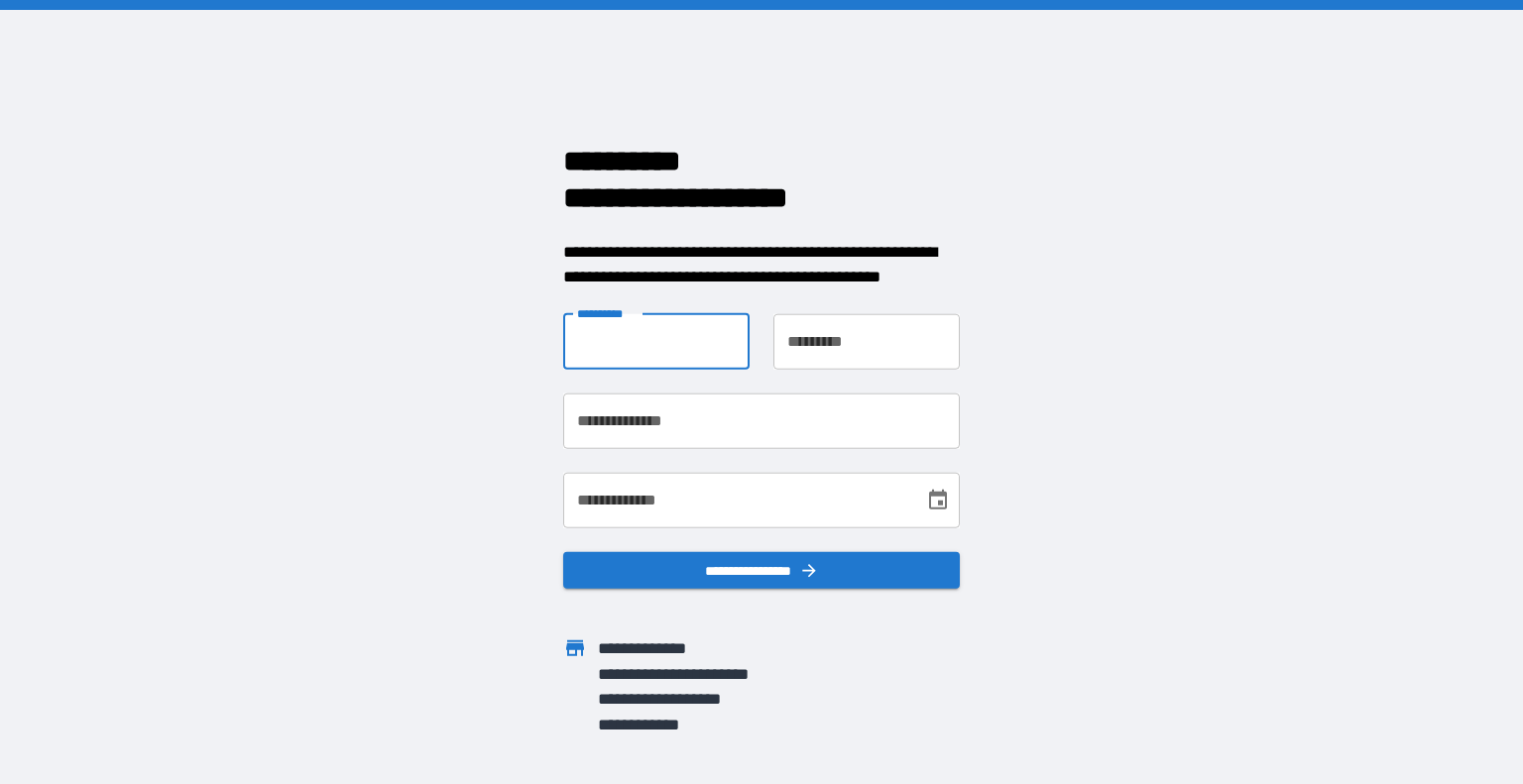 click on "**********" at bounding box center [656, 341] 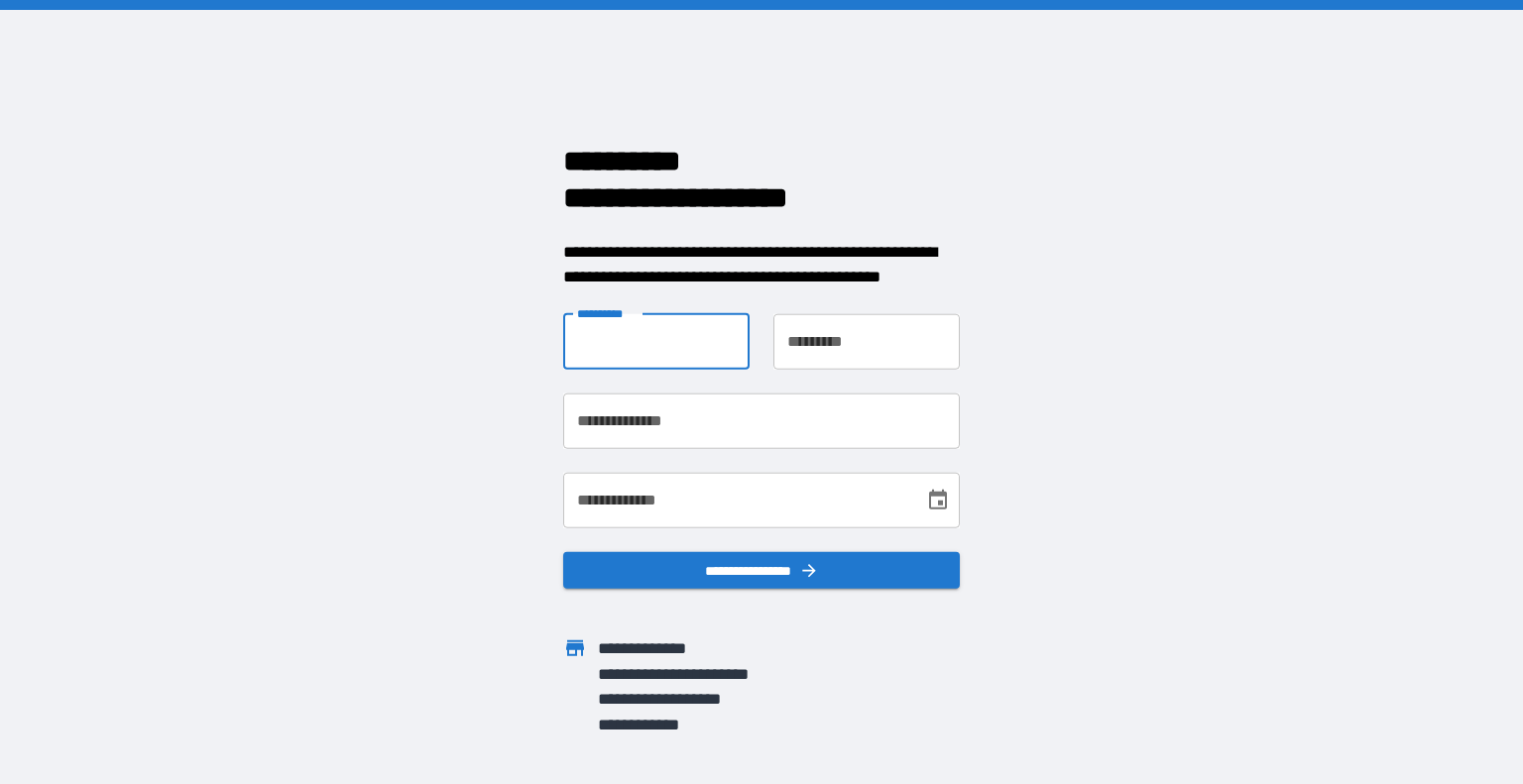 type on "******" 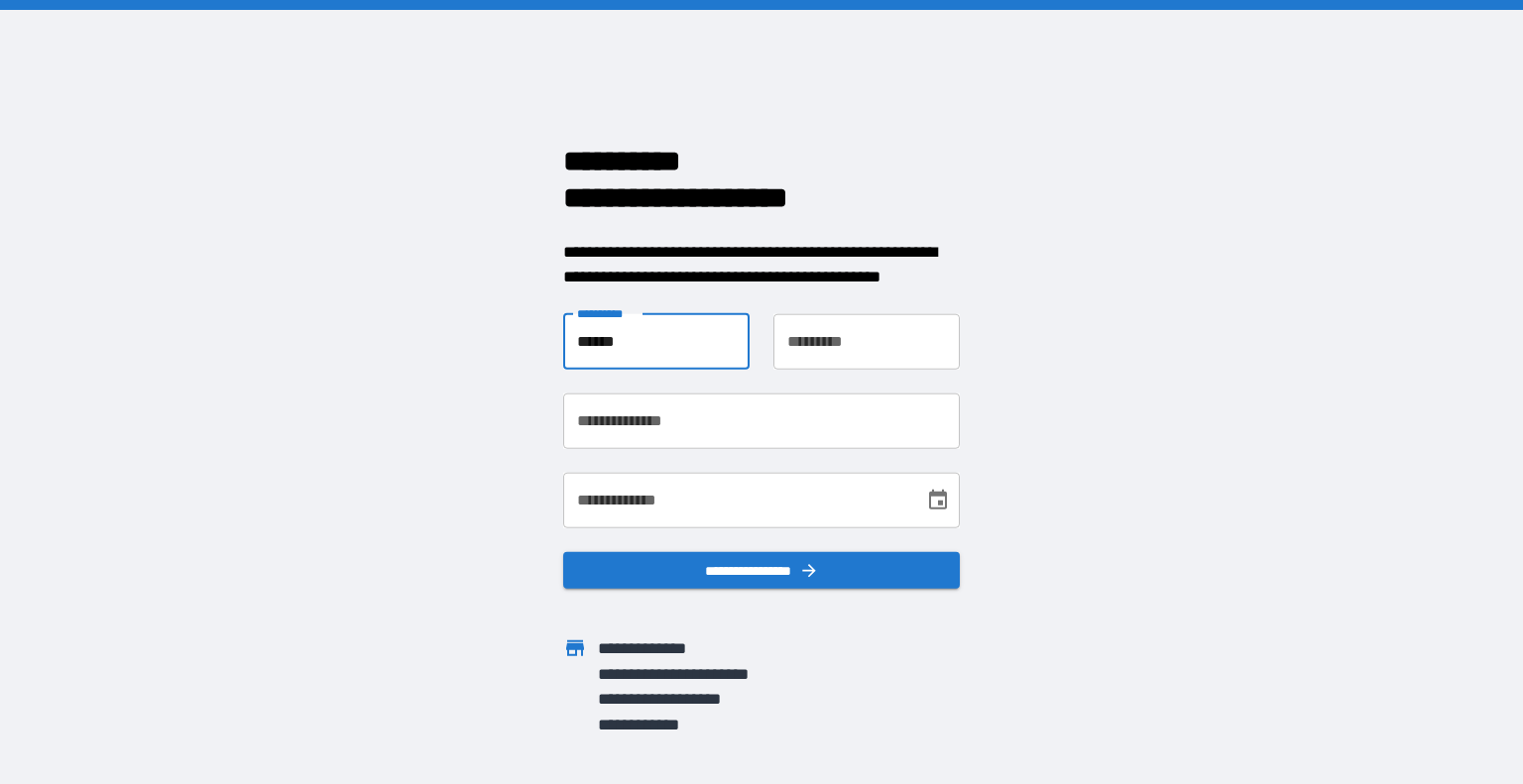 type on "*****" 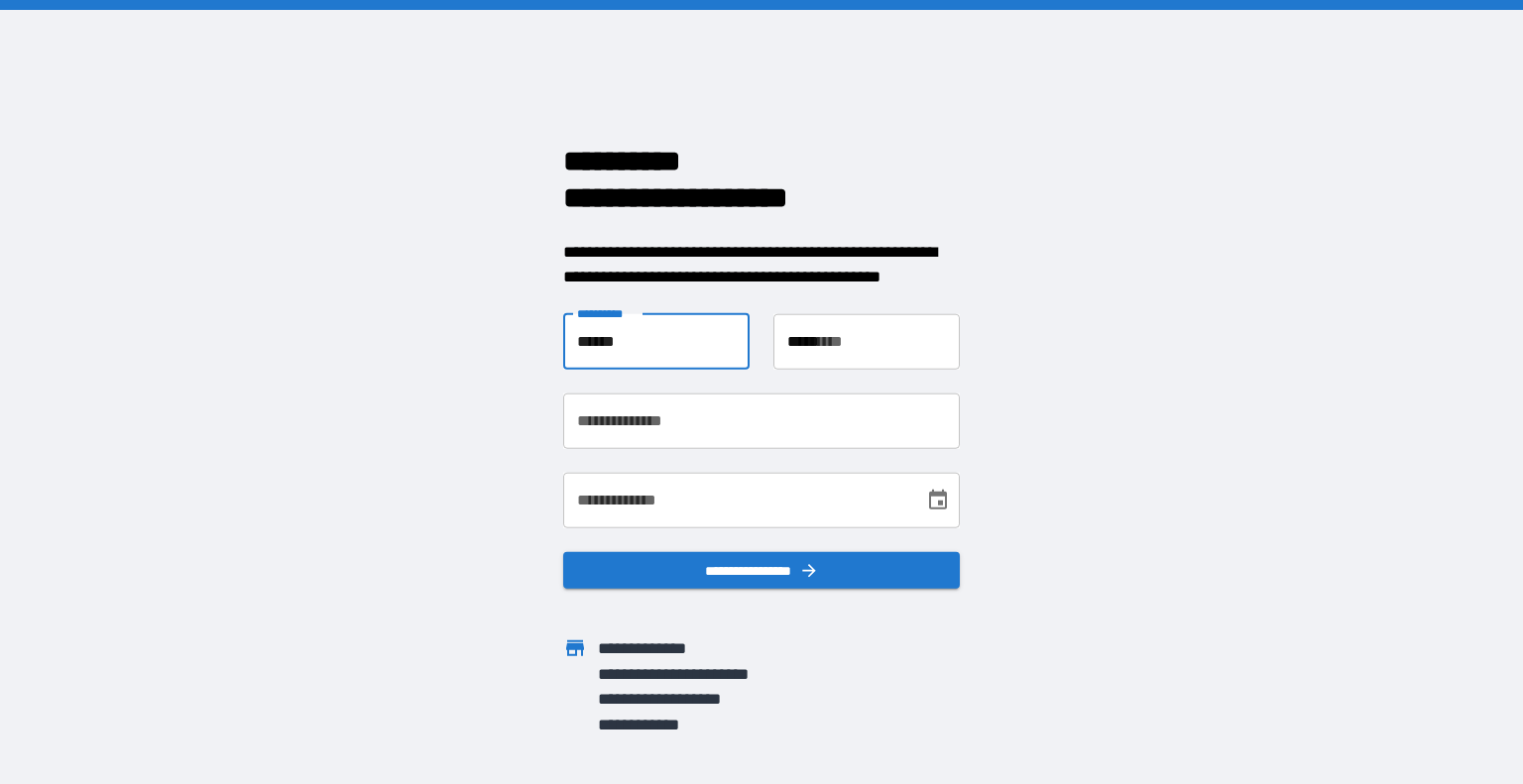 type on "**********" 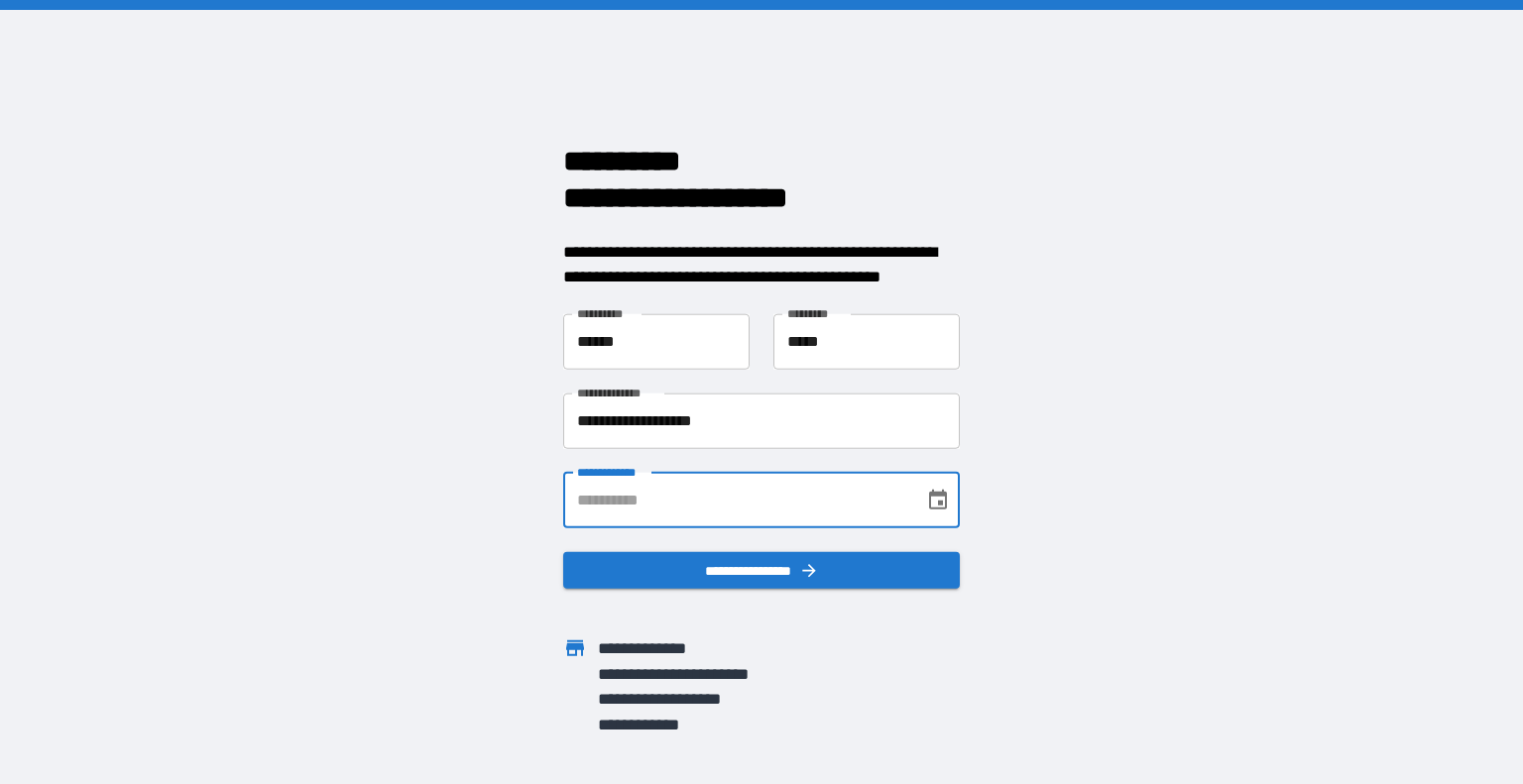 click on "**********" at bounding box center (737, 500) 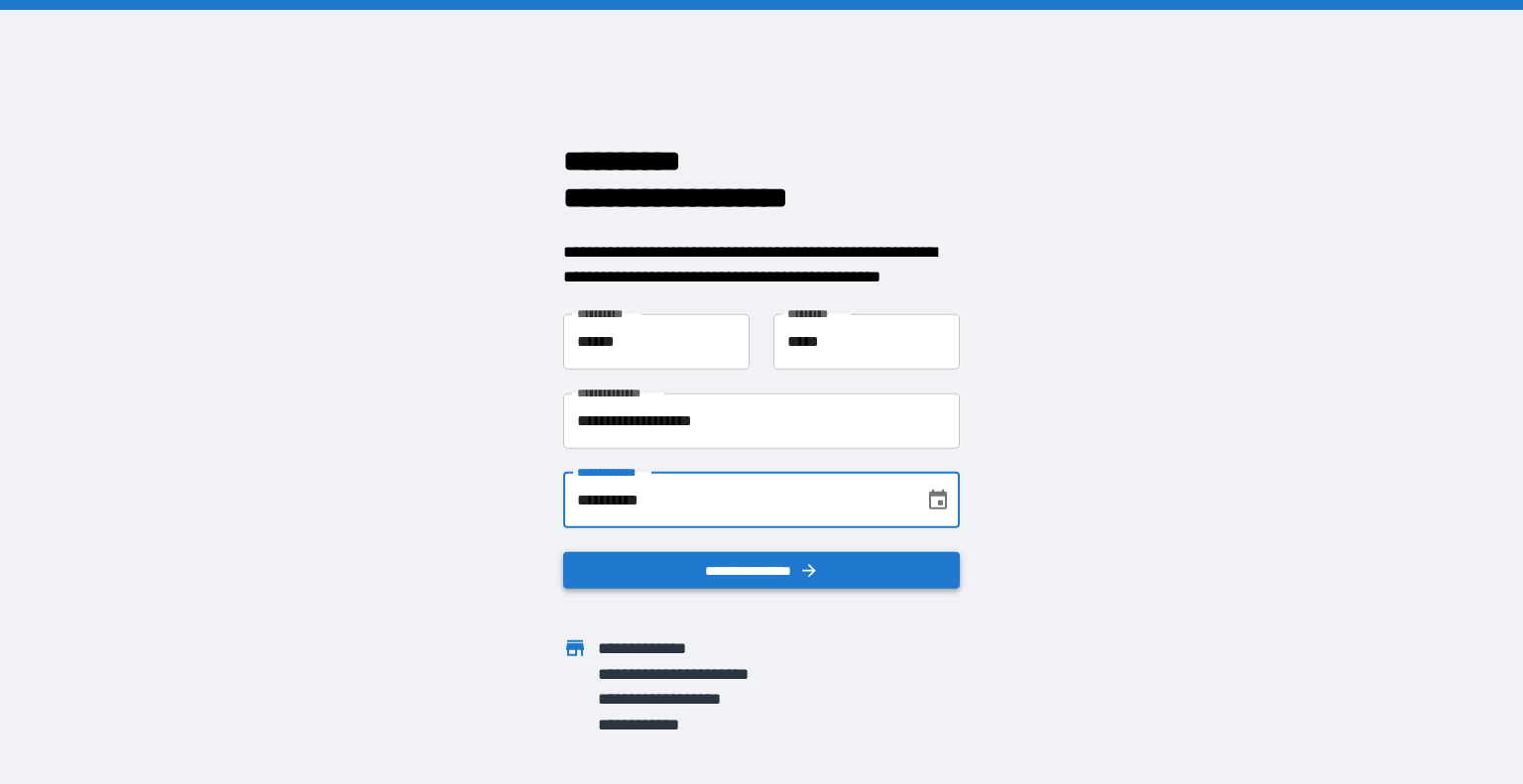 type on "**********" 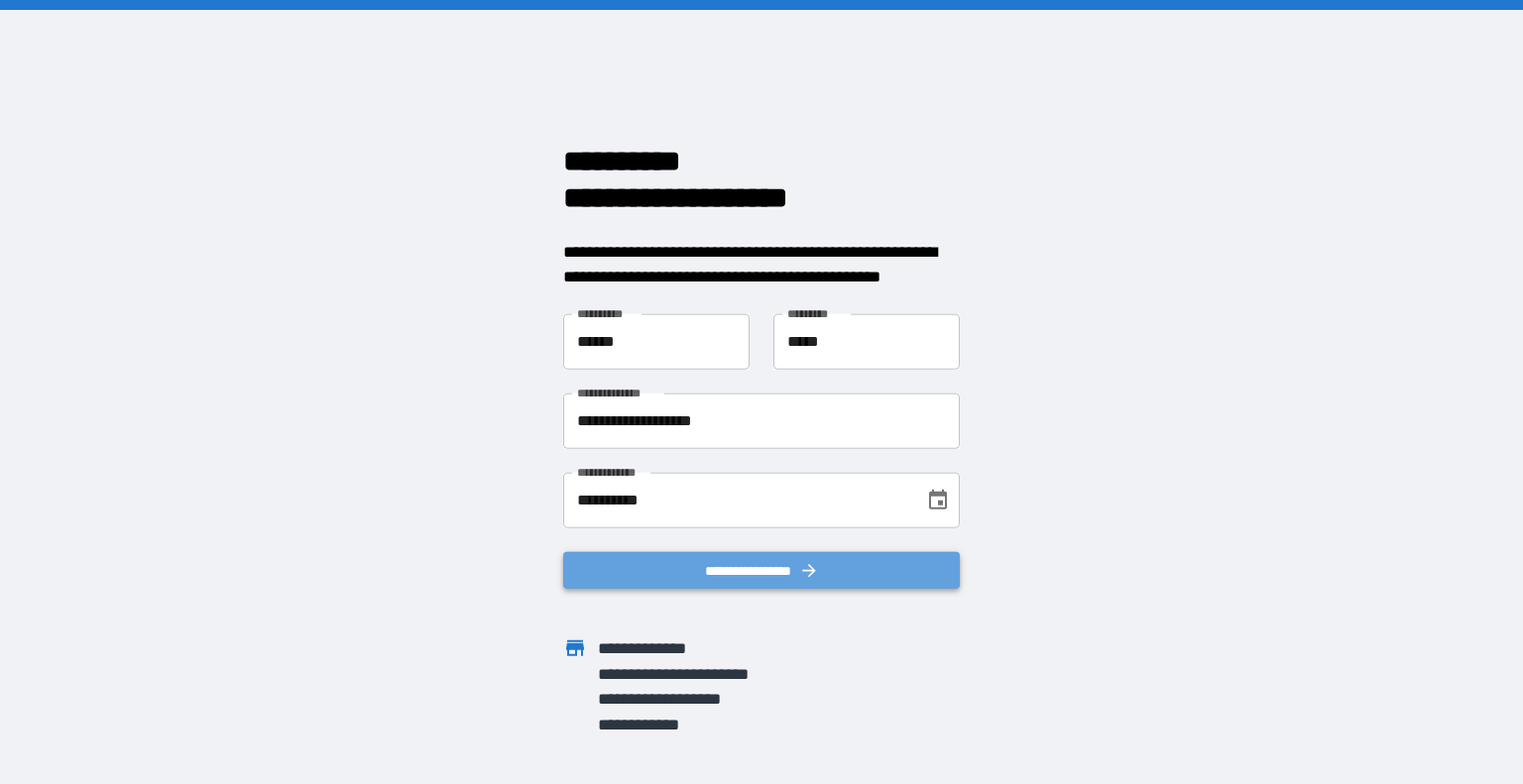 click on "**********" at bounding box center (762, 570) 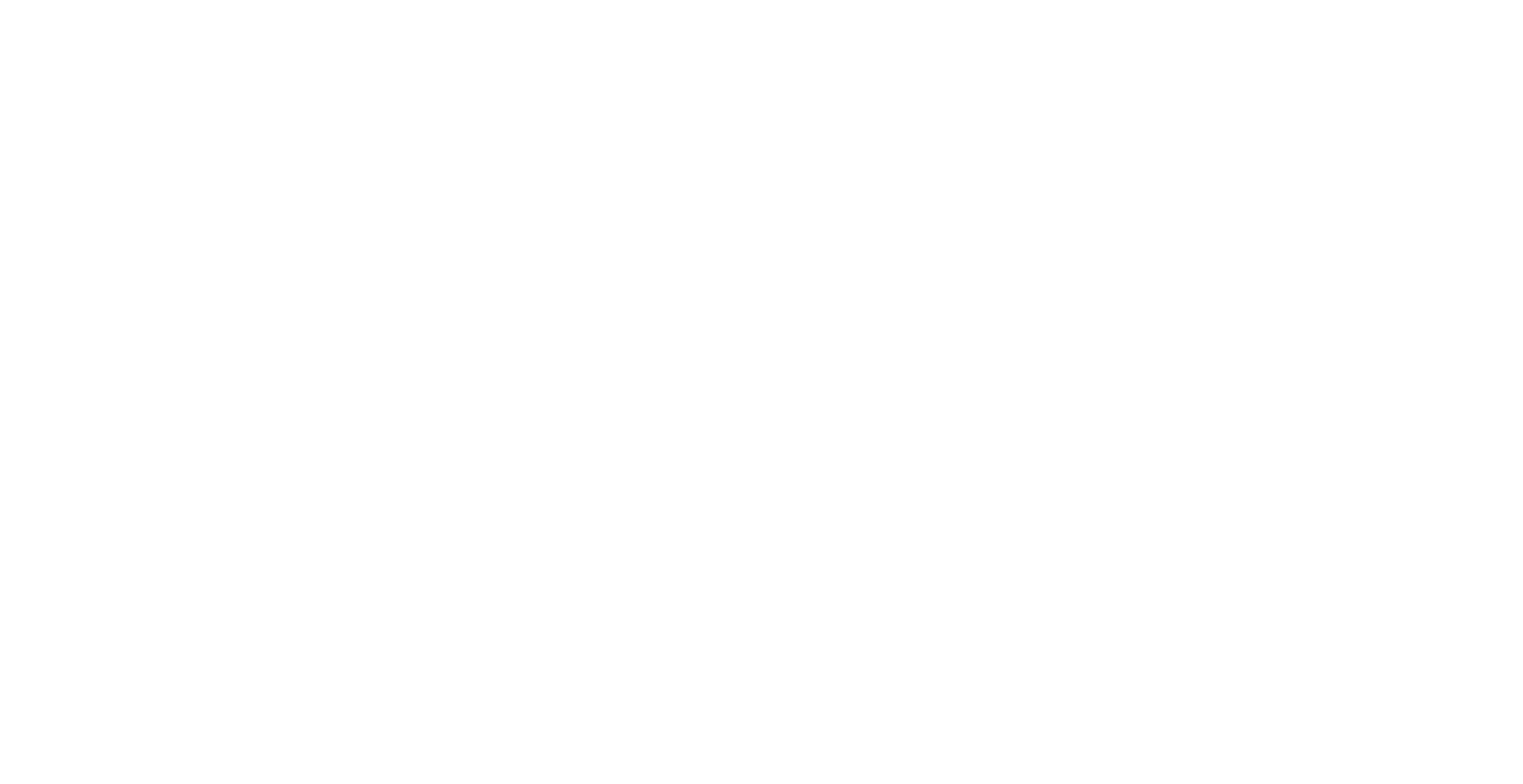 scroll, scrollTop: 0, scrollLeft: 0, axis: both 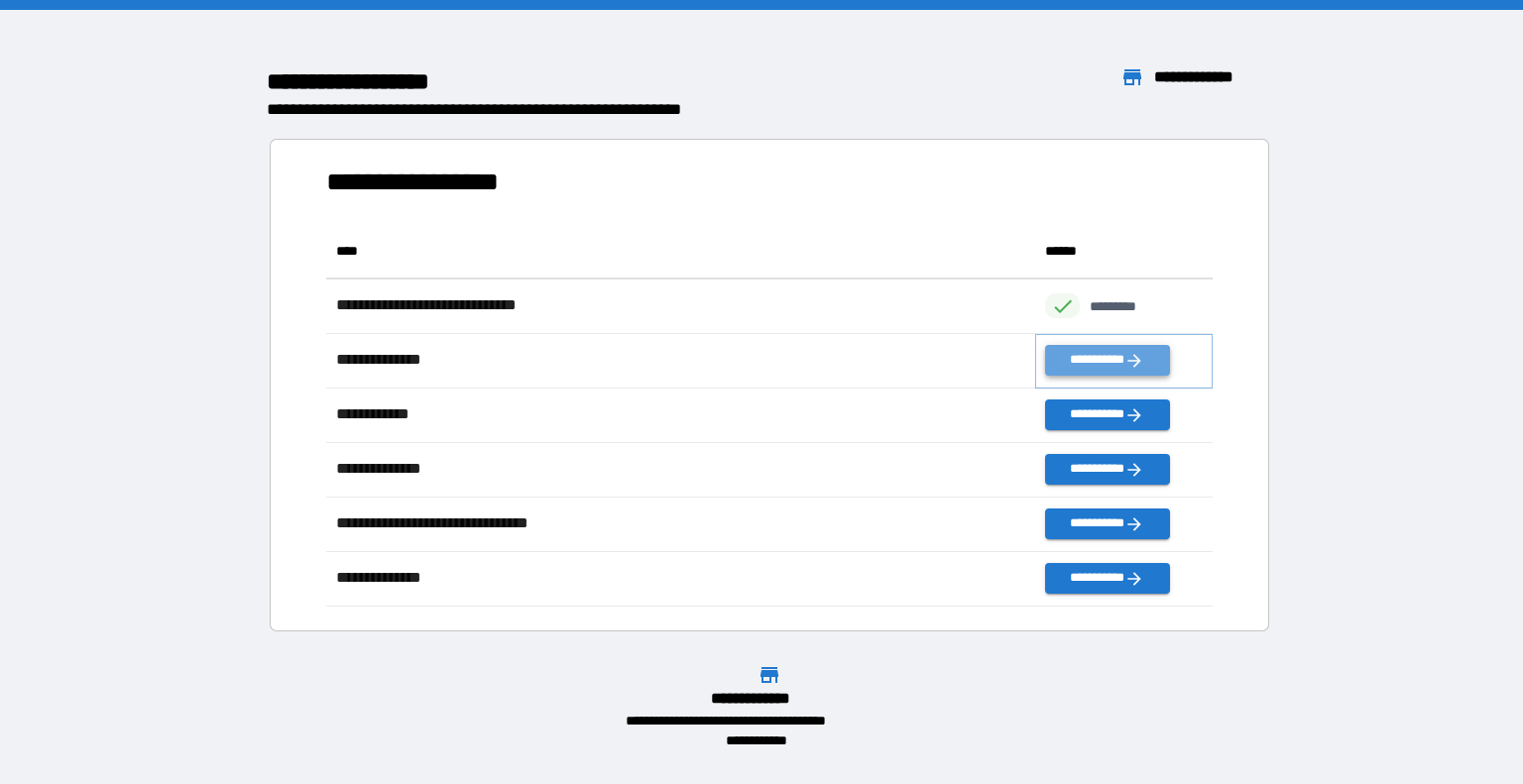 click 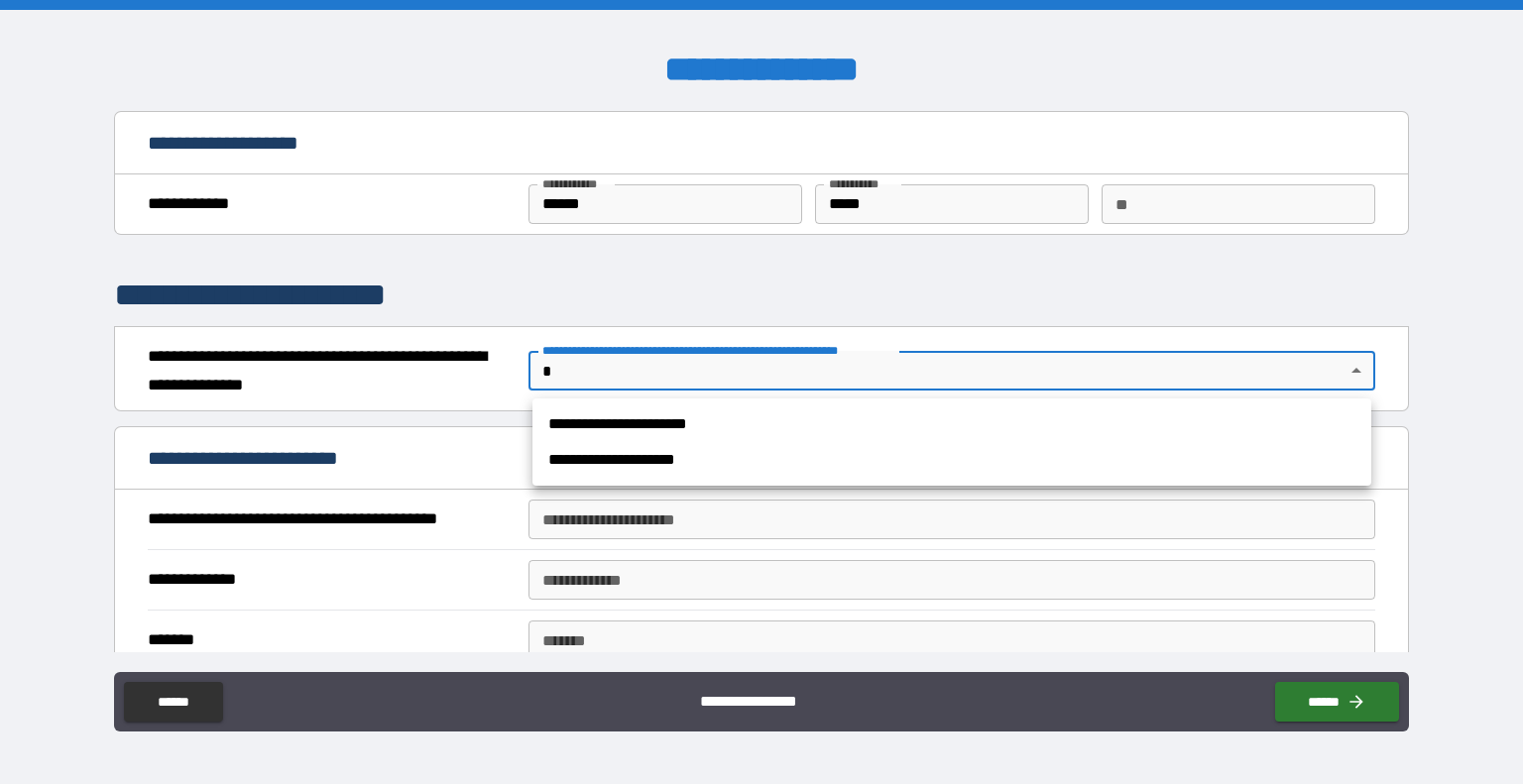 click on "**********" at bounding box center (762, 392) 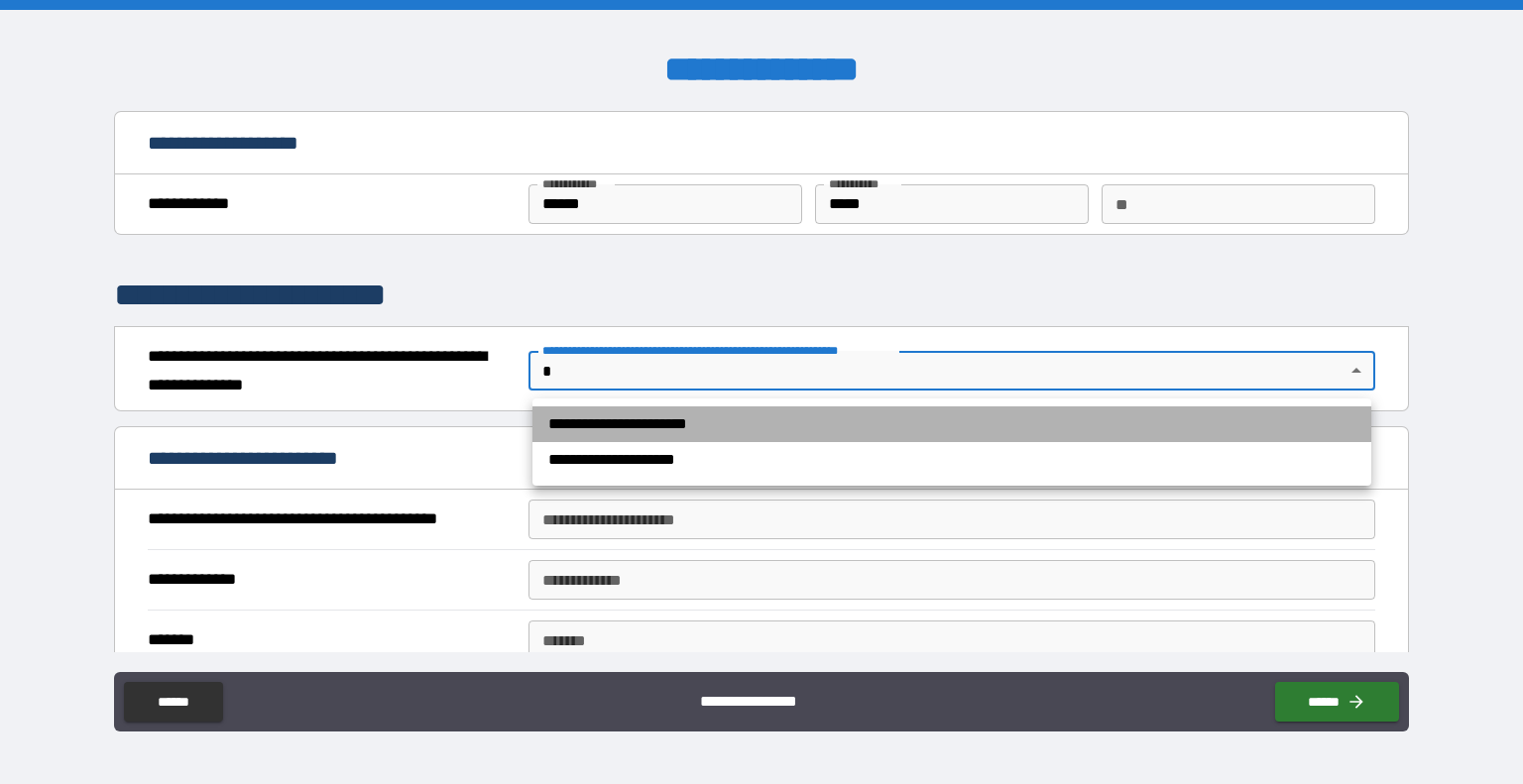 click on "**********" at bounding box center (952, 424) 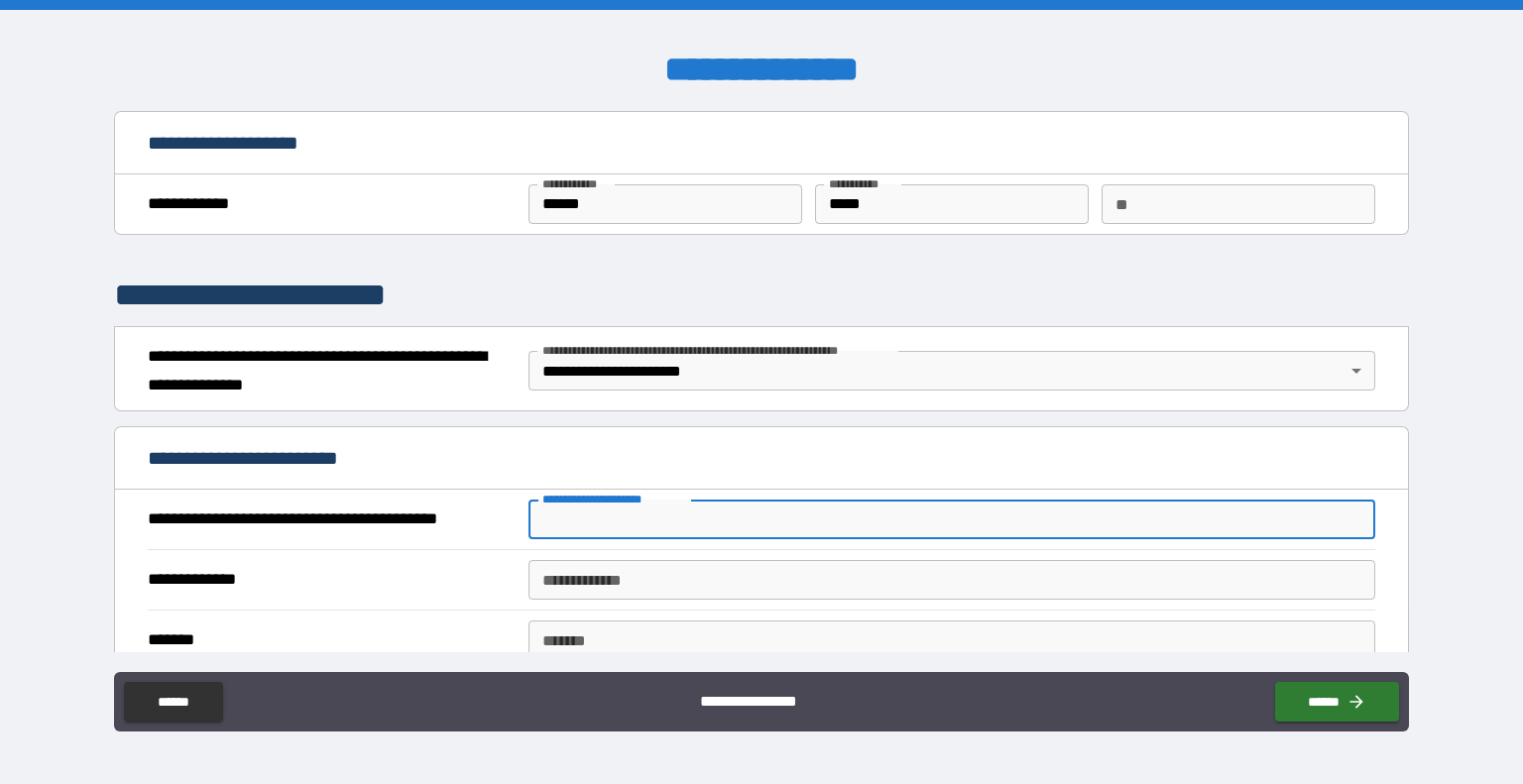 click on "**********" at bounding box center (952, 519) 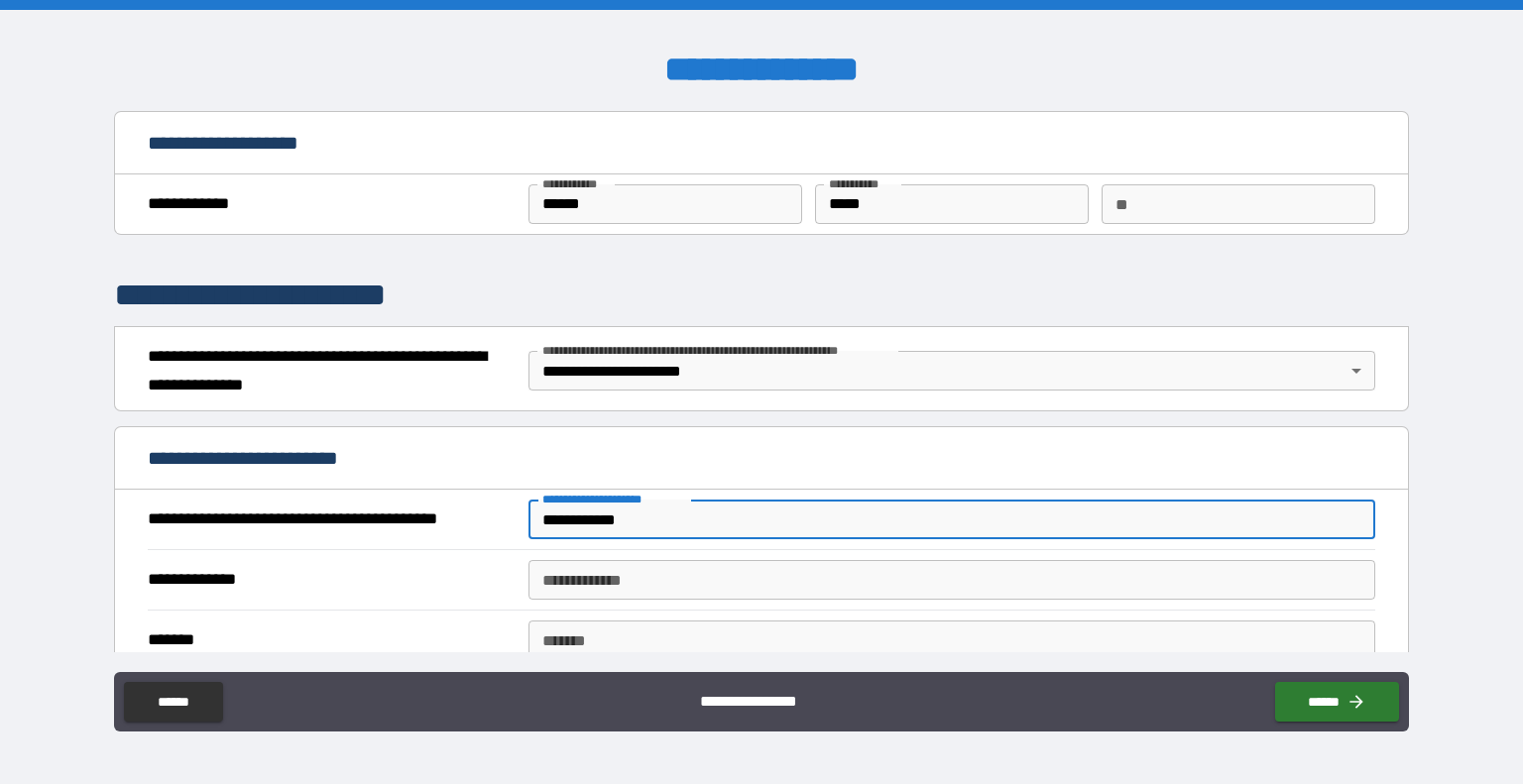 type on "**********" 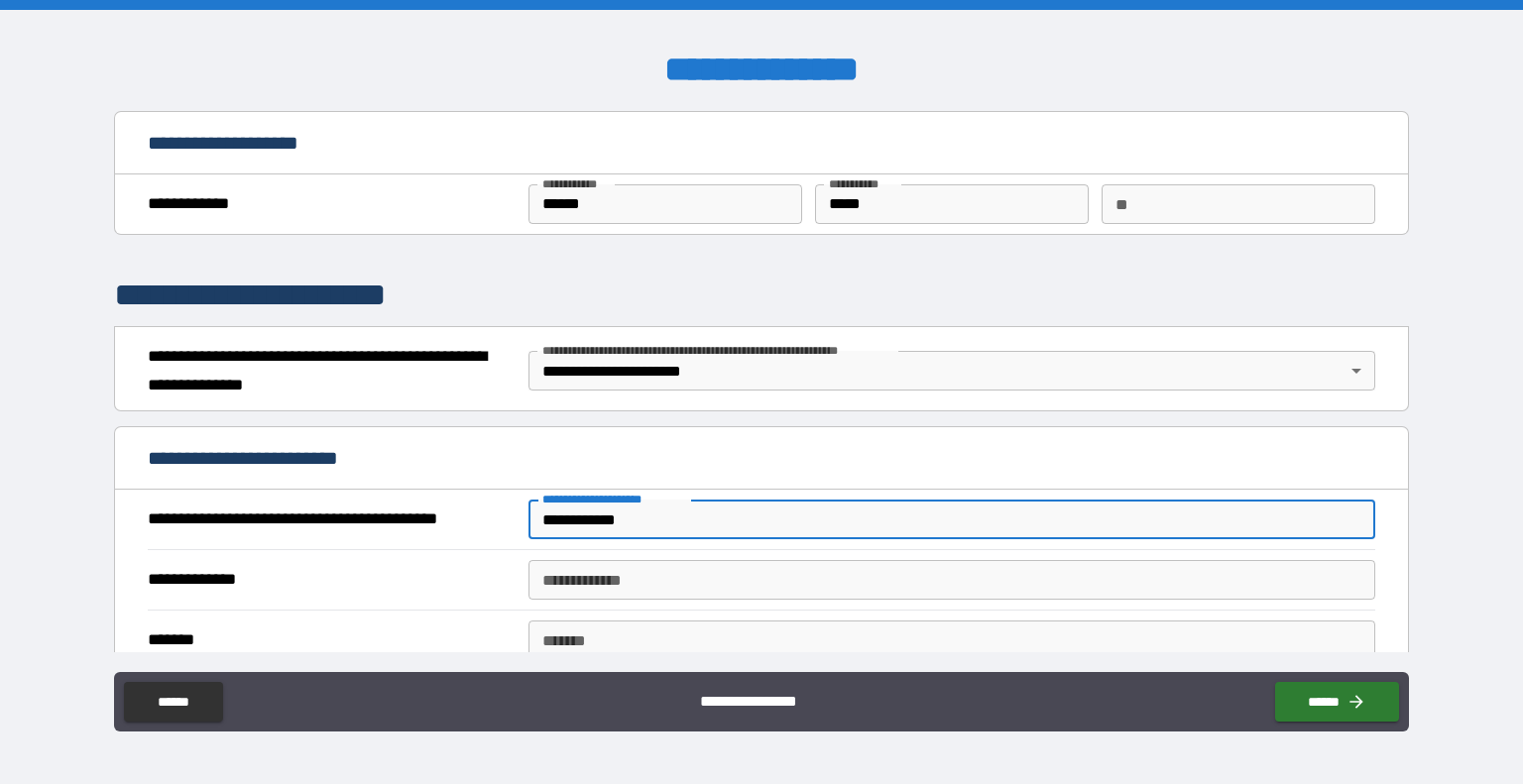 click on "**********" at bounding box center (952, 519) 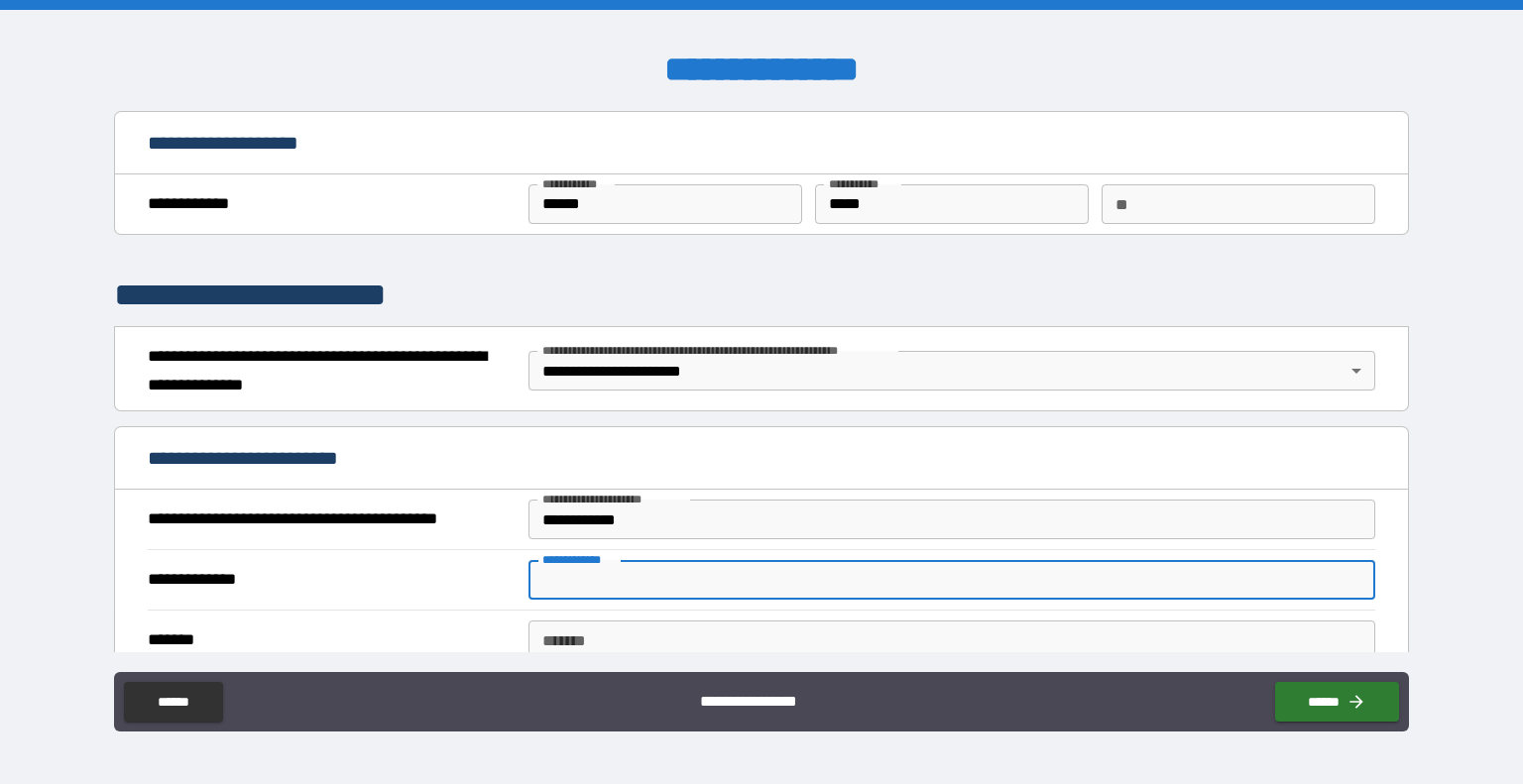 click on "**********" at bounding box center [952, 580] 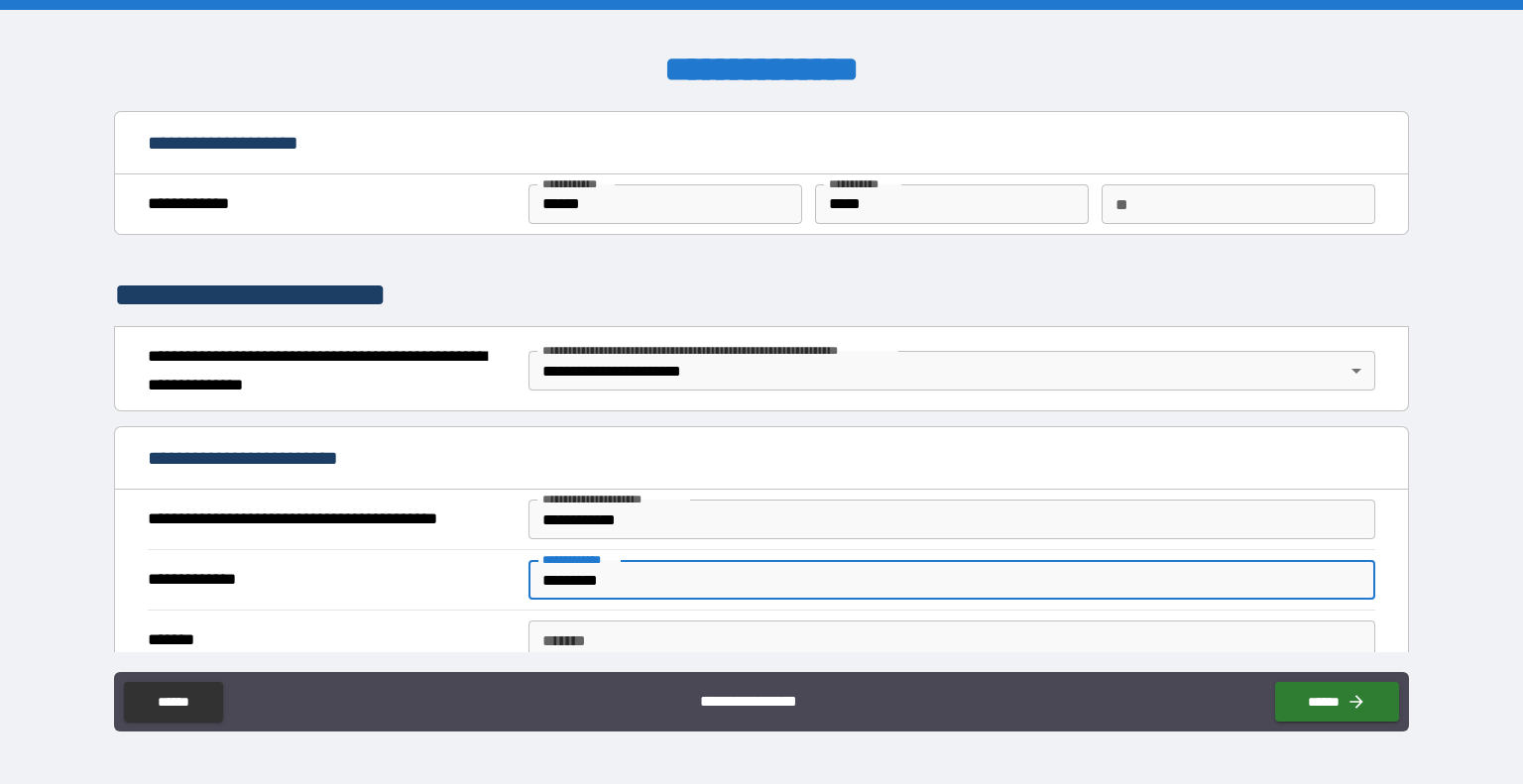 type on "*********" 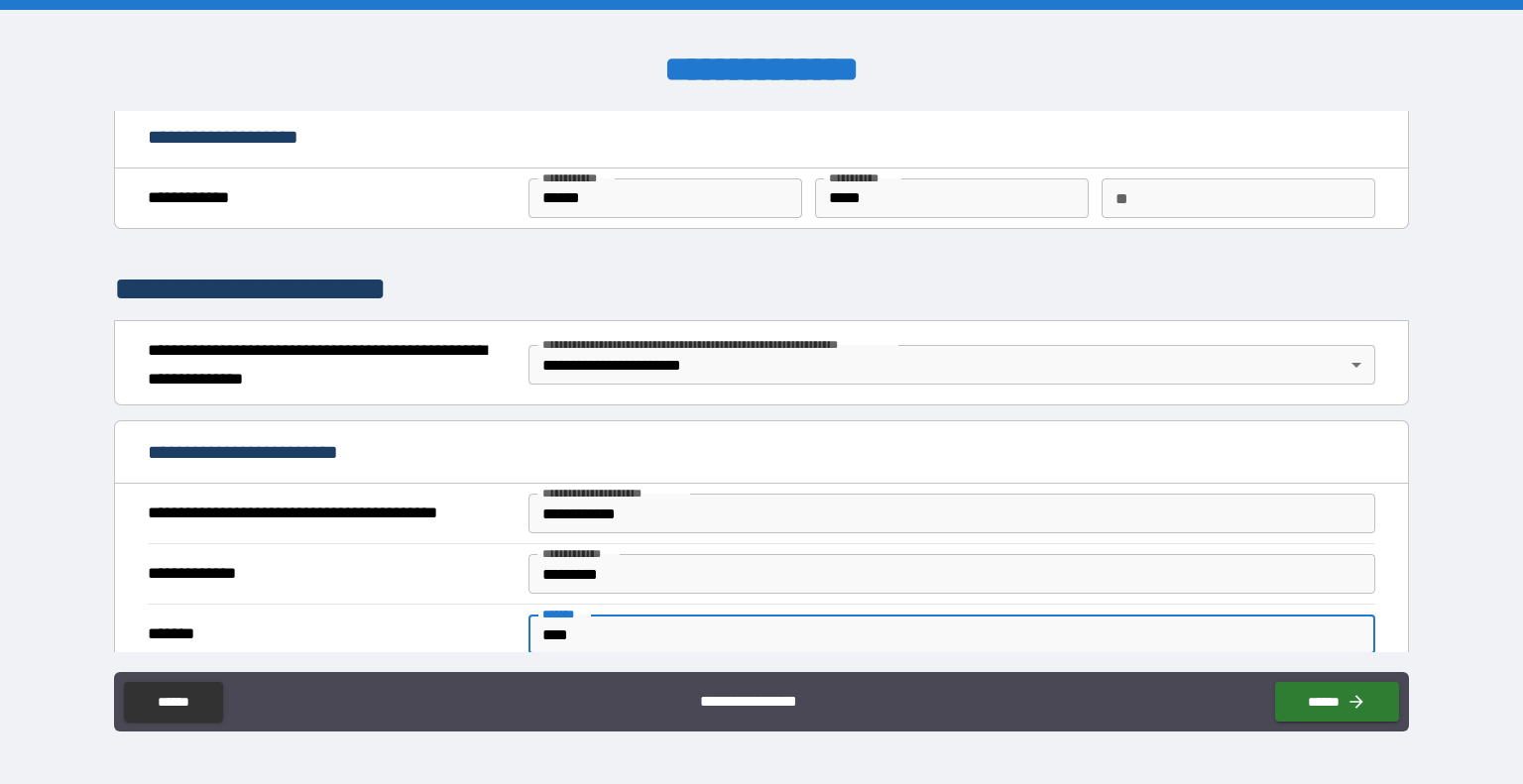 type on "****" 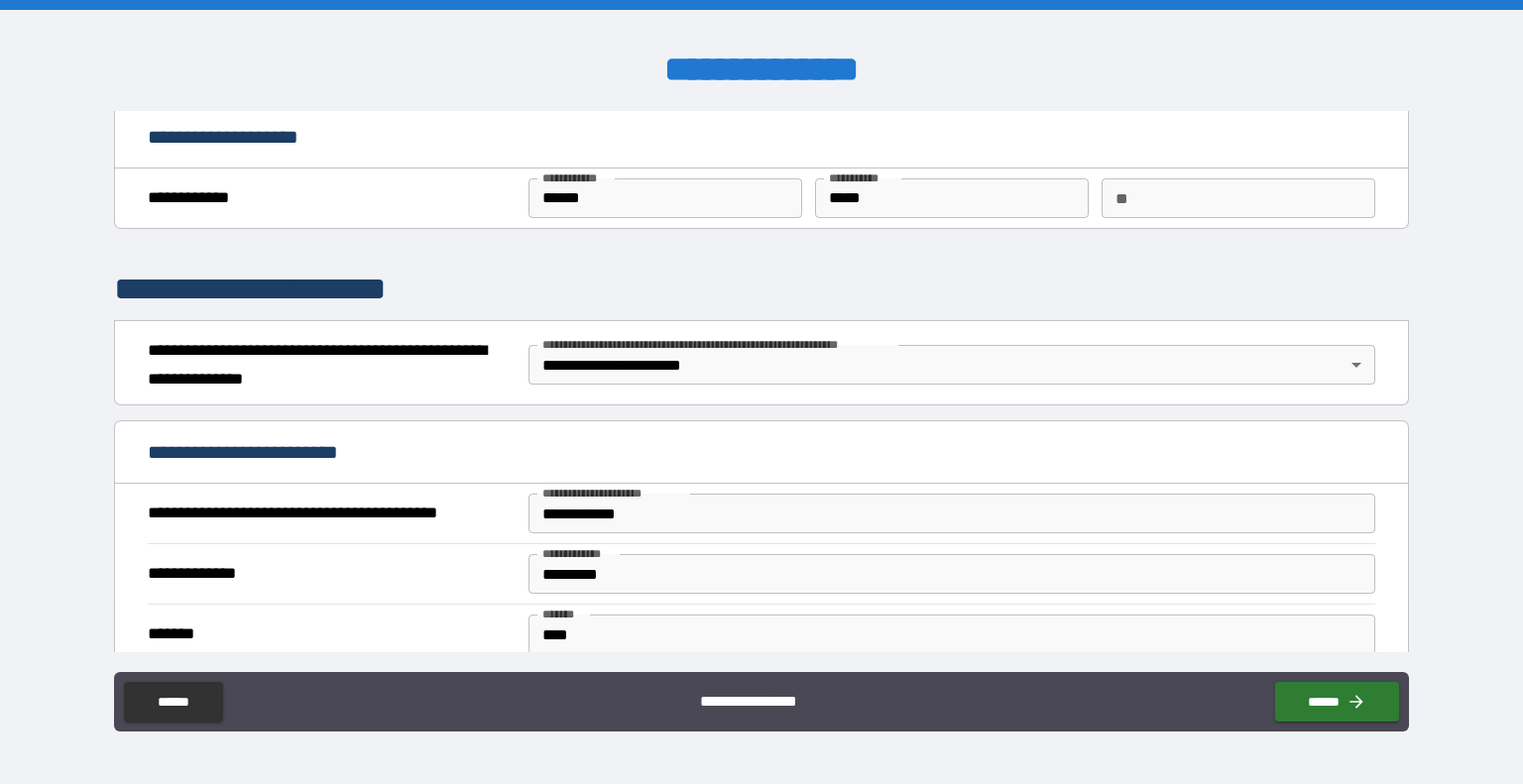 scroll, scrollTop: 395, scrollLeft: 0, axis: vertical 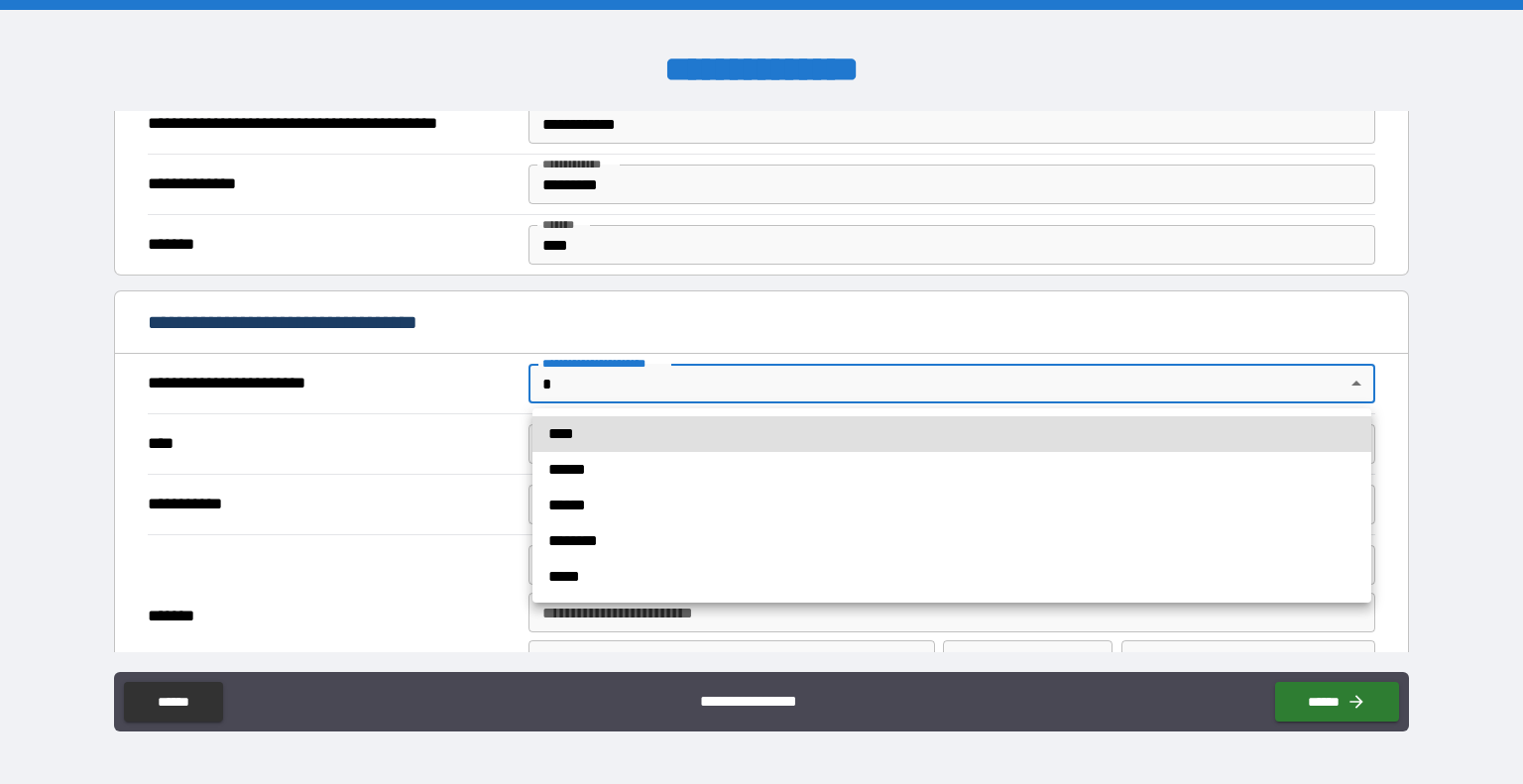 click on "**********" at bounding box center (762, 392) 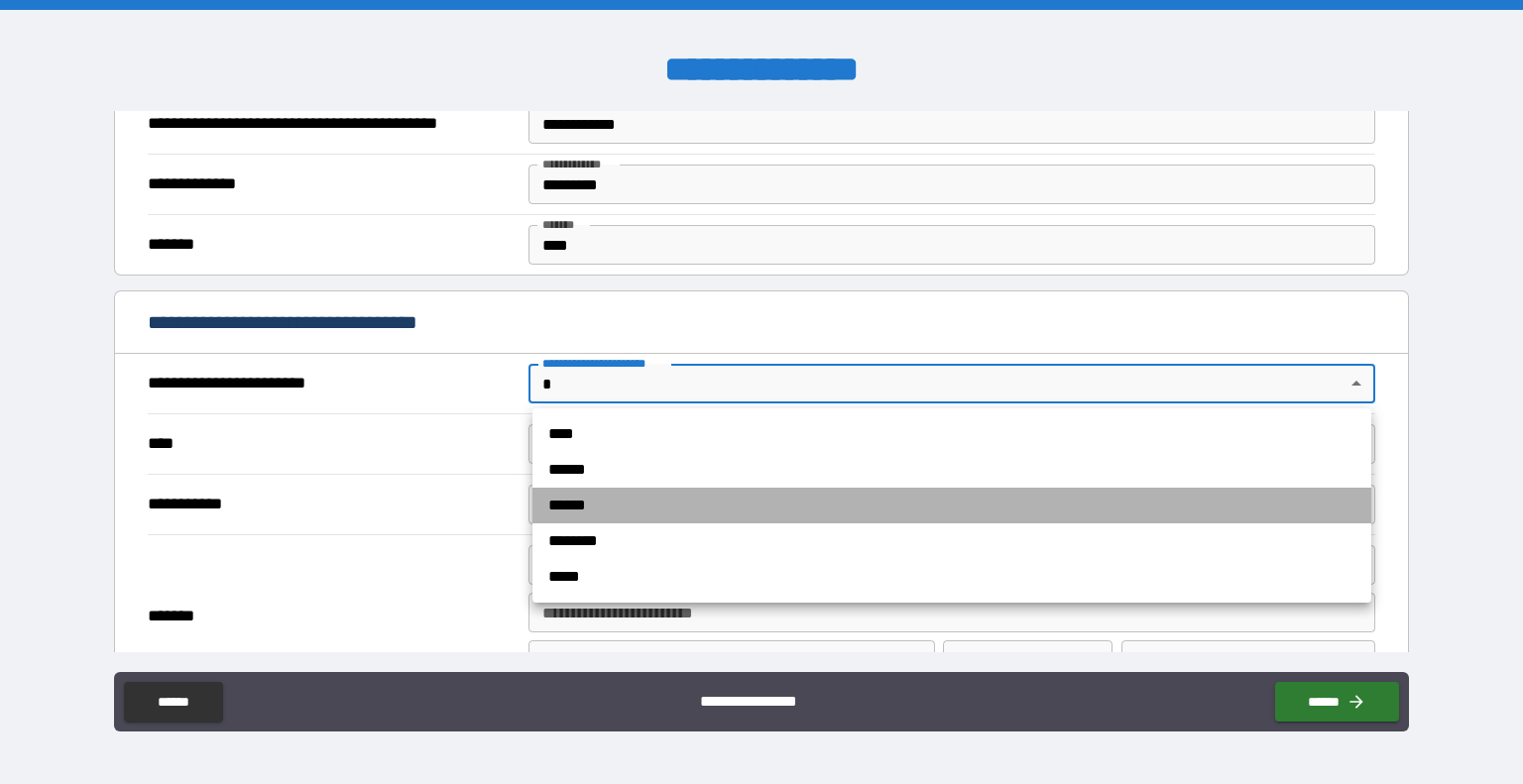 click on "******" at bounding box center [952, 505] 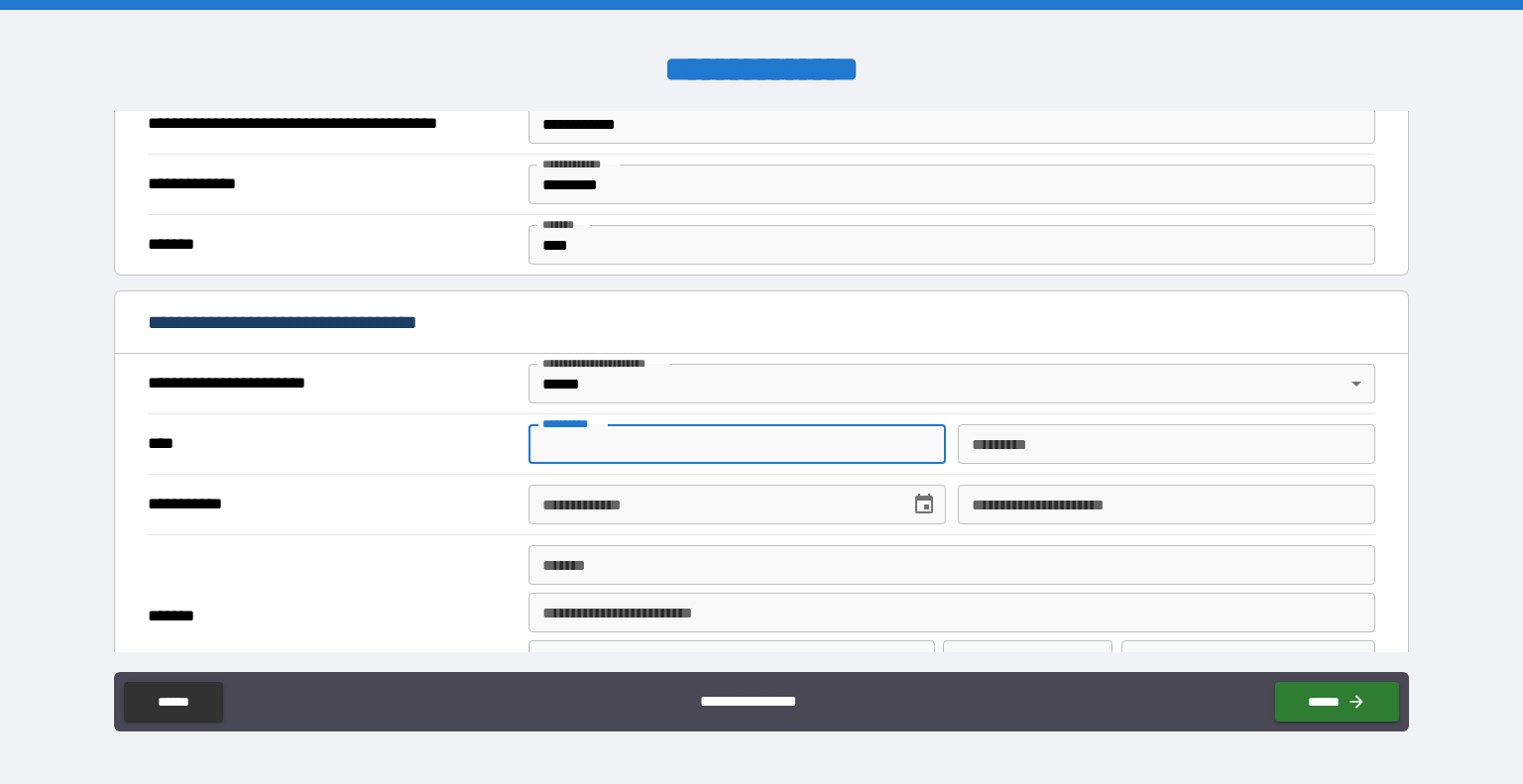 click on "**********" at bounding box center [737, 444] 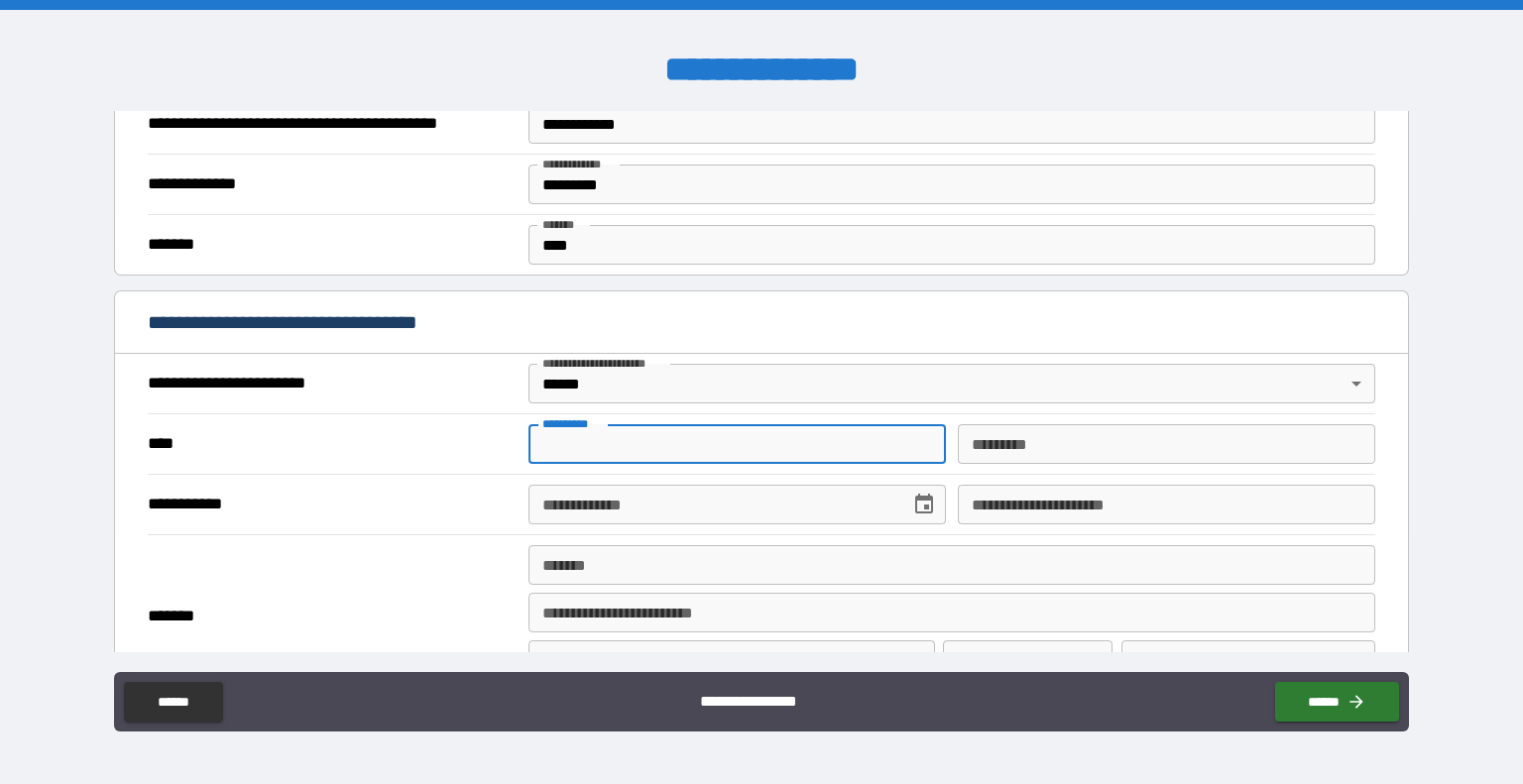 type on "*" 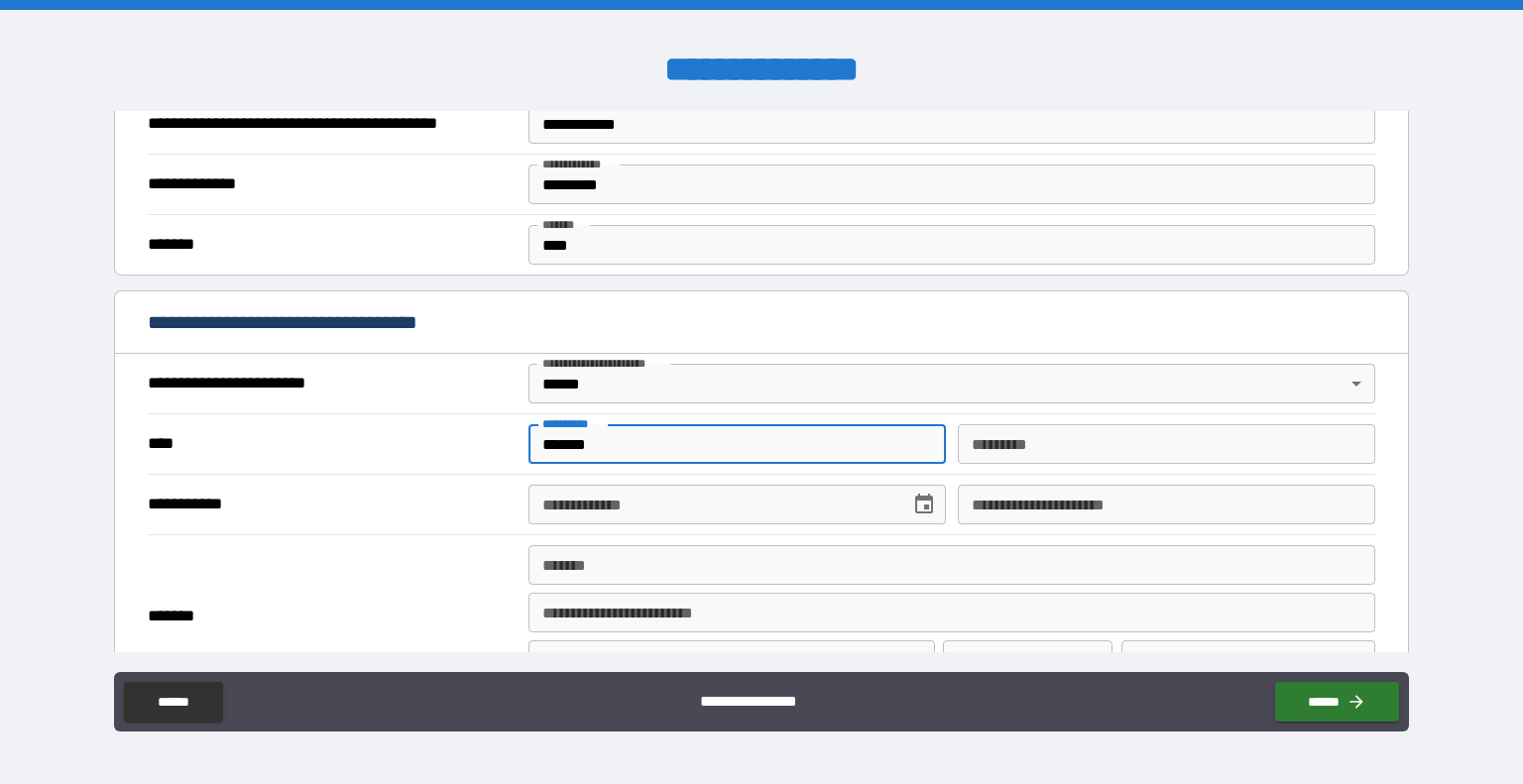 type on "*******" 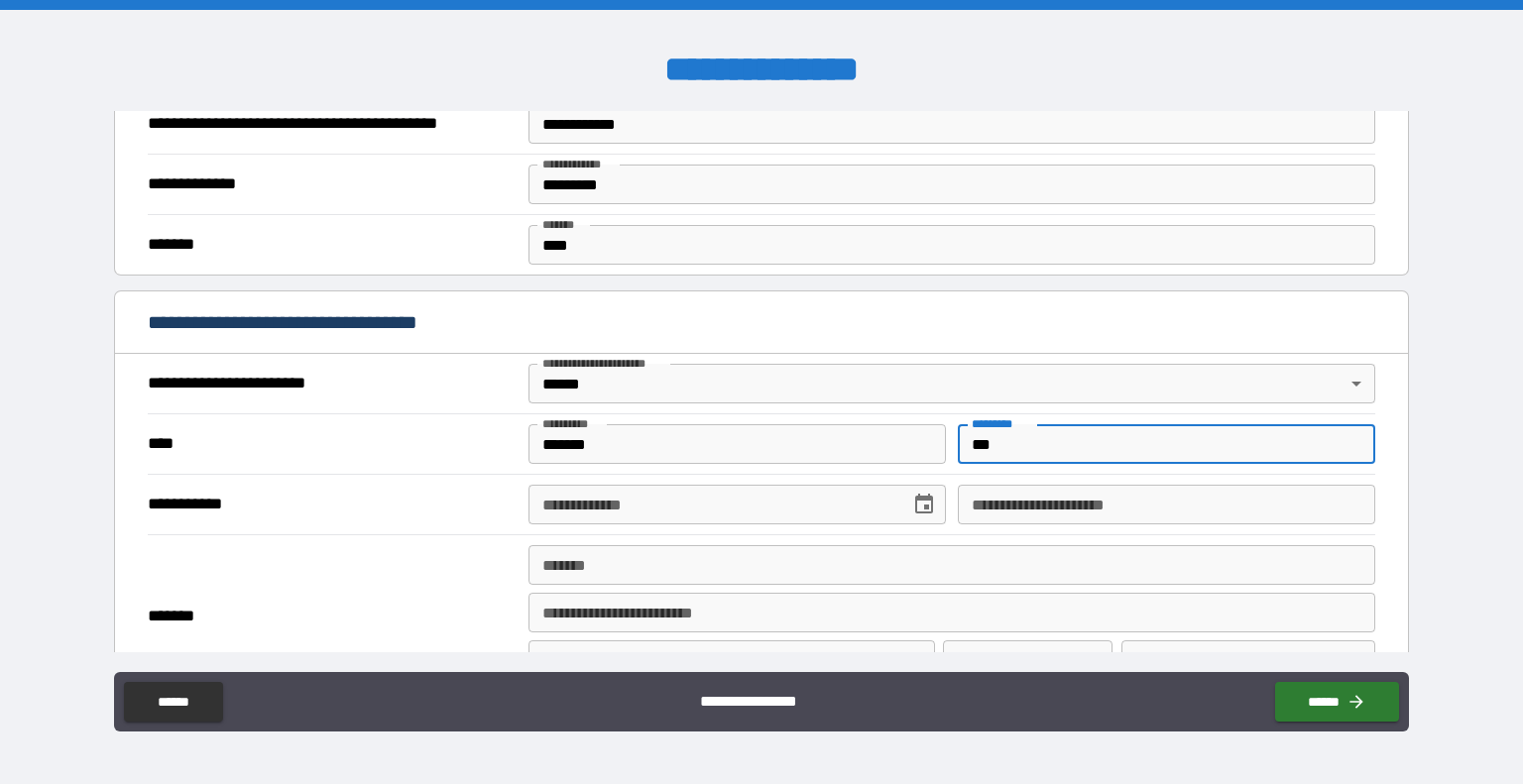 type on "*****" 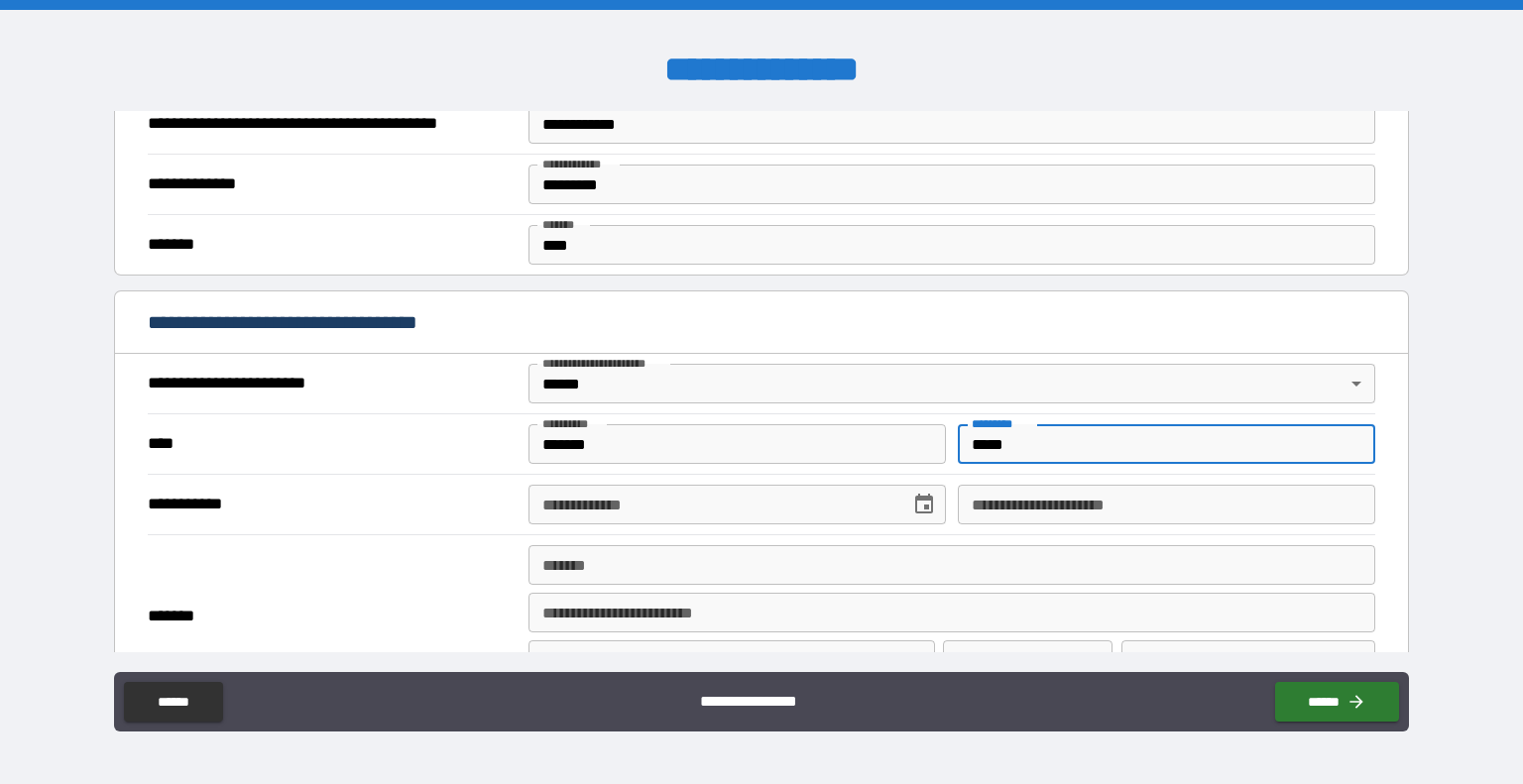 type on "**********" 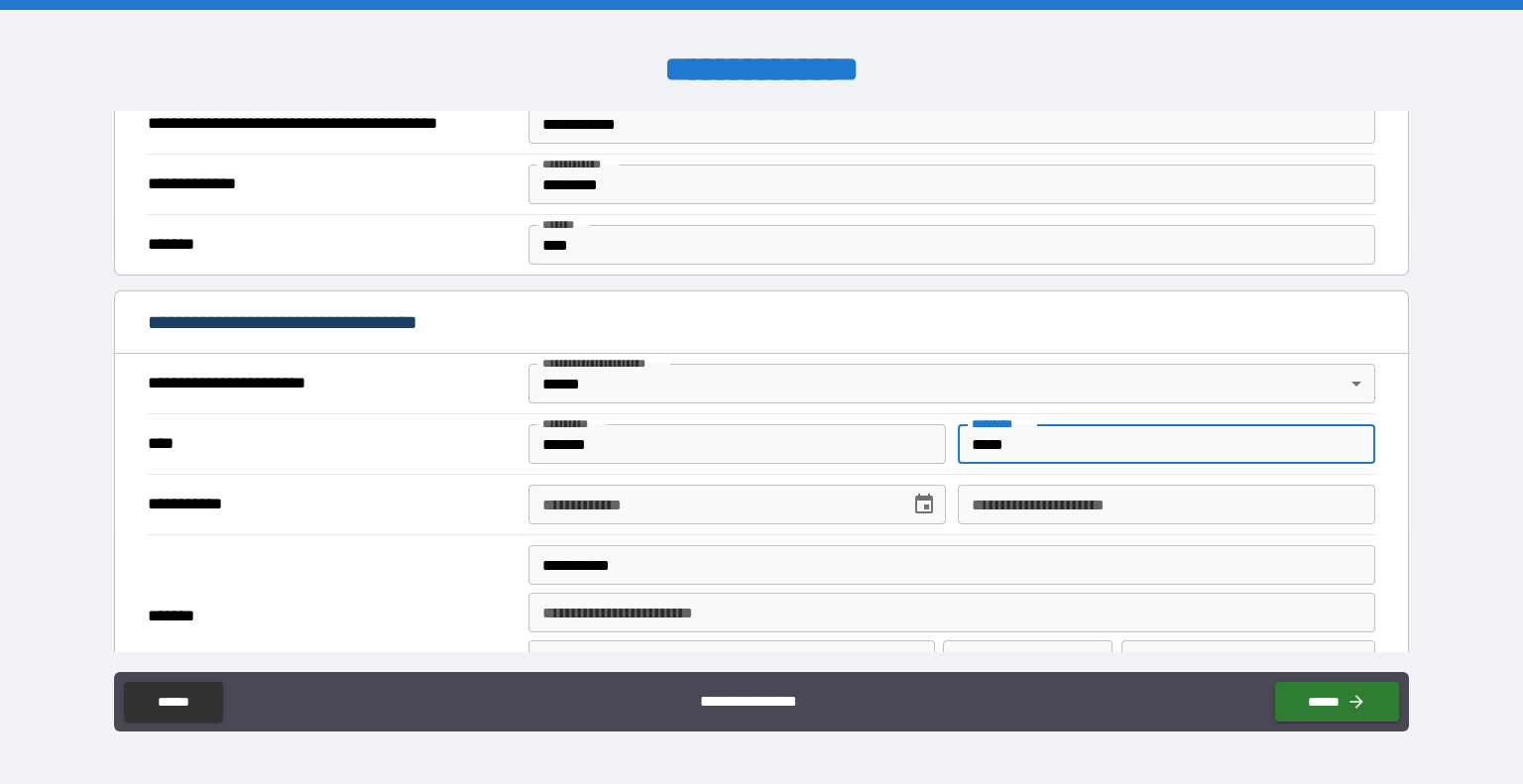 type on "**********" 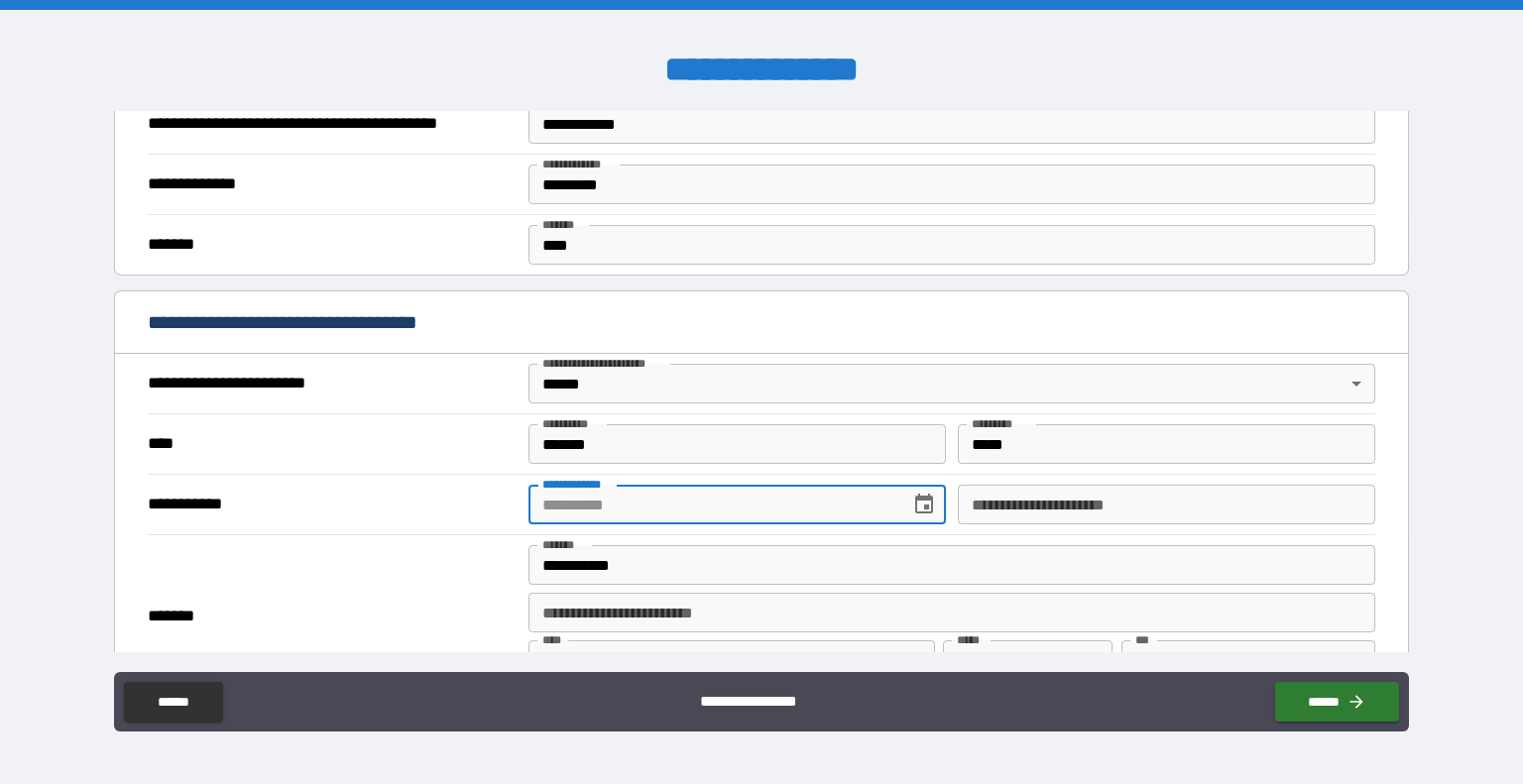 click on "**********" at bounding box center [712, 504] 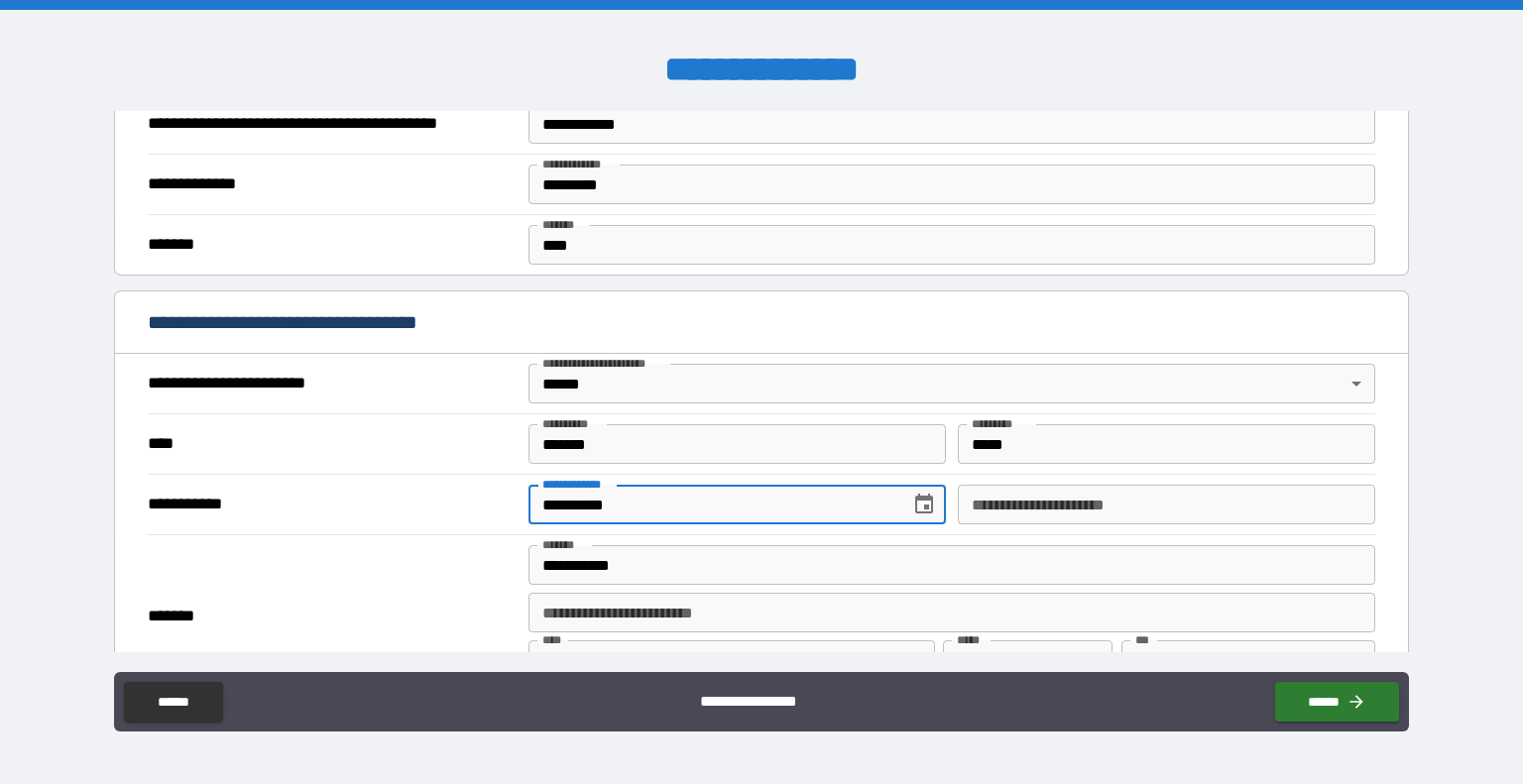 type on "**********" 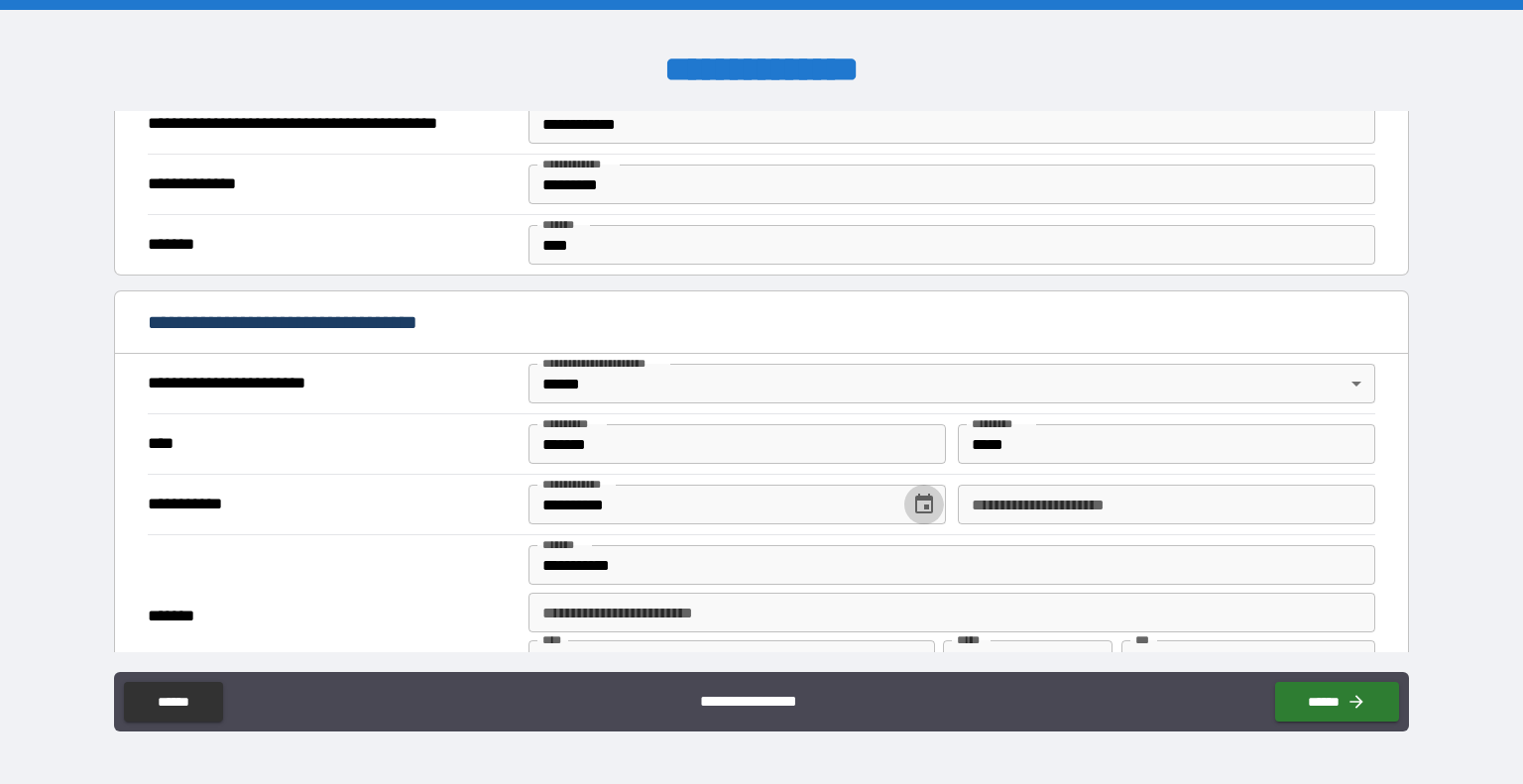 type 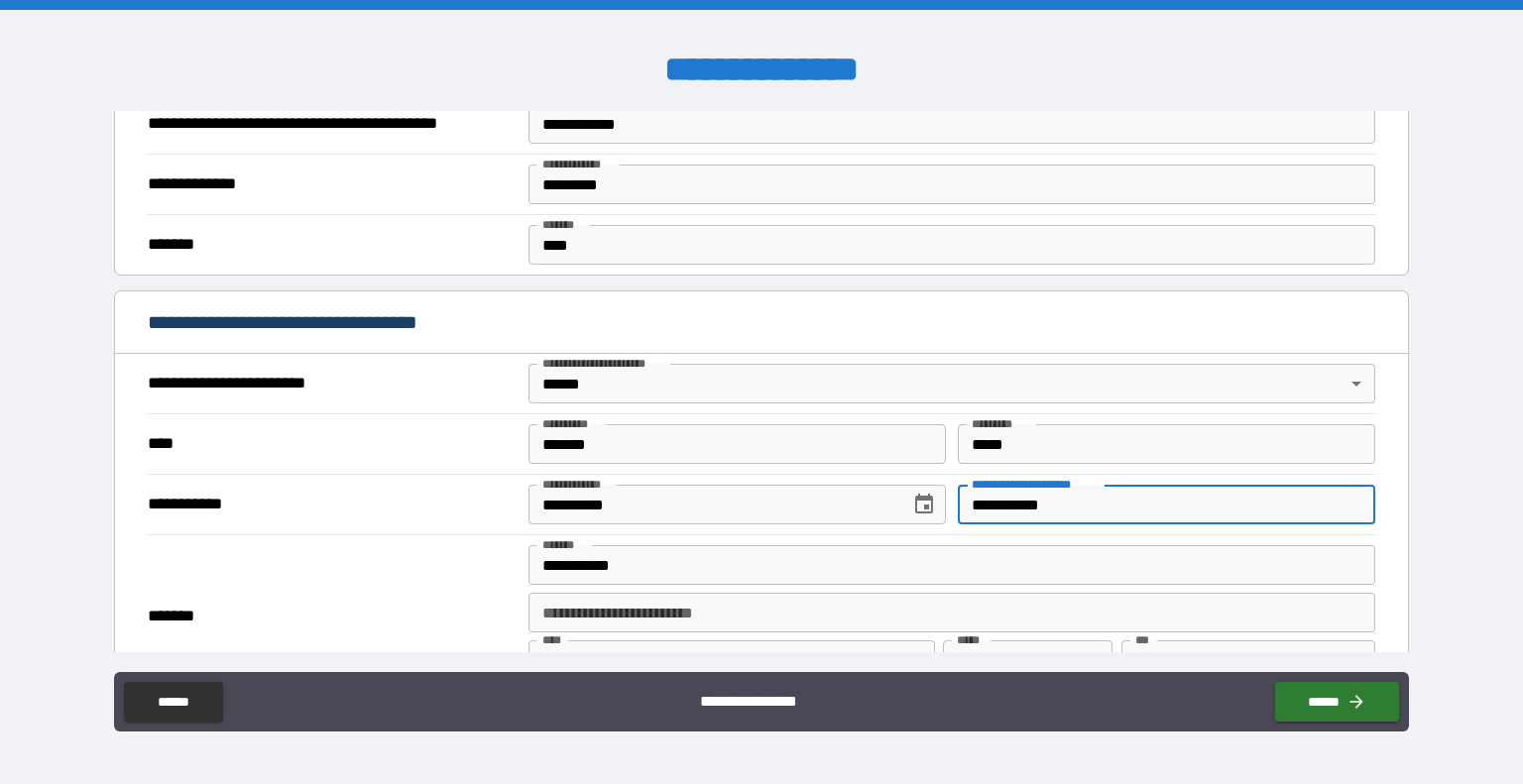 type on "**********" 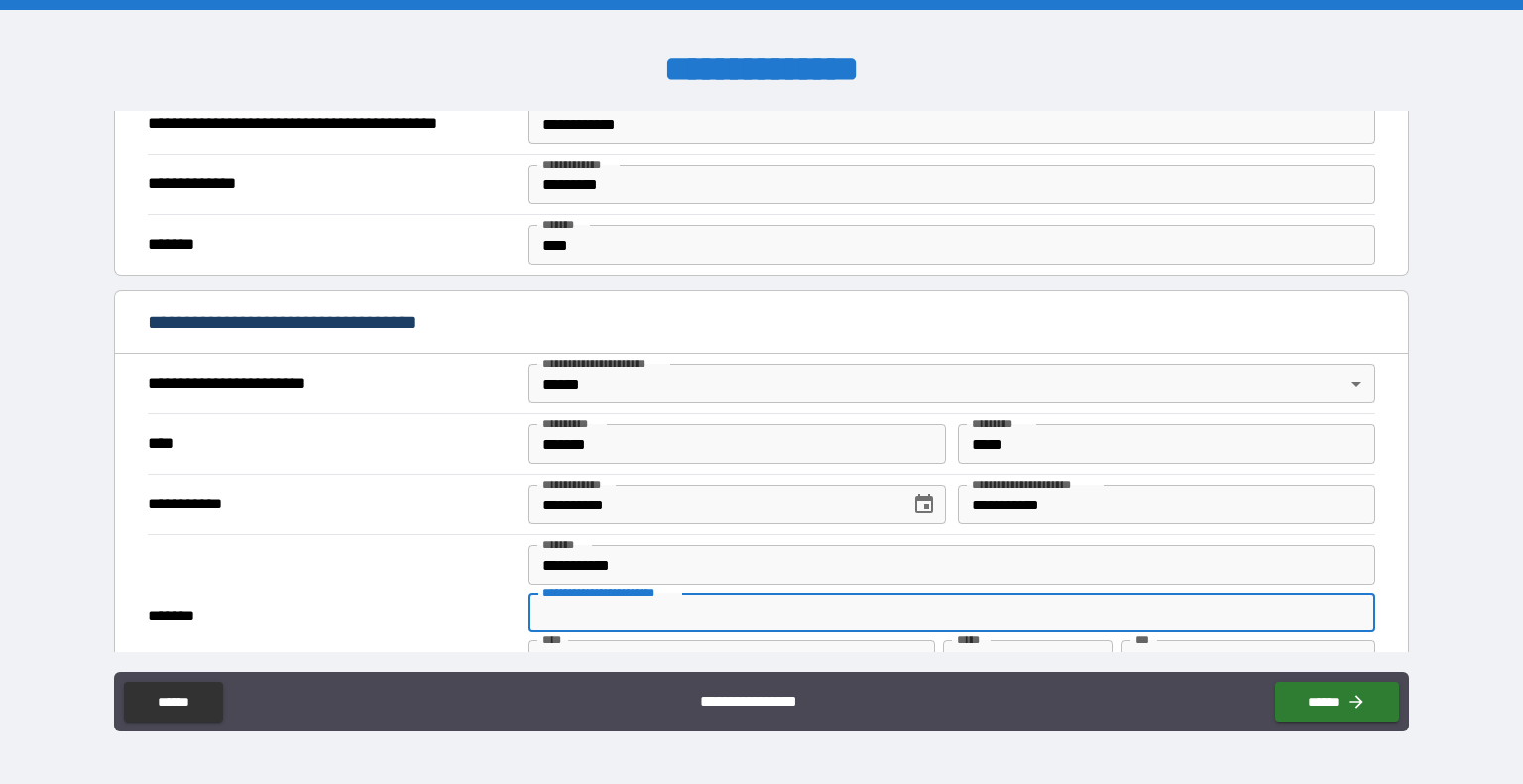 scroll, scrollTop: 420, scrollLeft: 0, axis: vertical 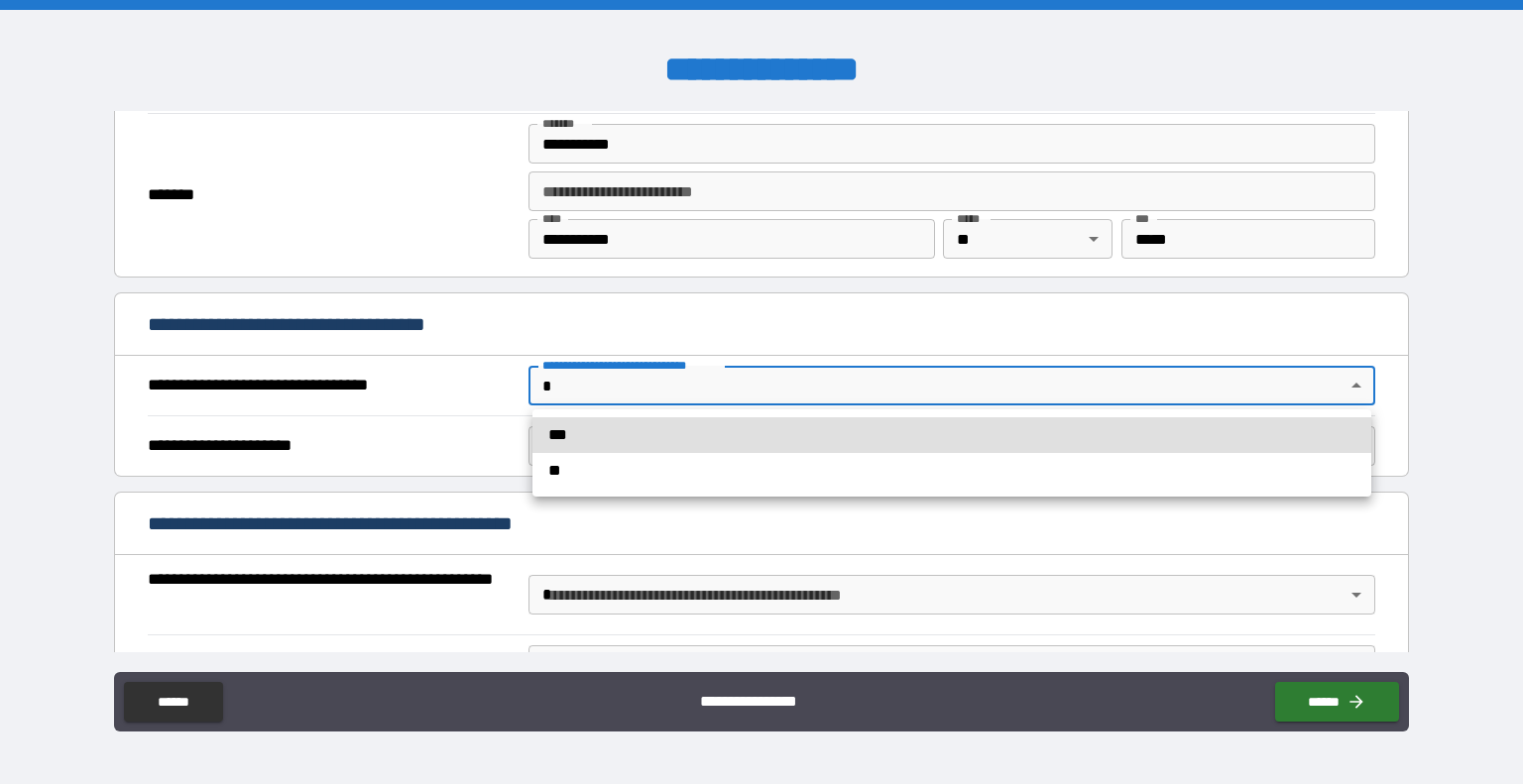 click on "**********" at bounding box center (762, 392) 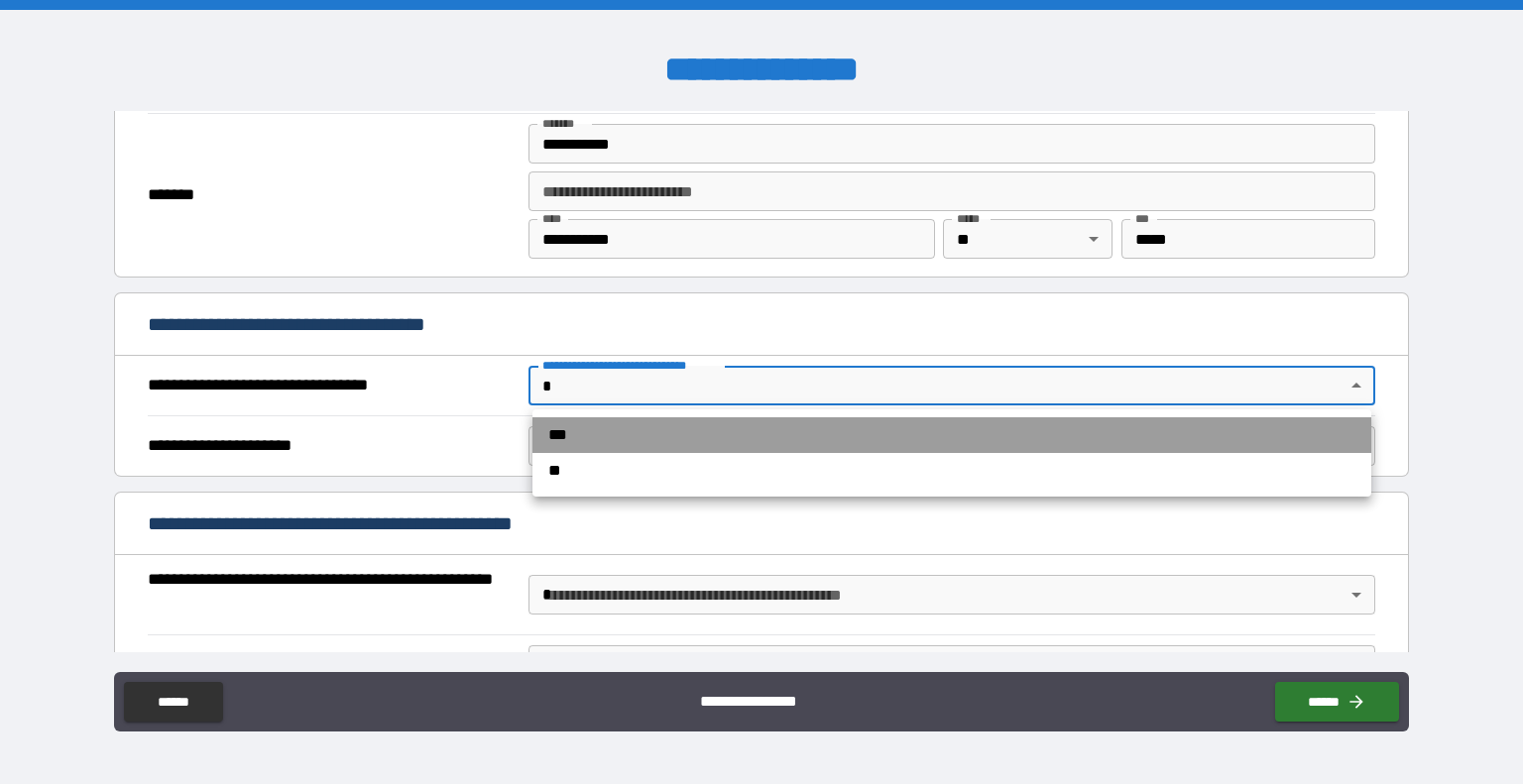 click on "***" at bounding box center (952, 435) 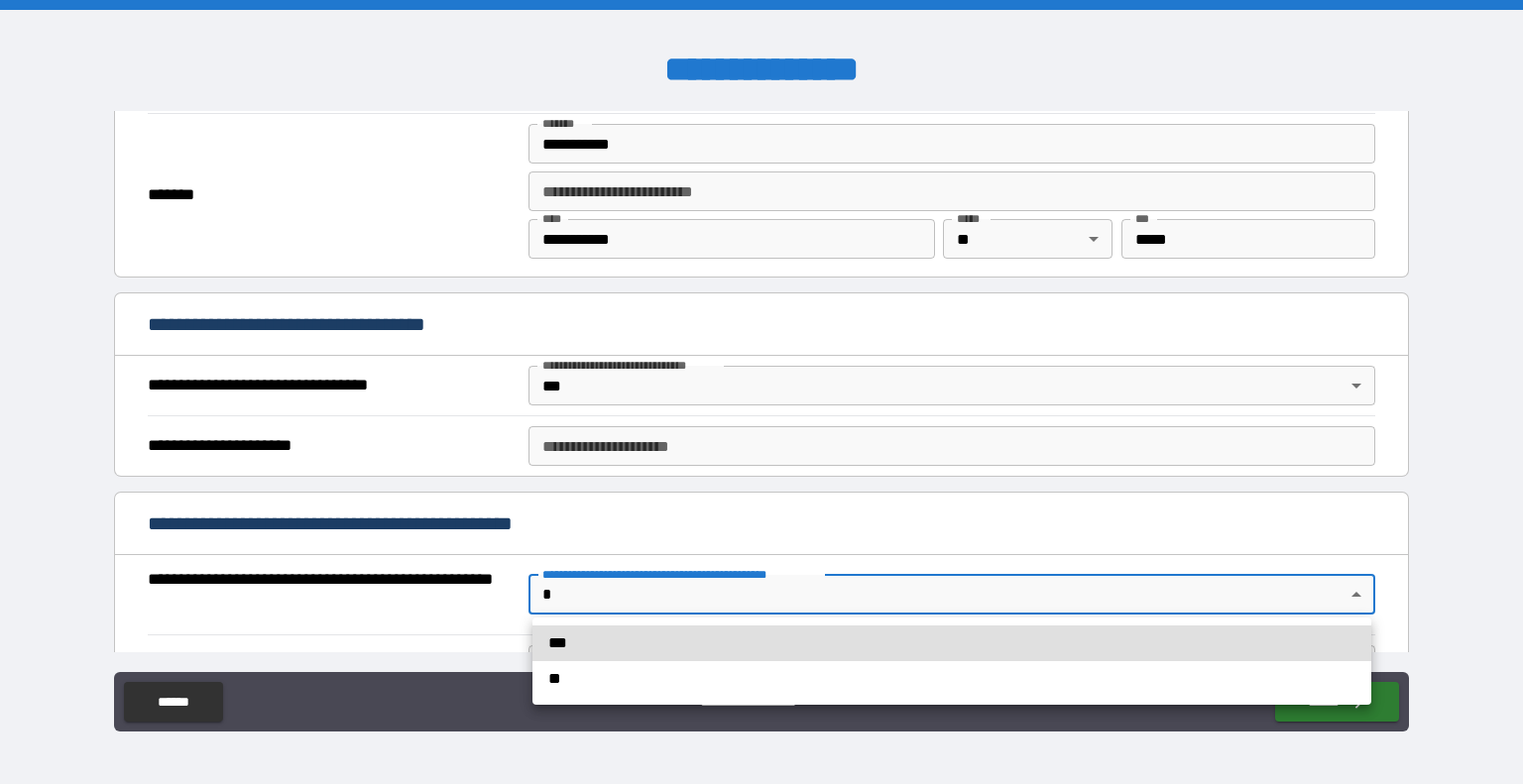 click on "**********" at bounding box center (762, 392) 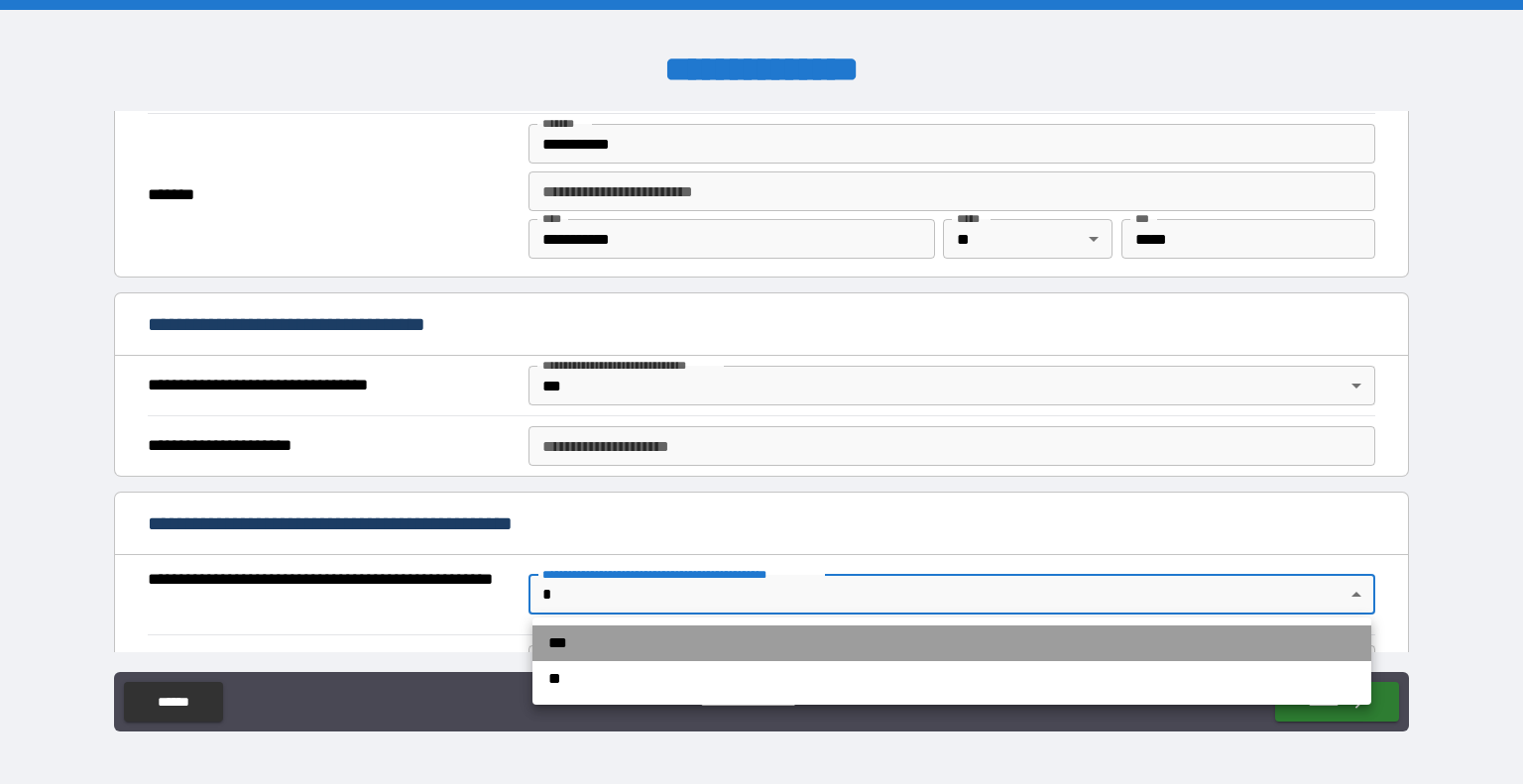 click on "***" at bounding box center [952, 643] 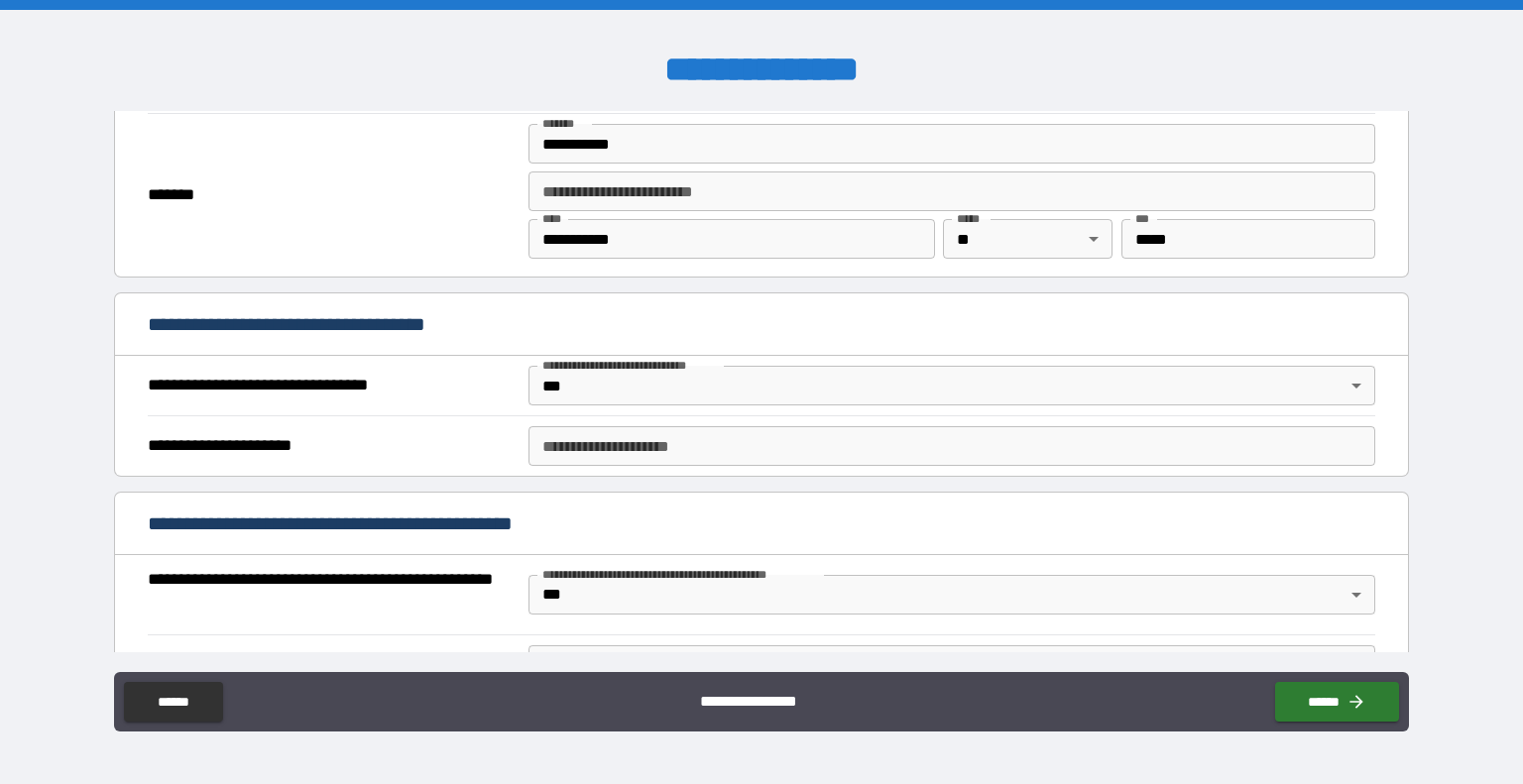 click on "**********" at bounding box center [330, 595] 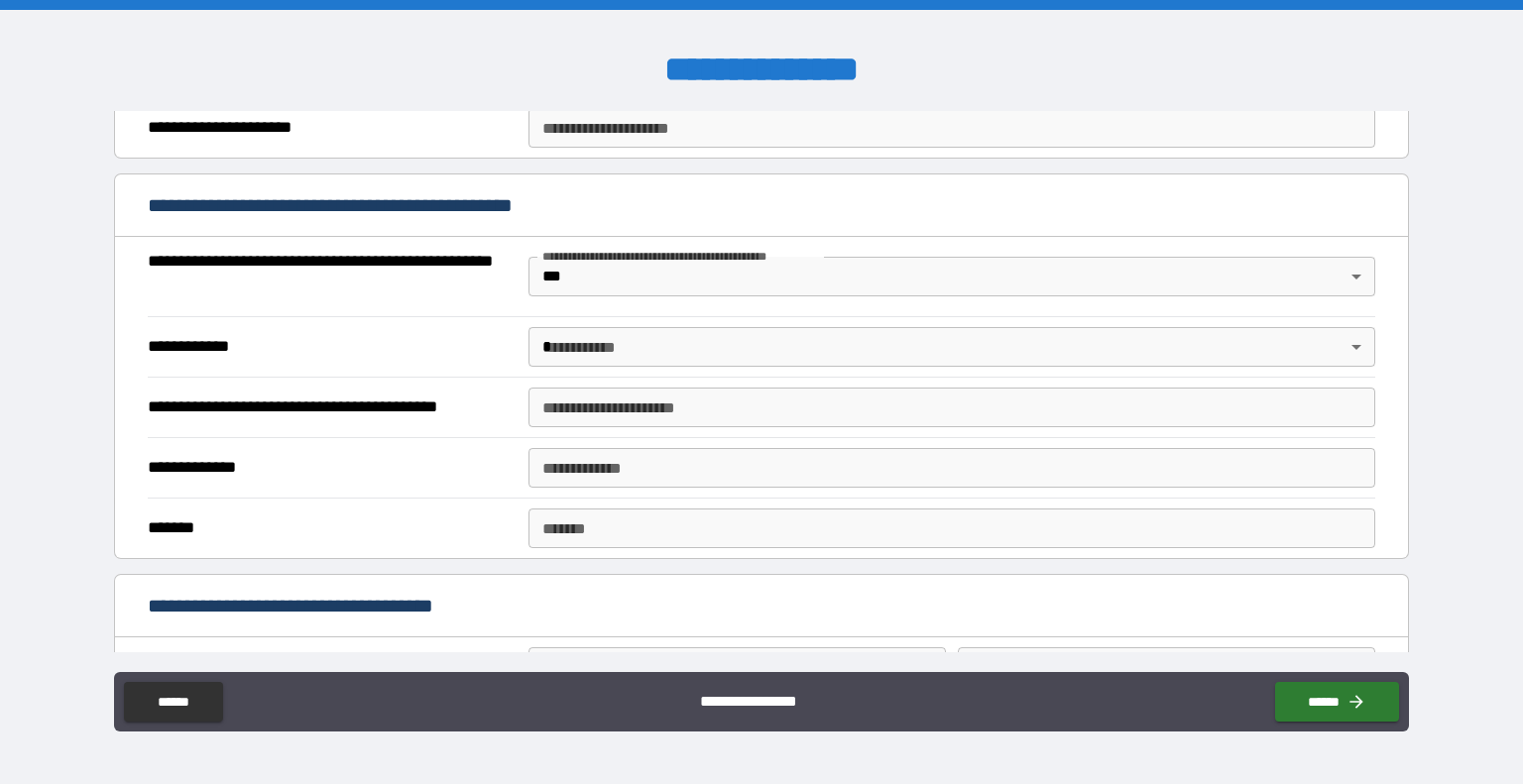 scroll, scrollTop: 1138, scrollLeft: 0, axis: vertical 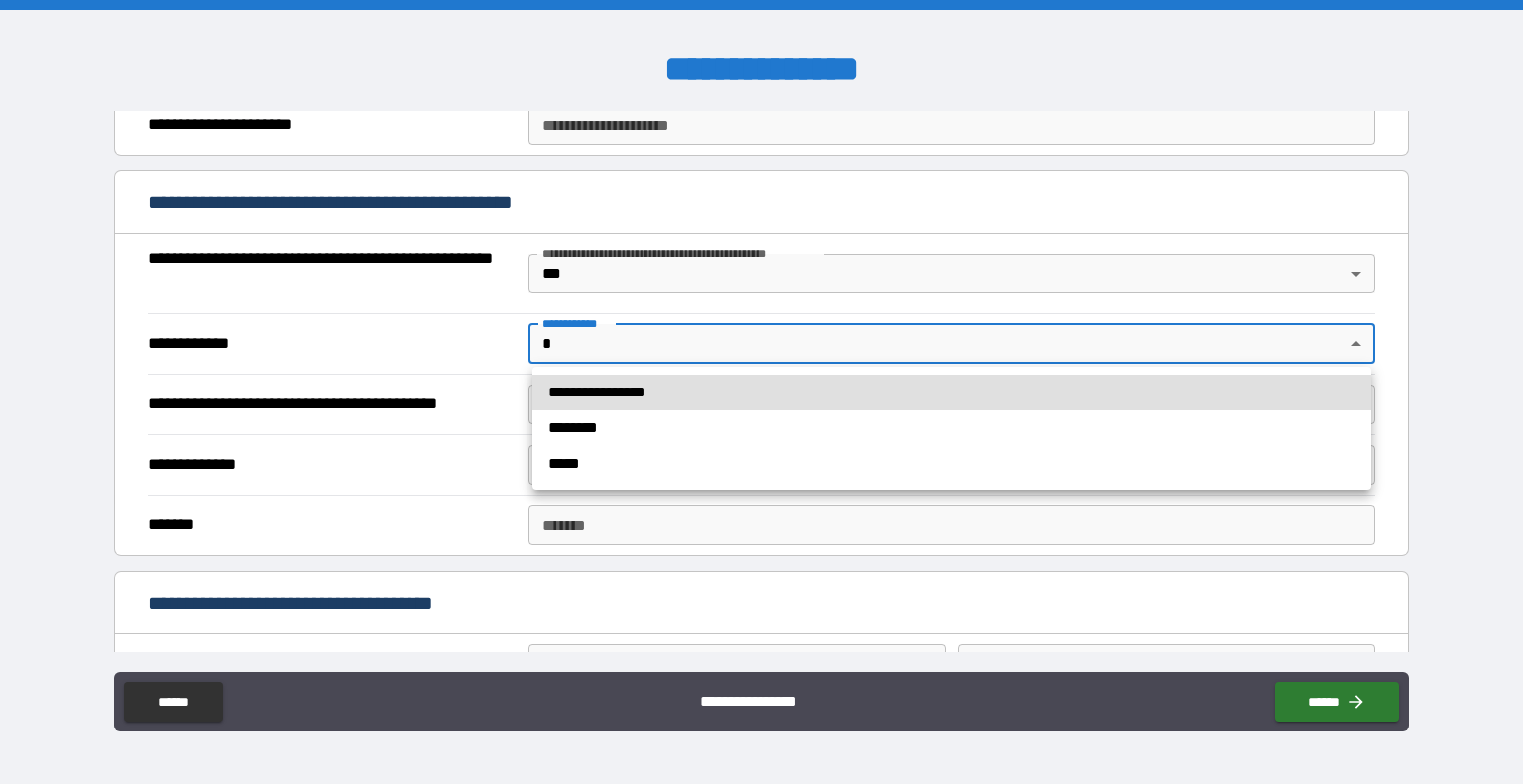 click on "**********" at bounding box center (762, 392) 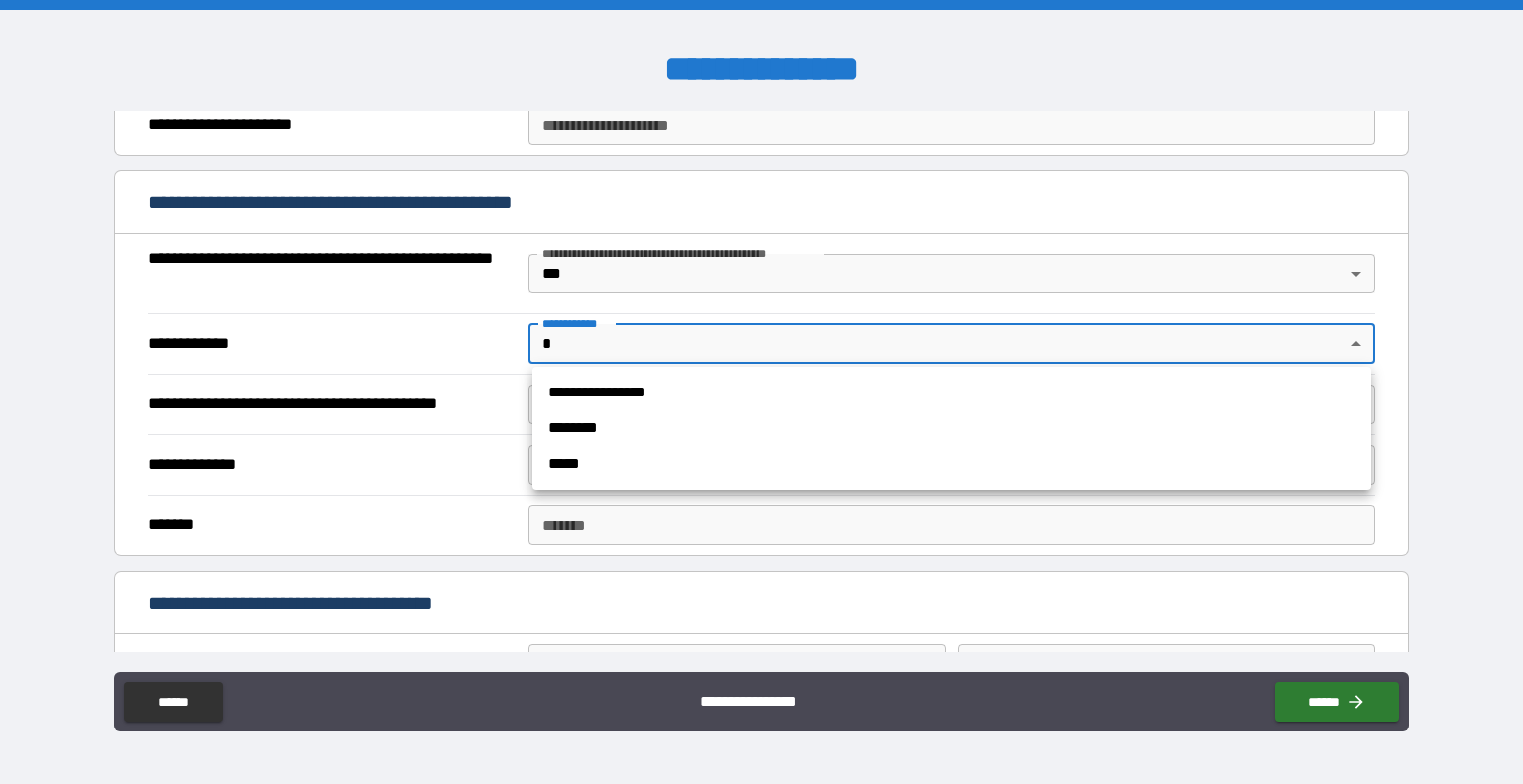 click at bounding box center (762, 392) 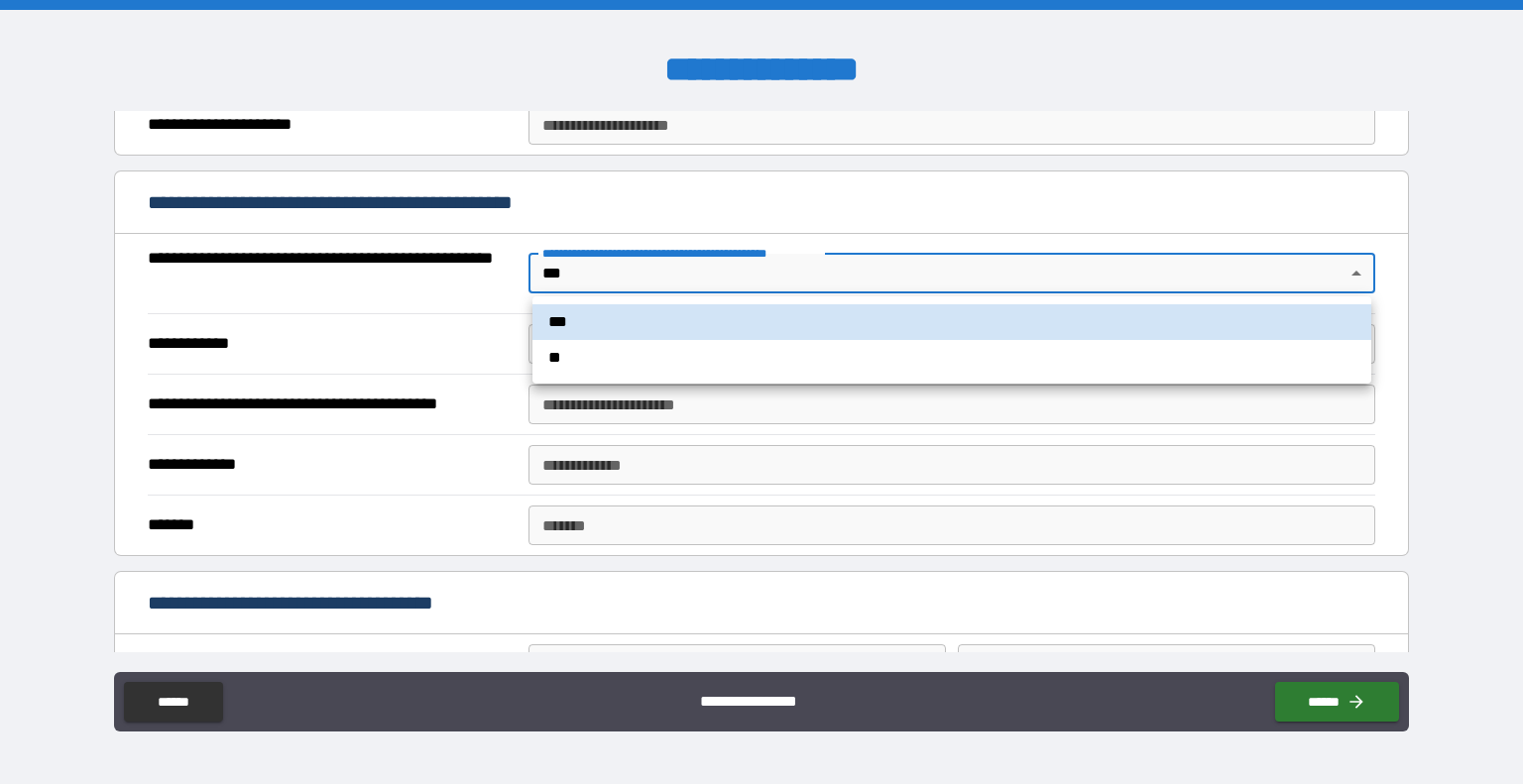 click on "**********" at bounding box center (762, 392) 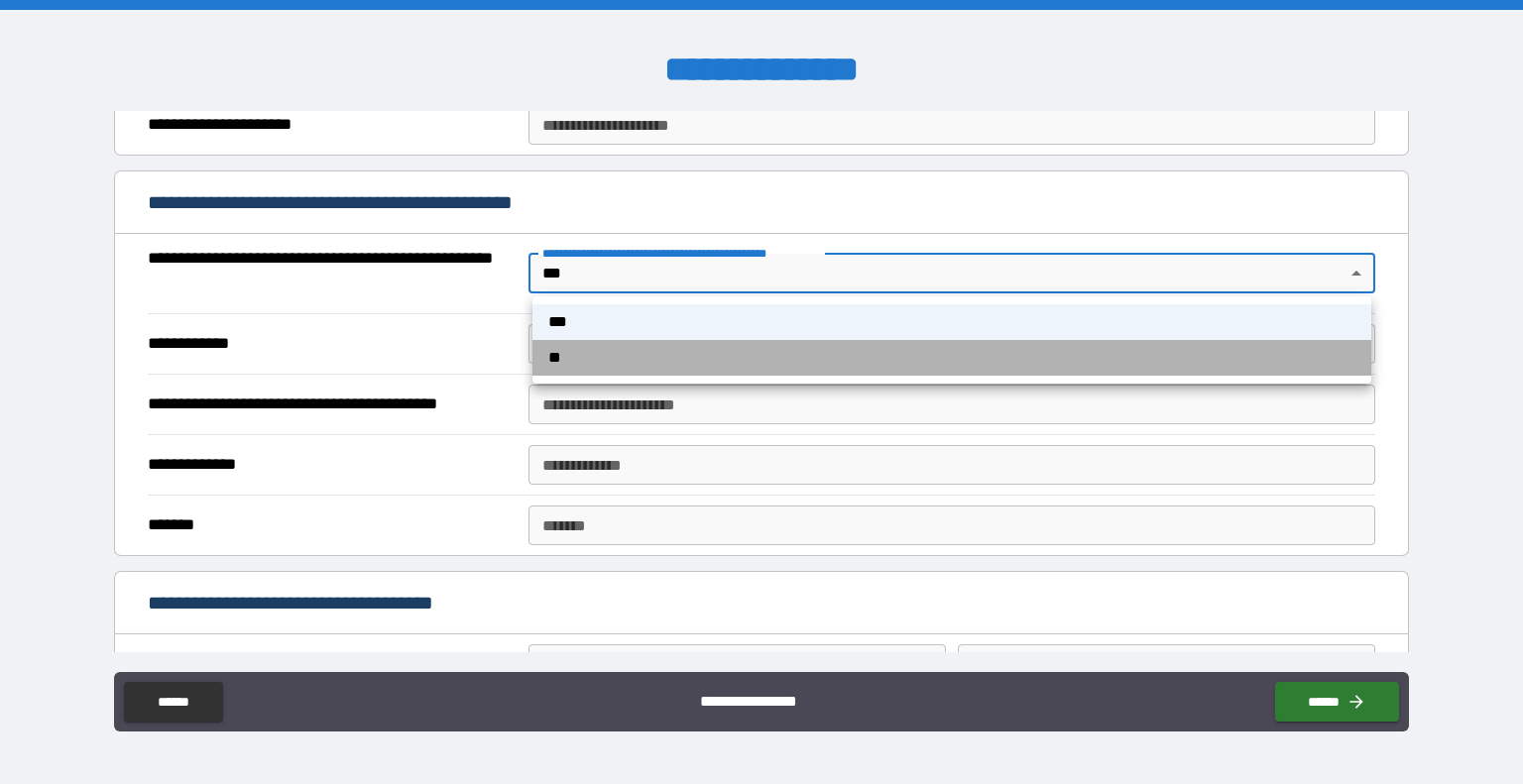 click on "**" at bounding box center (952, 358) 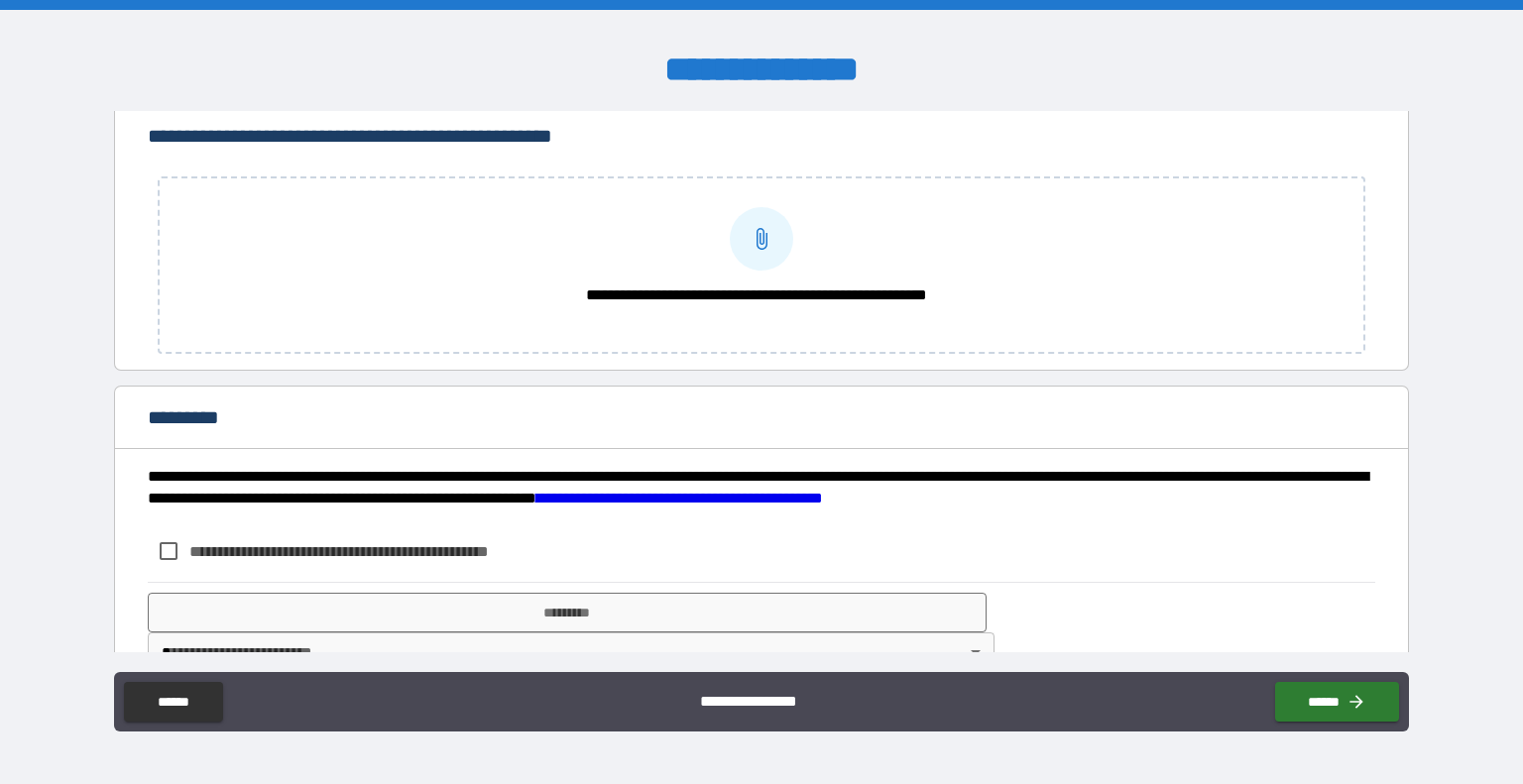 scroll, scrollTop: 2269, scrollLeft: 0, axis: vertical 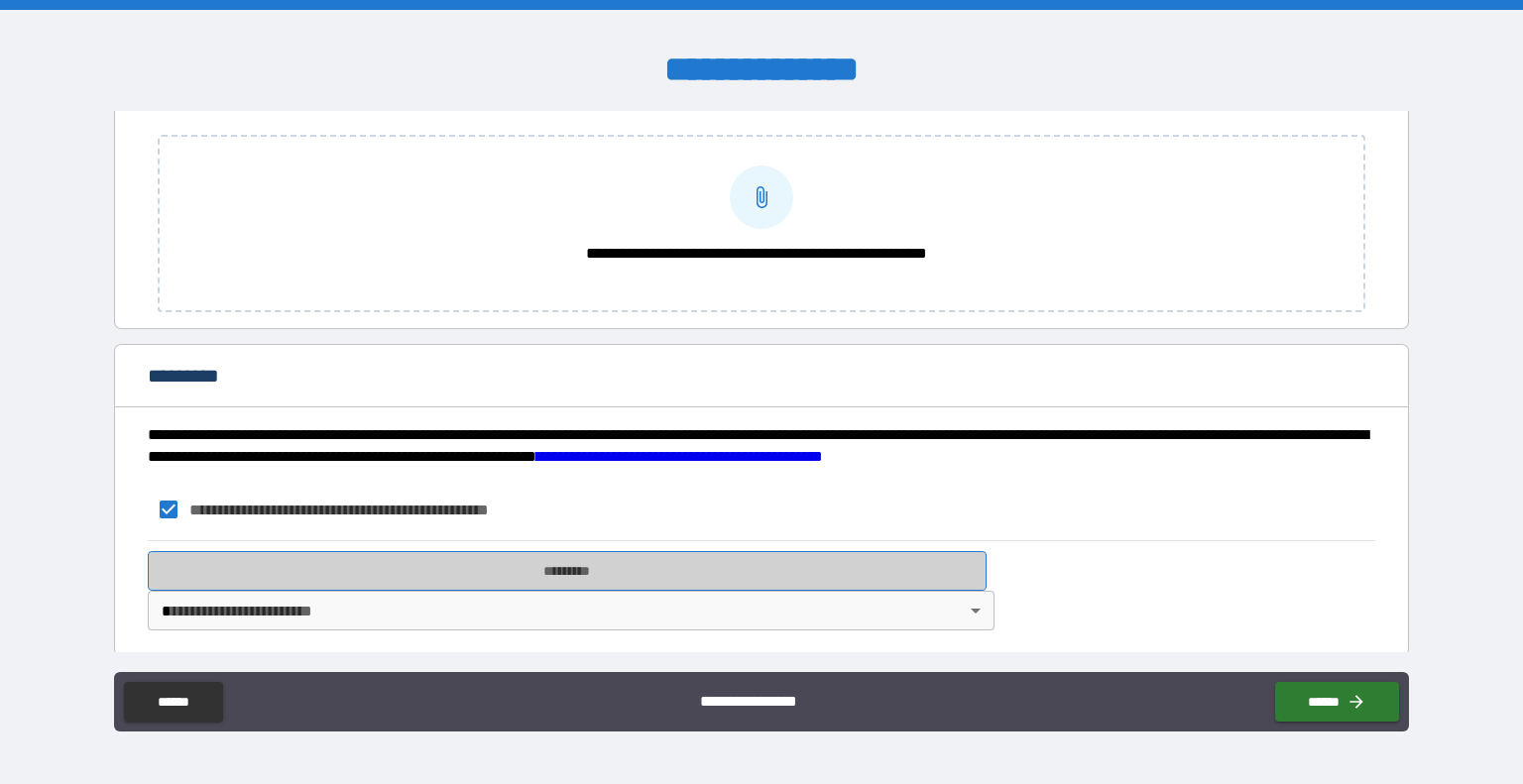 click on "*********" at bounding box center [567, 571] 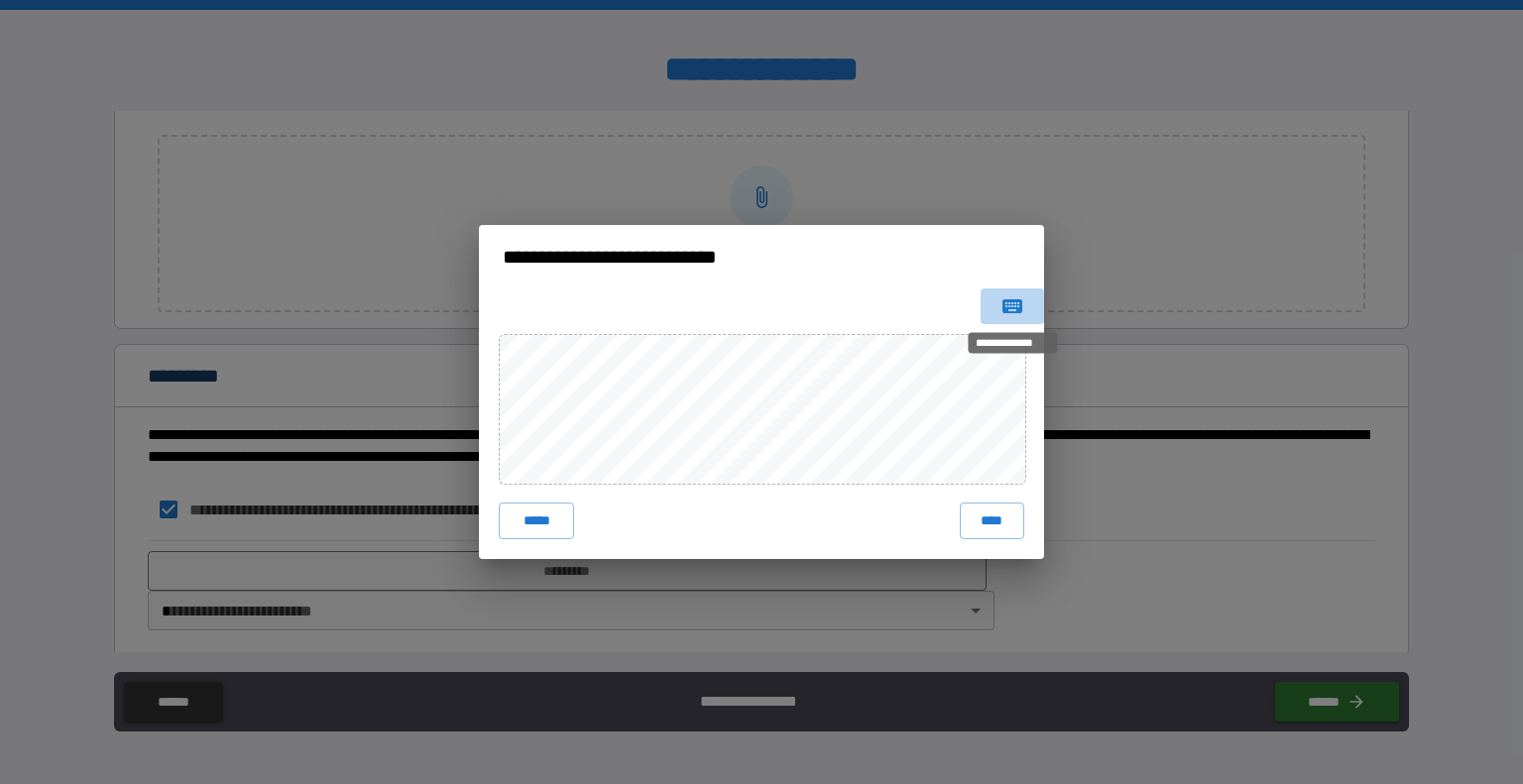 click 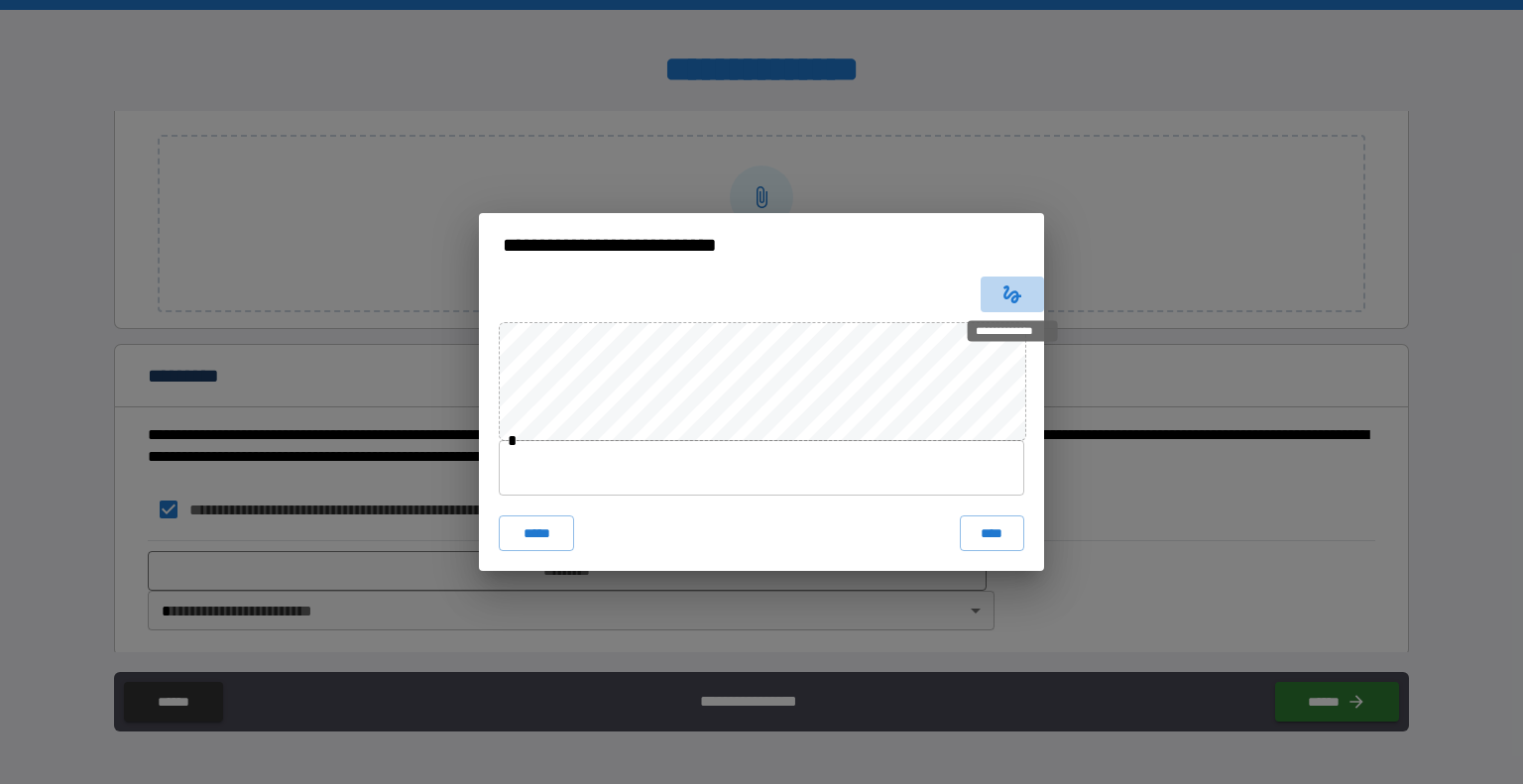 click 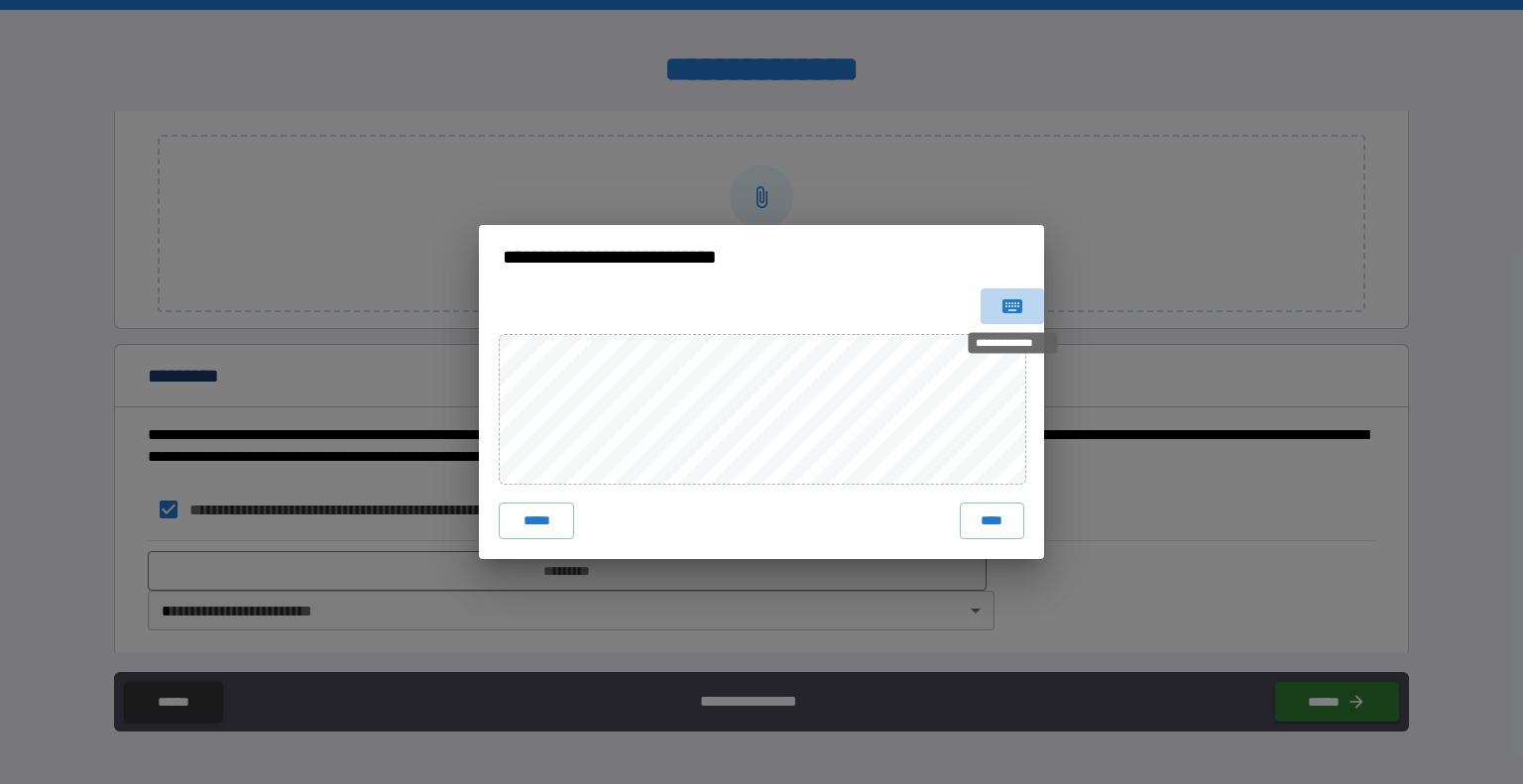click 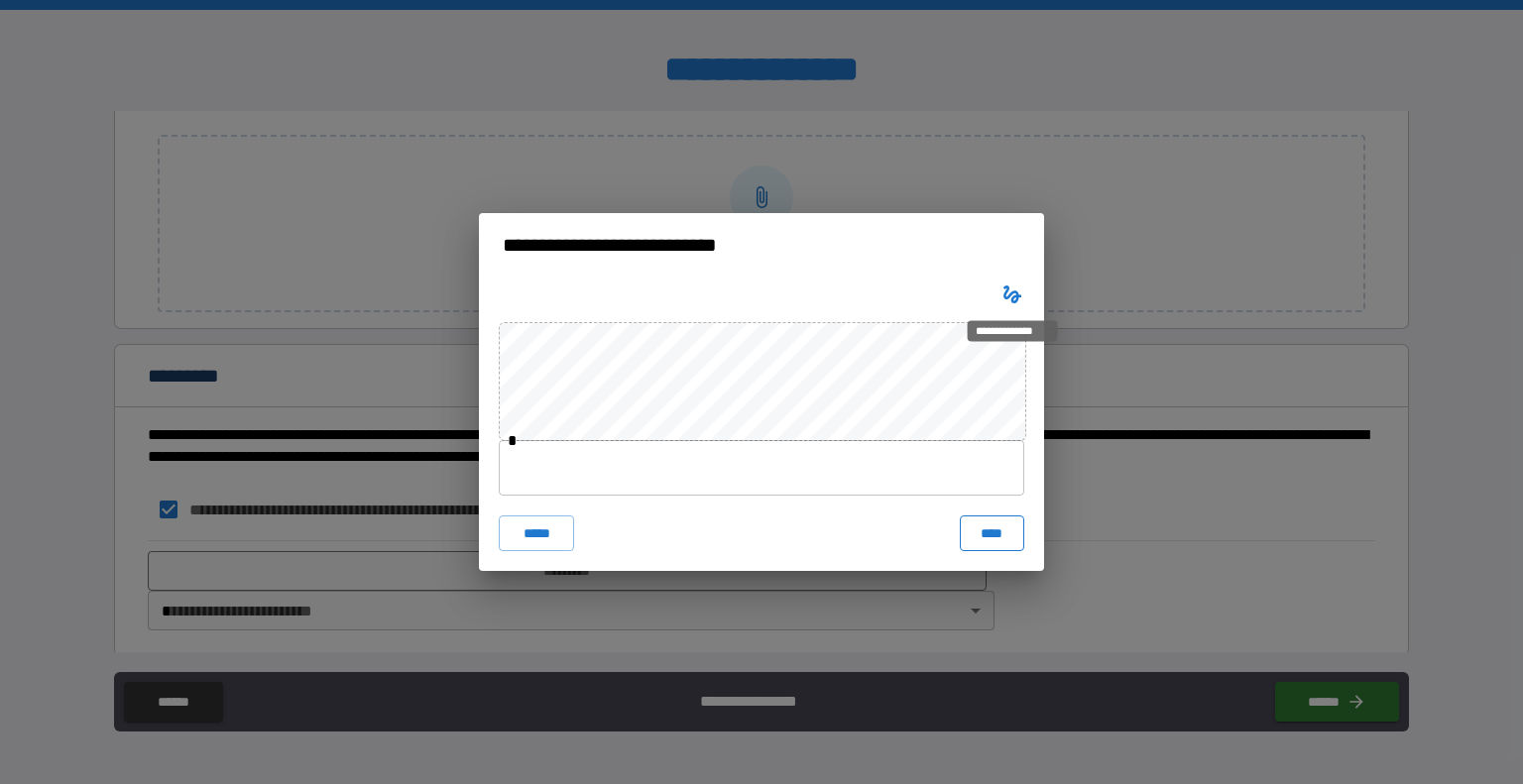 click on "****" at bounding box center [992, 533] 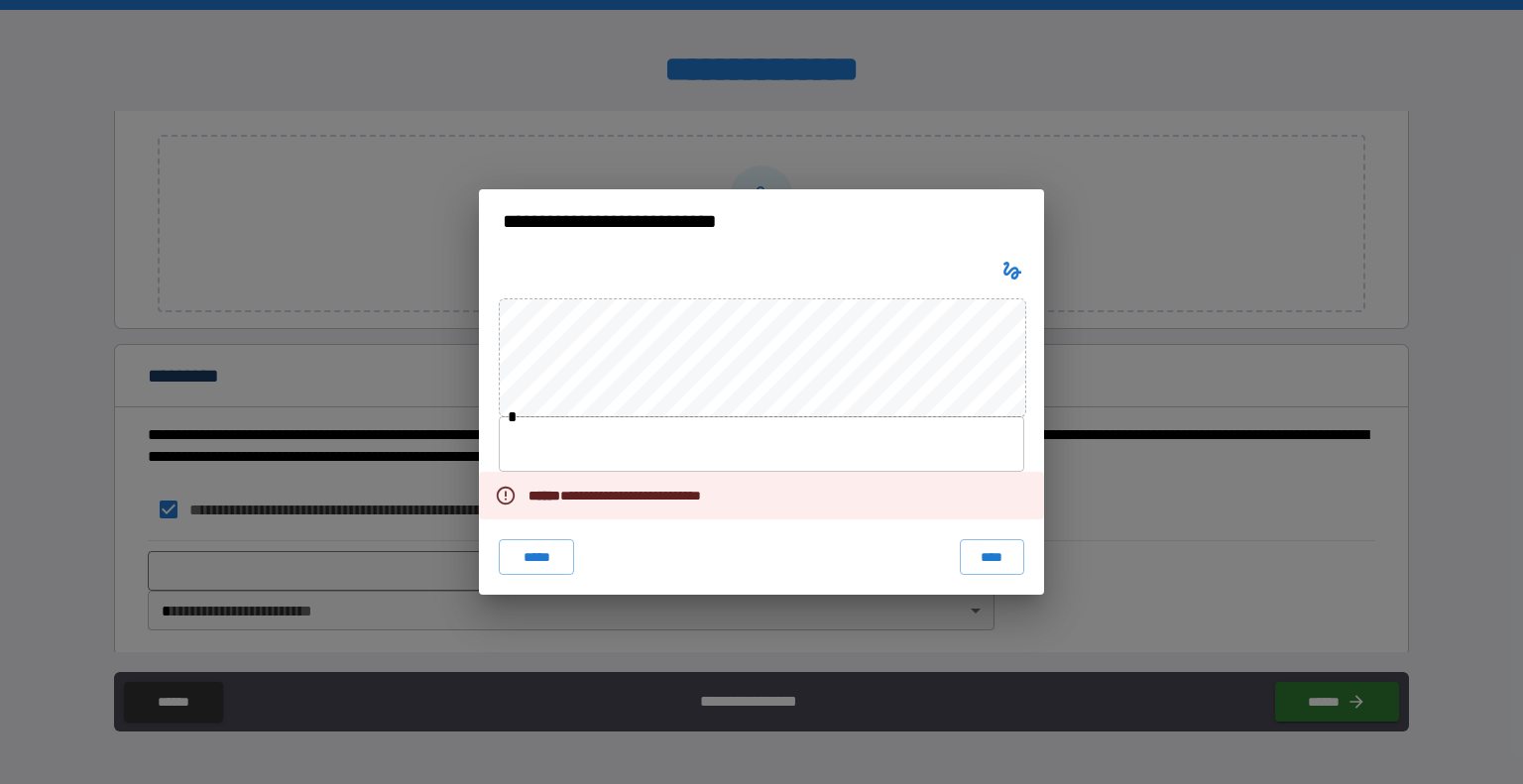 click at bounding box center [762, 444] 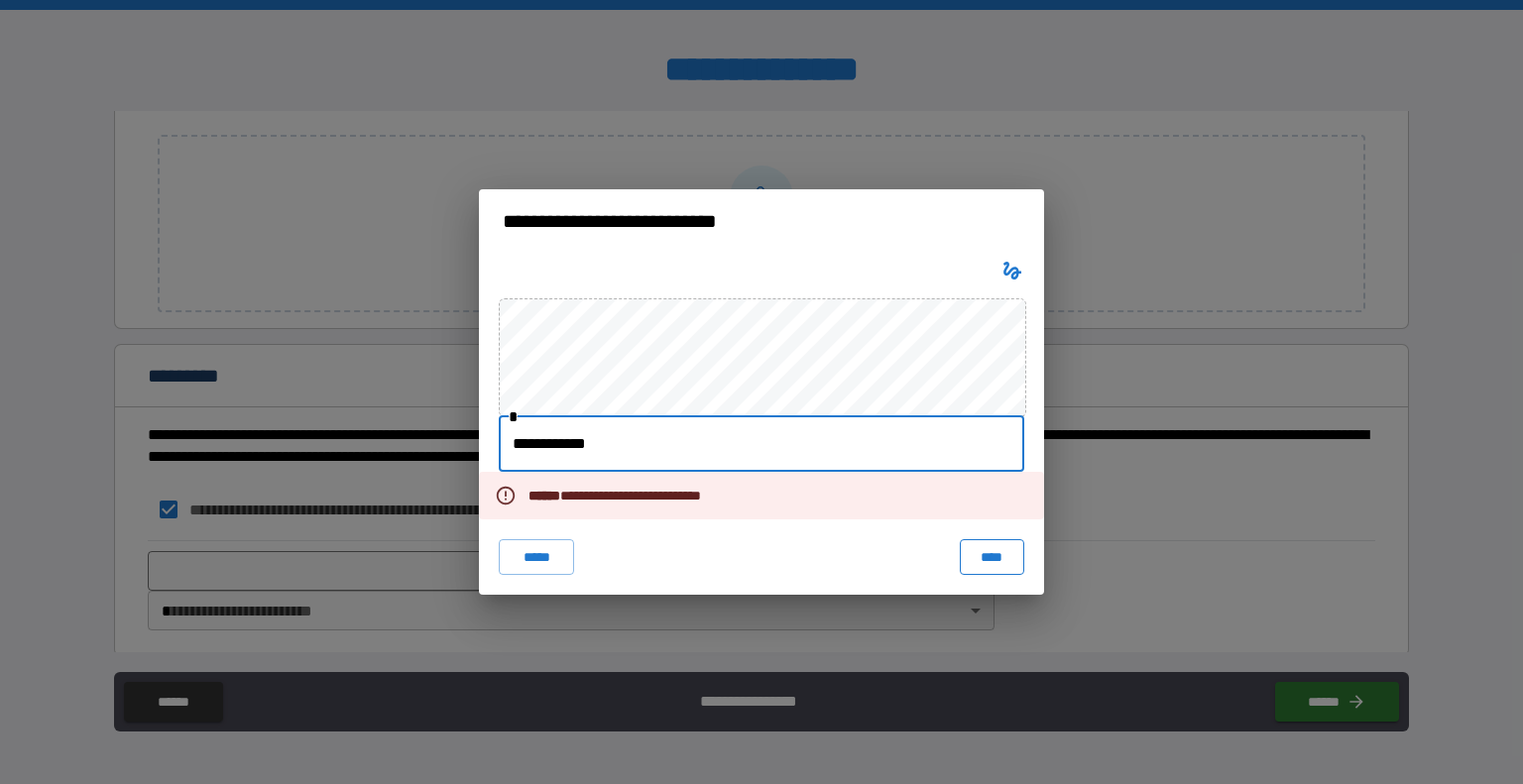 type on "**********" 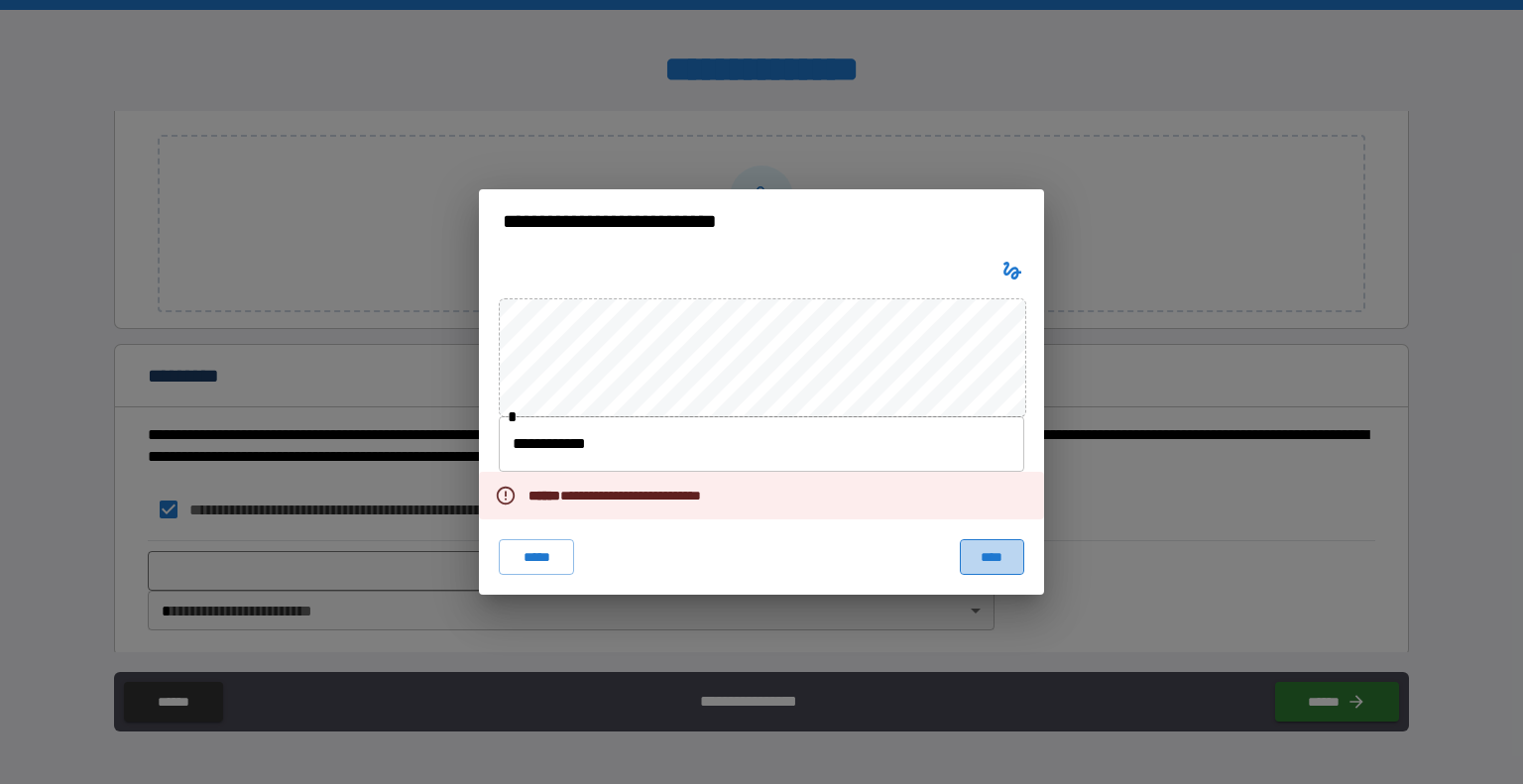 click on "****" at bounding box center (992, 557) 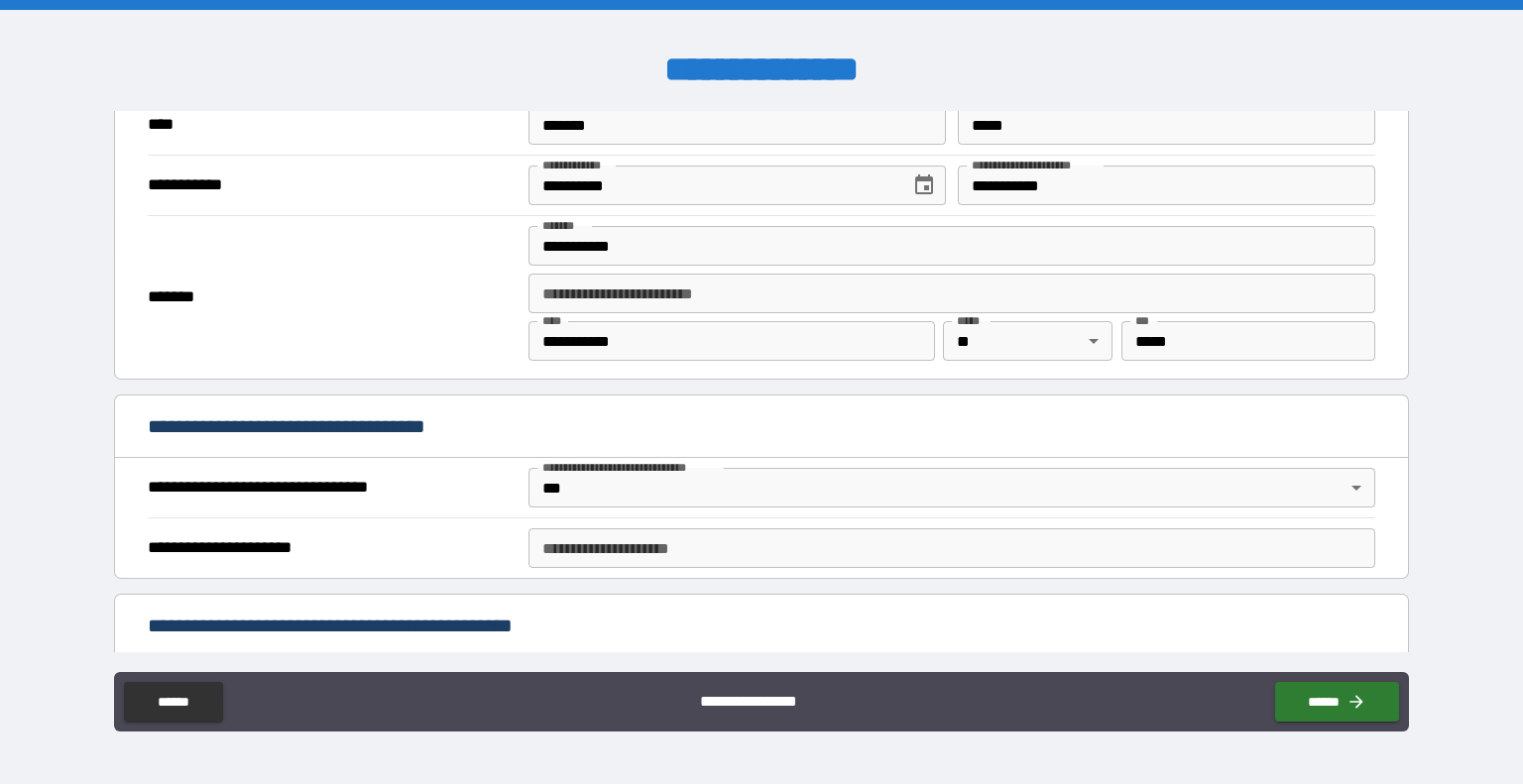 scroll, scrollTop: 714, scrollLeft: 0, axis: vertical 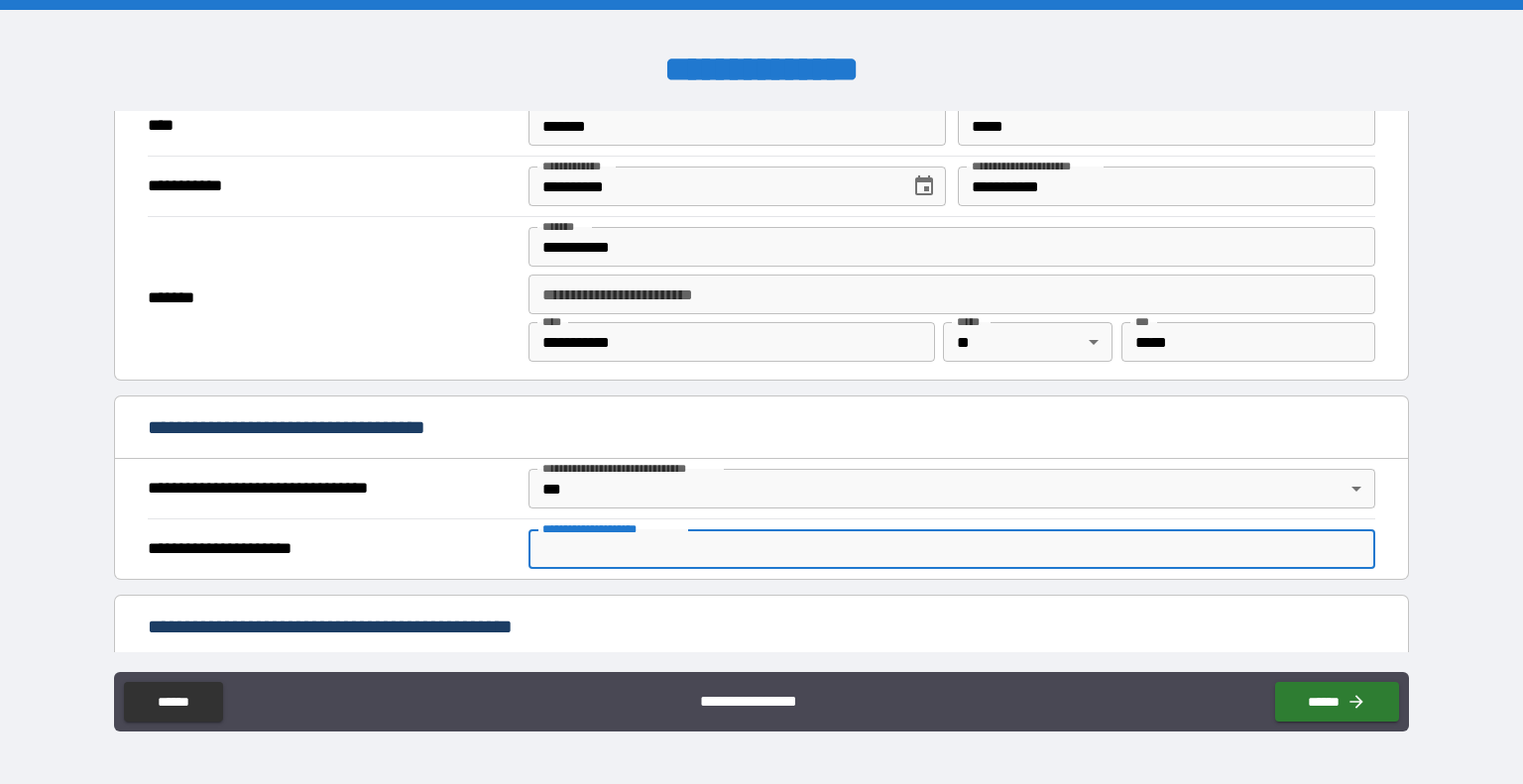 click on "**********" at bounding box center (952, 549) 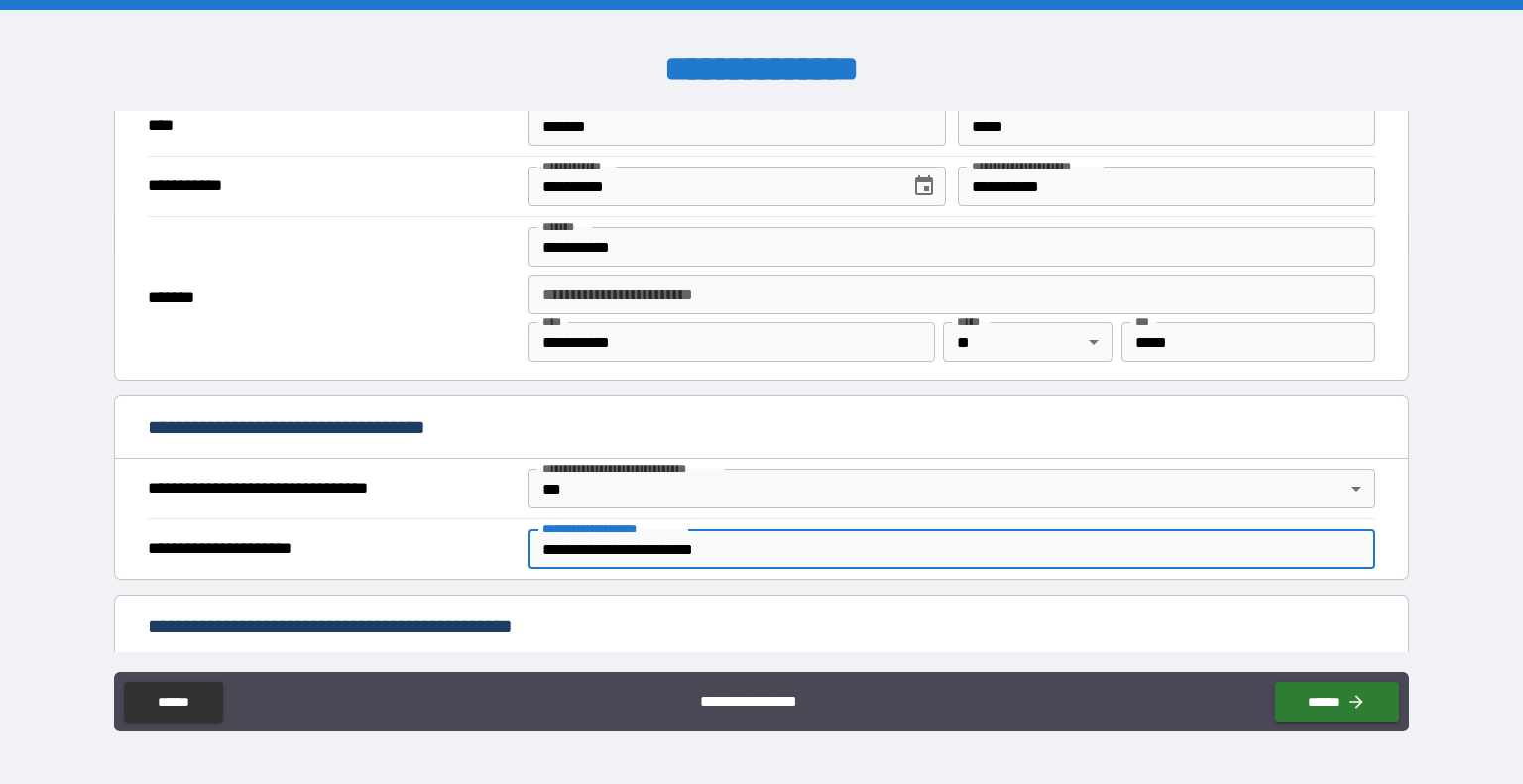type on "**********" 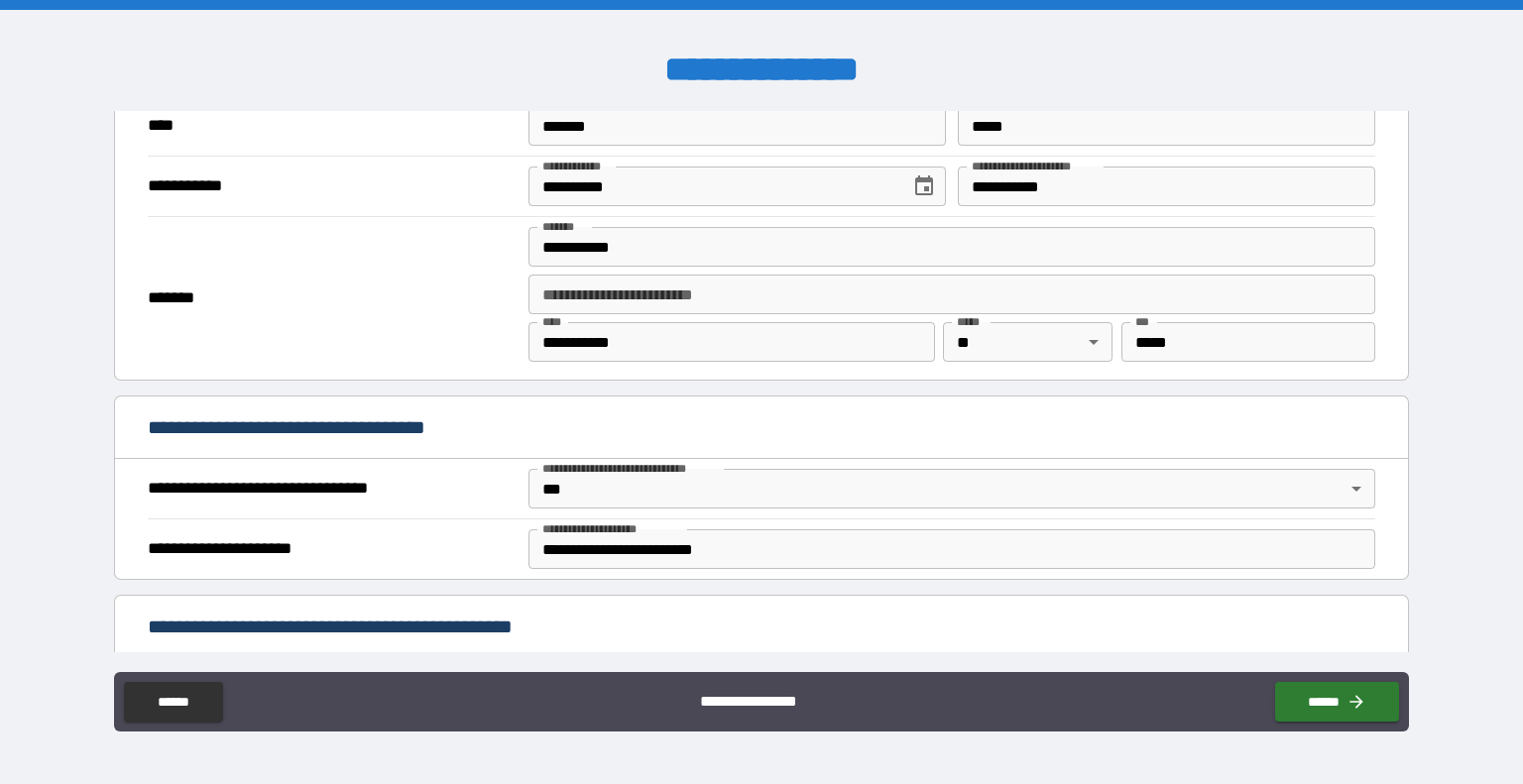 click on "**********" at bounding box center [762, 394] 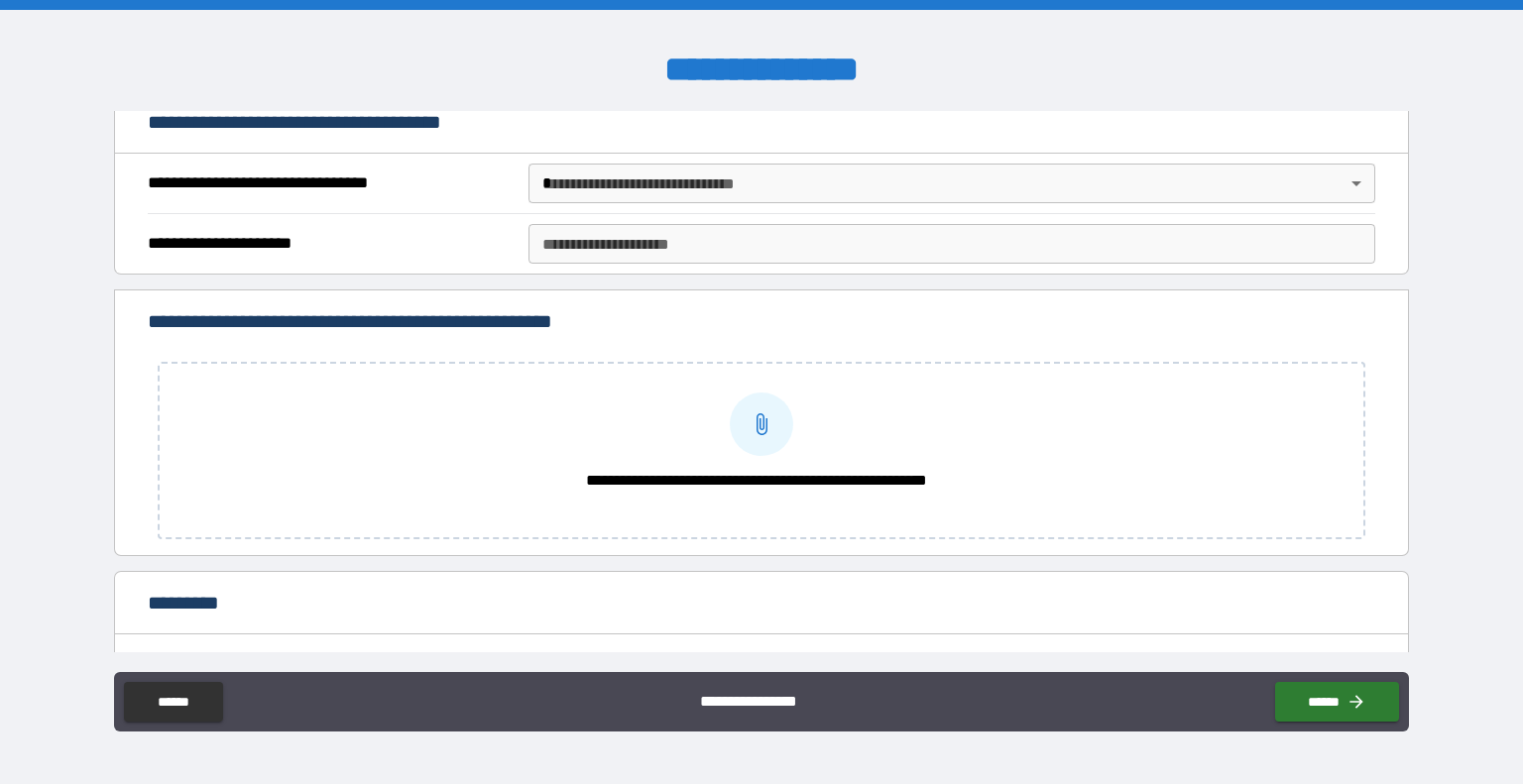 scroll, scrollTop: 2043, scrollLeft: 0, axis: vertical 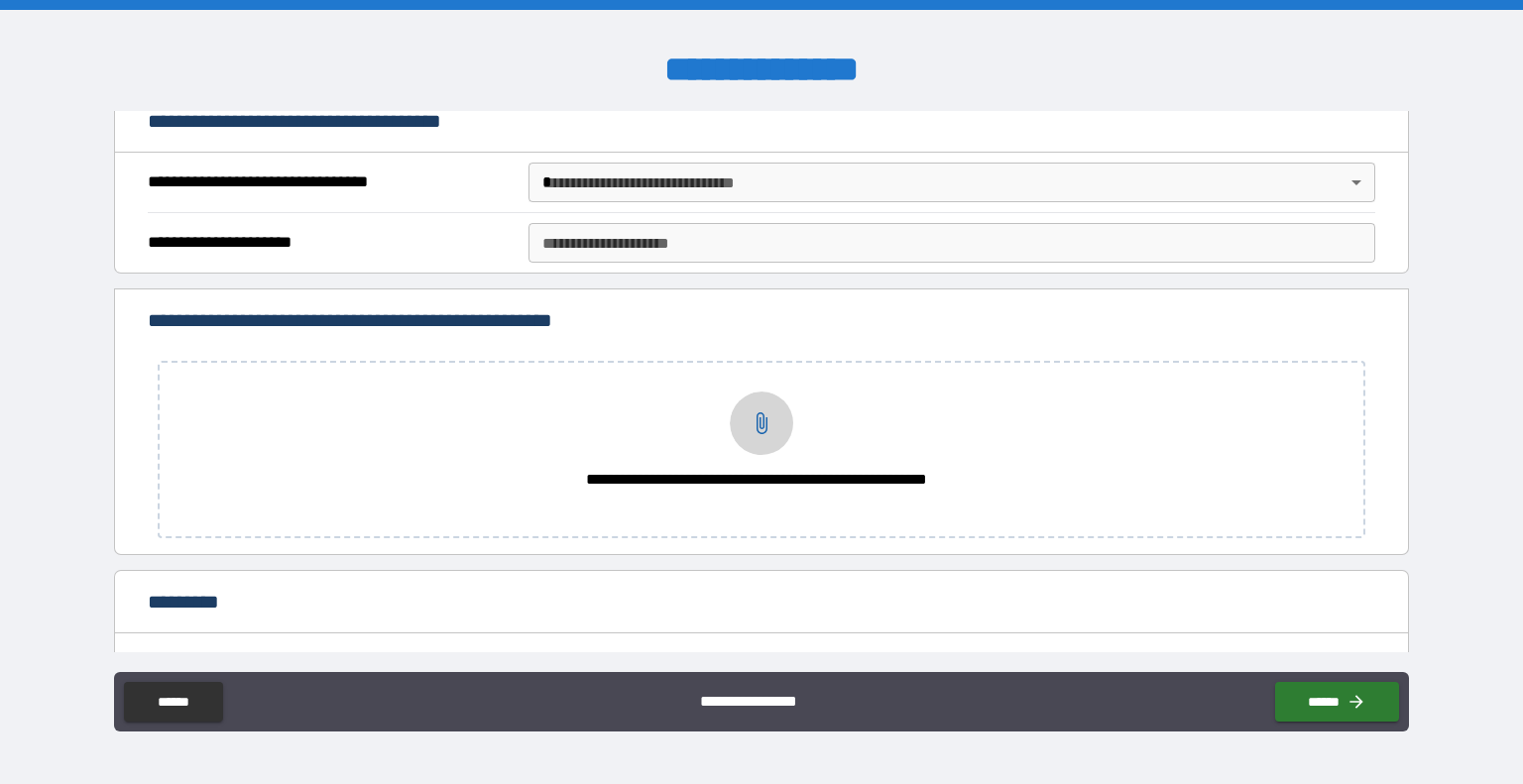 click on "**********" at bounding box center [762, 423] 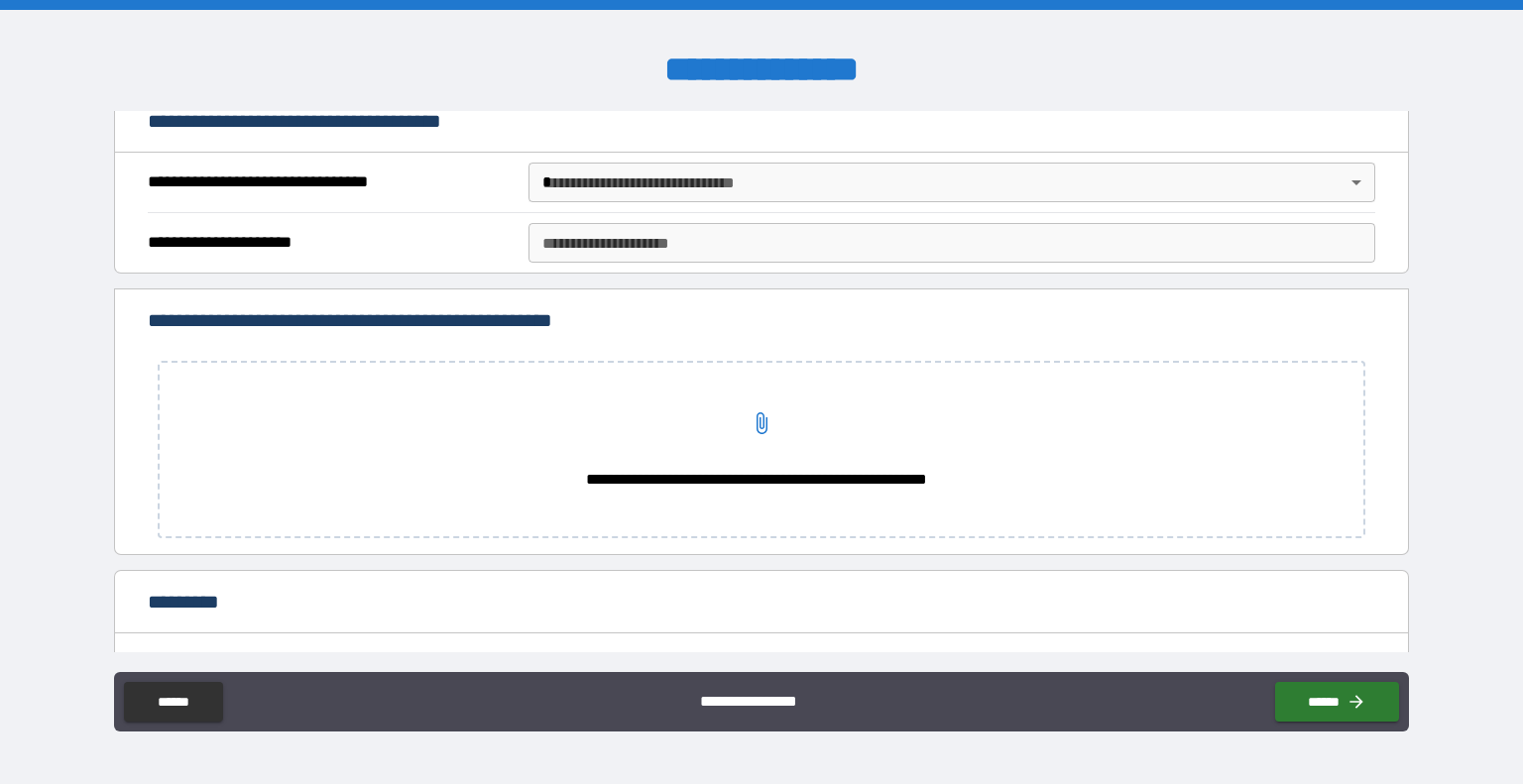 click 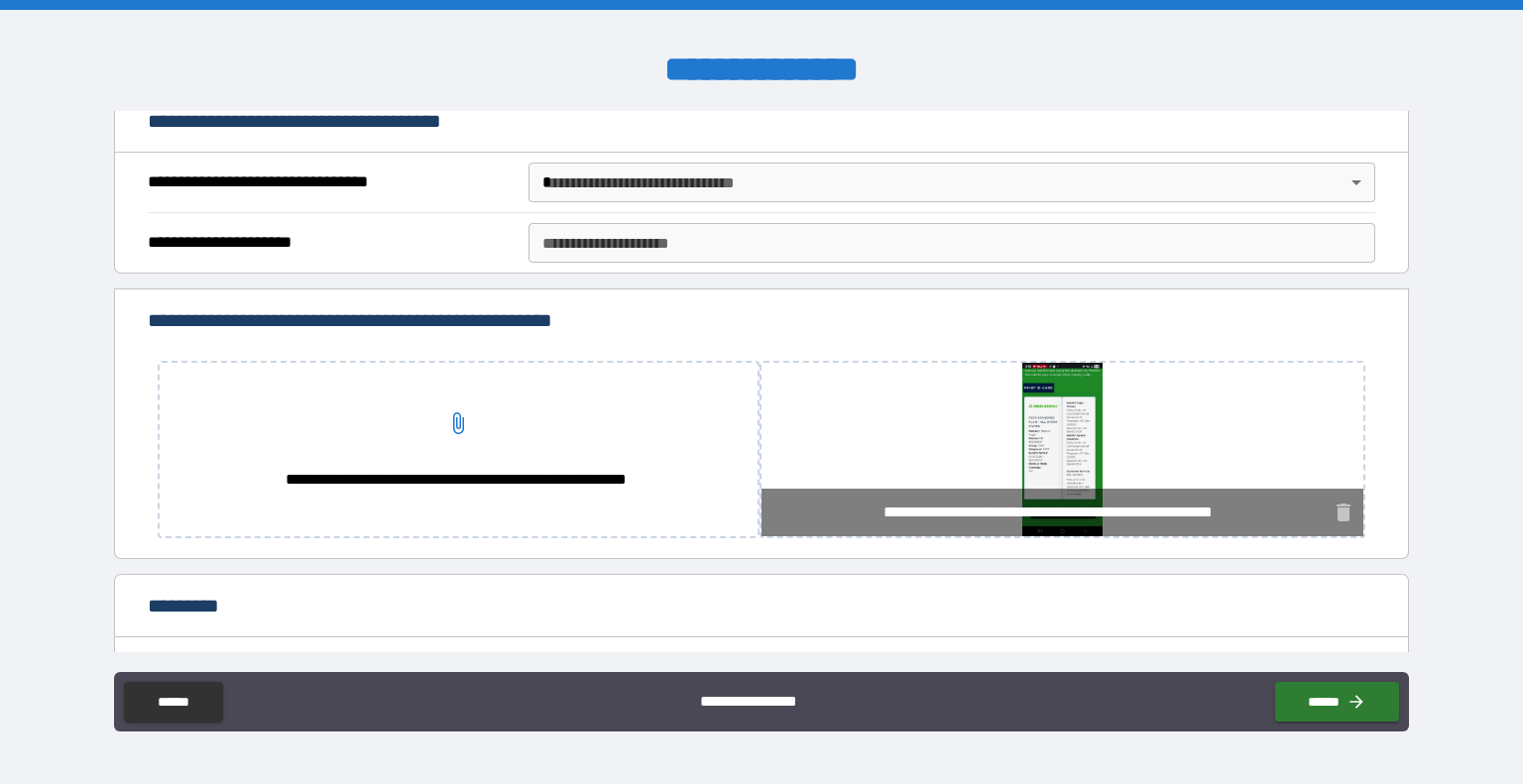 click 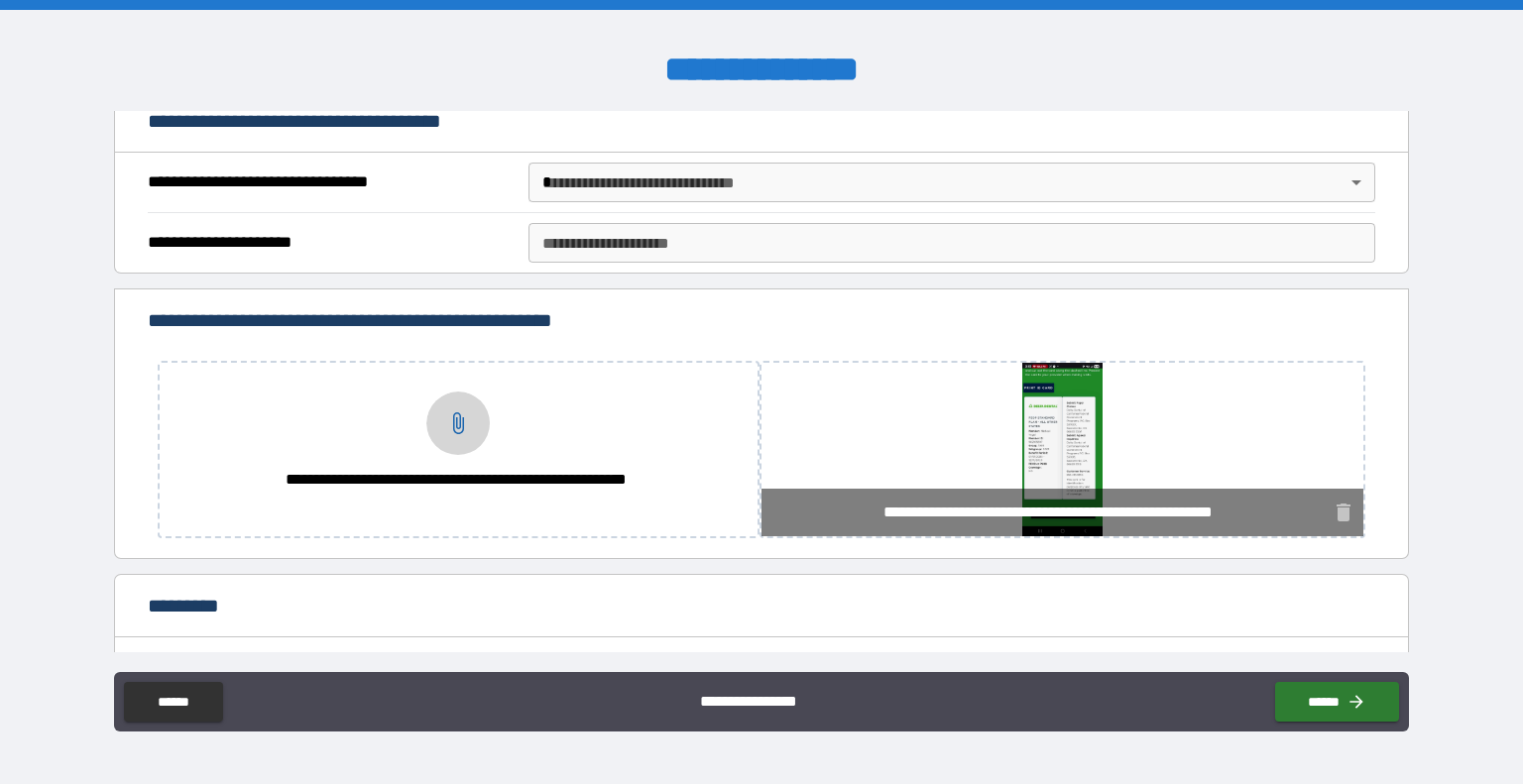 click 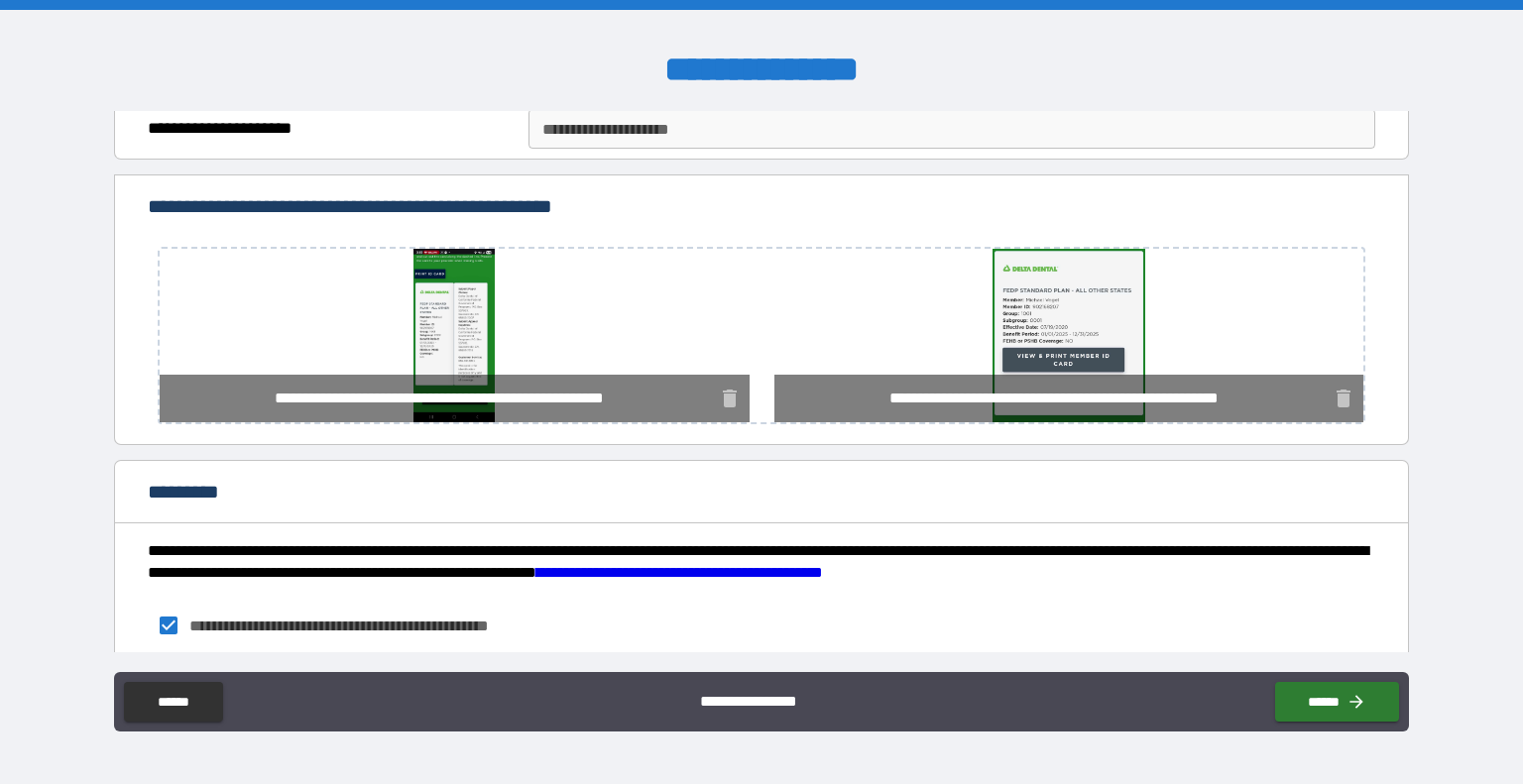 scroll, scrollTop: 2289, scrollLeft: 0, axis: vertical 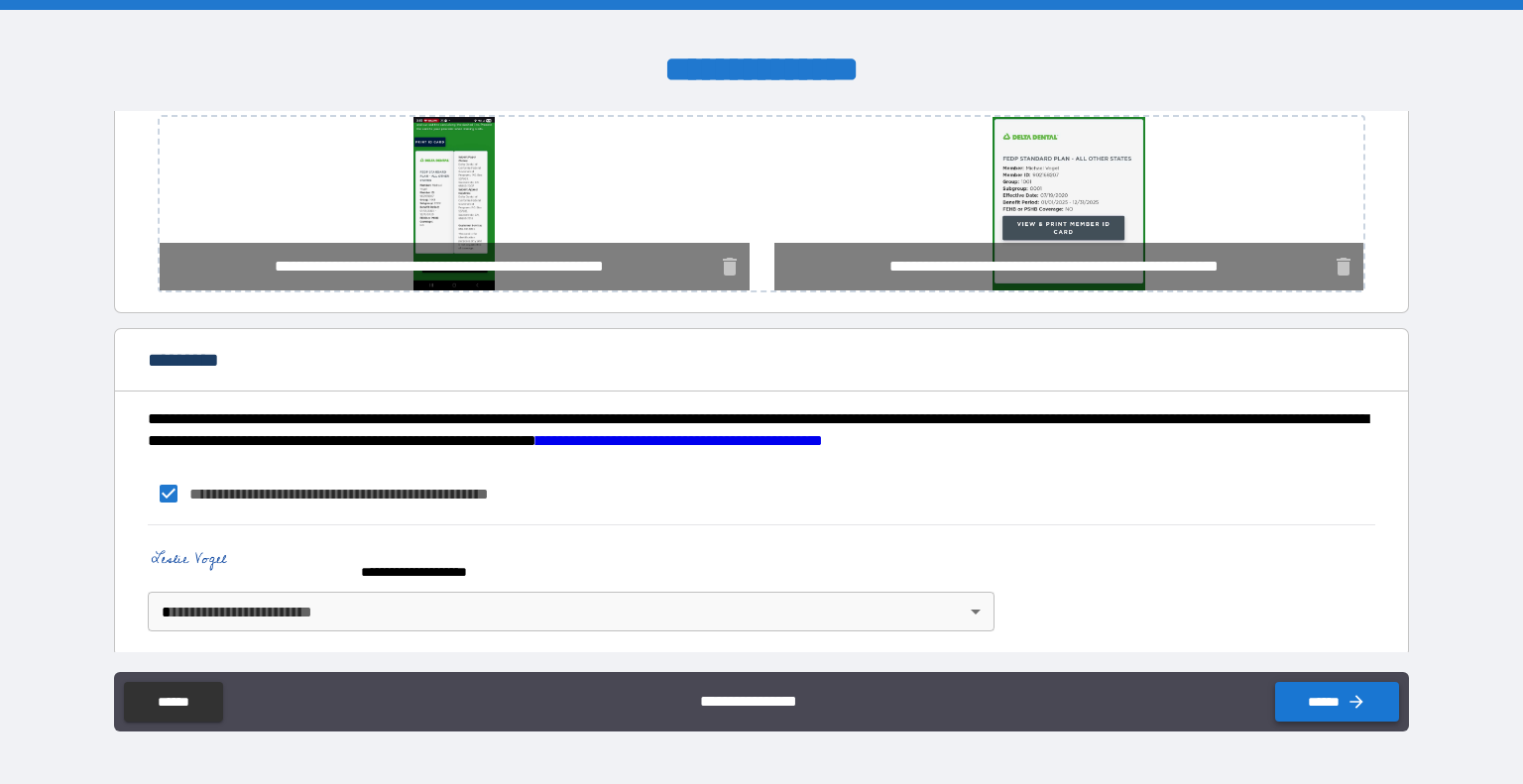 click on "******" at bounding box center [1337, 702] 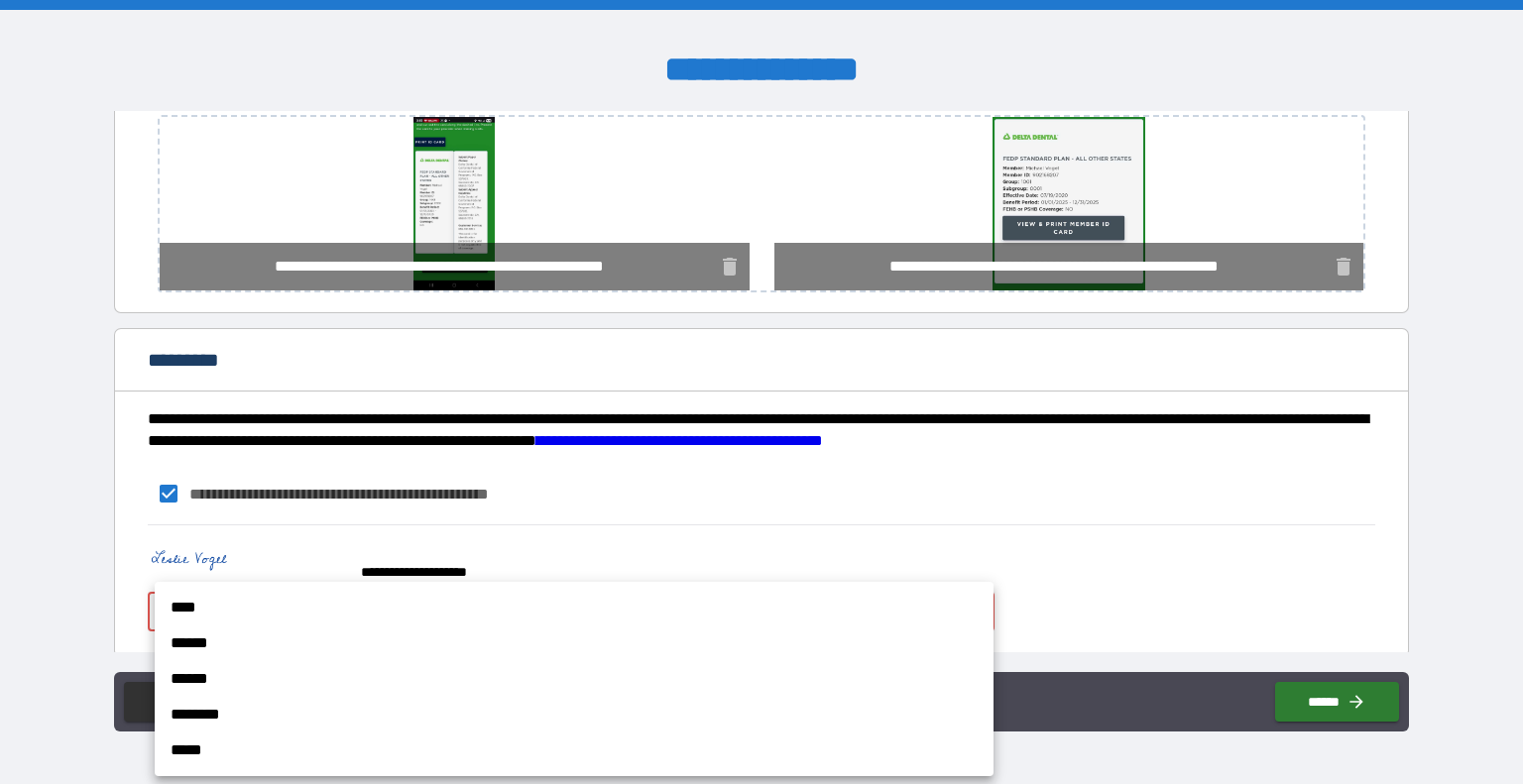 click on "**********" at bounding box center [762, 392] 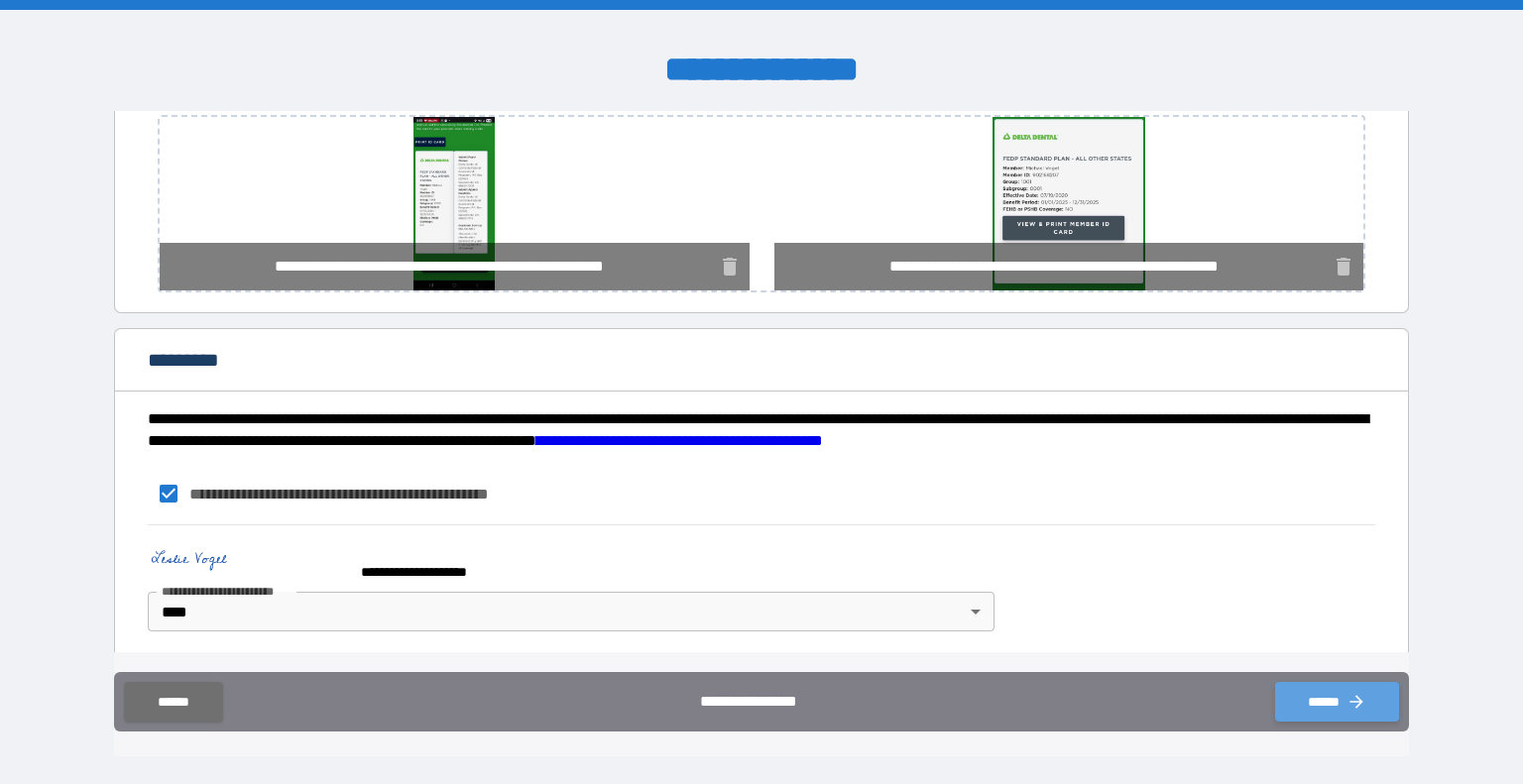 click on "******" at bounding box center (1337, 702) 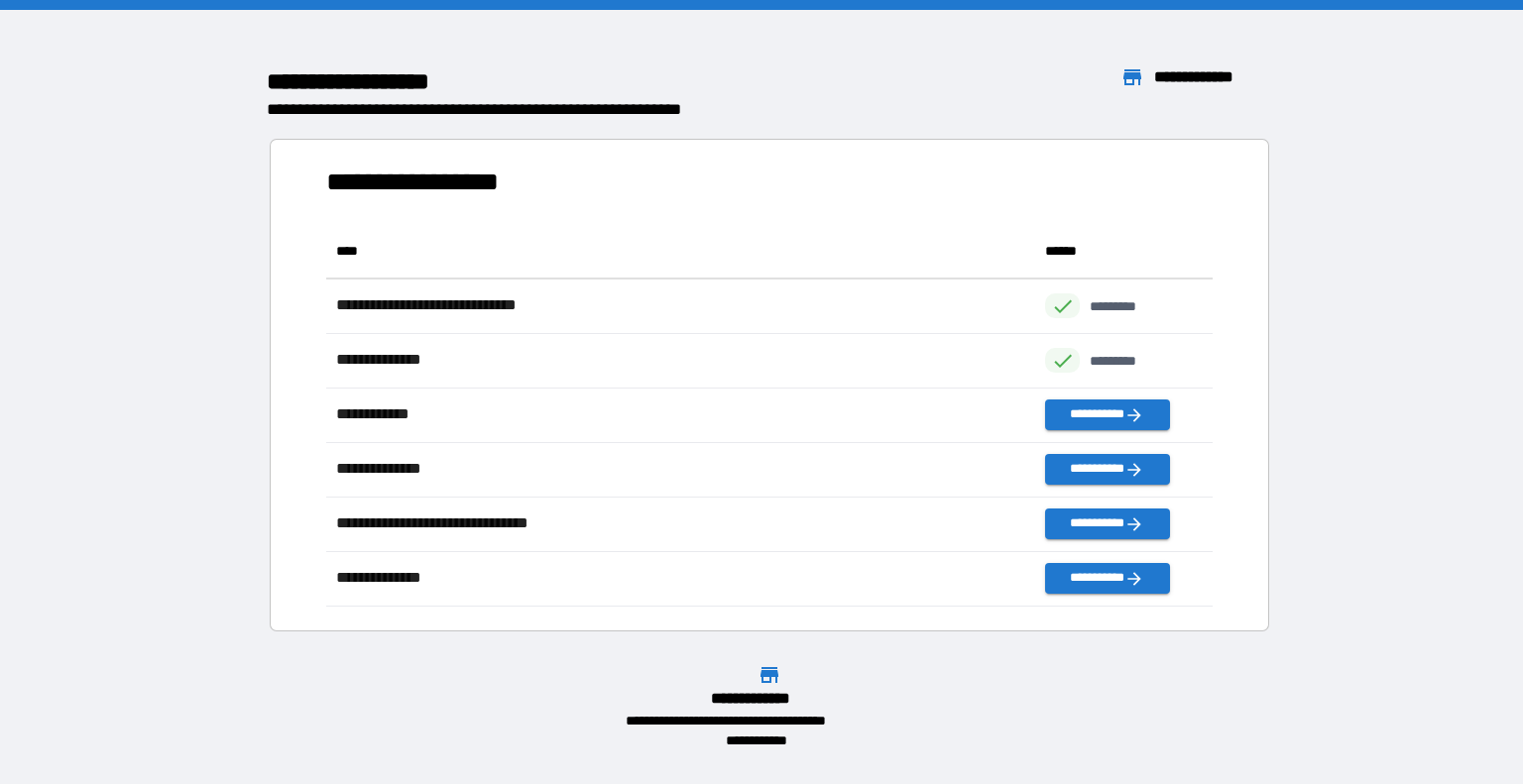 scroll, scrollTop: 16, scrollLeft: 16, axis: both 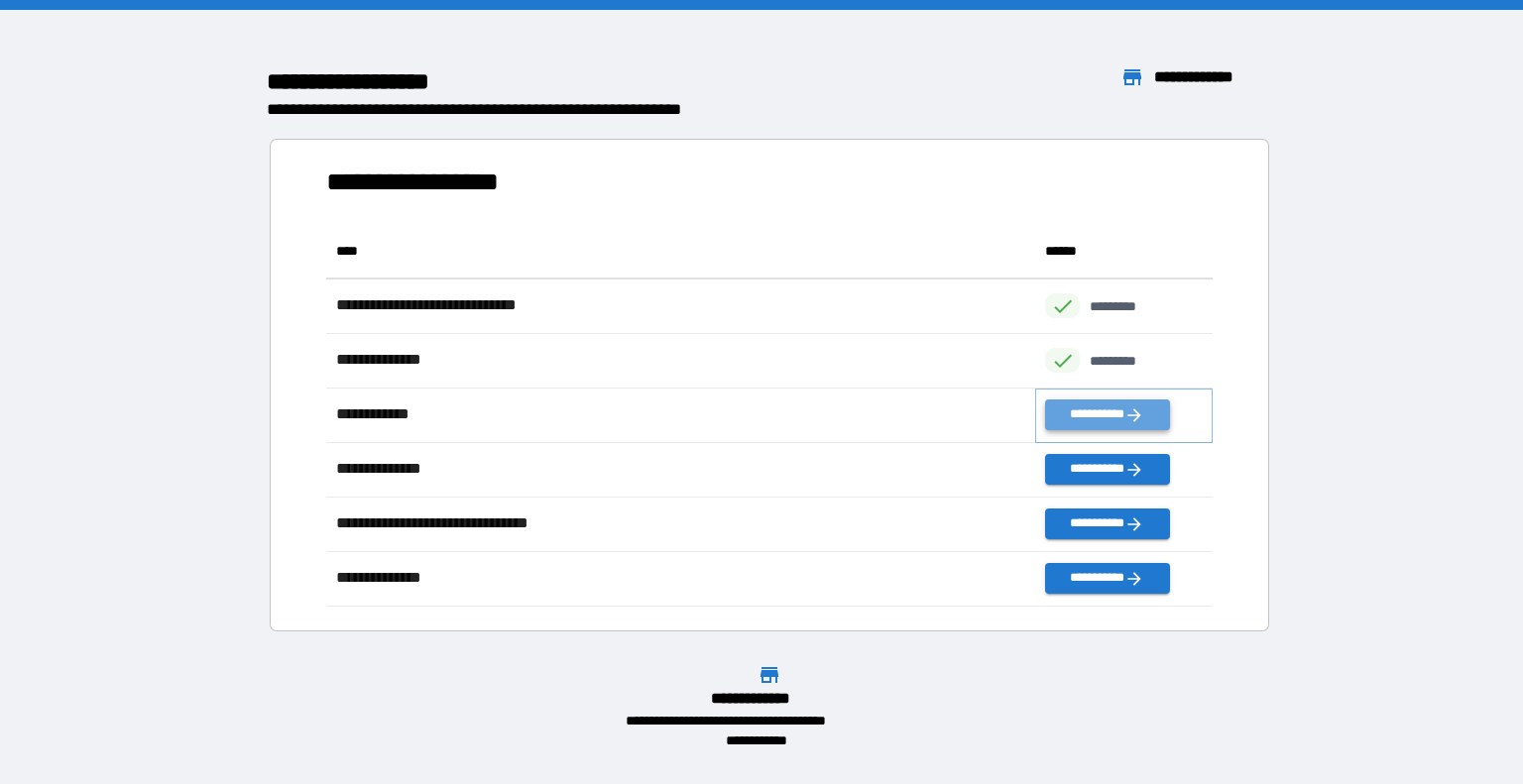 click on "**********" at bounding box center (1107, 414) 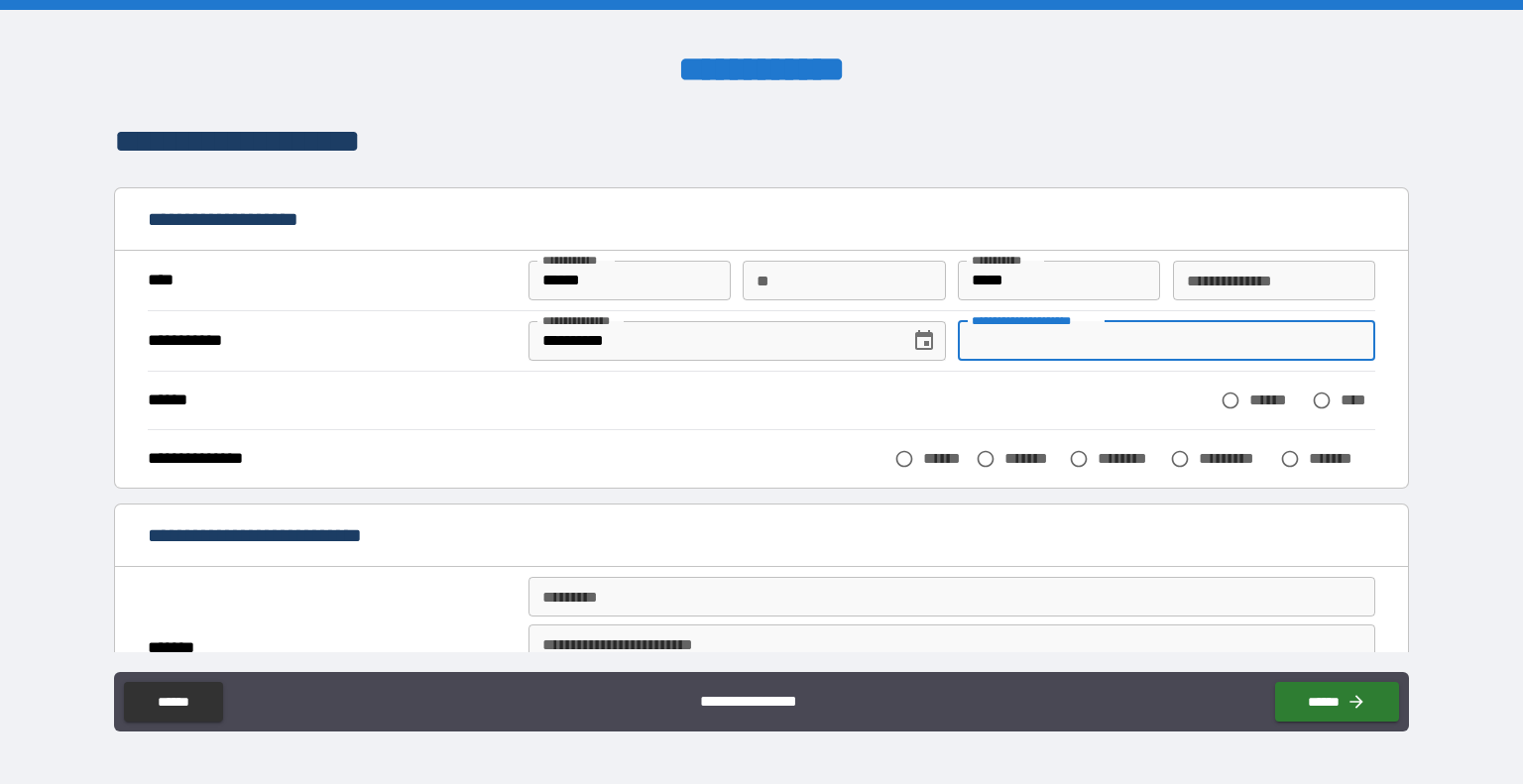 click on "**********" at bounding box center (1166, 341) 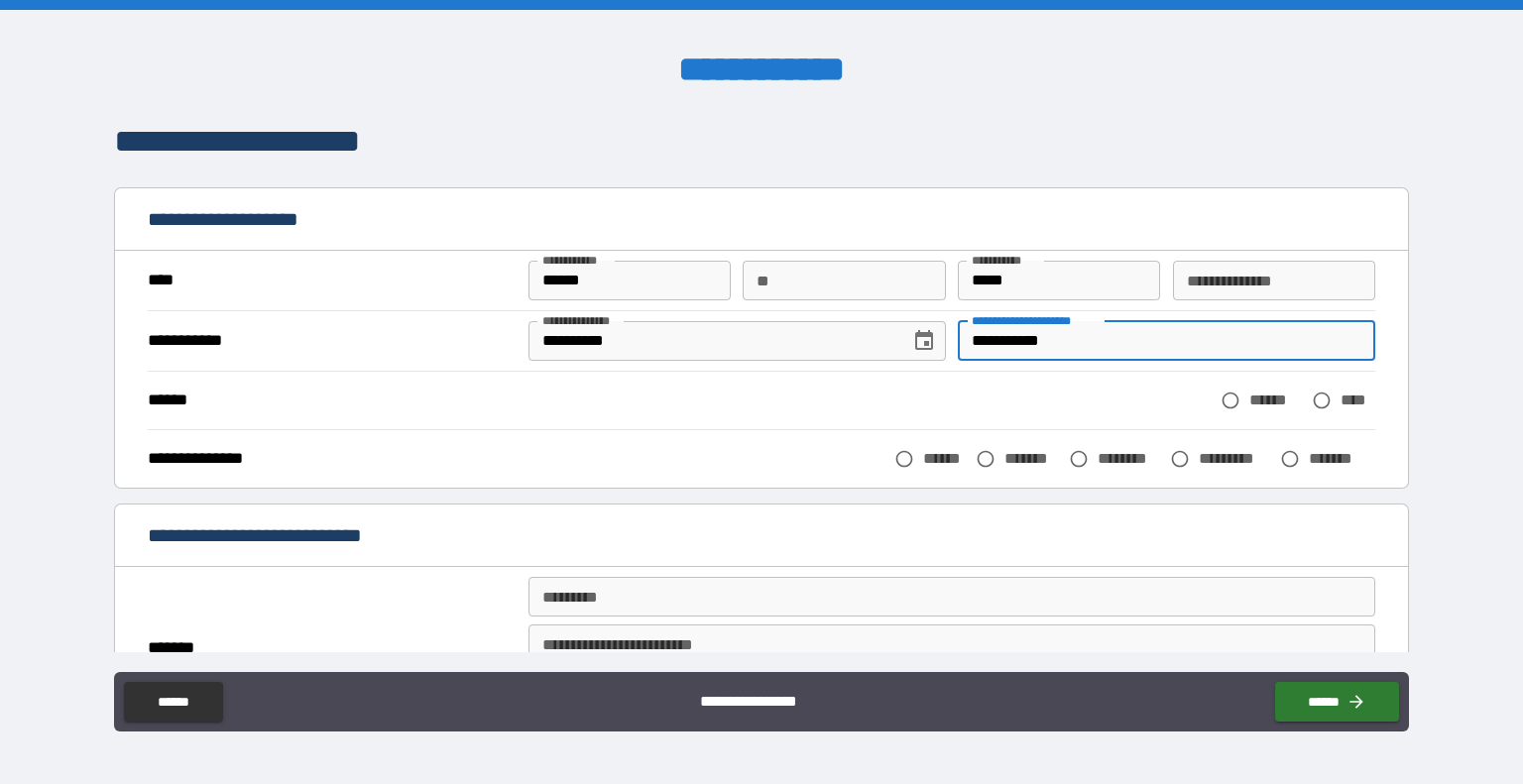 type on "**********" 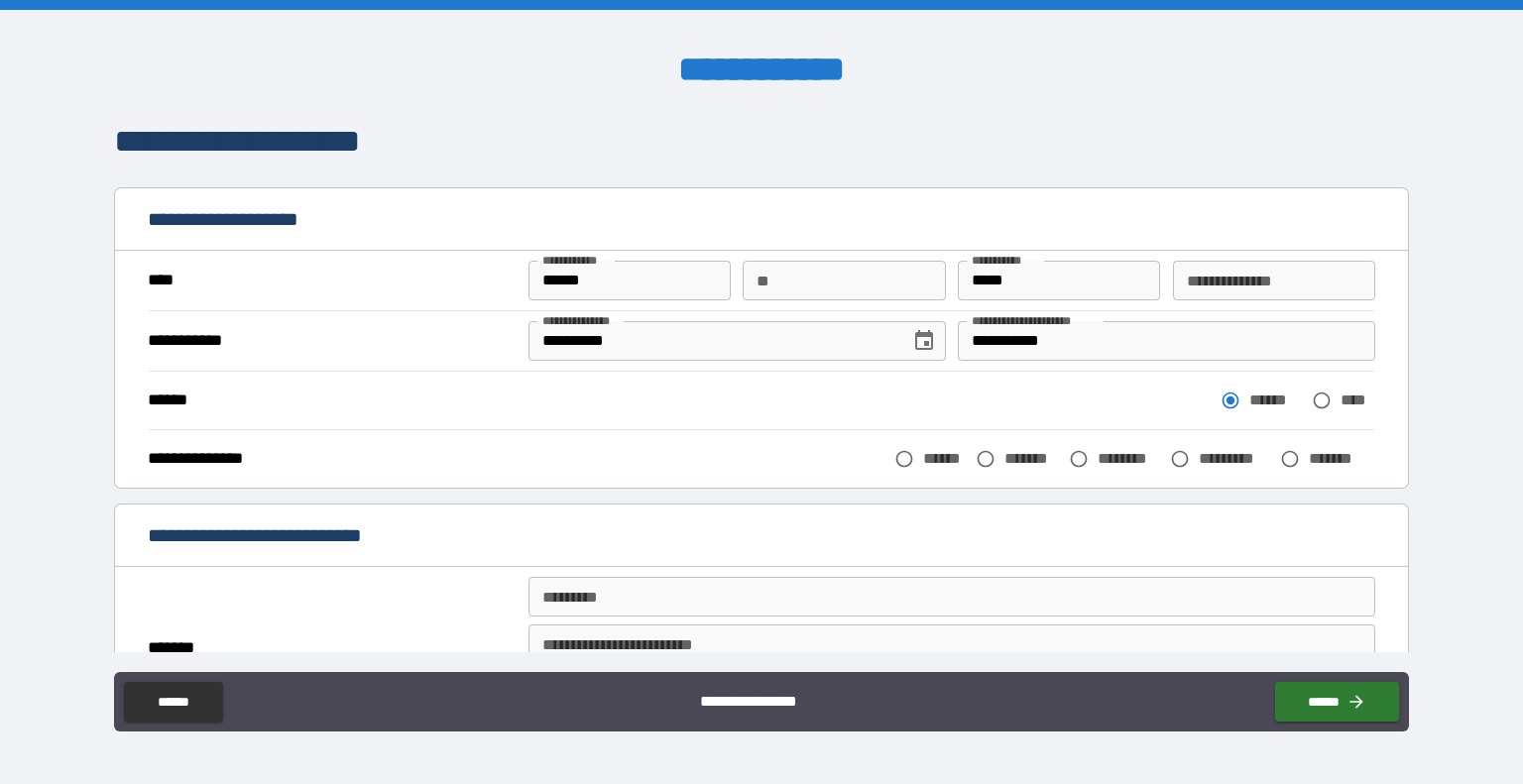 click on "*******" at bounding box center [1032, 458] 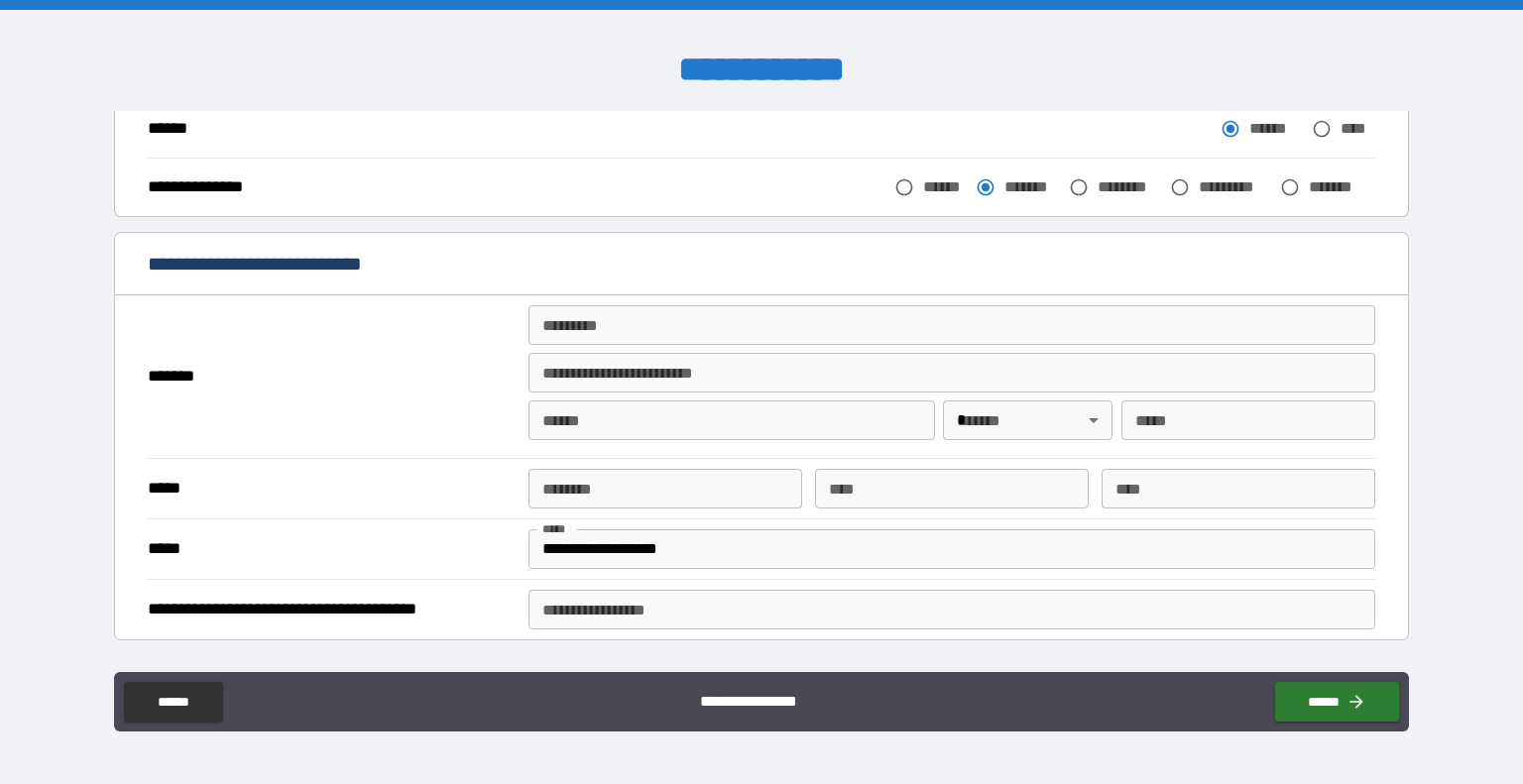 scroll, scrollTop: 273, scrollLeft: 0, axis: vertical 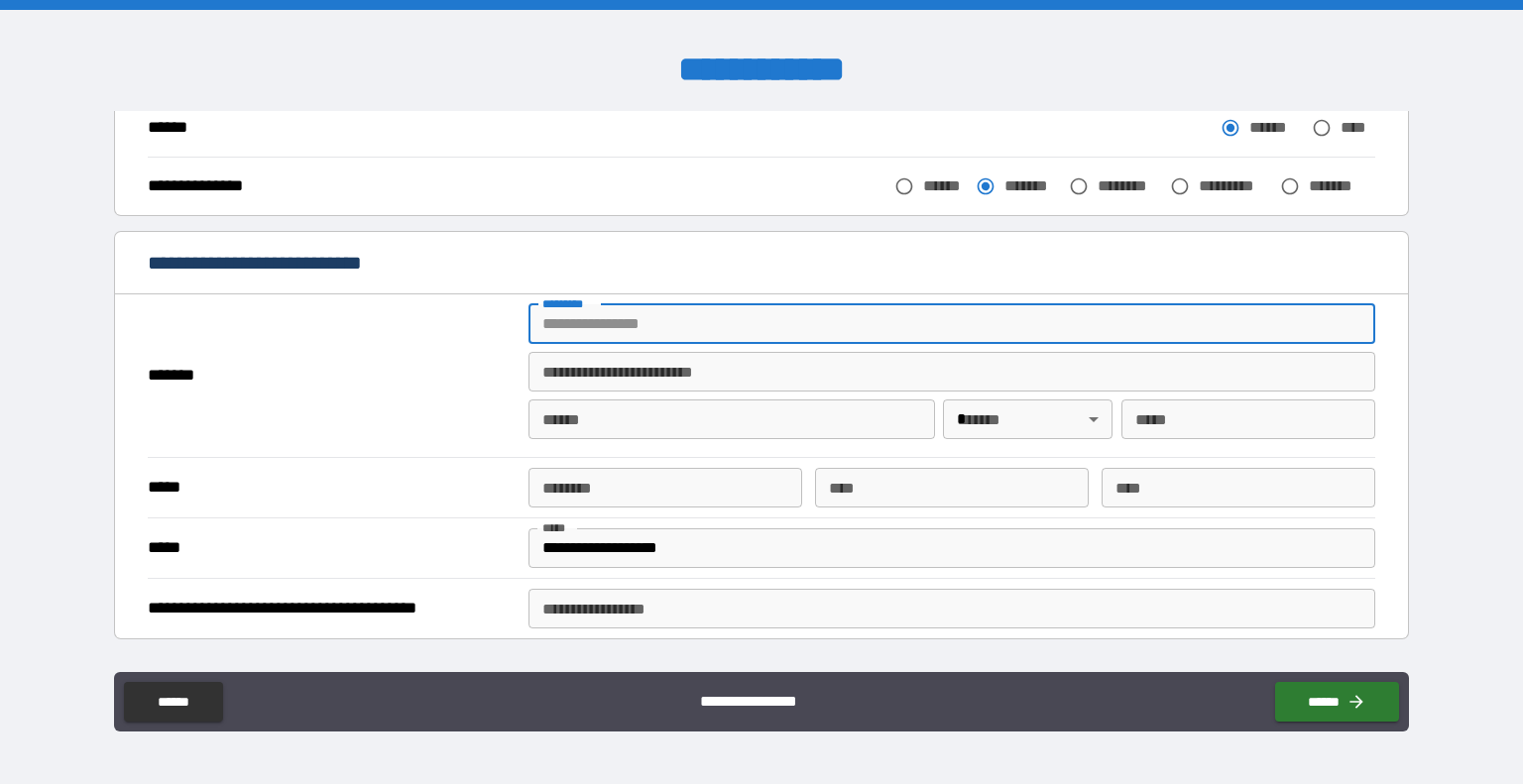 click on "*******   *" at bounding box center (952, 324) 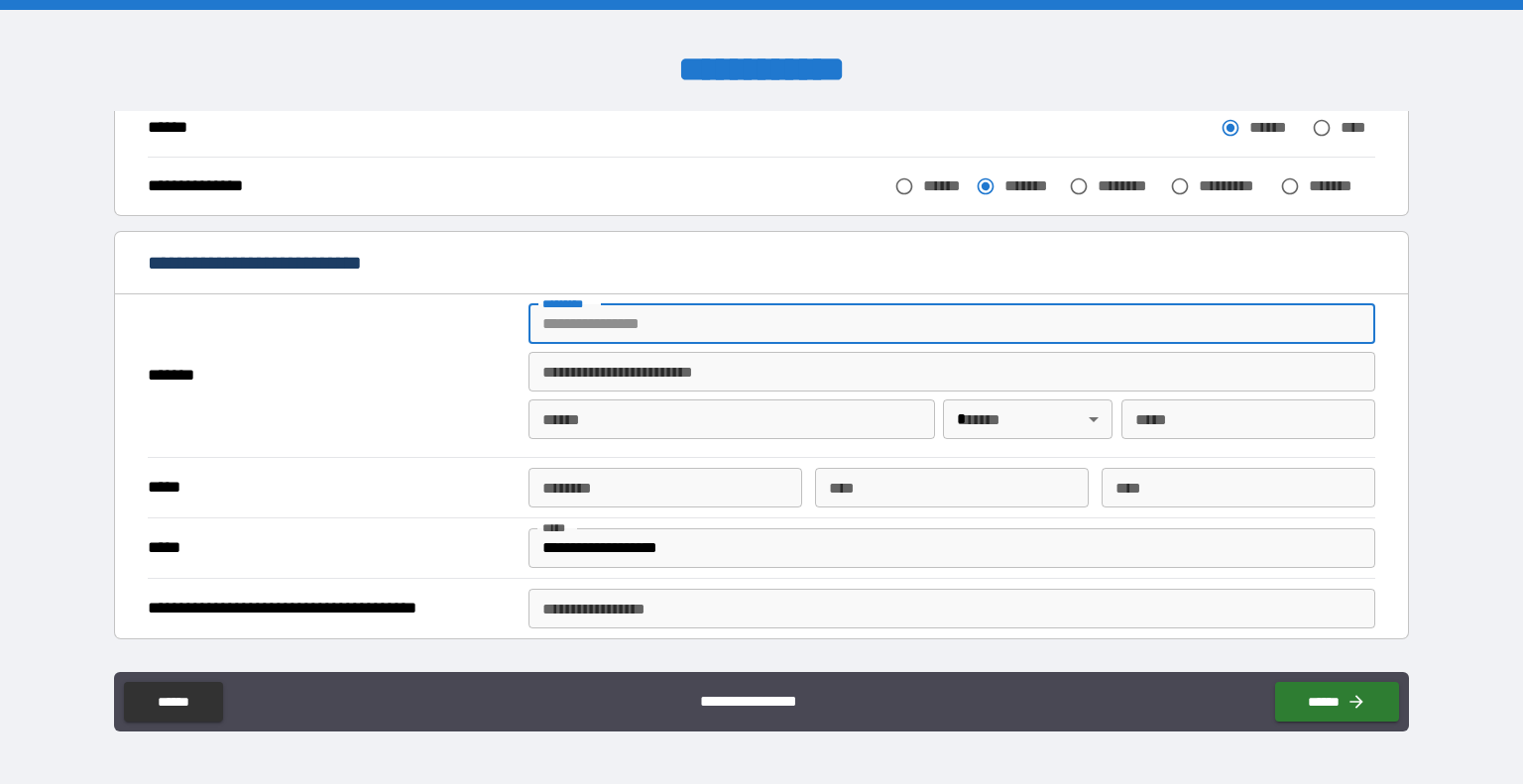 type on "**********" 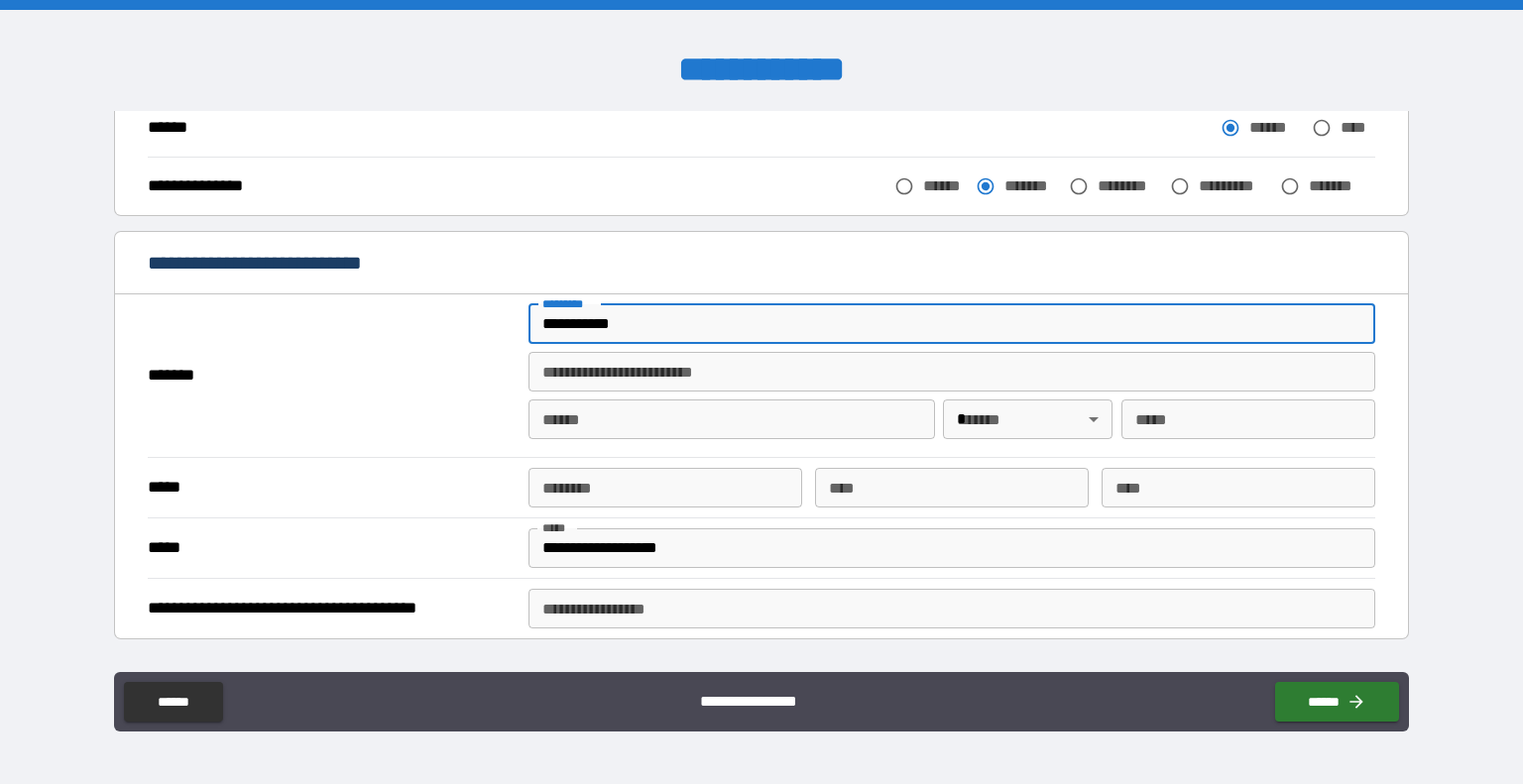 type on "**********" 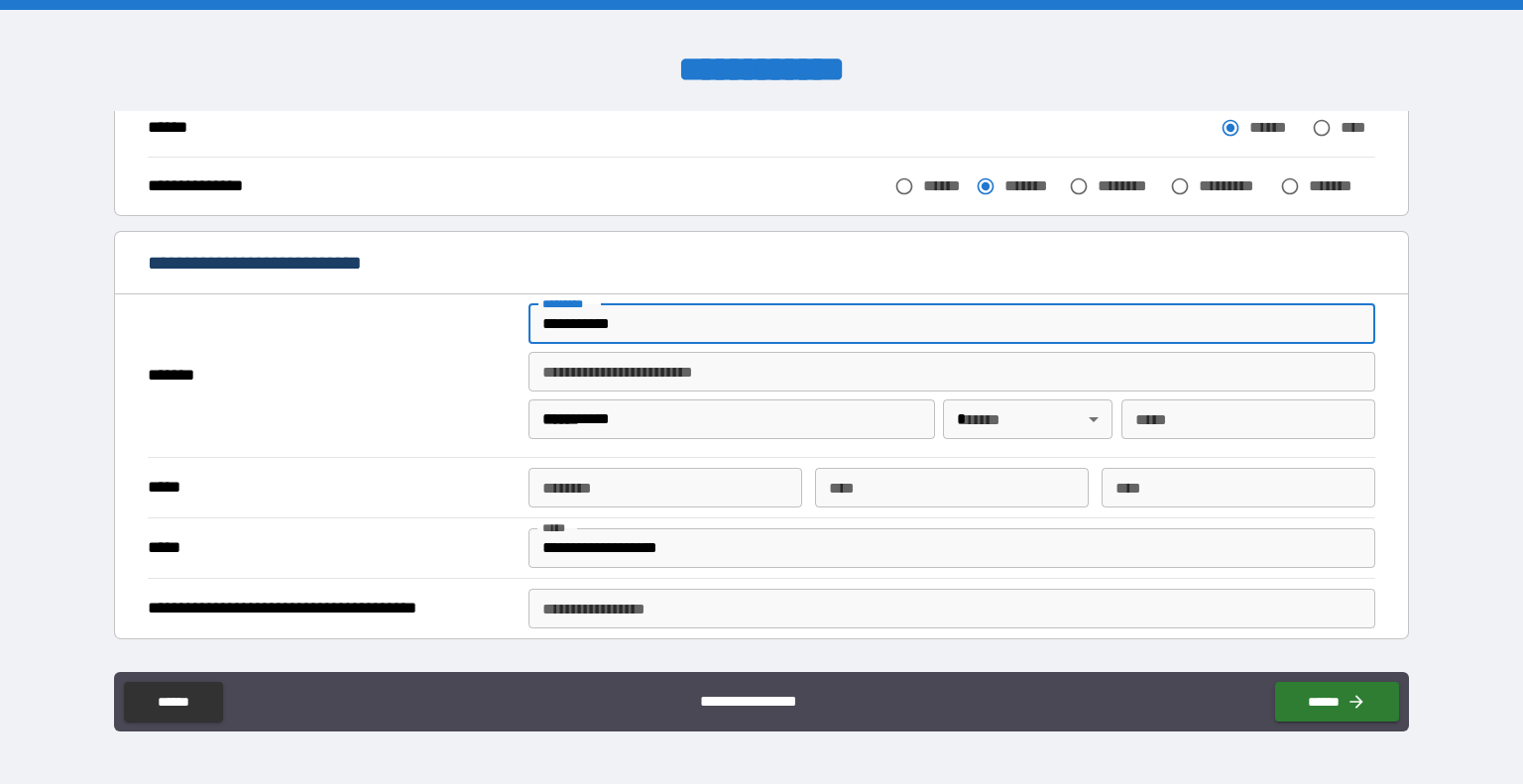 type on "**" 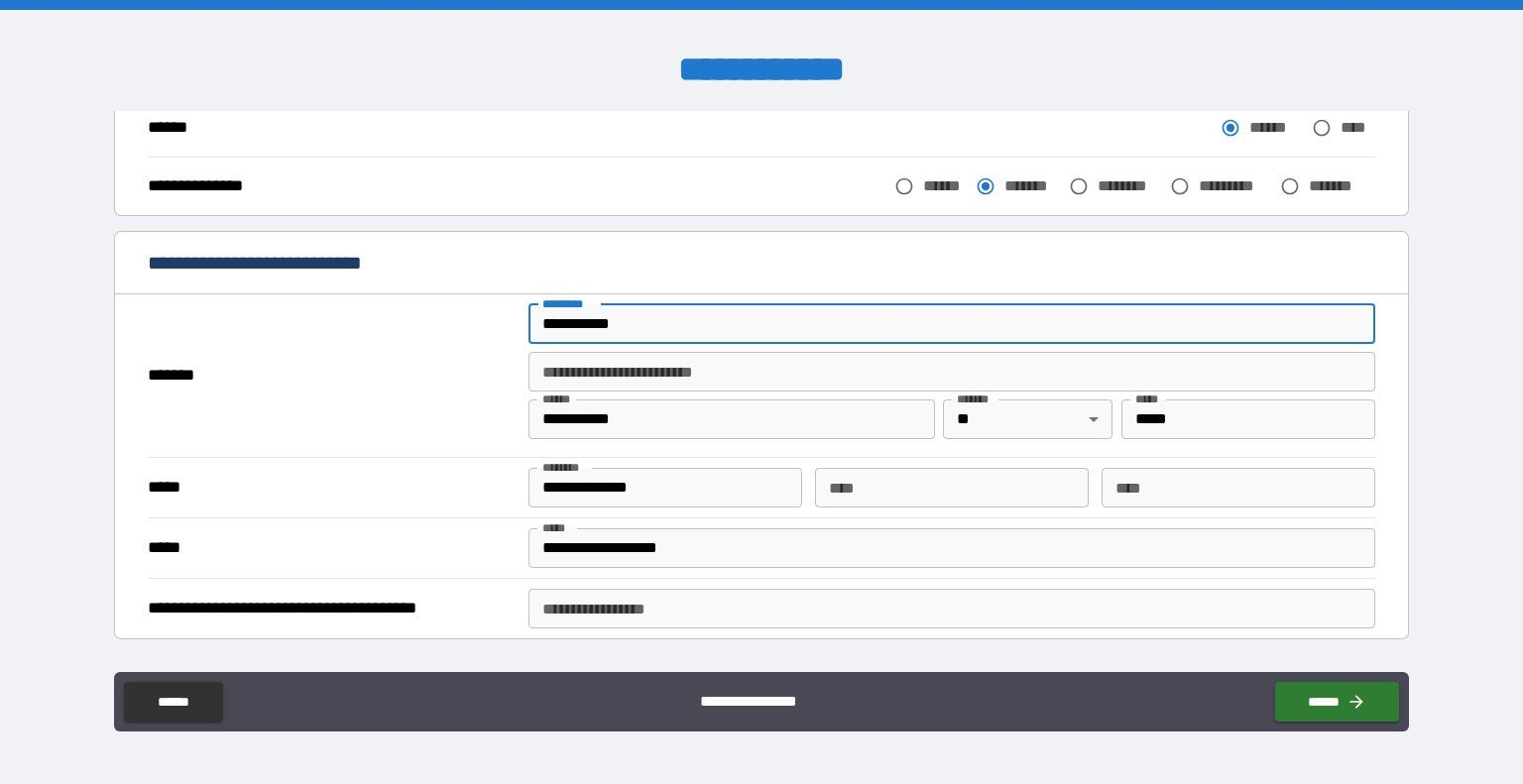 click on "**********" at bounding box center [665, 488] 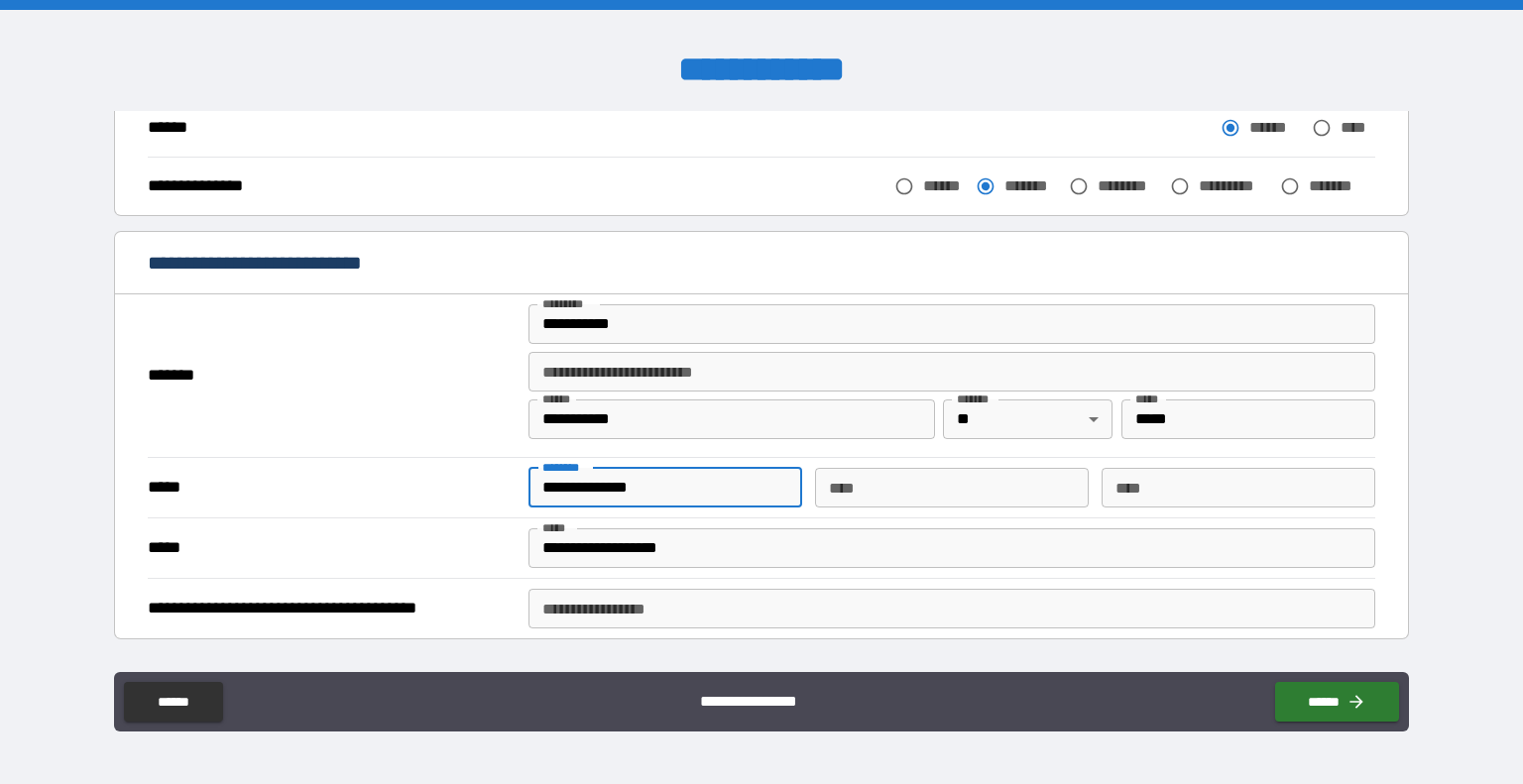 click on "**********" at bounding box center [665, 488] 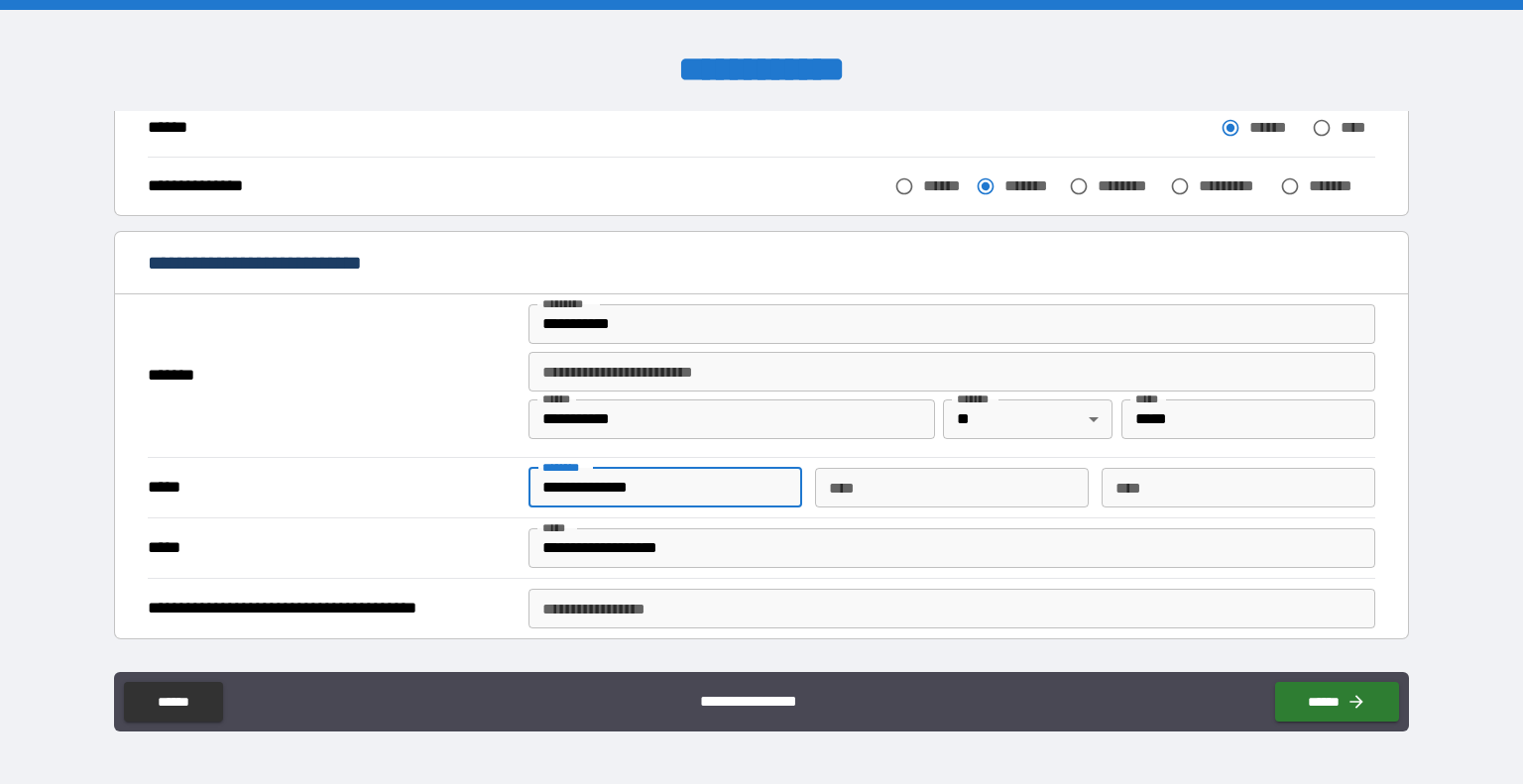 type on "**********" 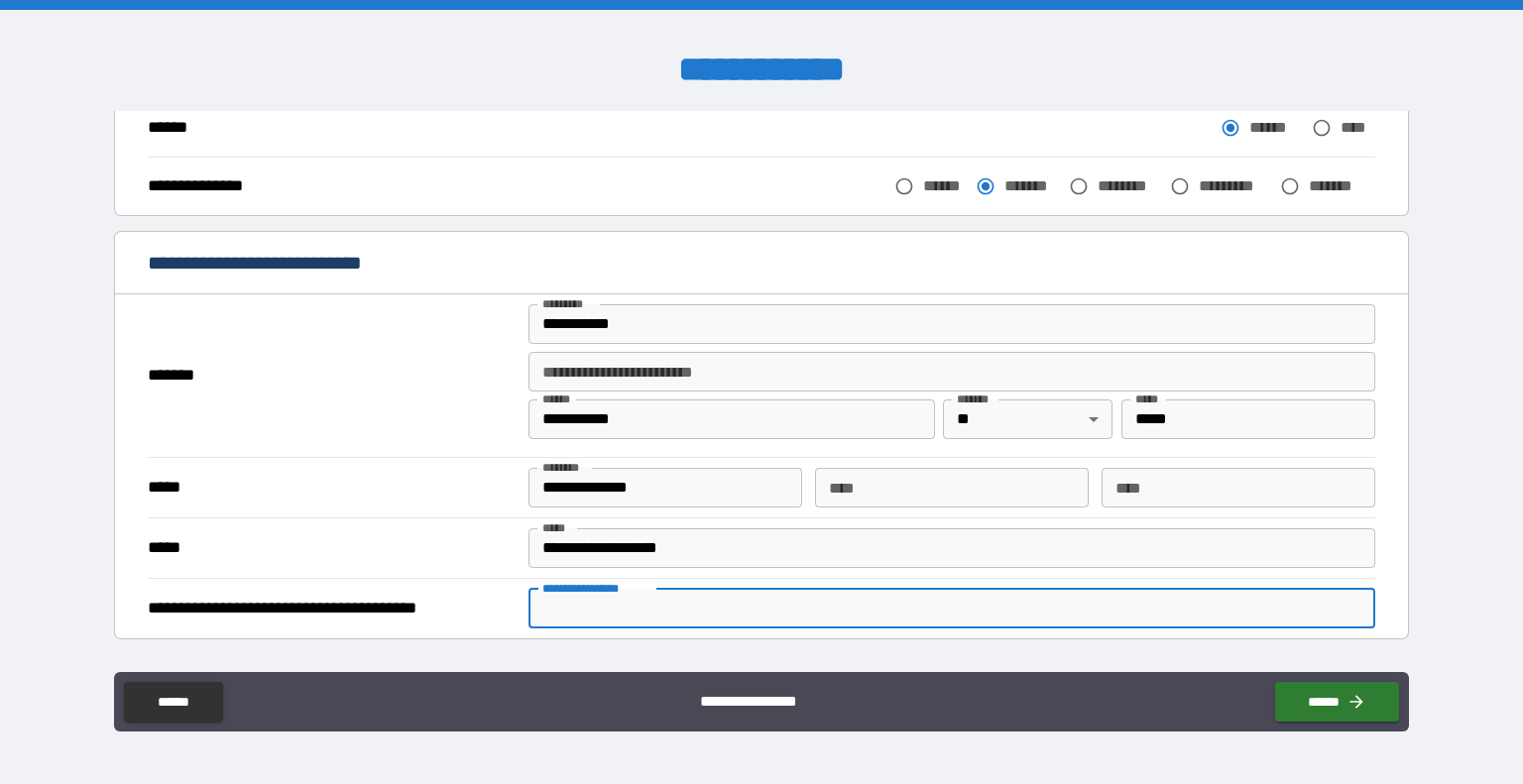 click on "**********" at bounding box center [952, 609] 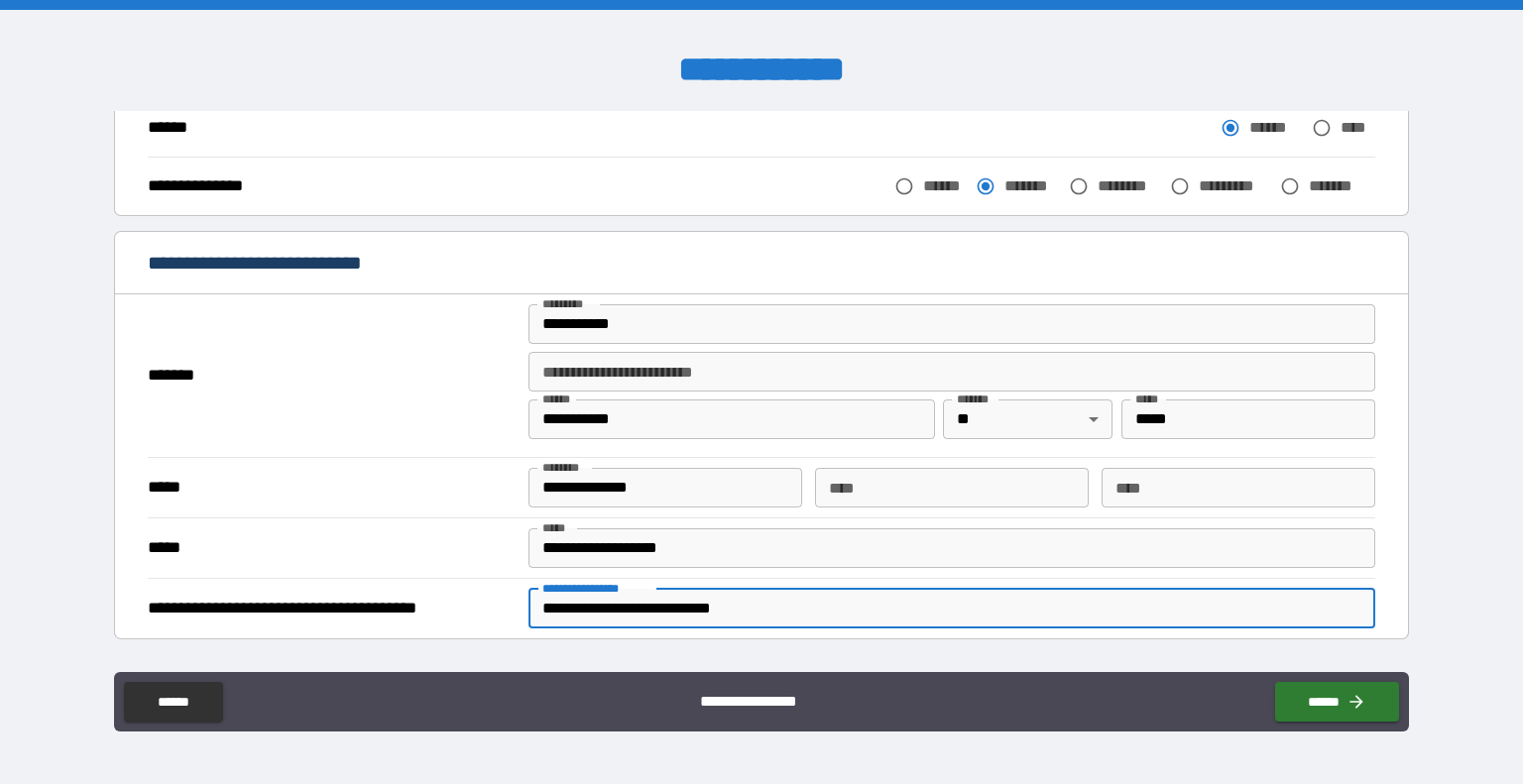 type on "**********" 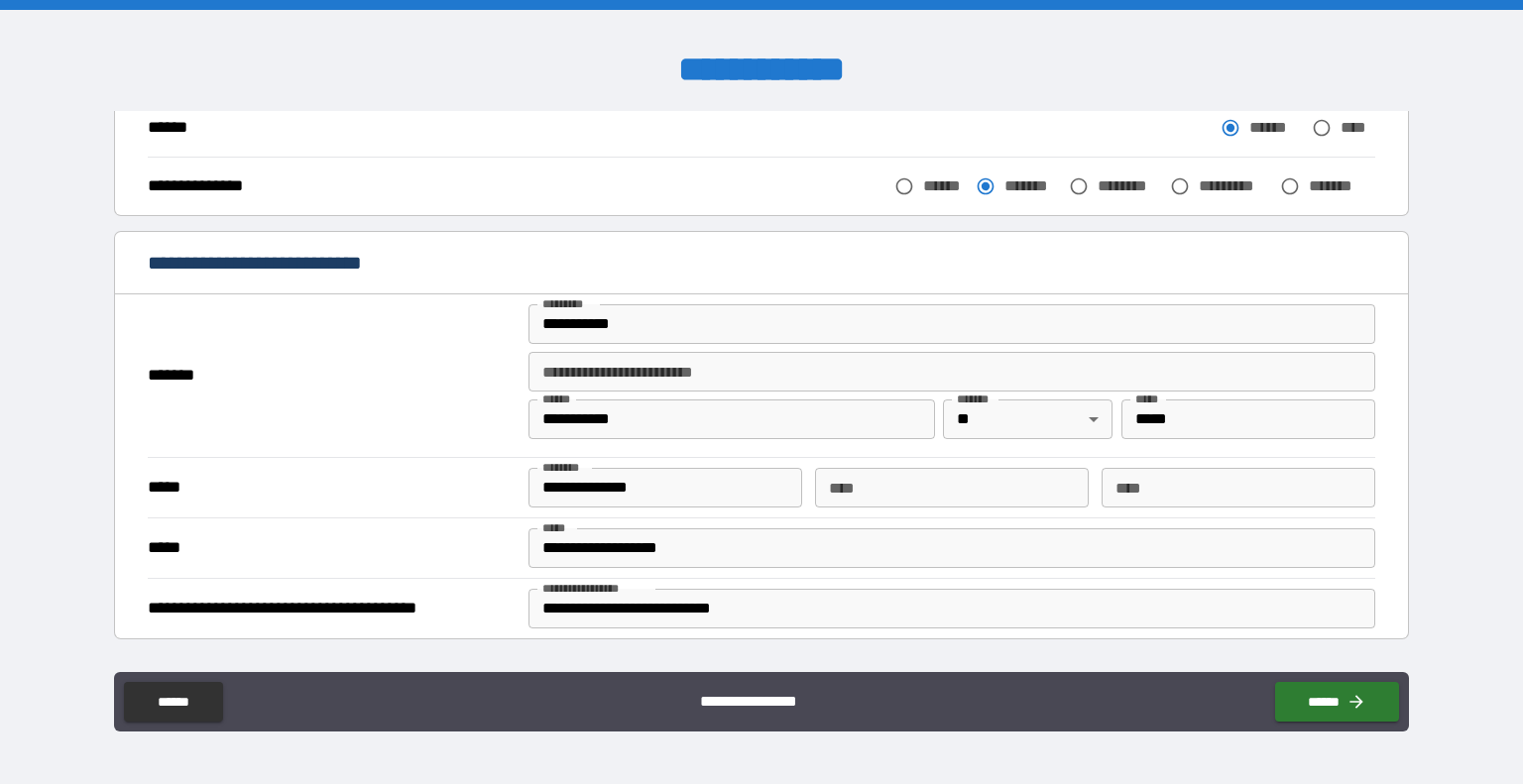 click on "**********" at bounding box center (762, 609) 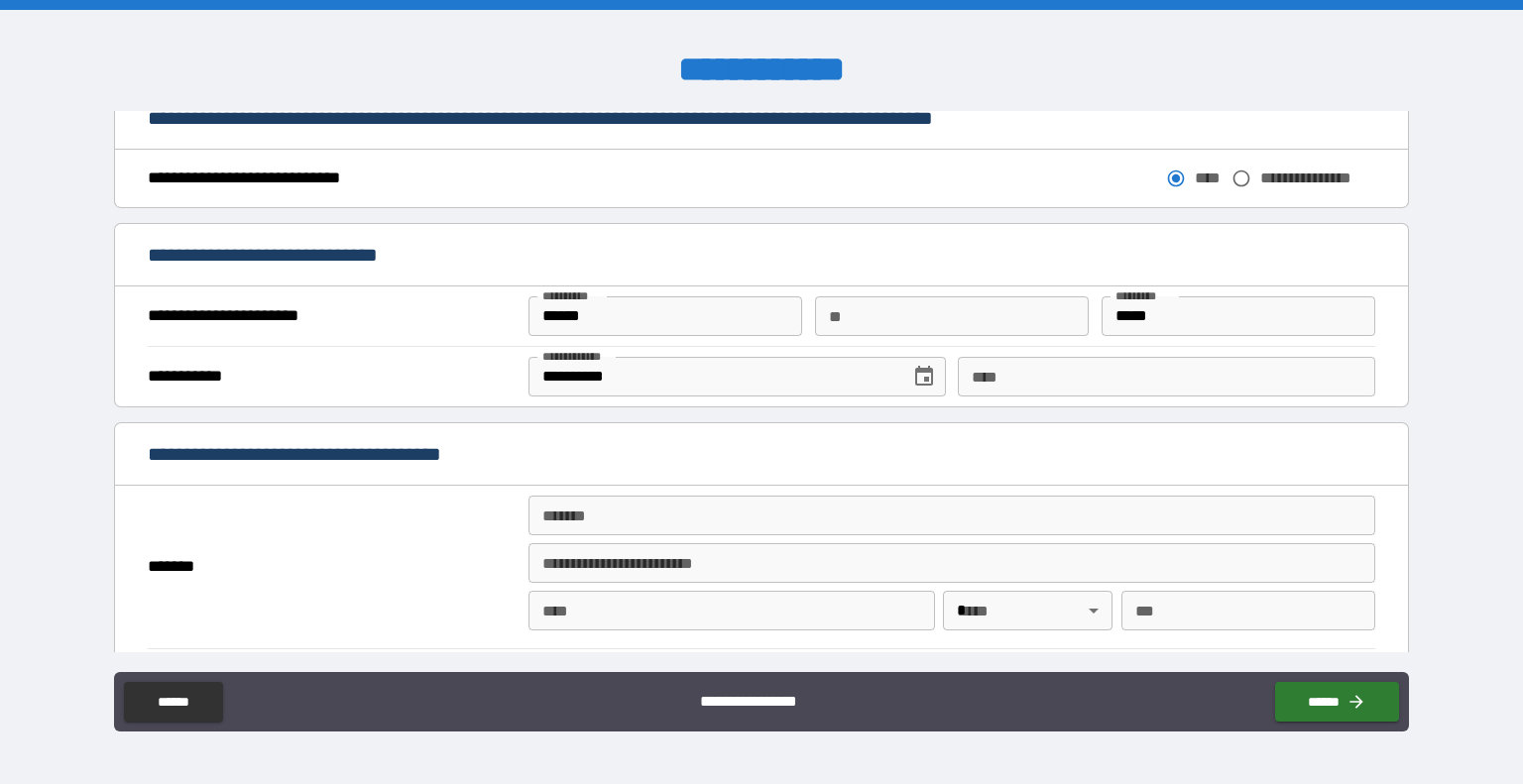 scroll, scrollTop: 959, scrollLeft: 0, axis: vertical 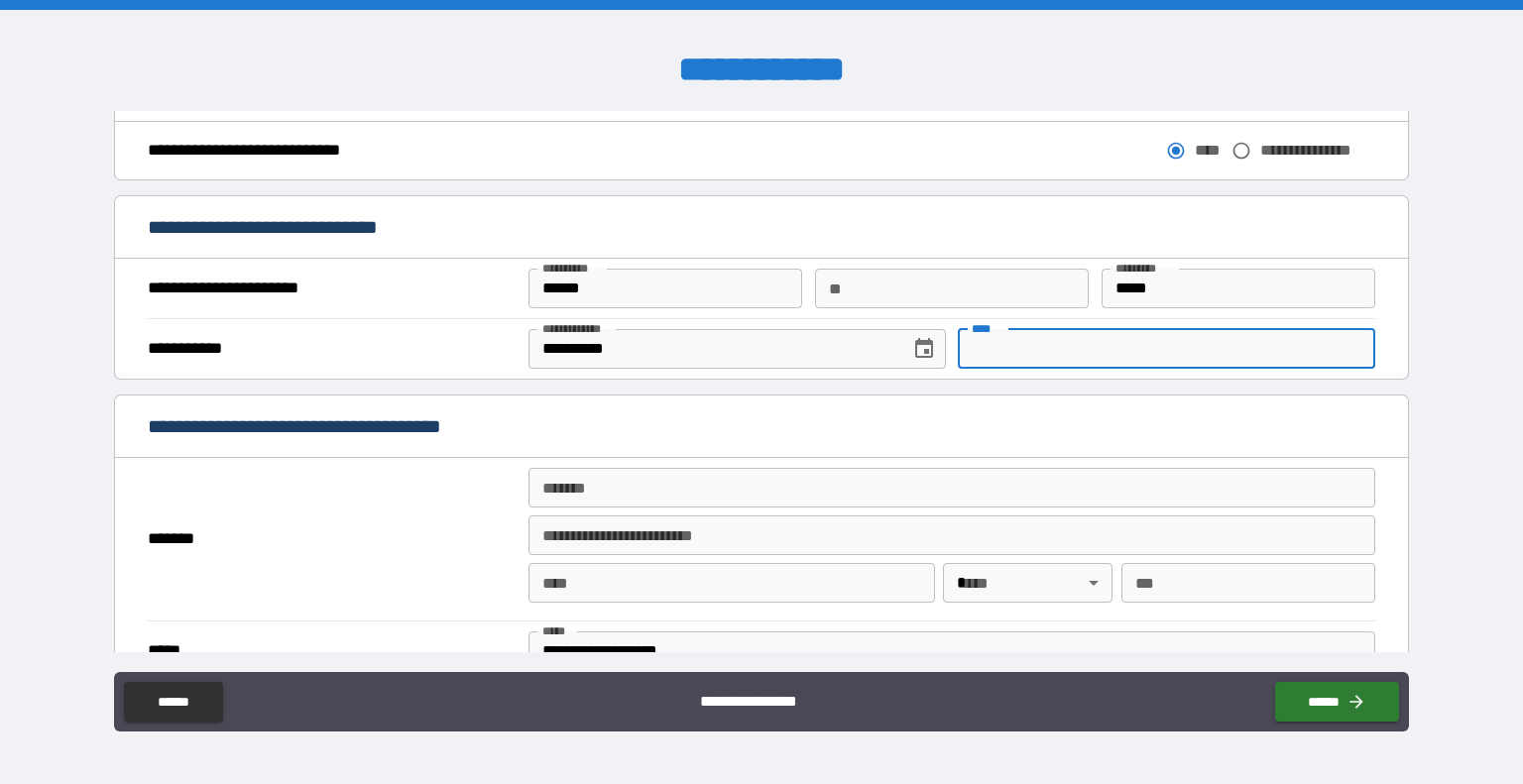 click on "****" at bounding box center (1166, 349) 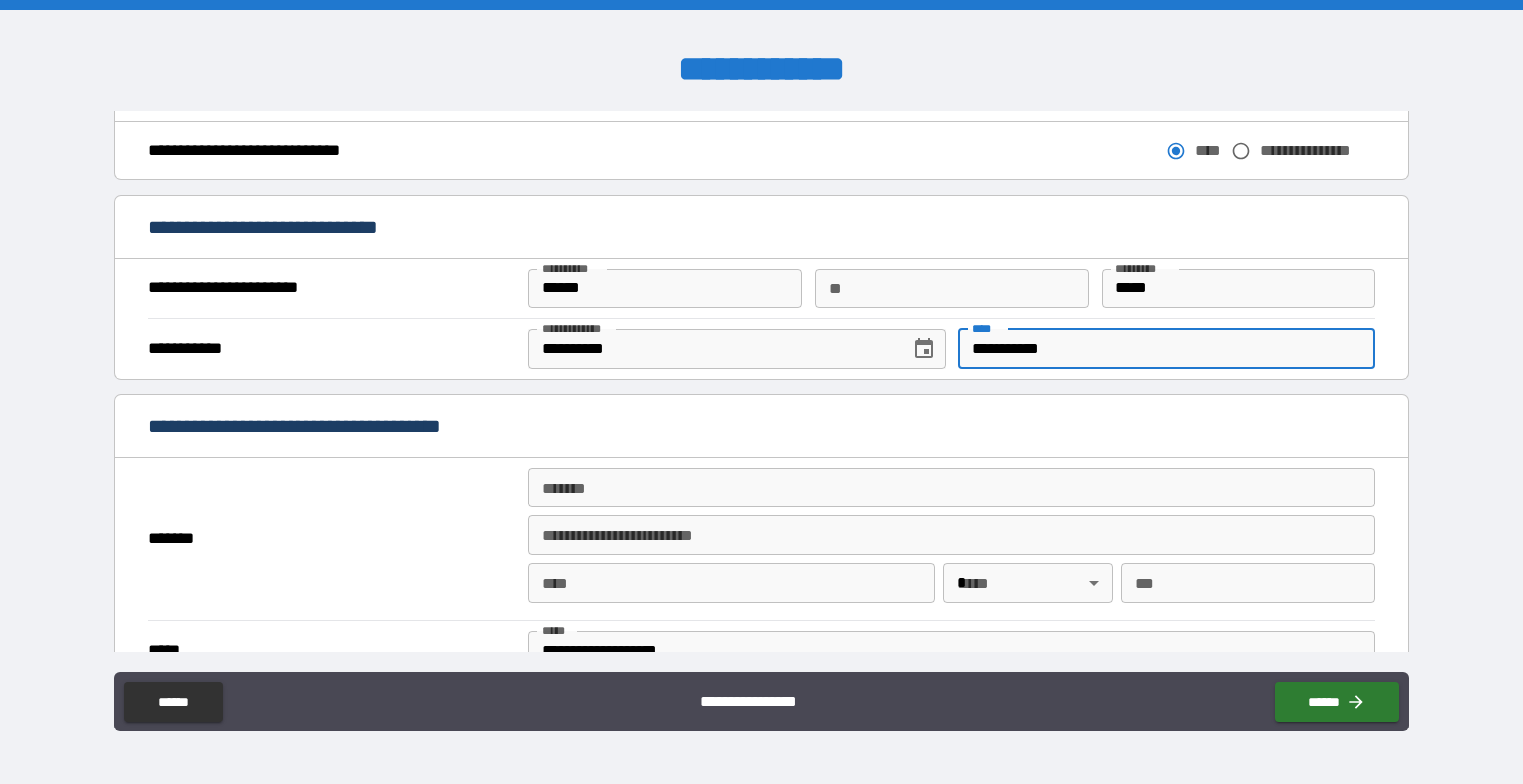 type on "**********" 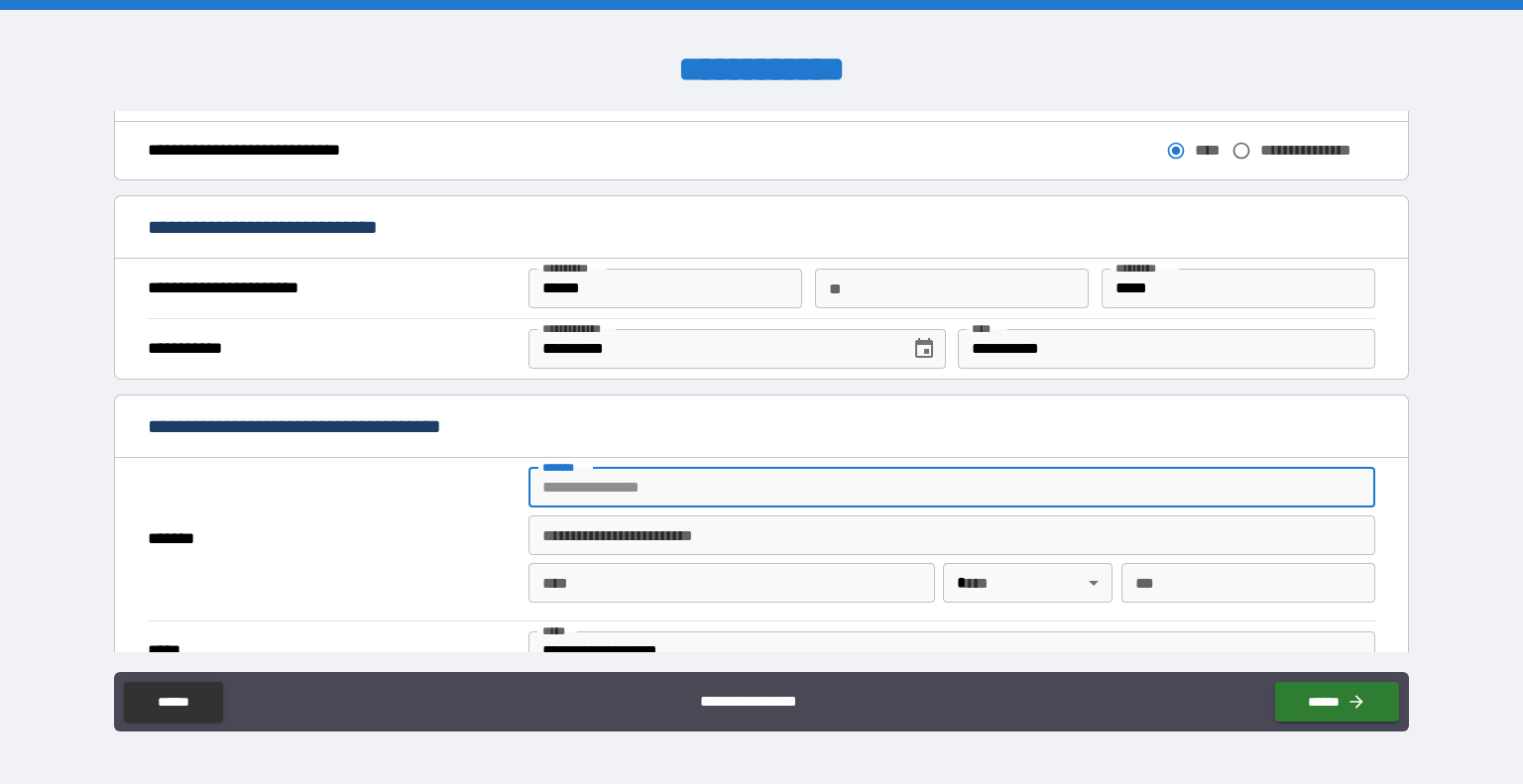 click on "*******" at bounding box center (952, 488) 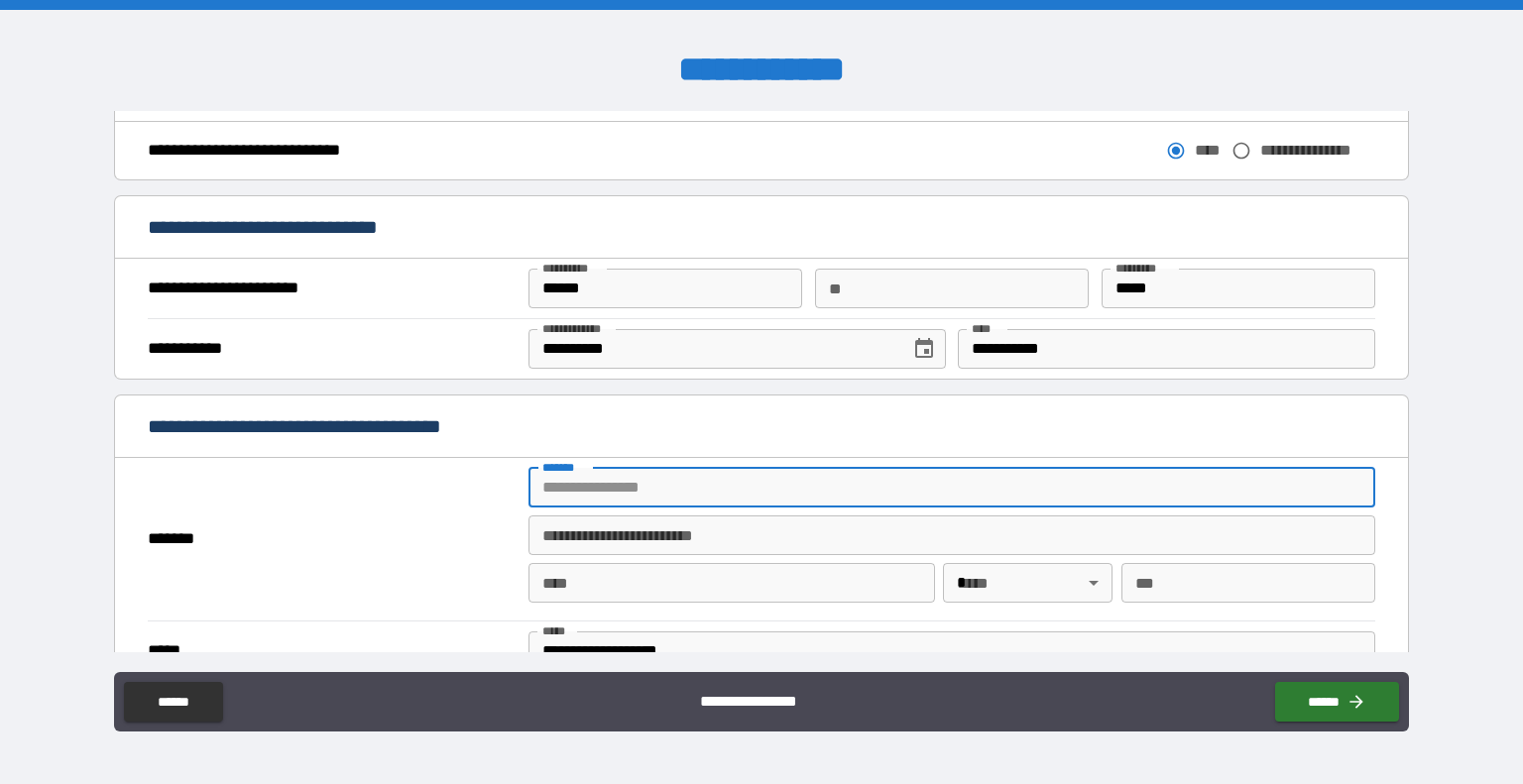 click on "*******" at bounding box center [952, 488] 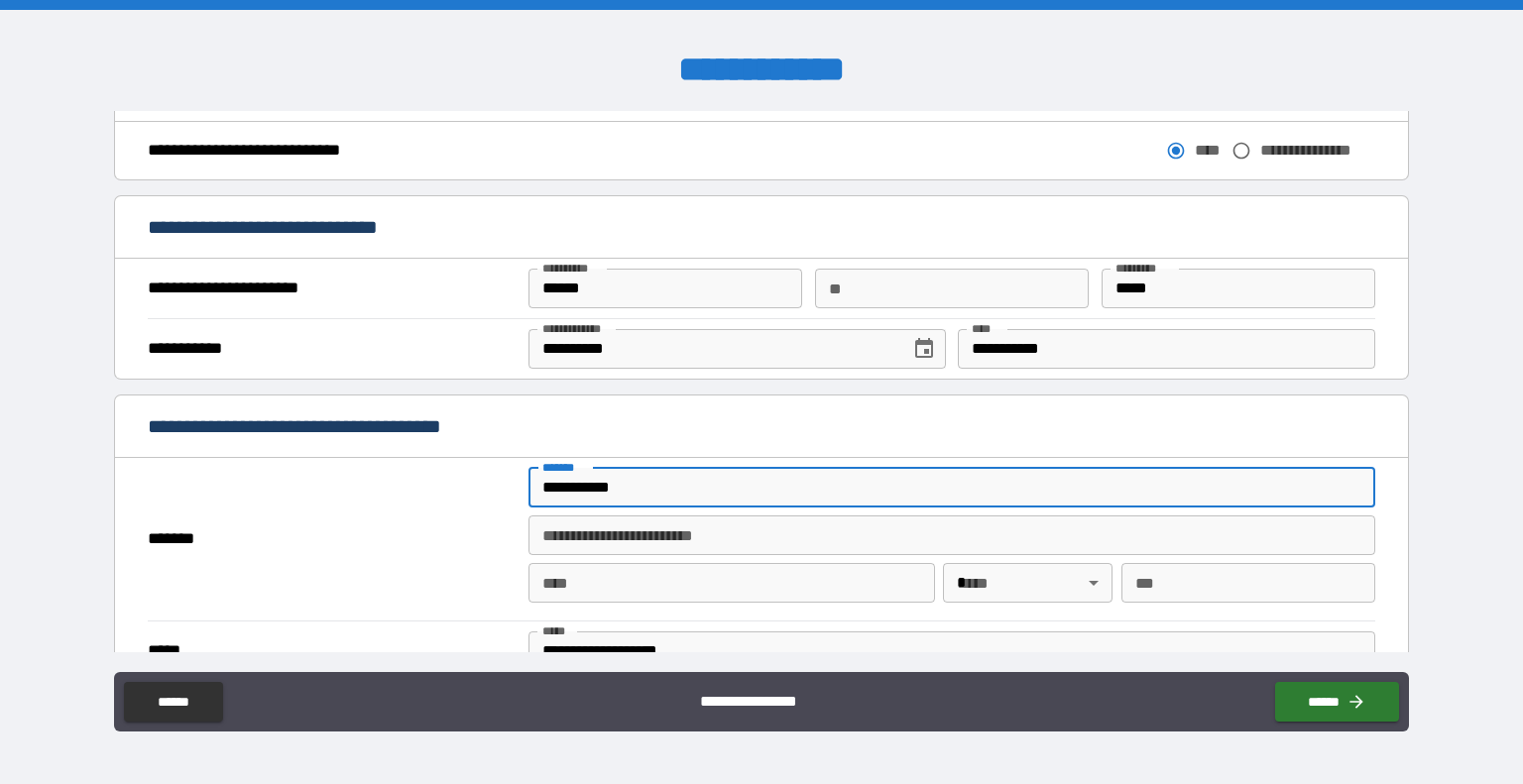 type on "**********" 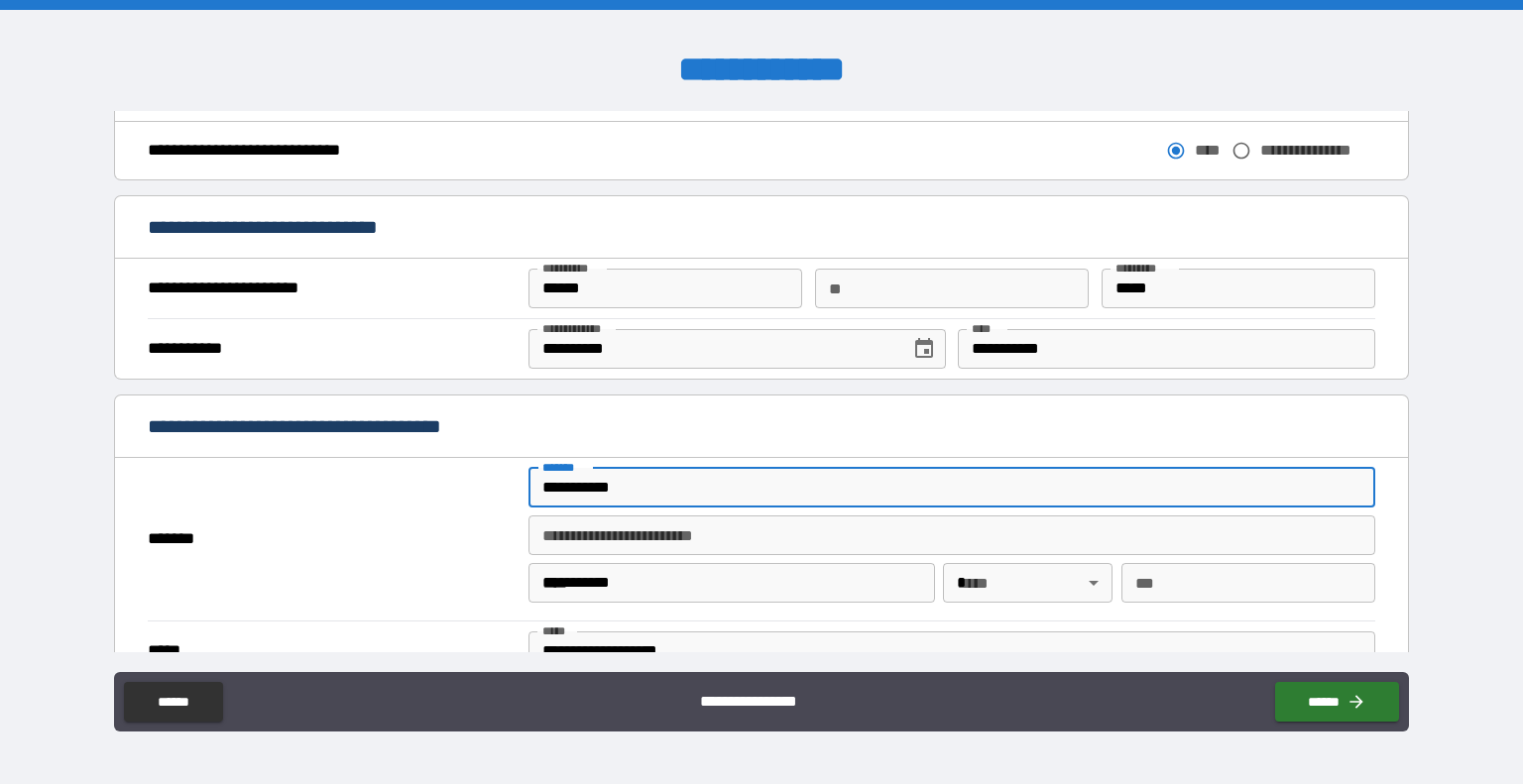 type on "**" 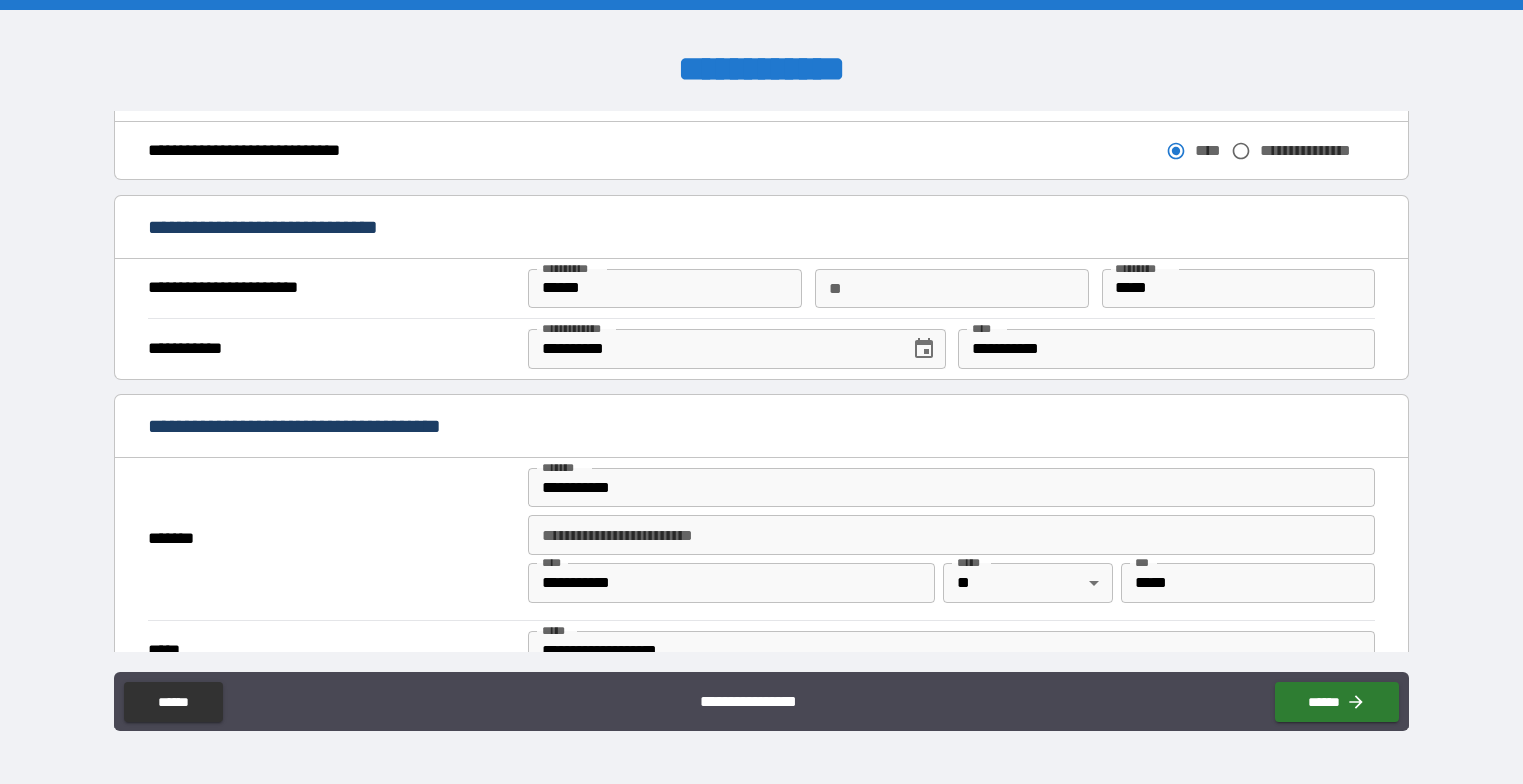 click on "*******" at bounding box center [332, 539] 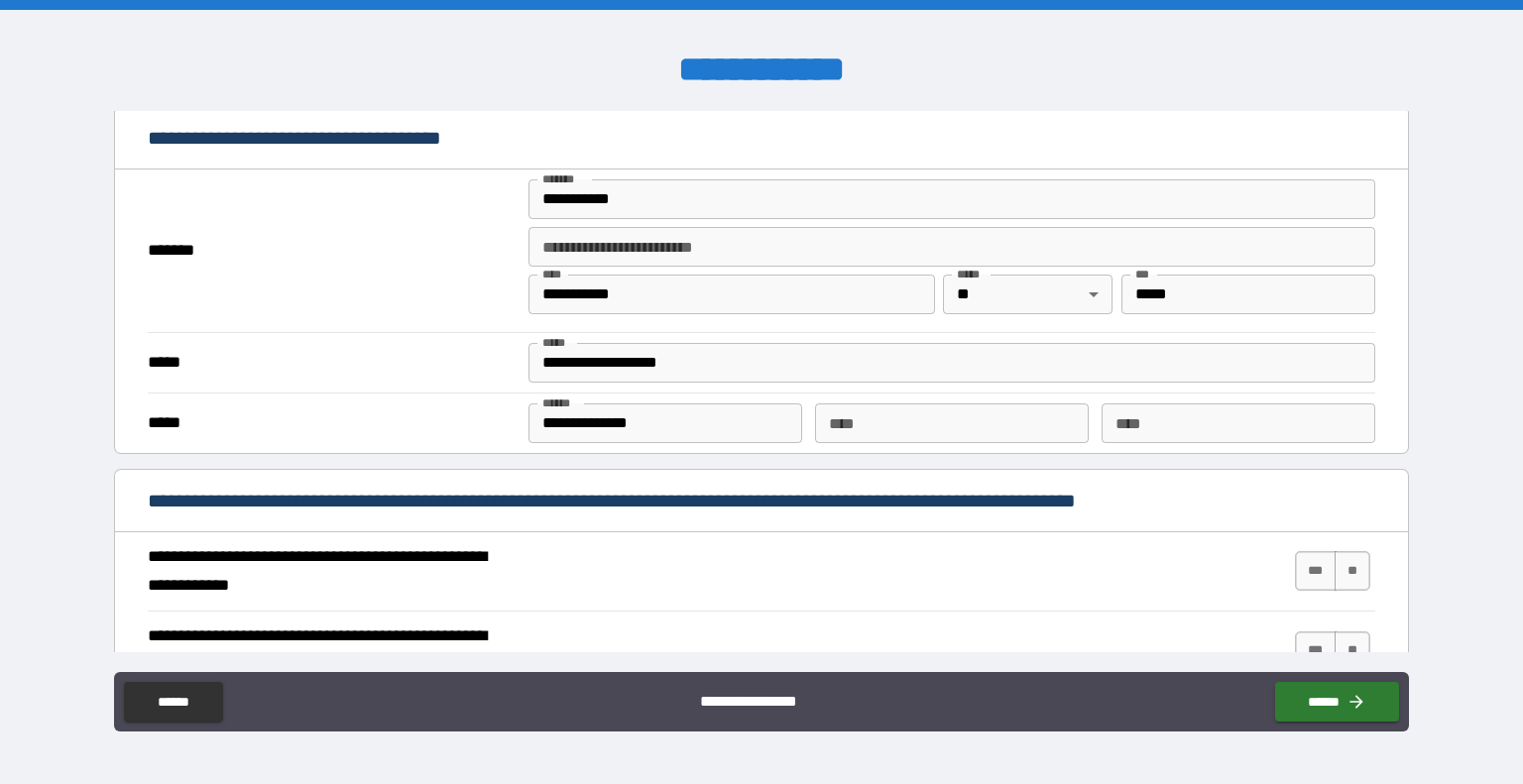 scroll, scrollTop: 1259, scrollLeft: 0, axis: vertical 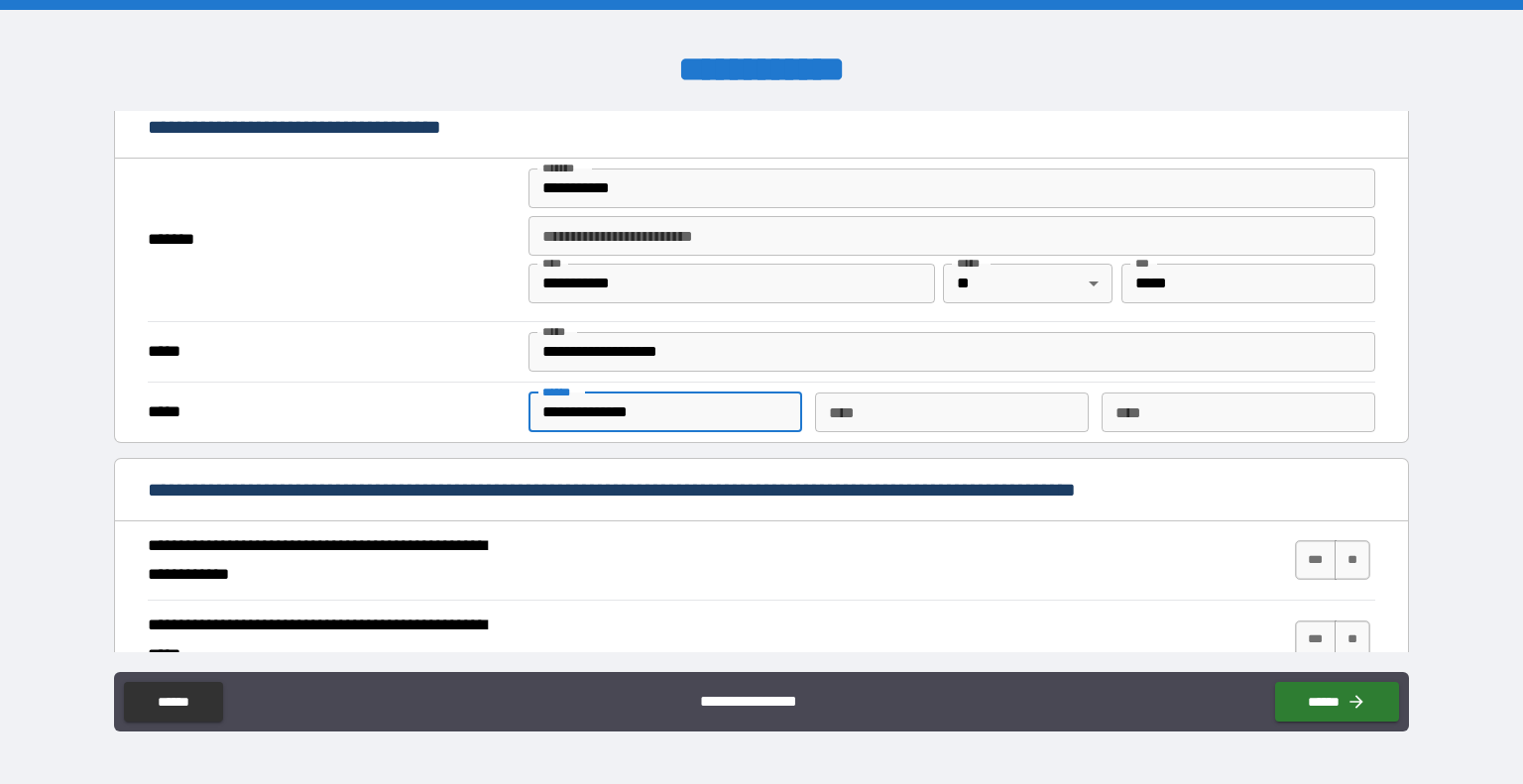 click on "**********" at bounding box center (665, 412) 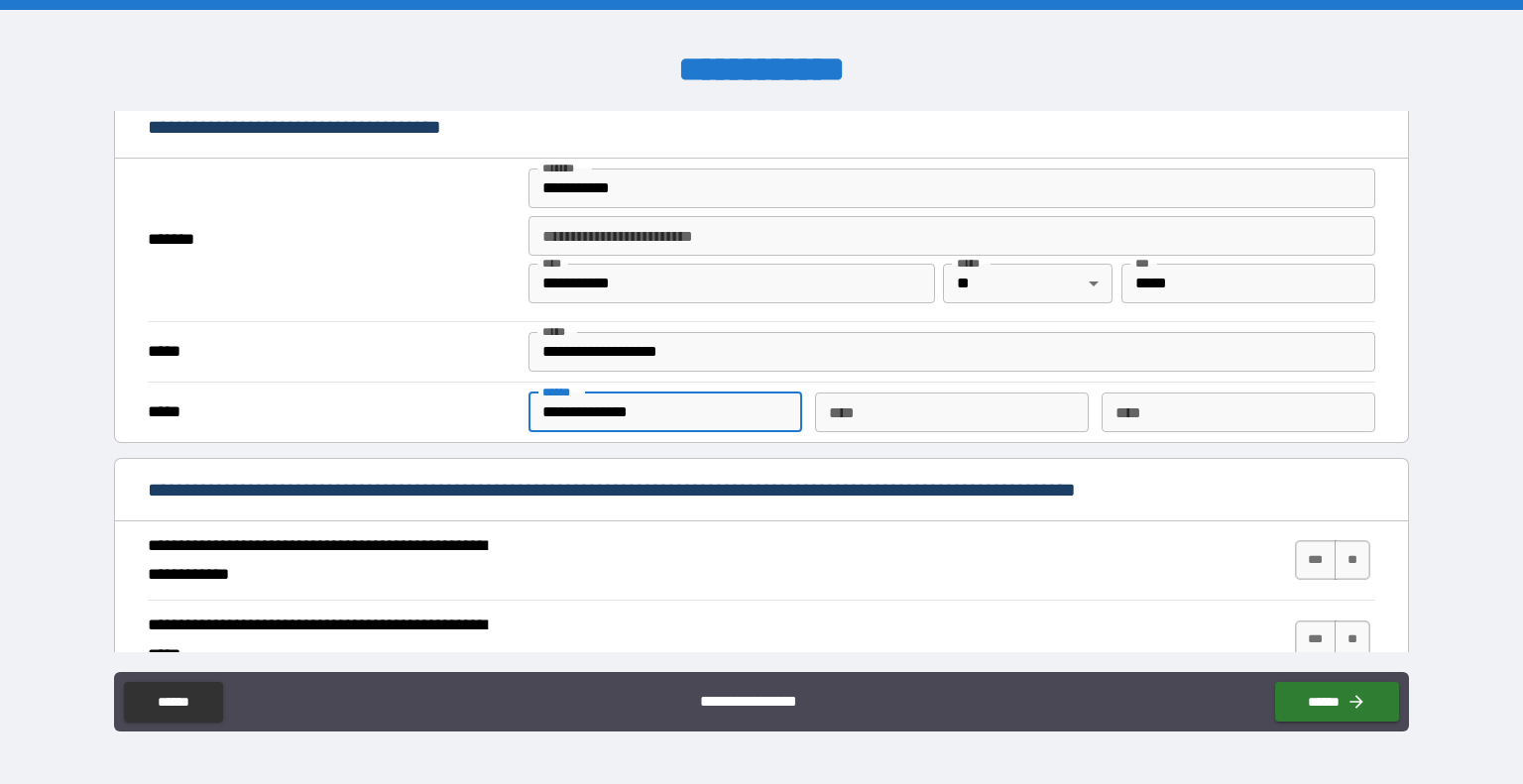 type on "**********" 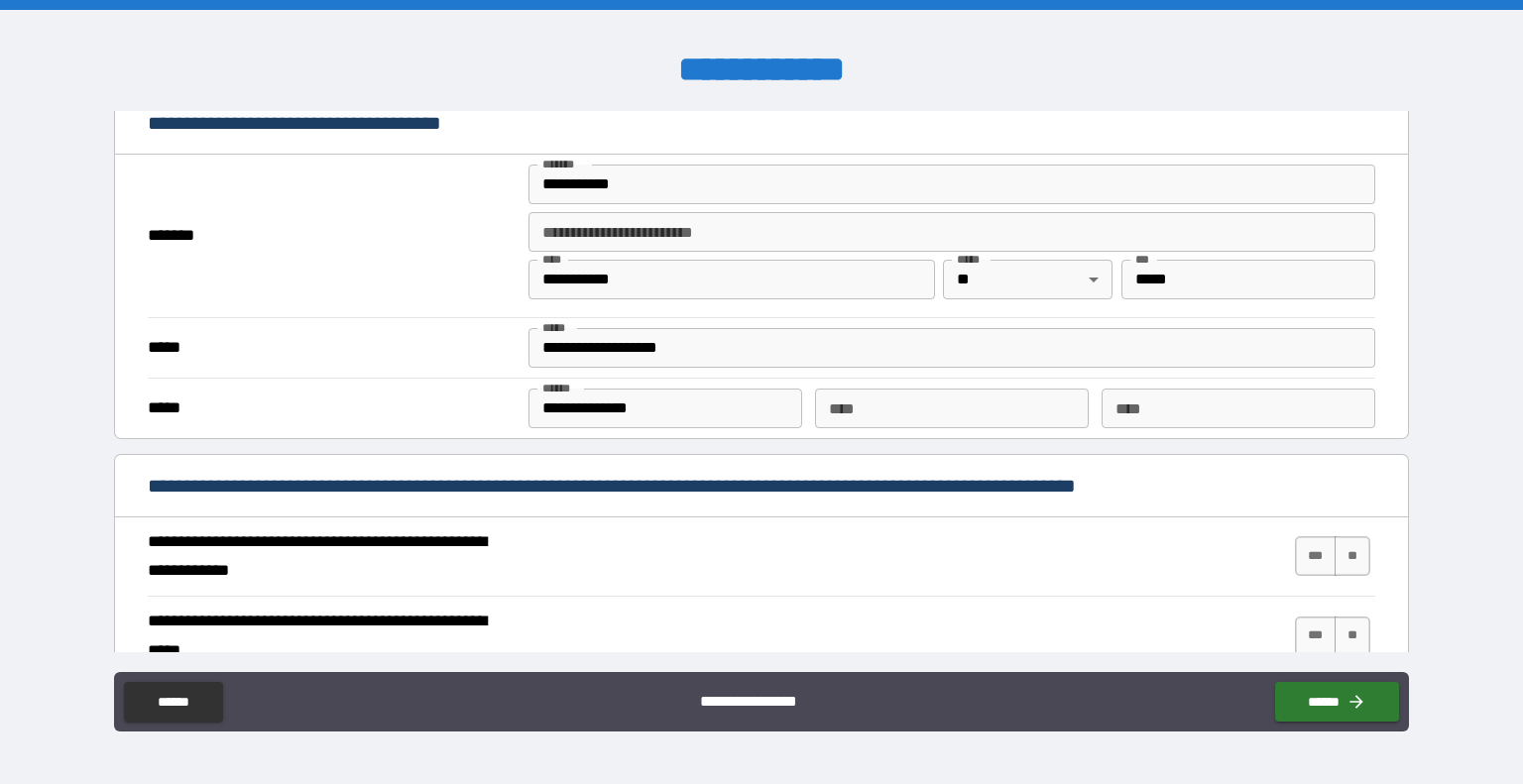 click on "**********" at bounding box center [762, 557] 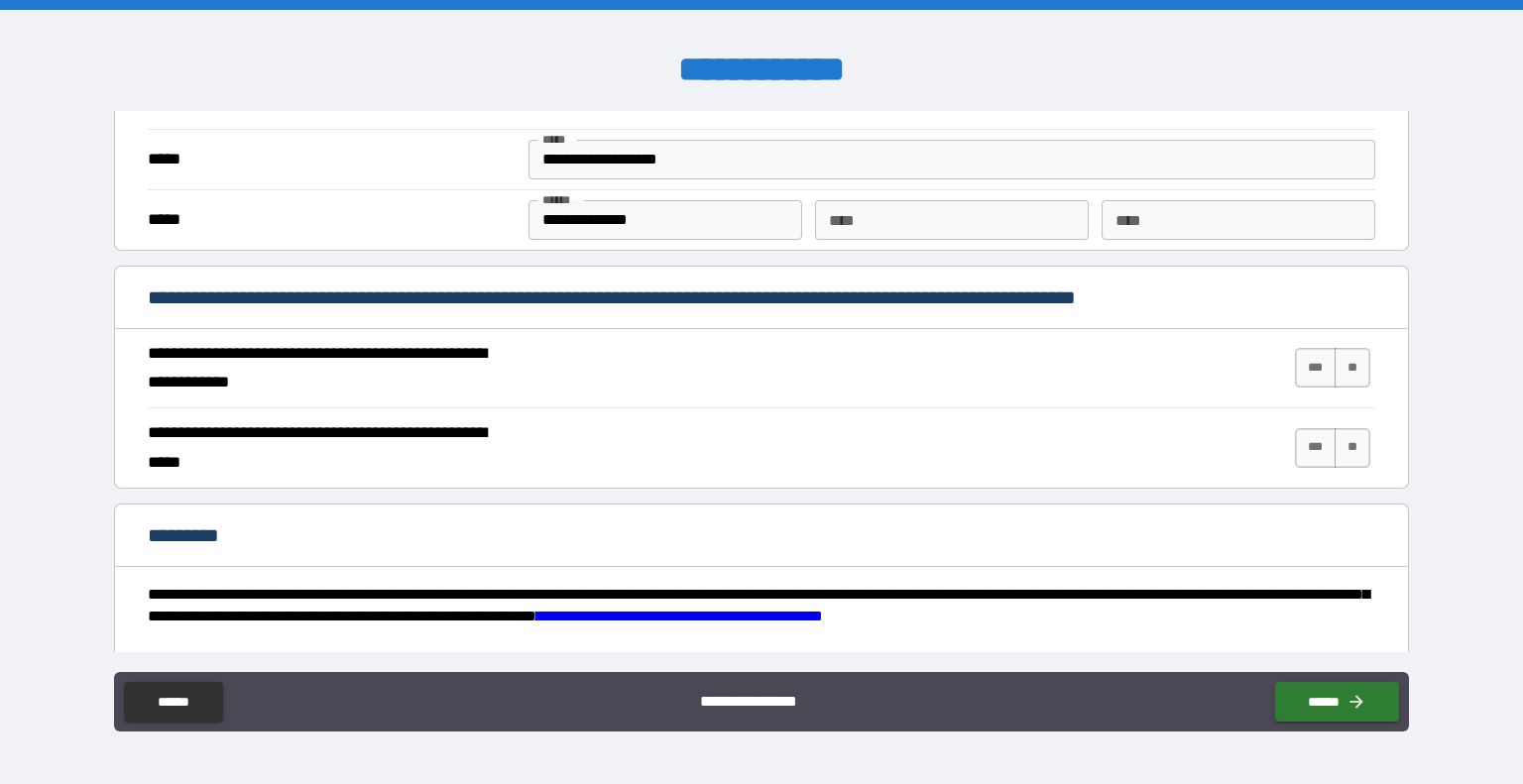scroll, scrollTop: 1453, scrollLeft: 0, axis: vertical 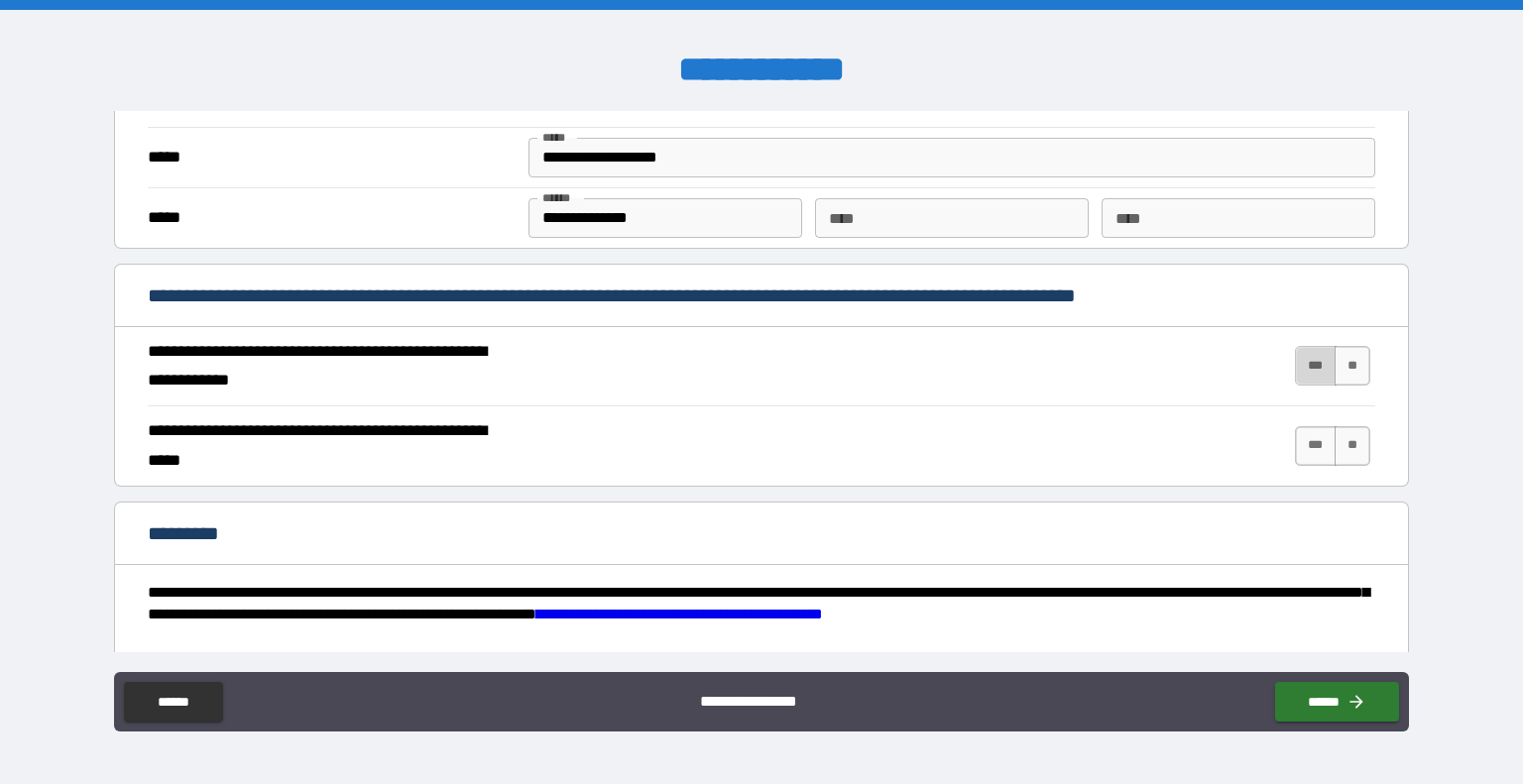 click on "***" at bounding box center [1316, 366] 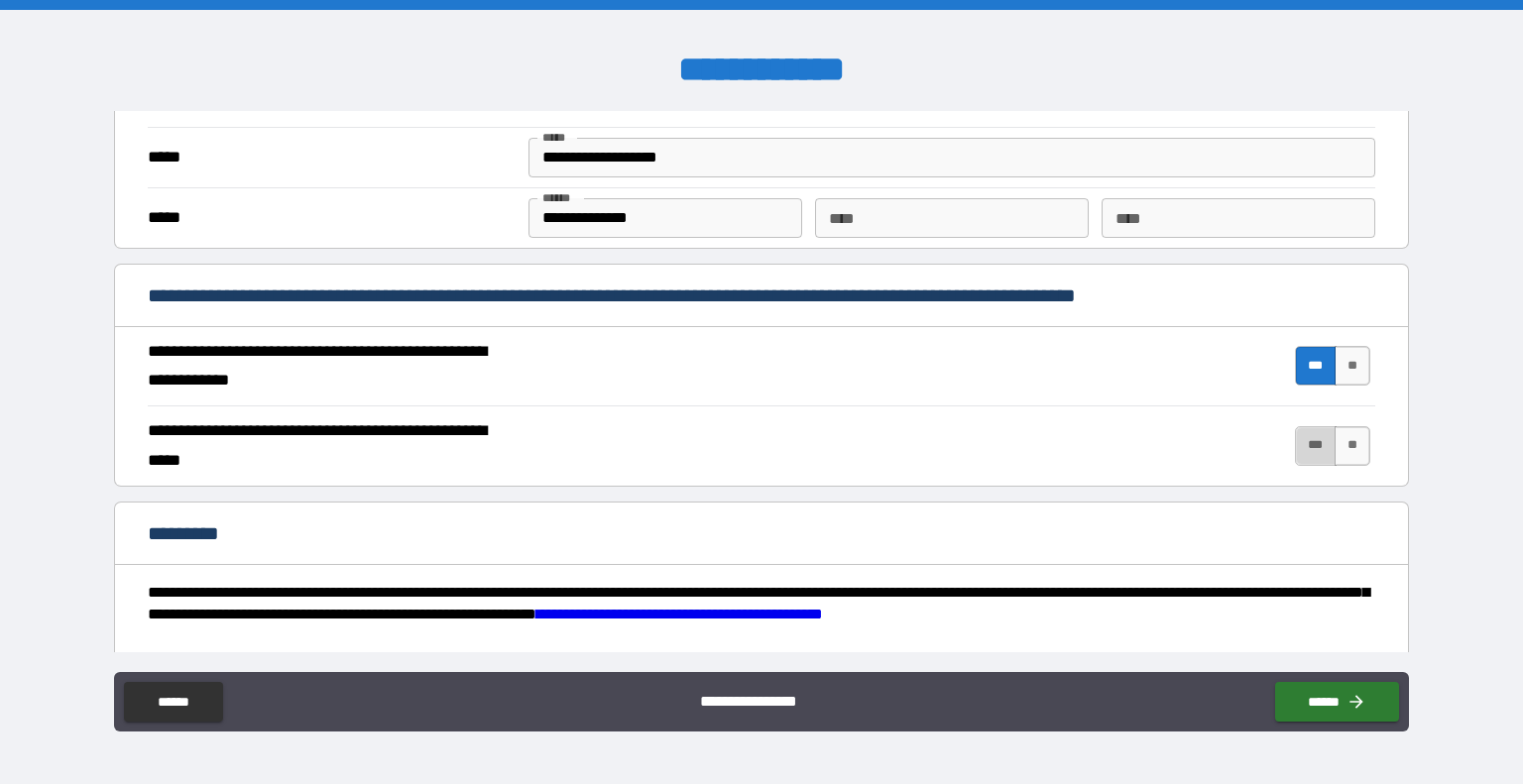 click on "***" at bounding box center (1316, 446) 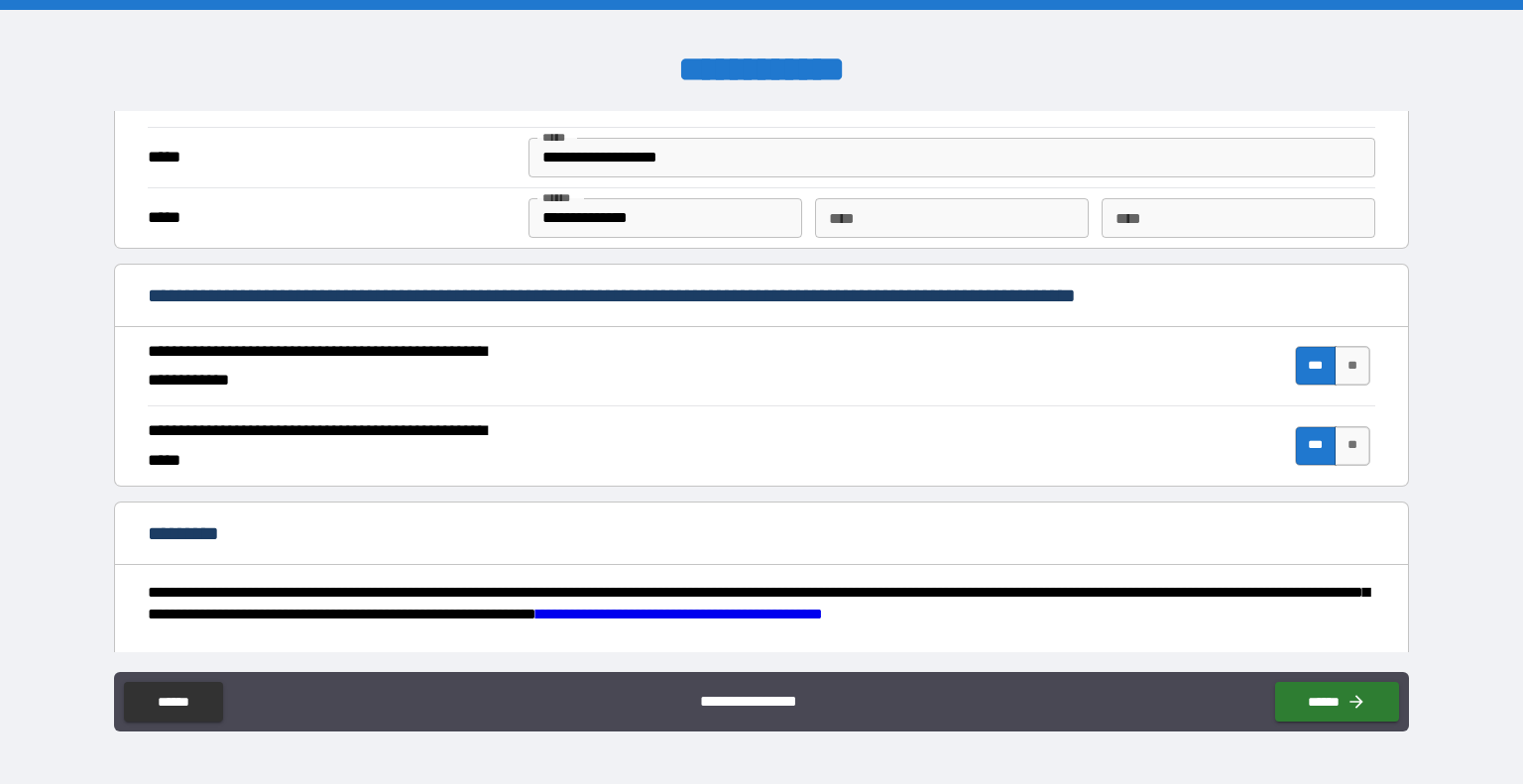 scroll, scrollTop: 1614, scrollLeft: 0, axis: vertical 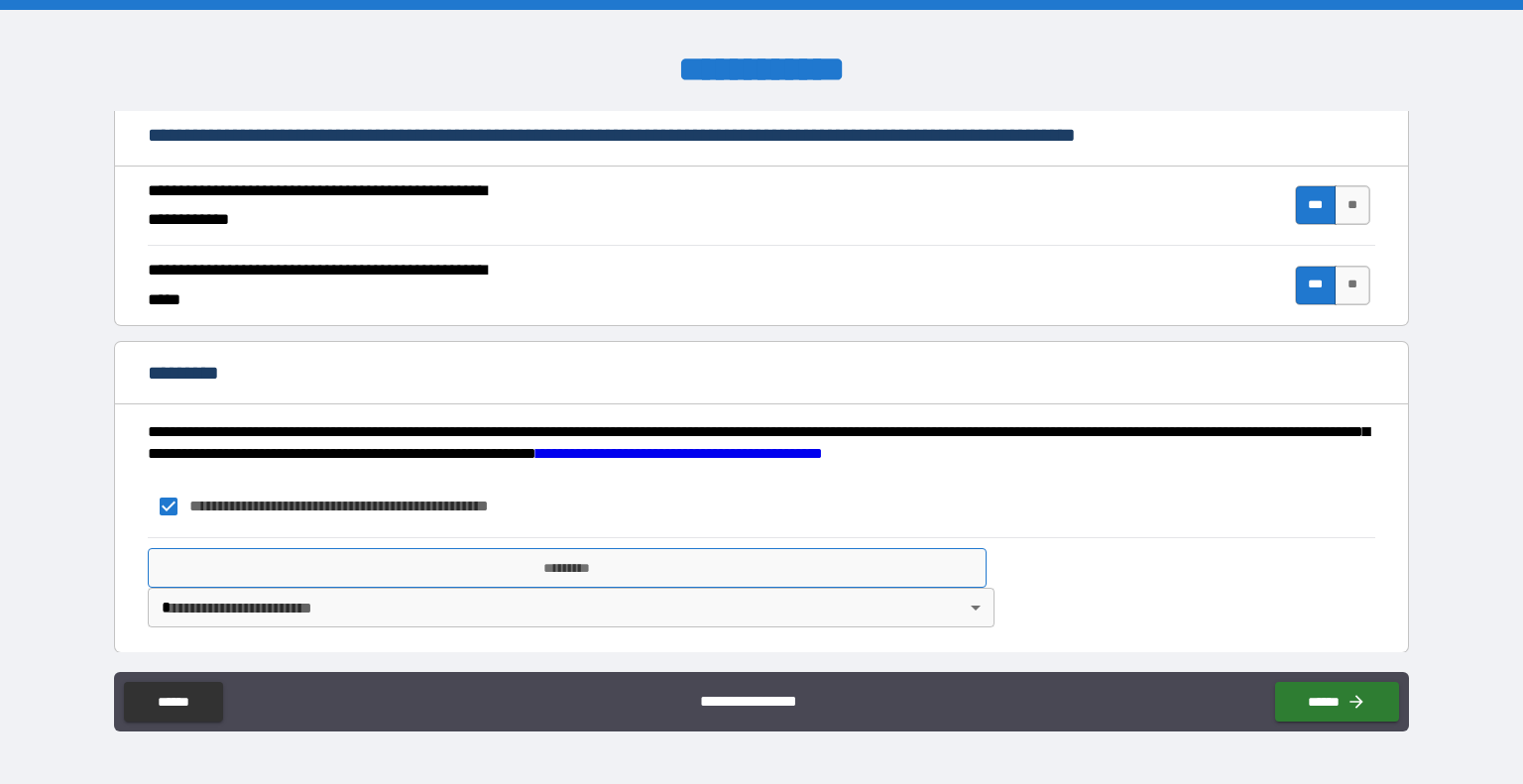 click on "*********" at bounding box center [567, 568] 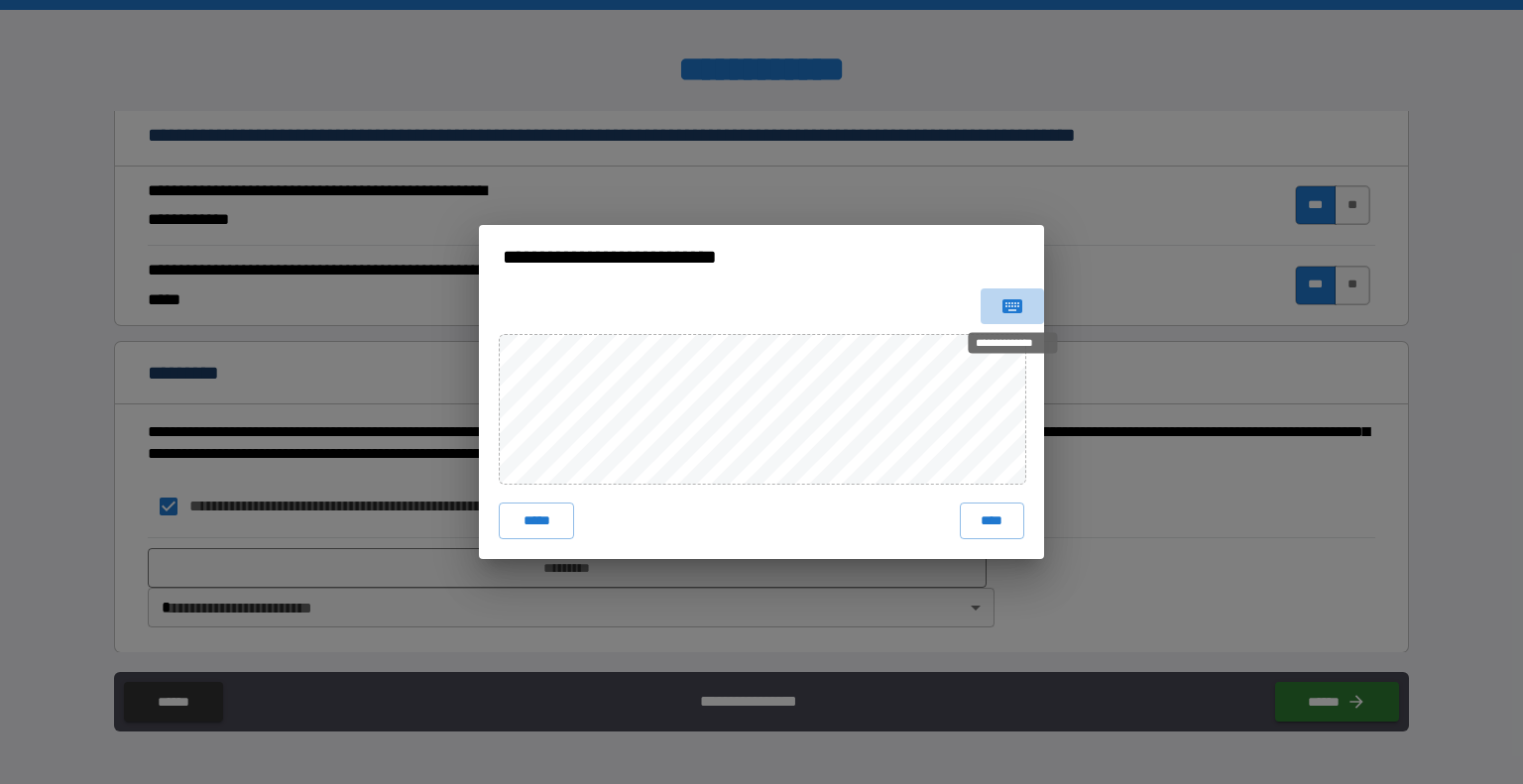 click 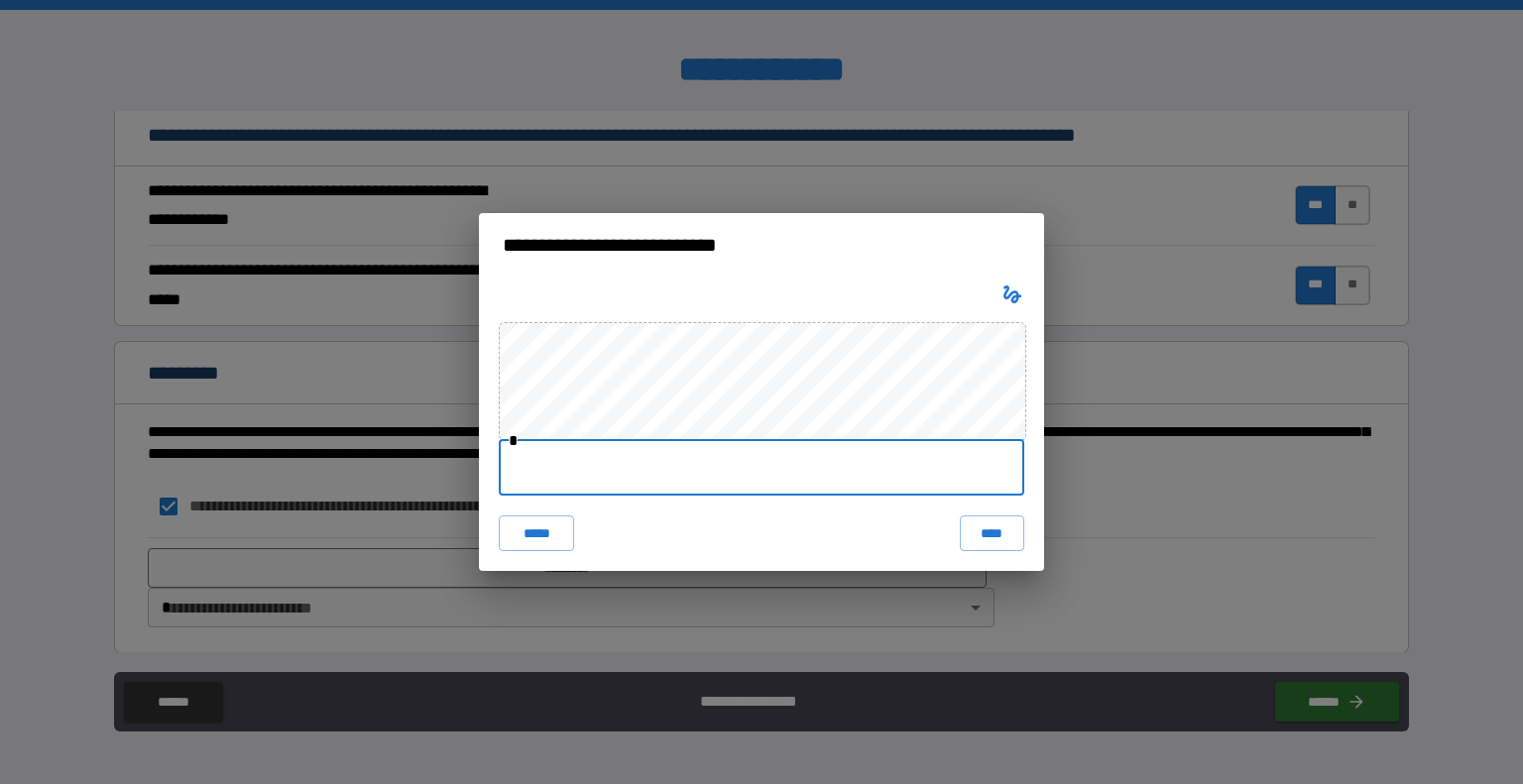 click at bounding box center [762, 468] 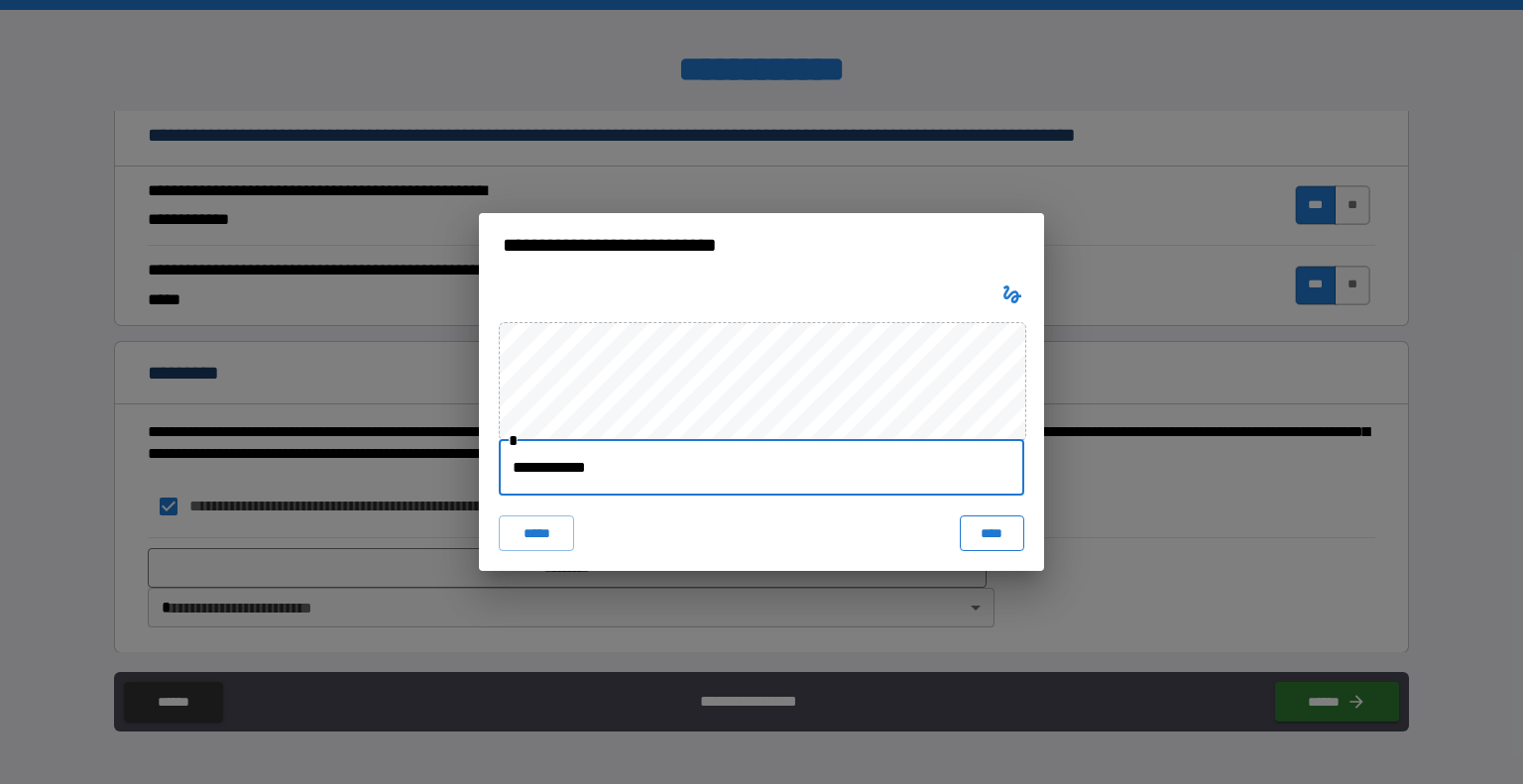 type on "**********" 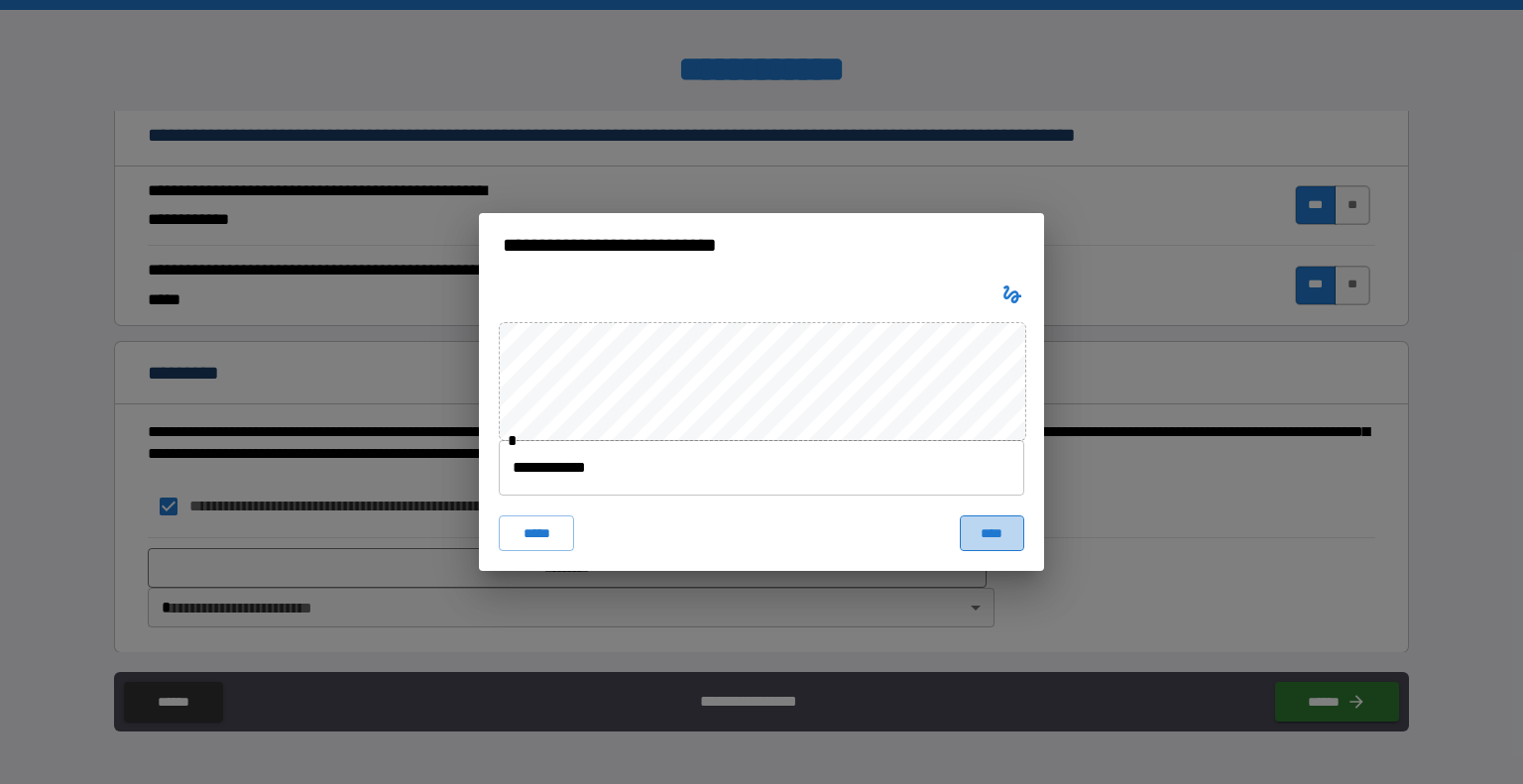 click on "****" at bounding box center [992, 533] 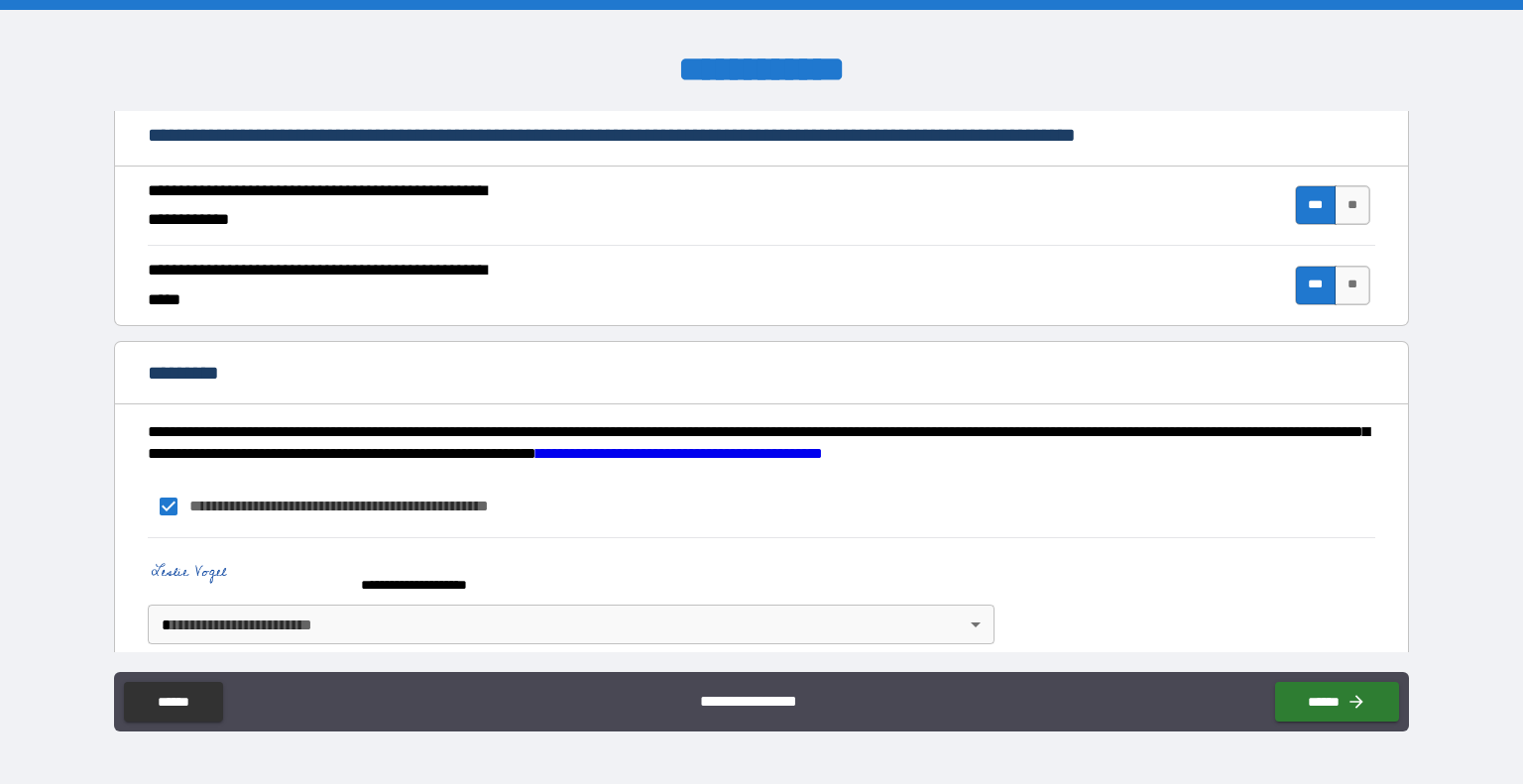 scroll, scrollTop: 1629, scrollLeft: 0, axis: vertical 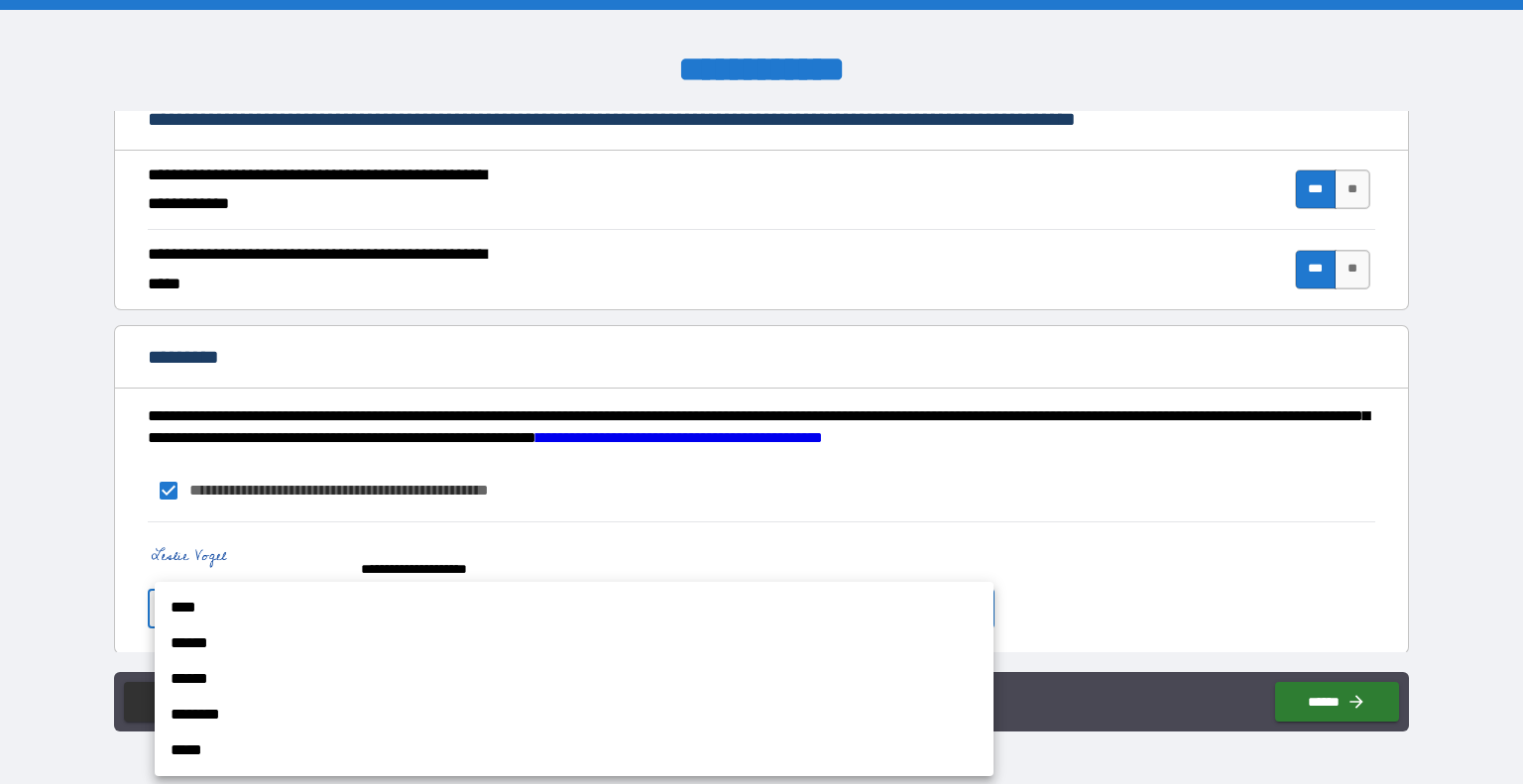 click on "**********" at bounding box center (762, 392) 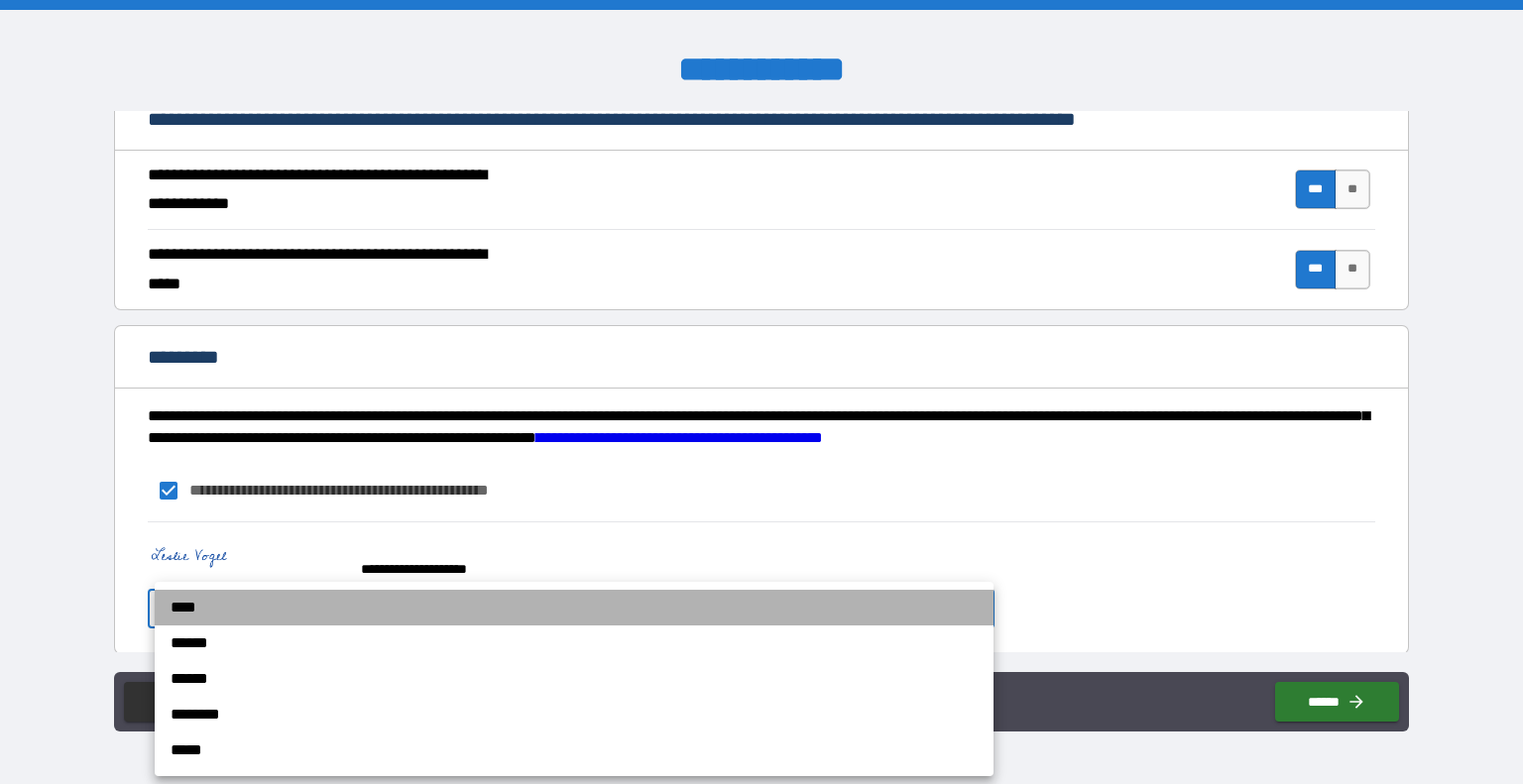 click on "****" at bounding box center [574, 608] 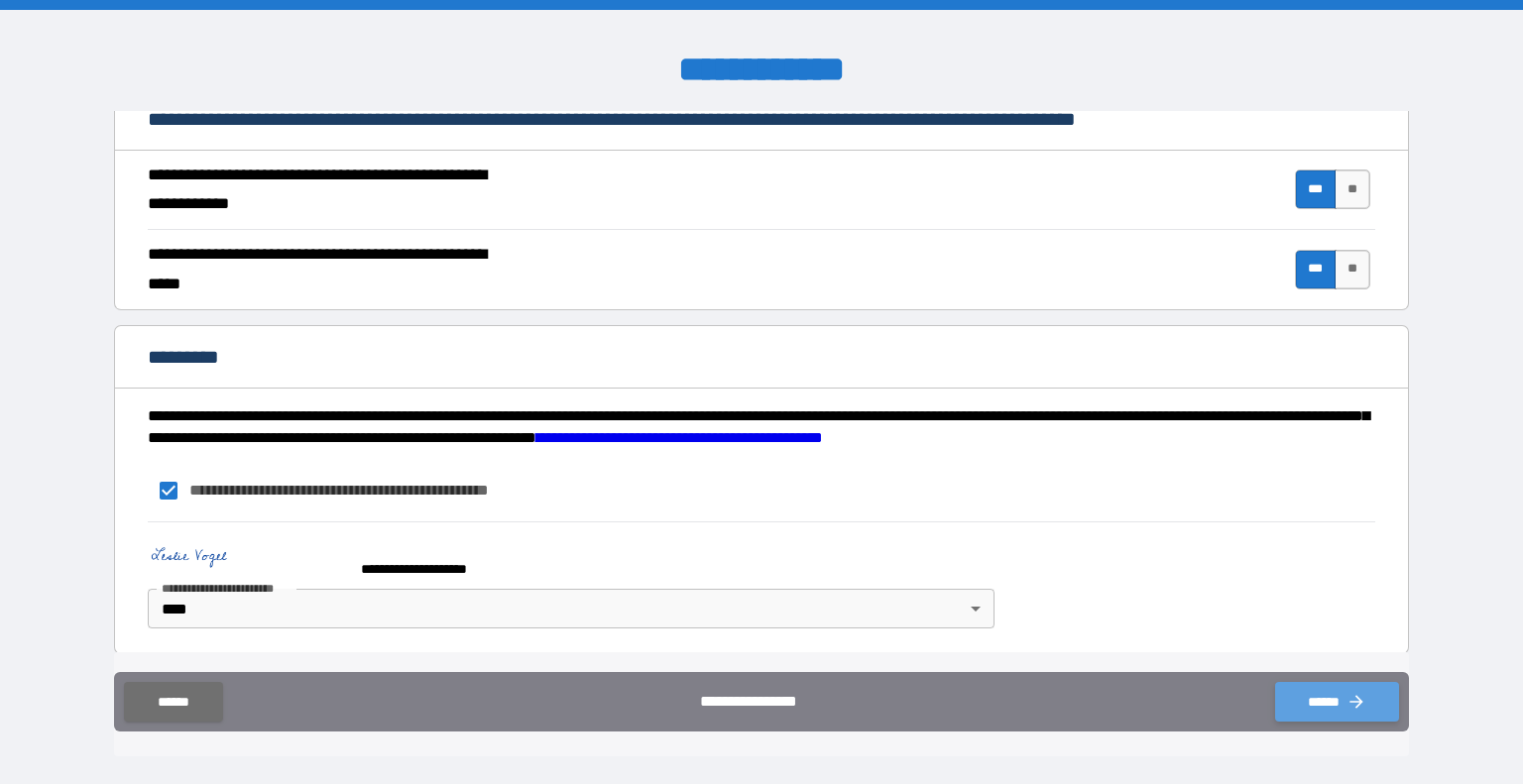 click on "******" at bounding box center [1337, 702] 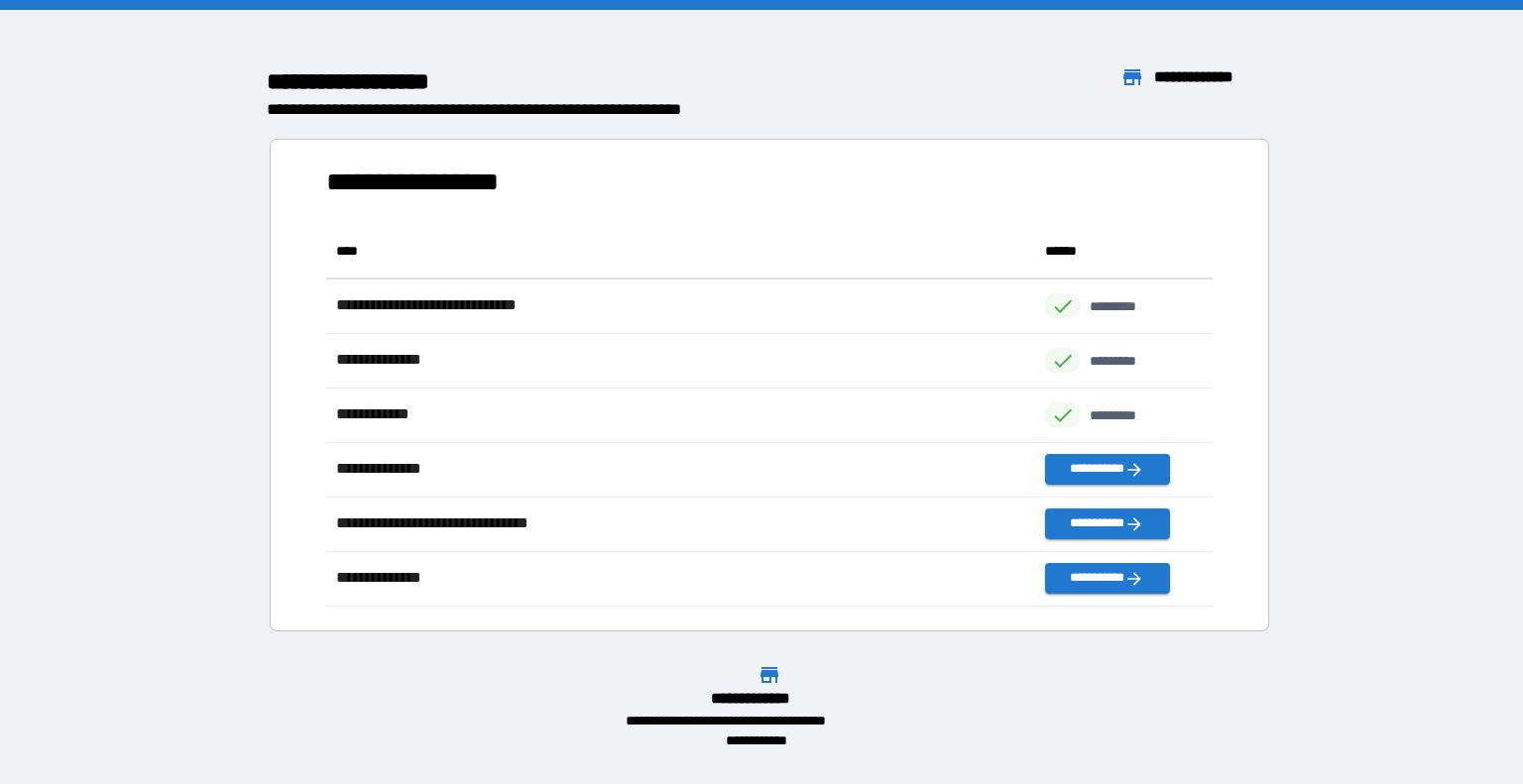 scroll, scrollTop: 16, scrollLeft: 16, axis: both 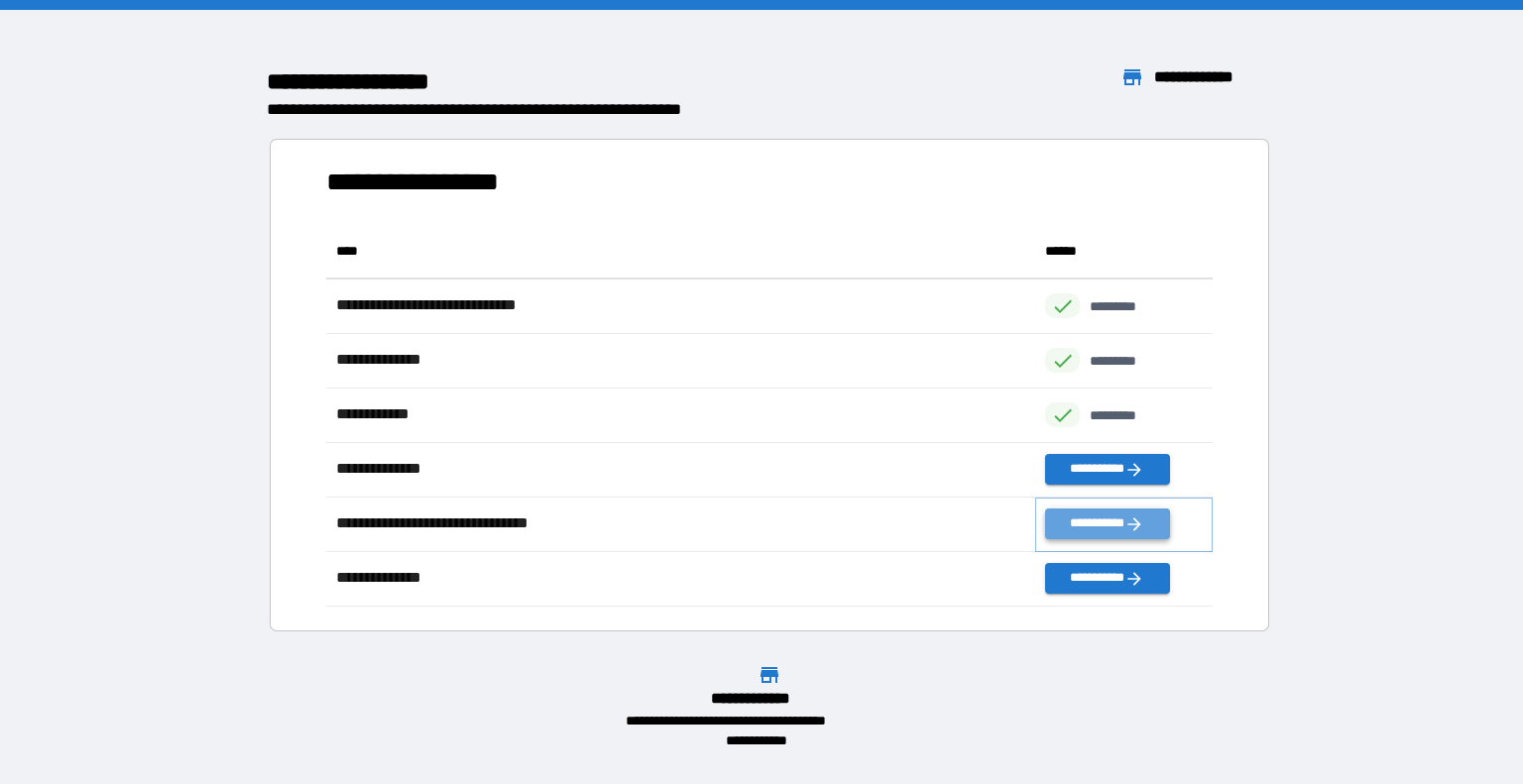 click on "**********" at bounding box center [1107, 523] 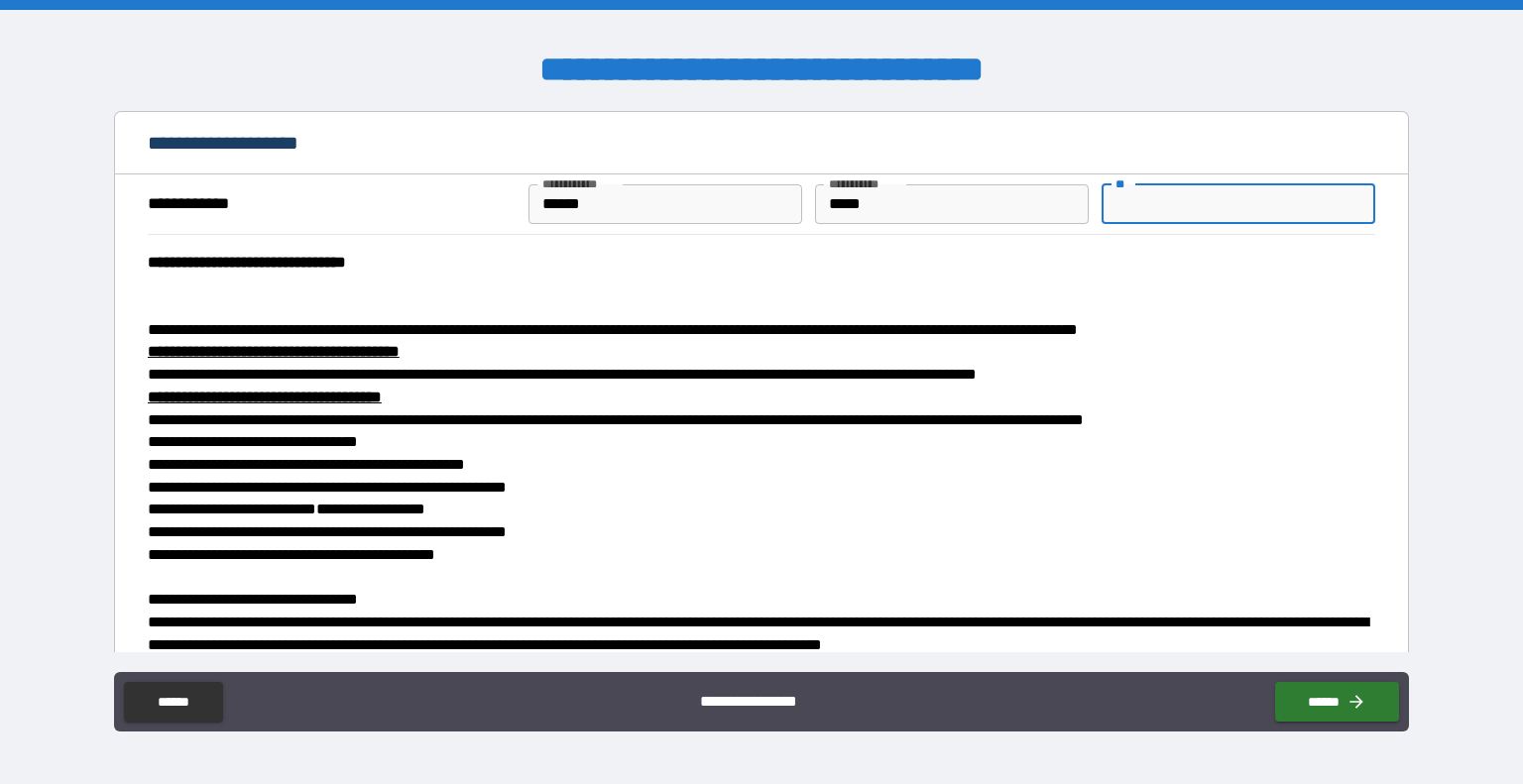 click on "**" at bounding box center (1238, 204) 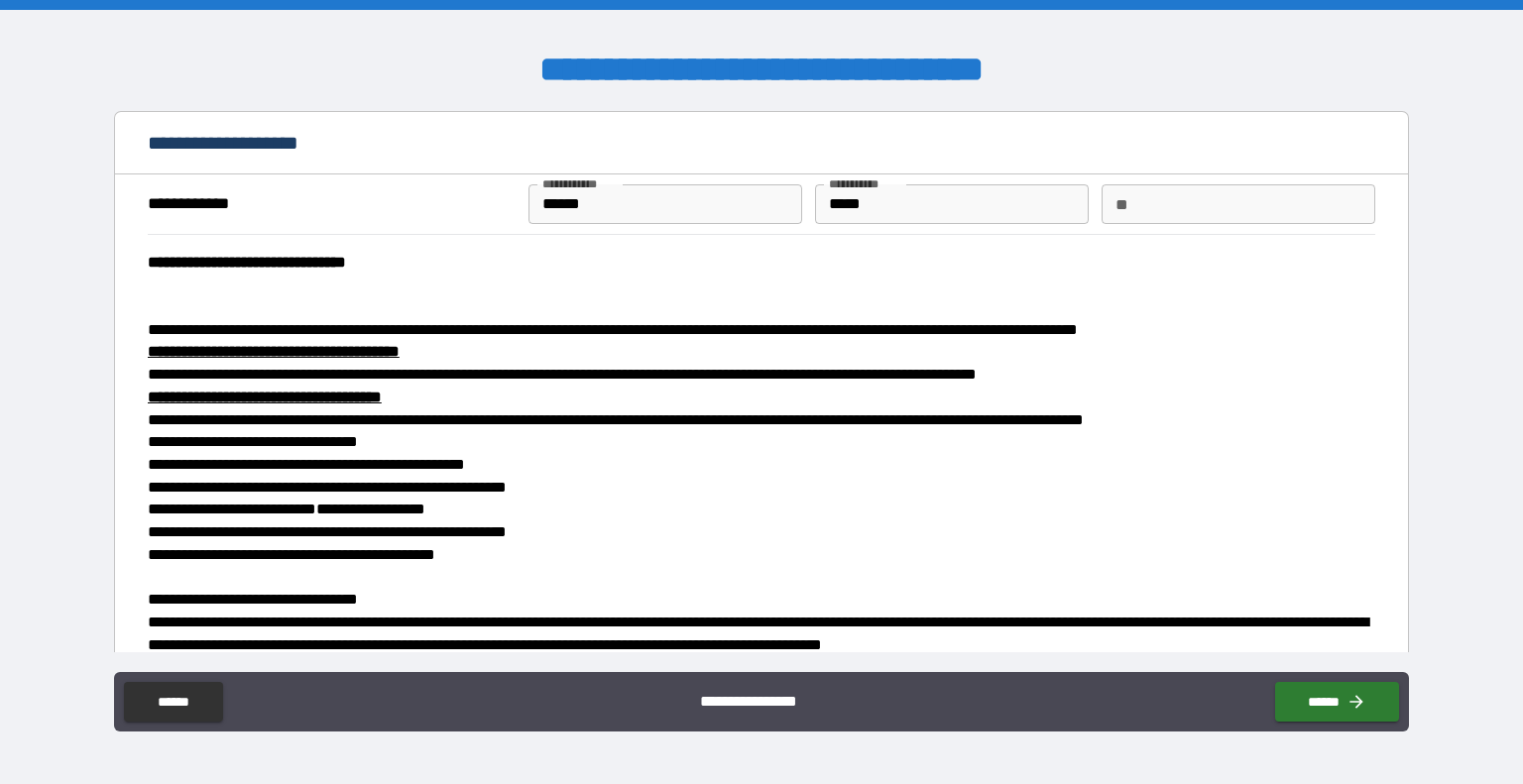 click at bounding box center (762, 284) 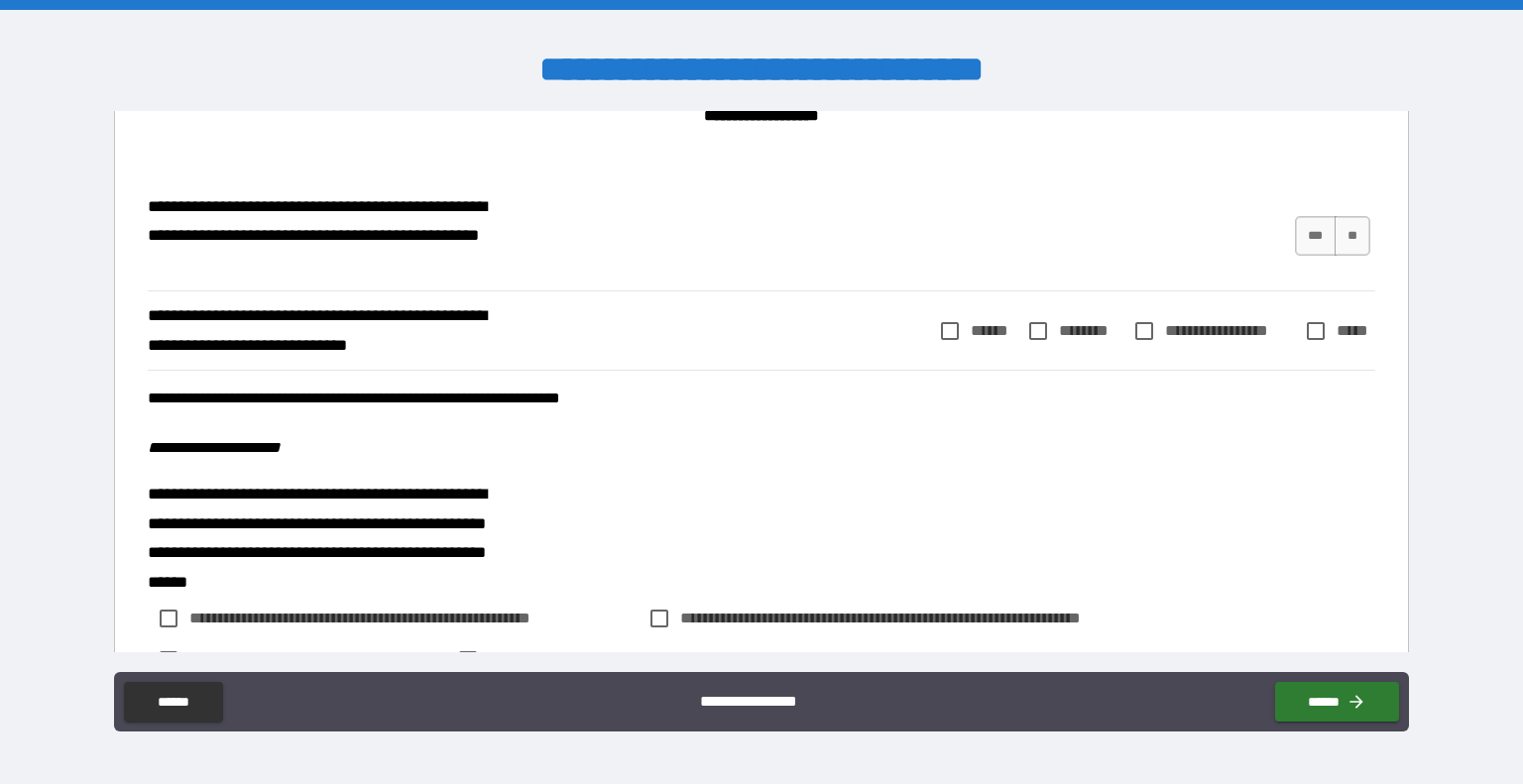 scroll, scrollTop: 2688, scrollLeft: 0, axis: vertical 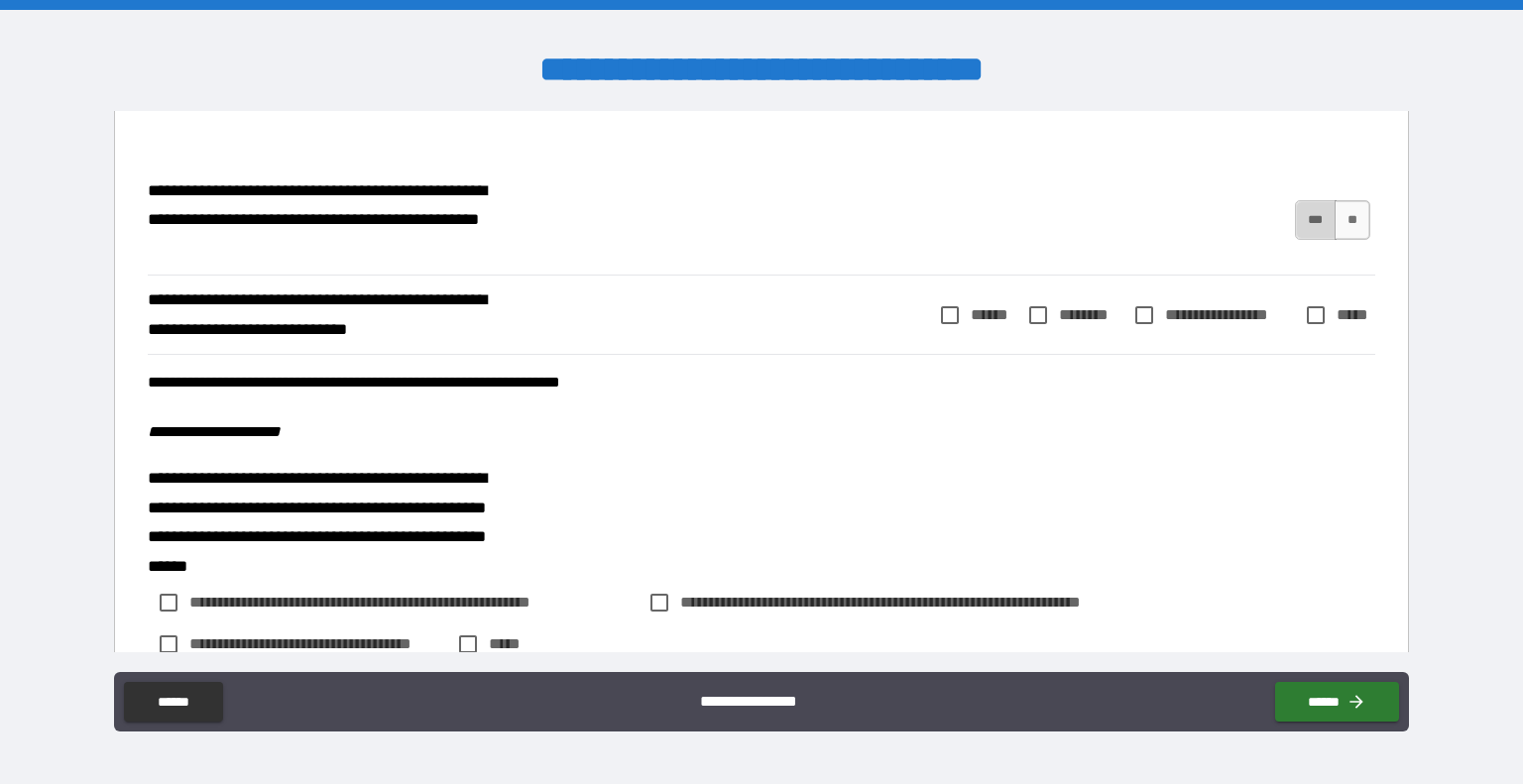 click on "***" at bounding box center [1316, 220] 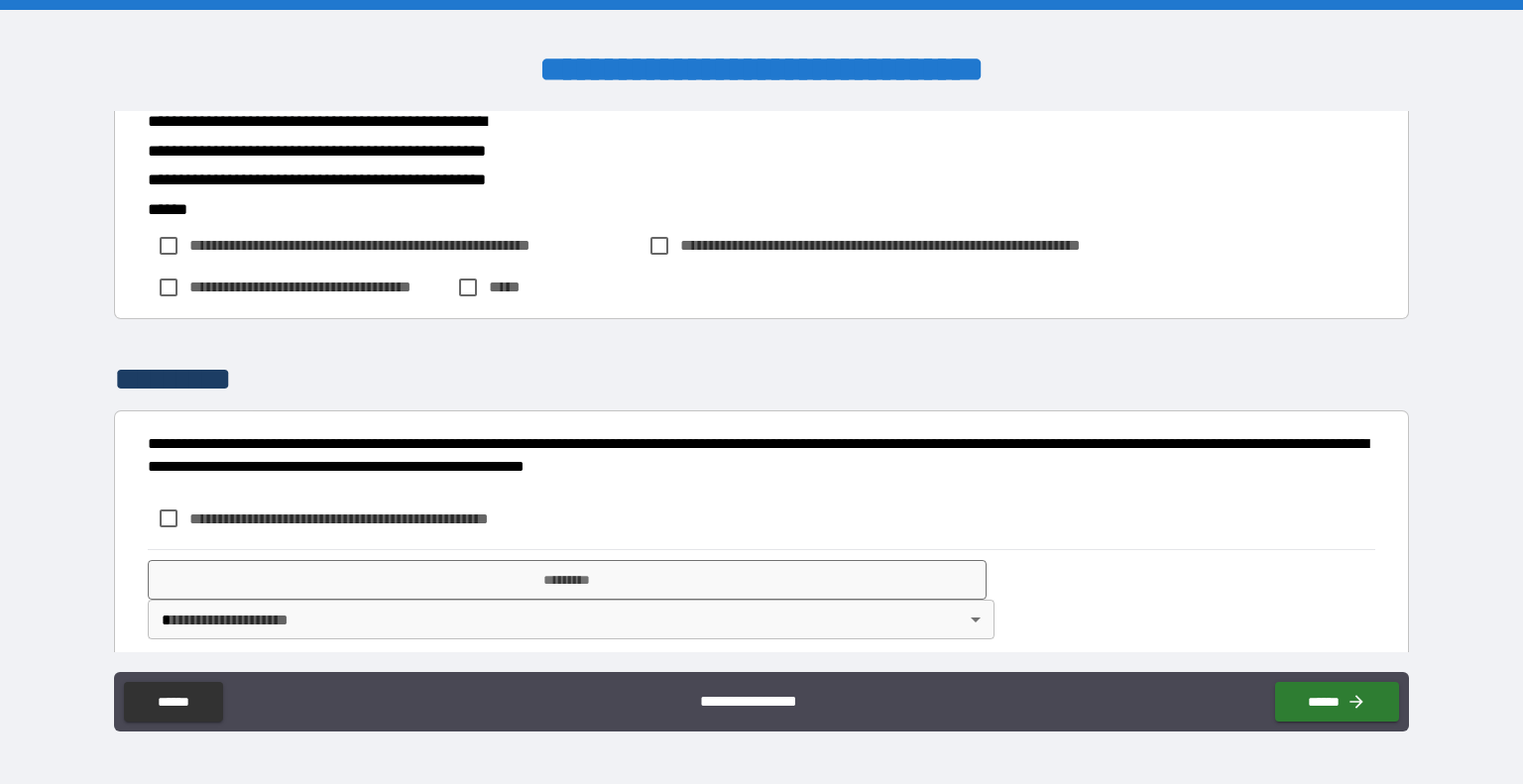 scroll, scrollTop: 3061, scrollLeft: 0, axis: vertical 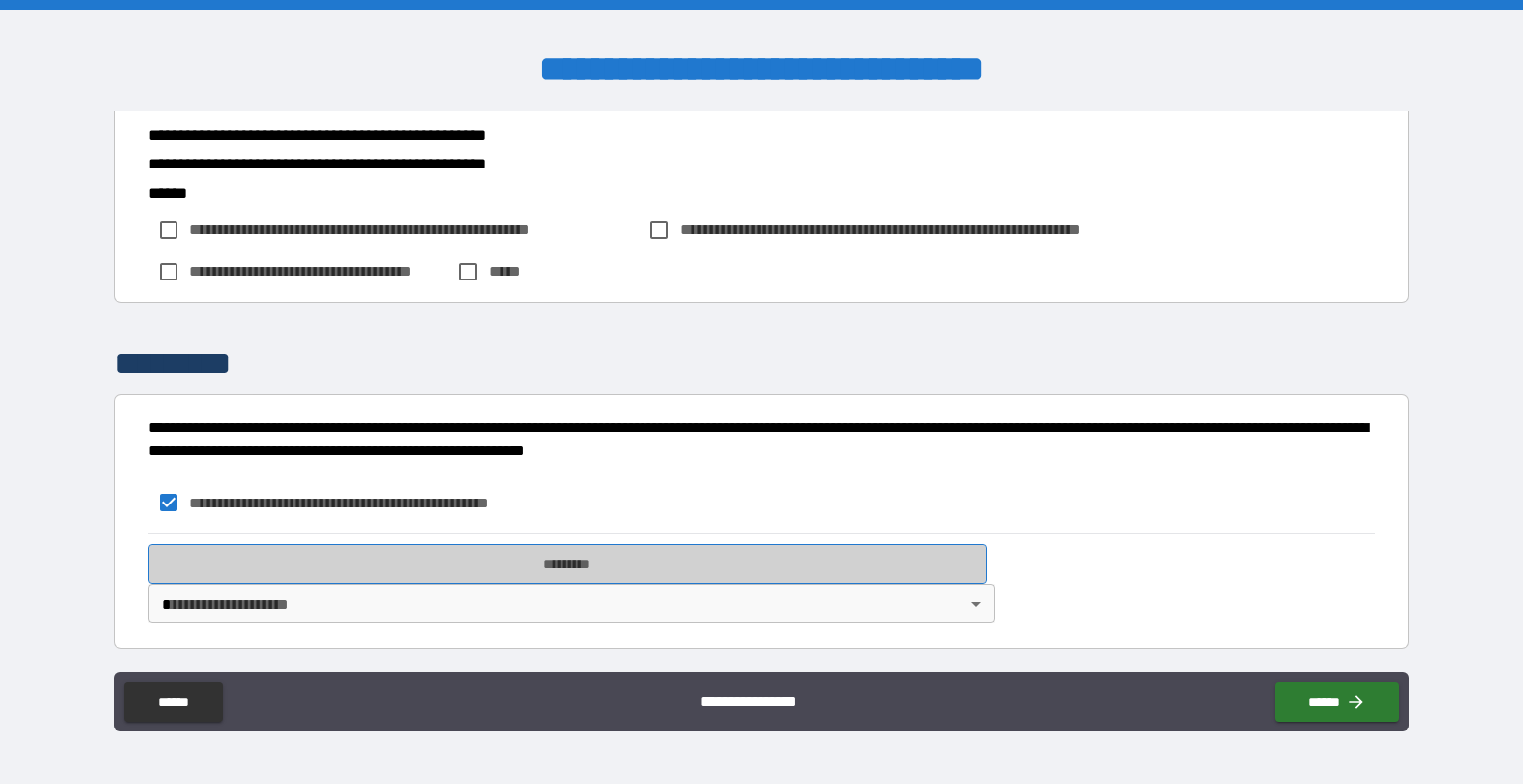 click on "*********" at bounding box center (567, 564) 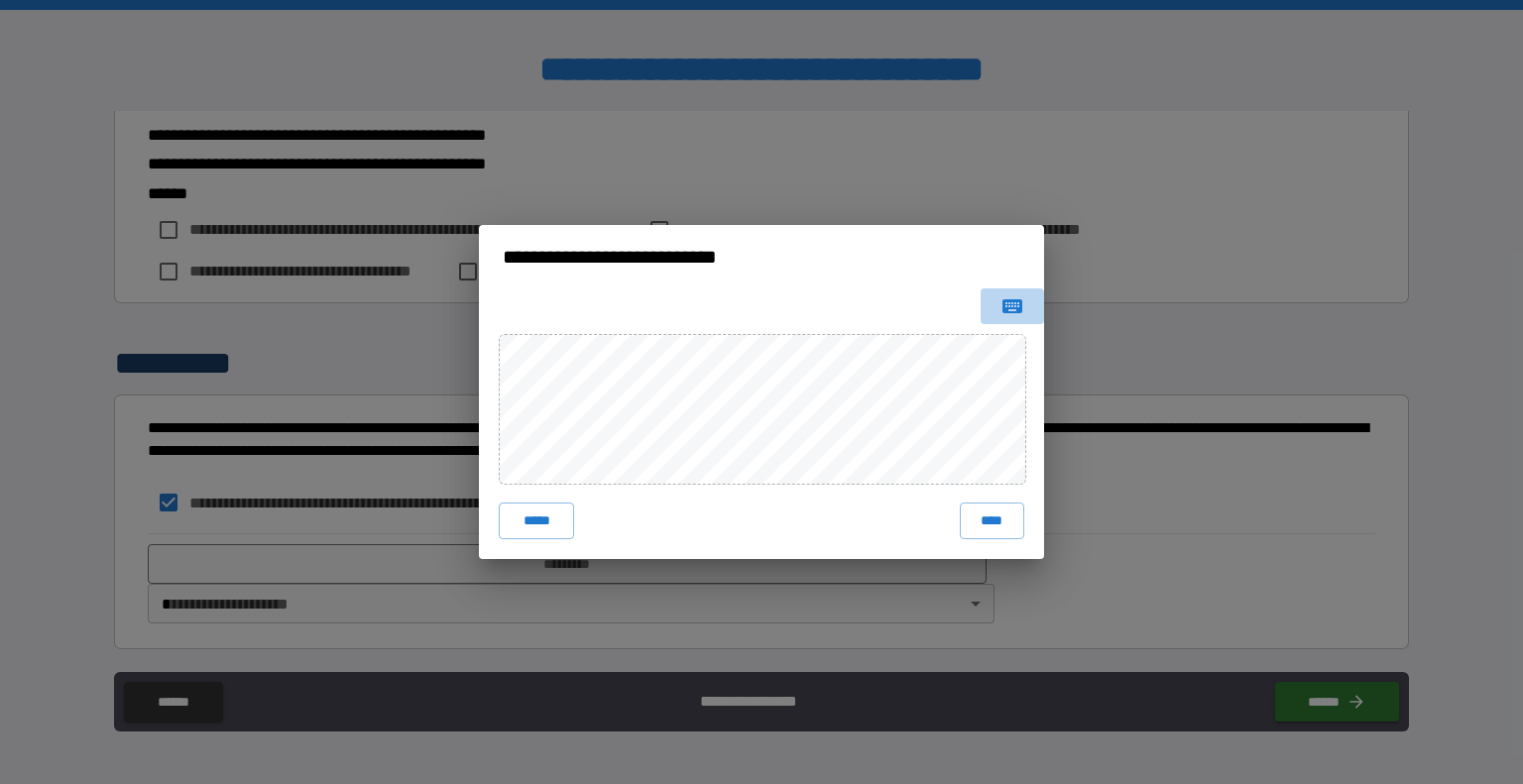click at bounding box center [1012, 306] 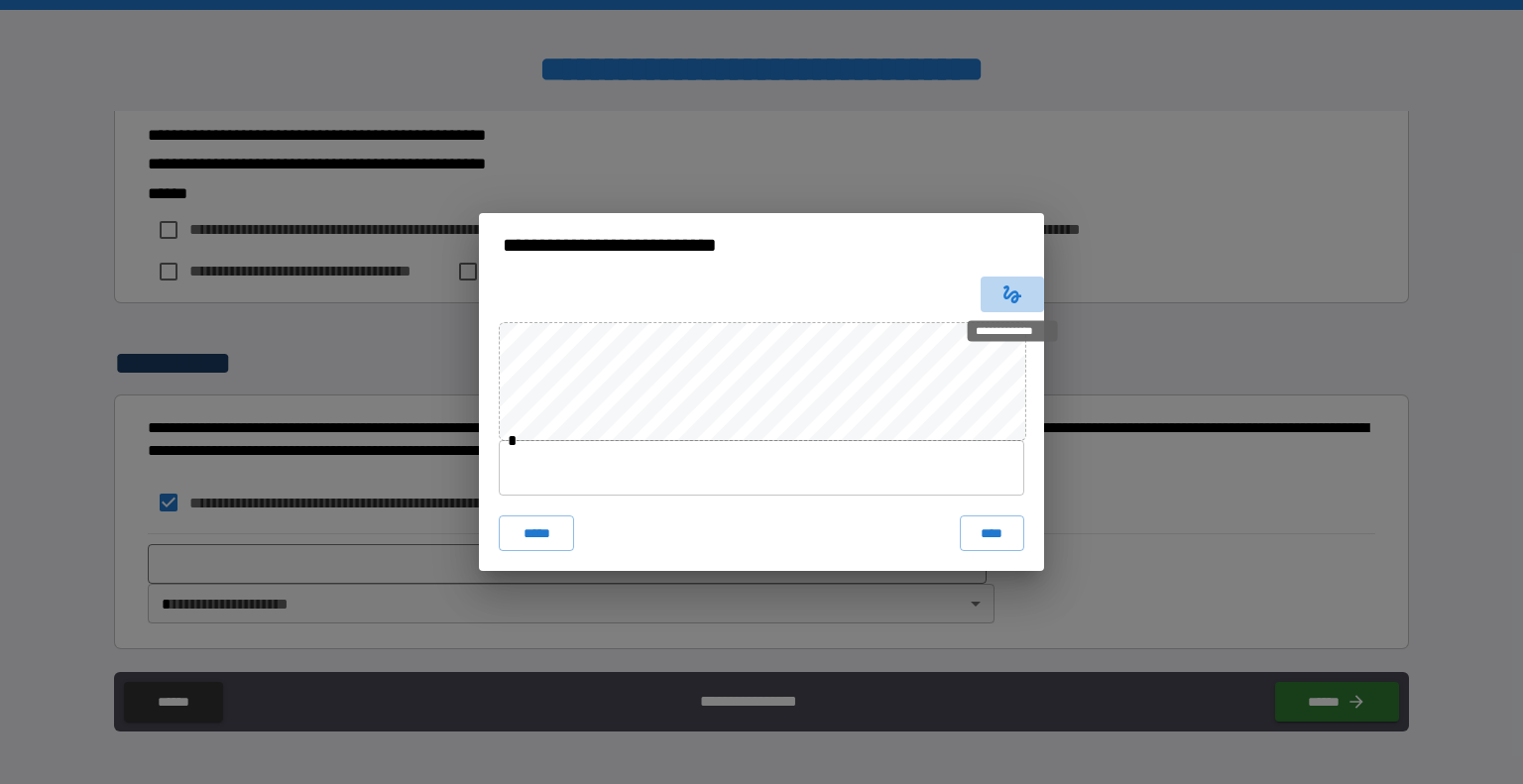 click 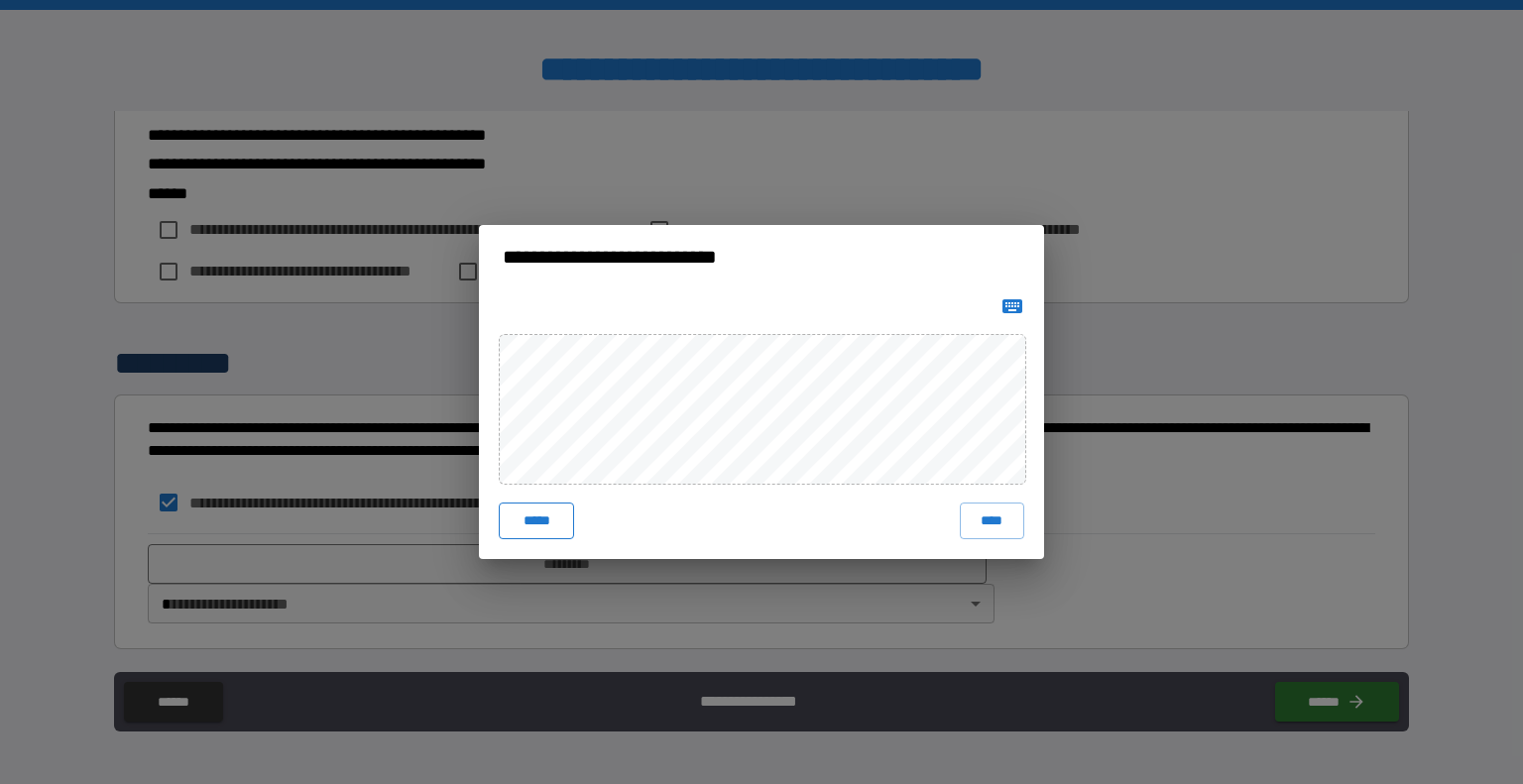 click on "*****" at bounding box center [536, 520] 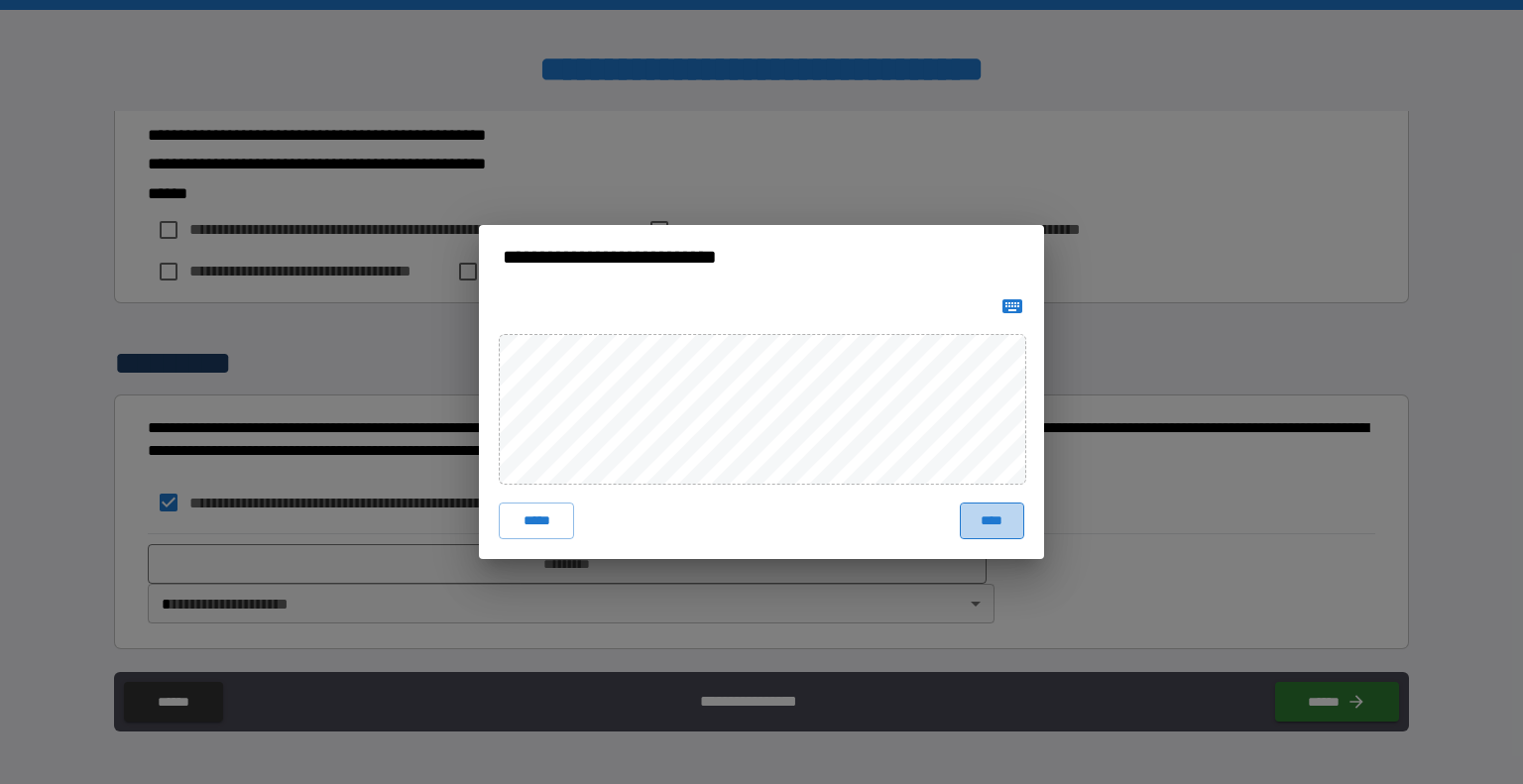 click on "****" at bounding box center [992, 520] 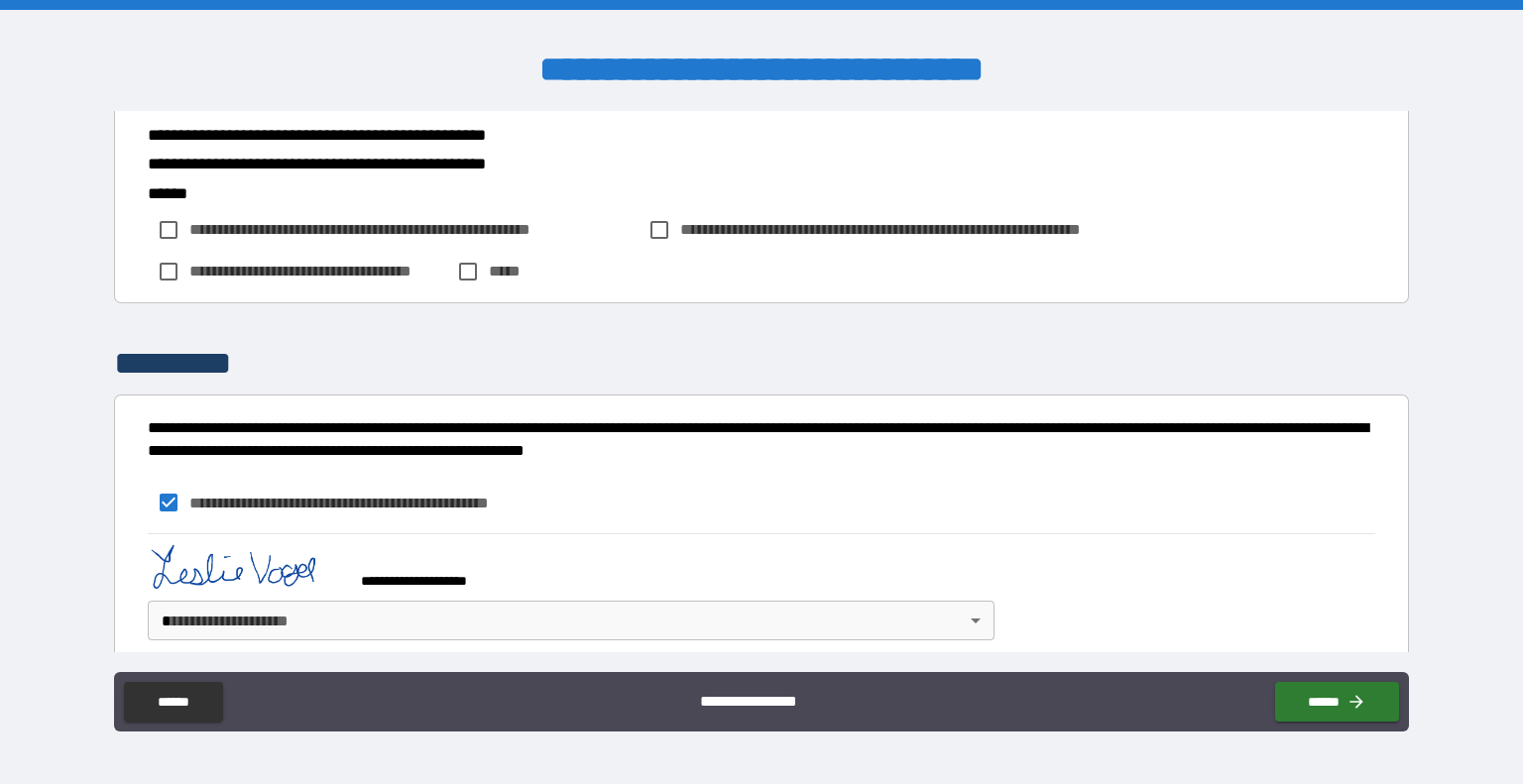 click on "**********" at bounding box center (762, 392) 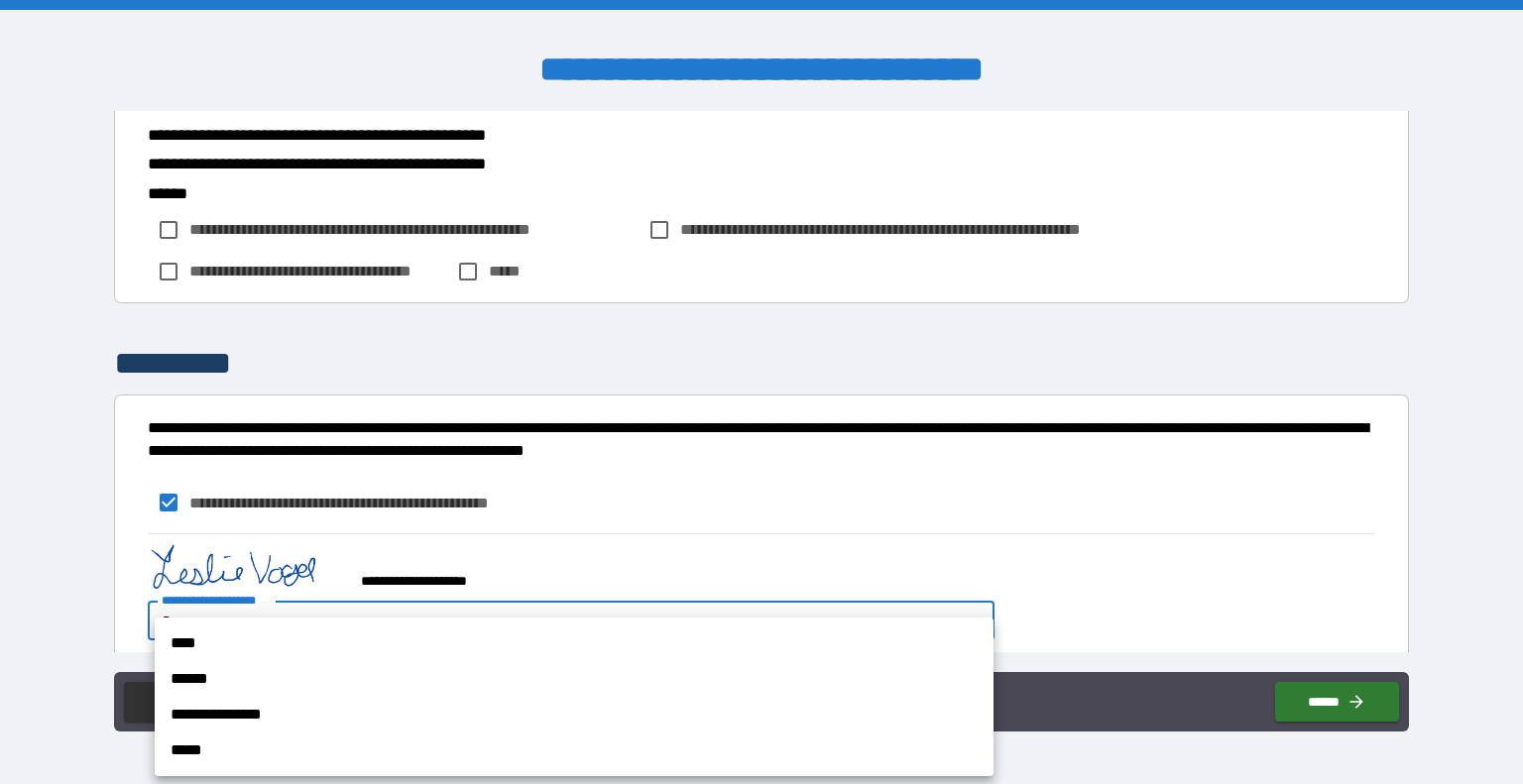 click on "****" at bounding box center (574, 643) 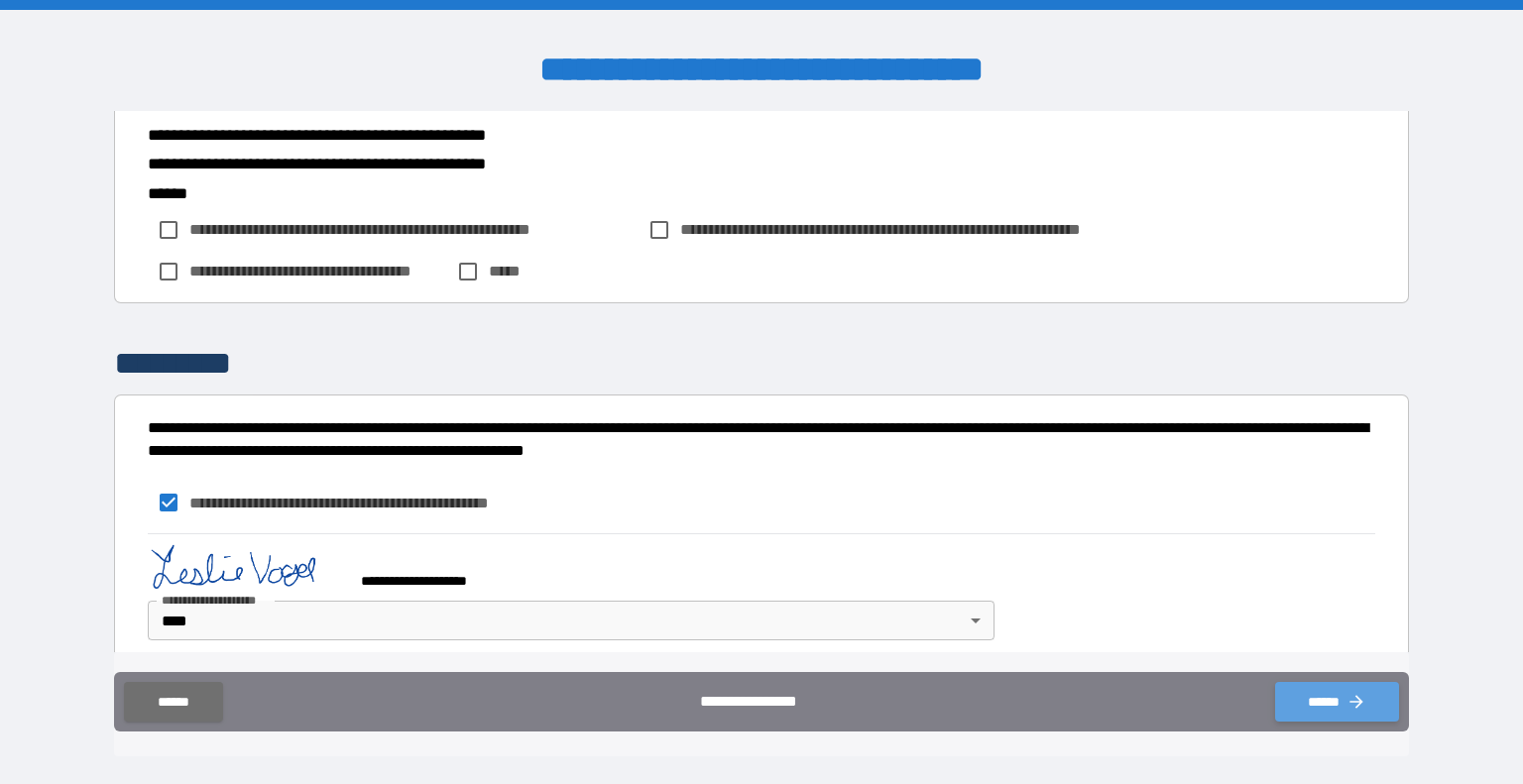 click on "******" at bounding box center (1337, 702) 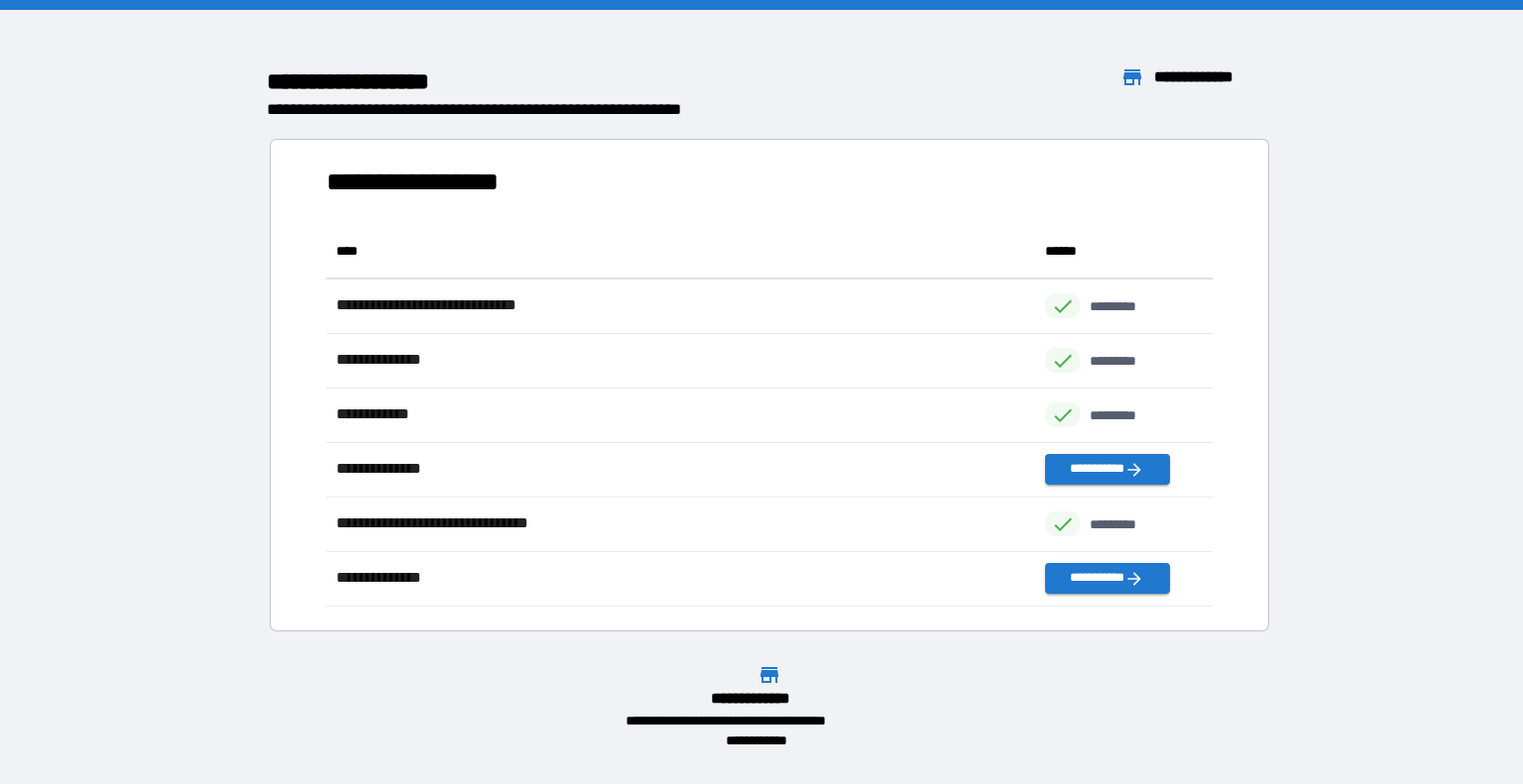 scroll, scrollTop: 16, scrollLeft: 16, axis: both 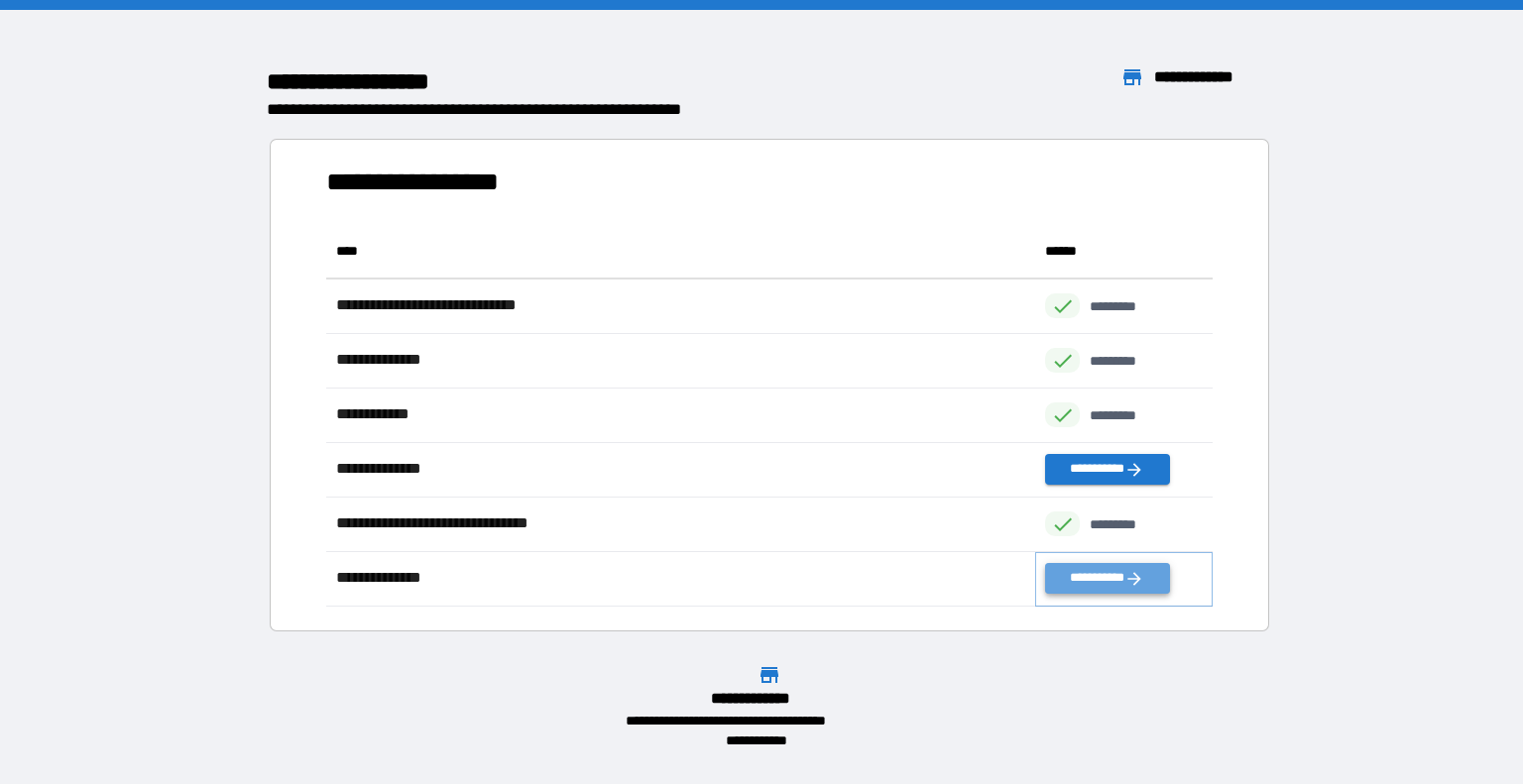 click on "**********" at bounding box center [1107, 578] 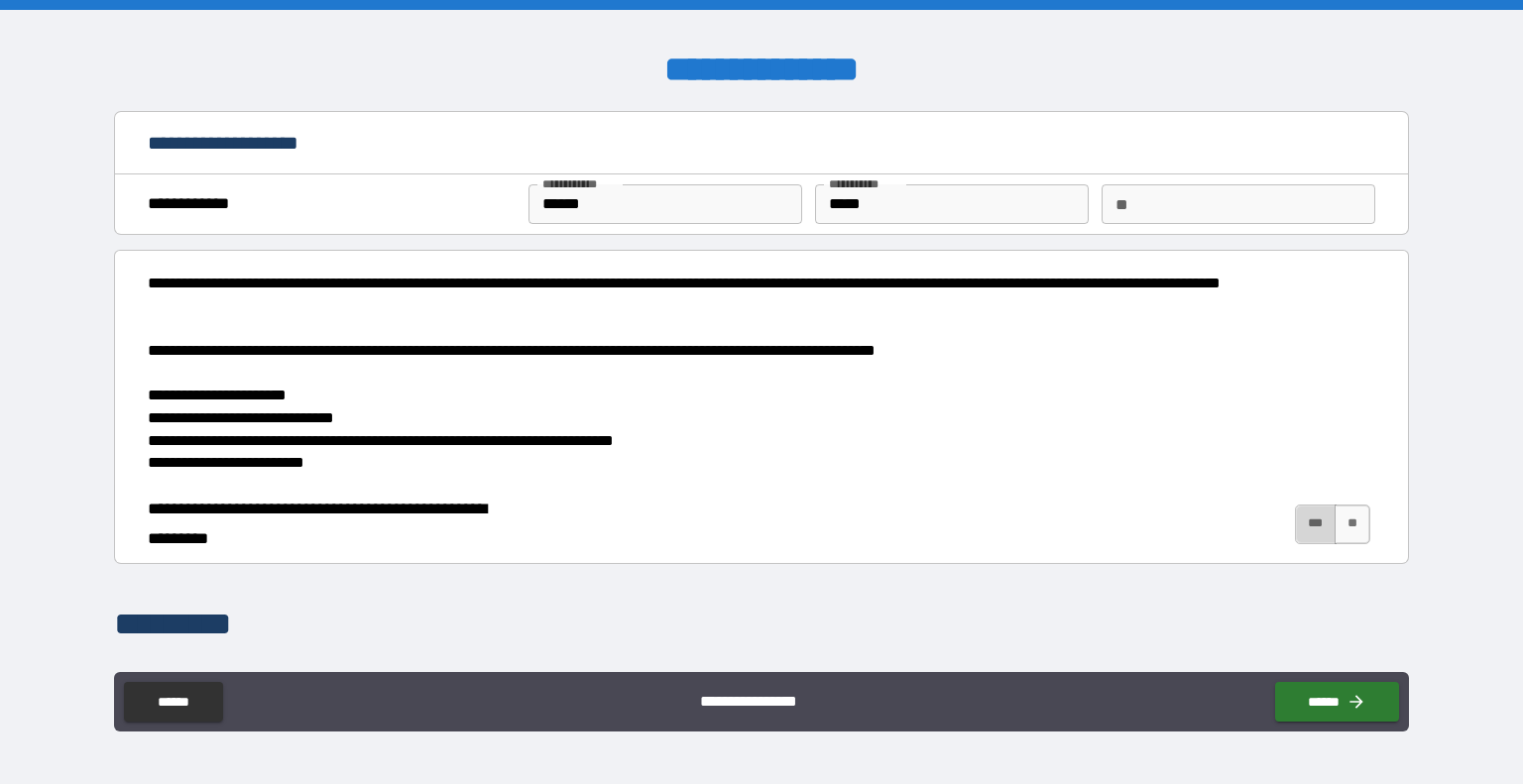 click on "***" at bounding box center [1316, 524] 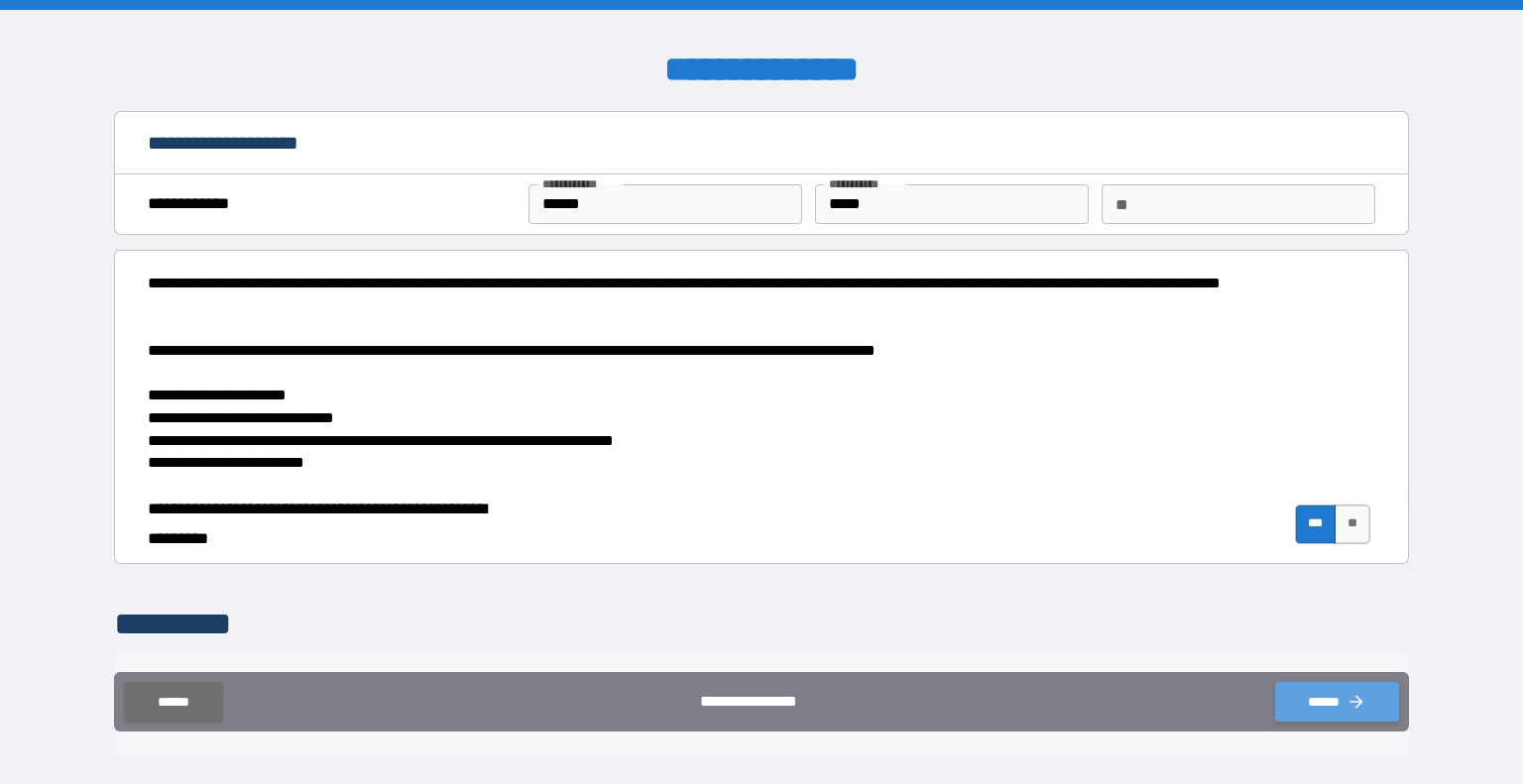 click on "******" at bounding box center [1337, 702] 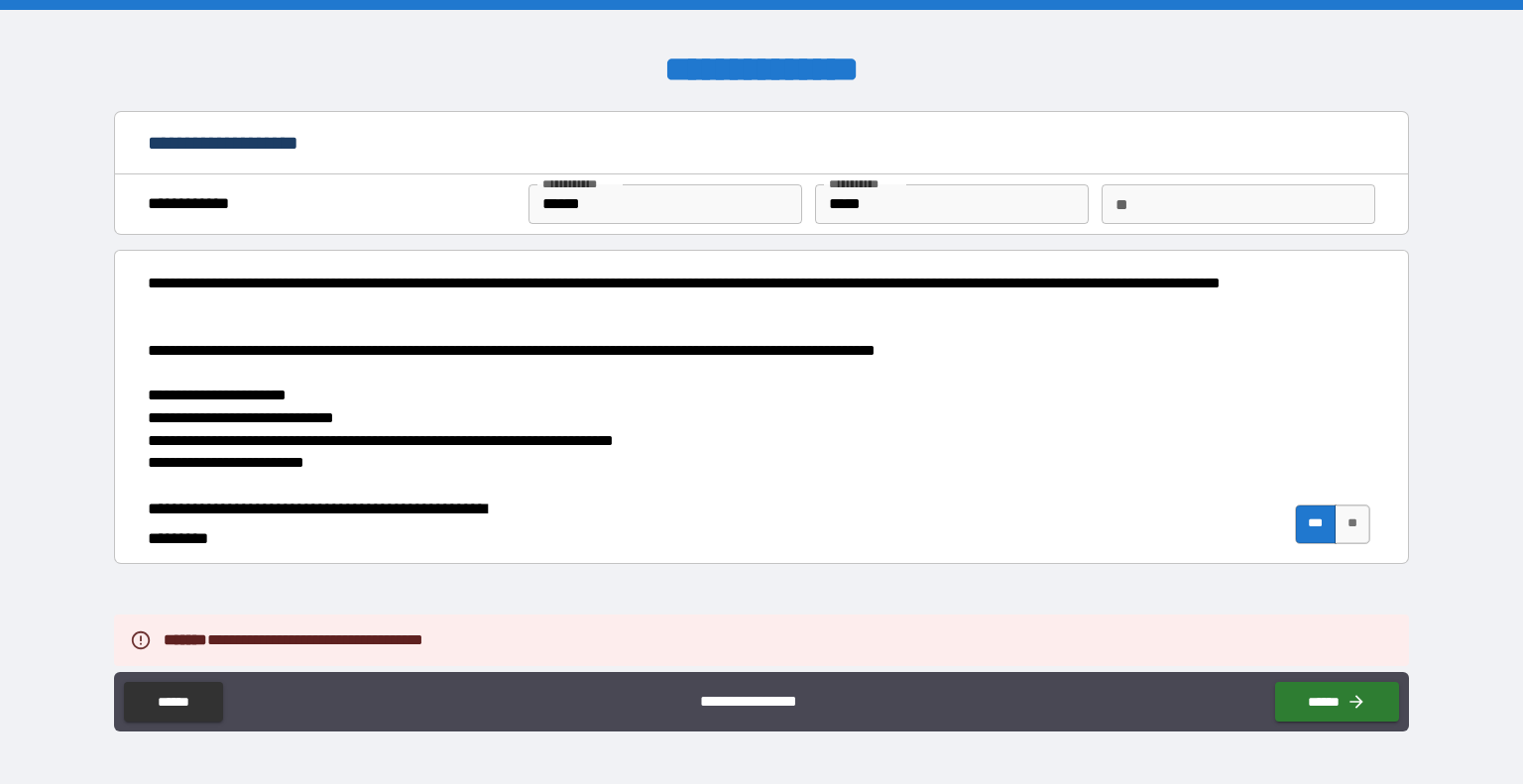 click on "**********" at bounding box center (762, 382) 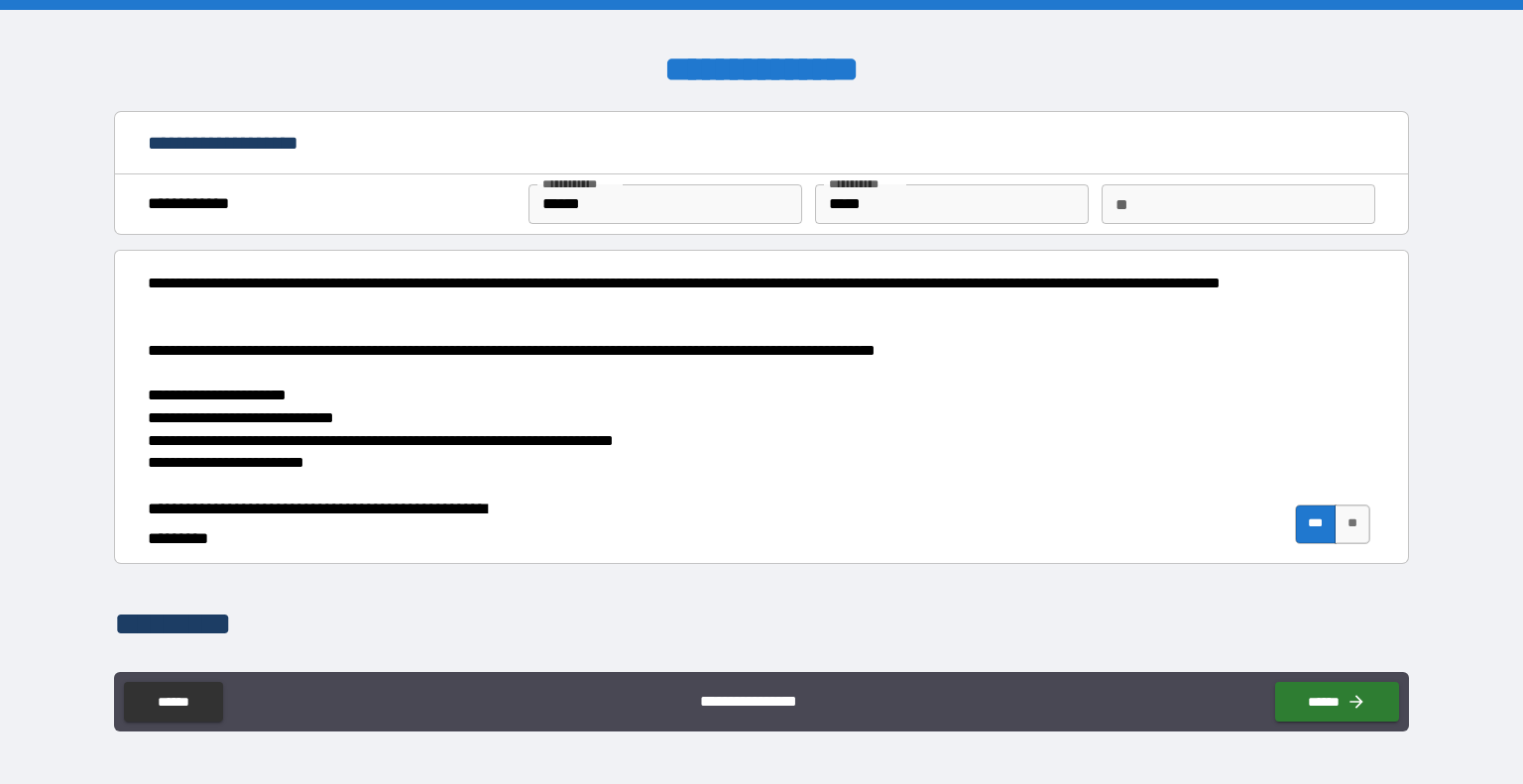 scroll, scrollTop: 262, scrollLeft: 0, axis: vertical 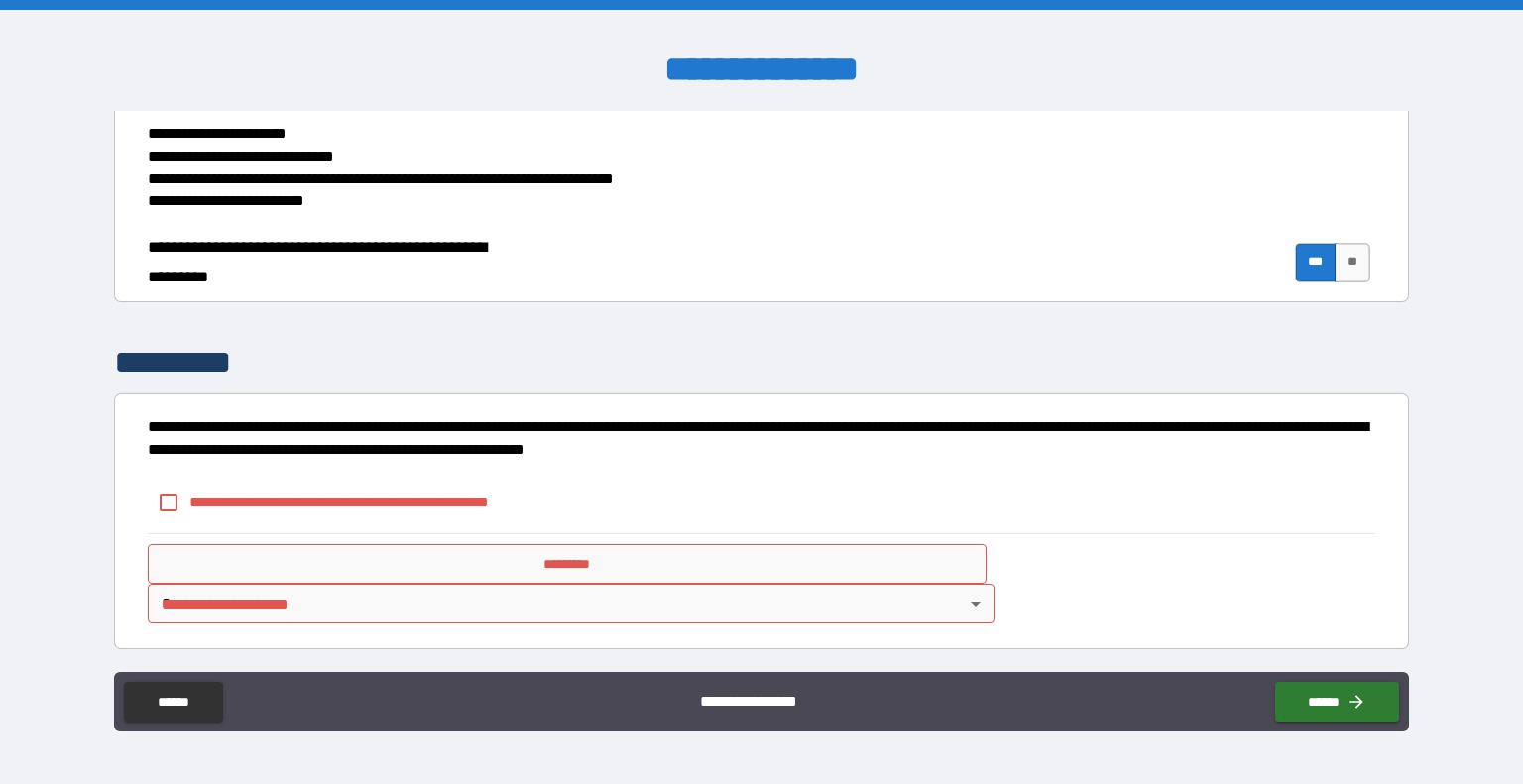 click on "**********" at bounding box center (372, 502) 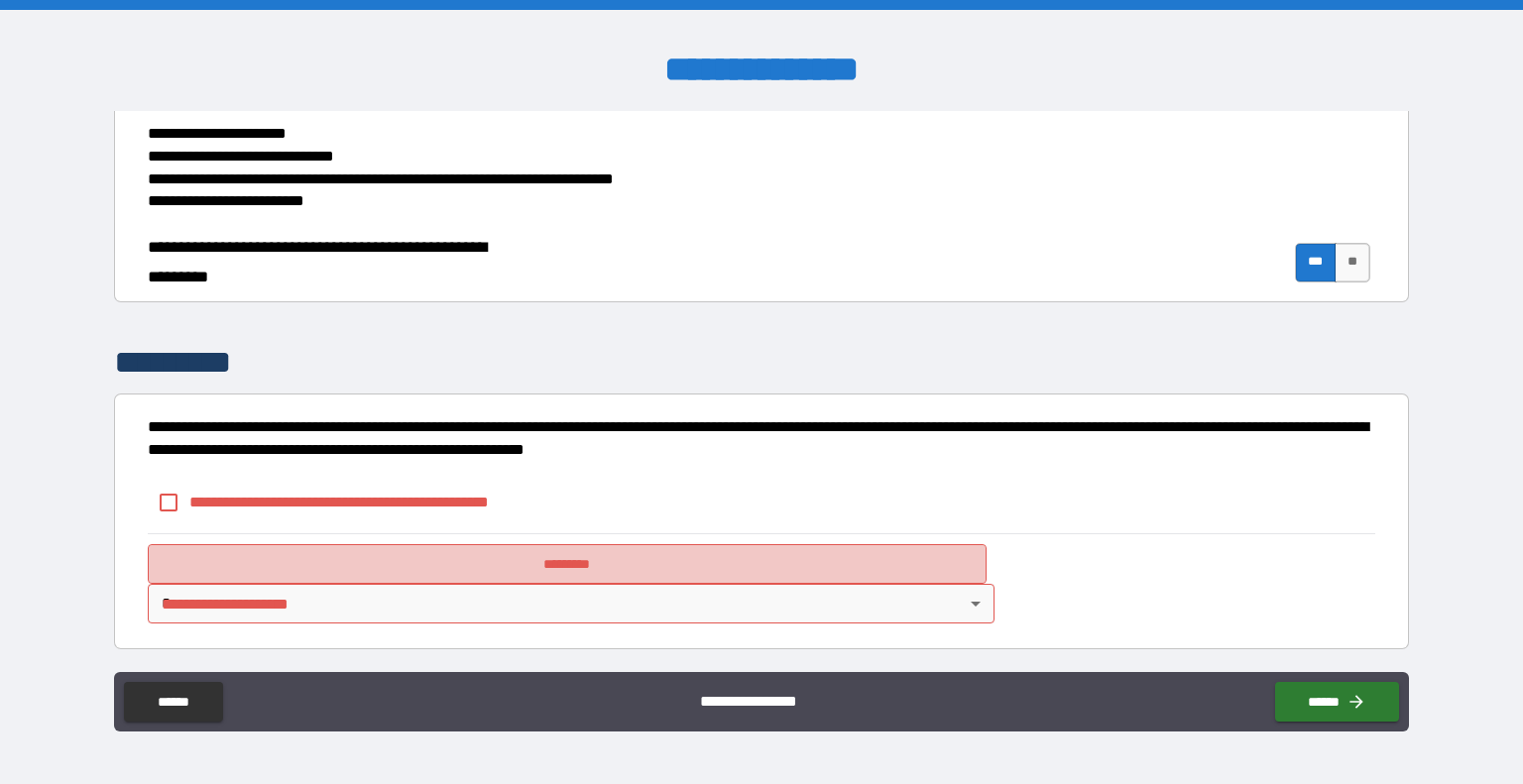 click on "*********" at bounding box center (567, 564) 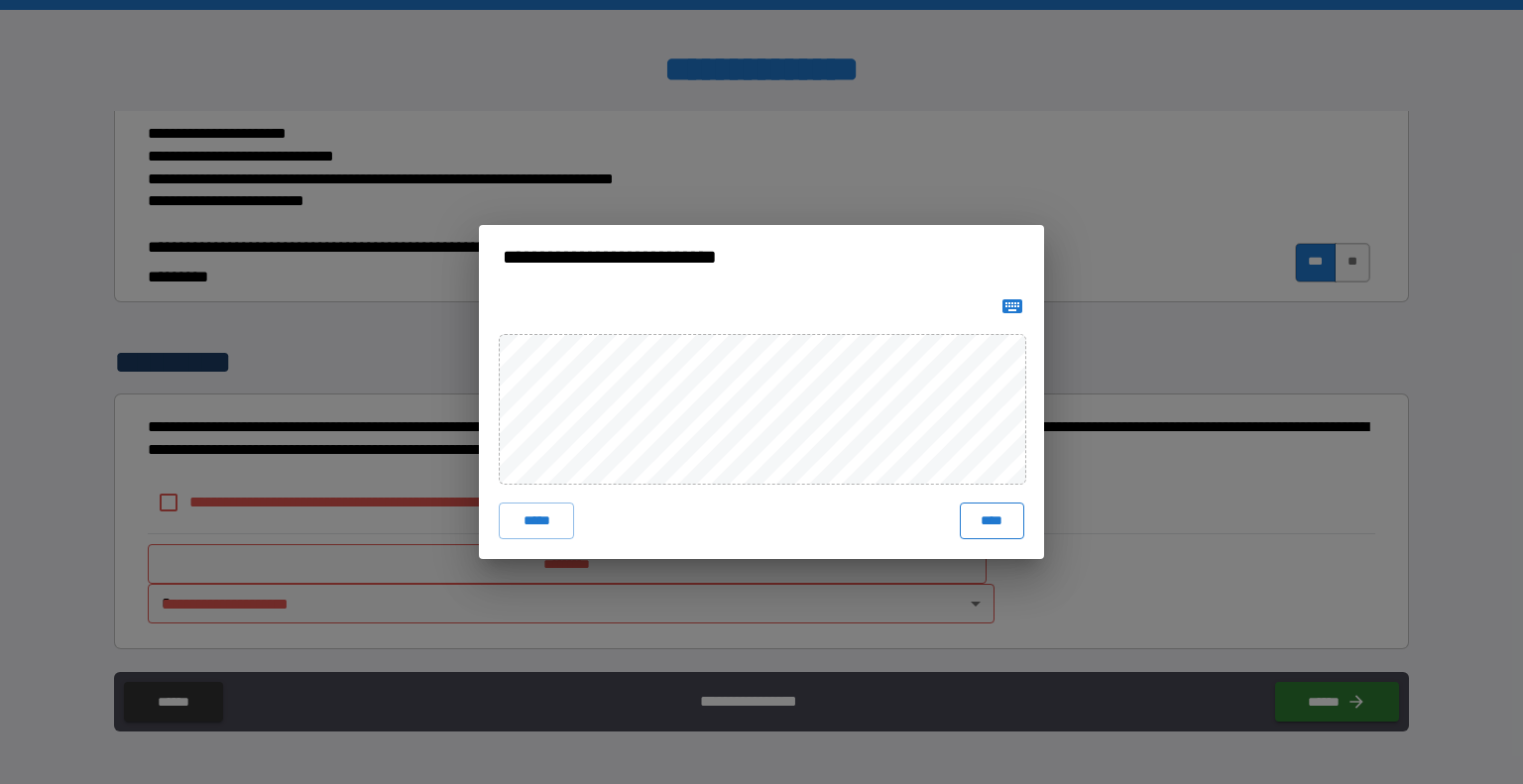 click on "****" at bounding box center (992, 520) 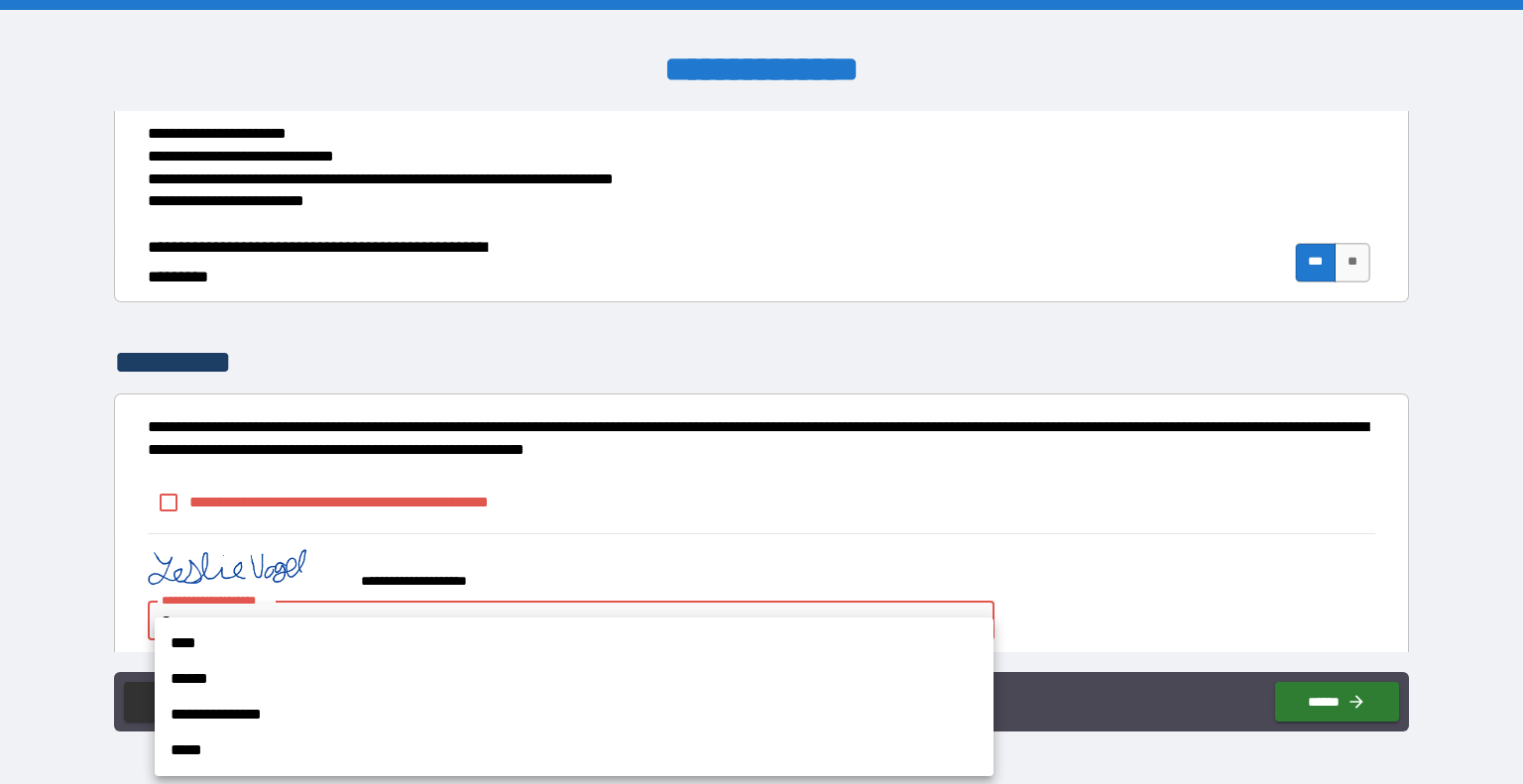 click on "**********" at bounding box center [762, 392] 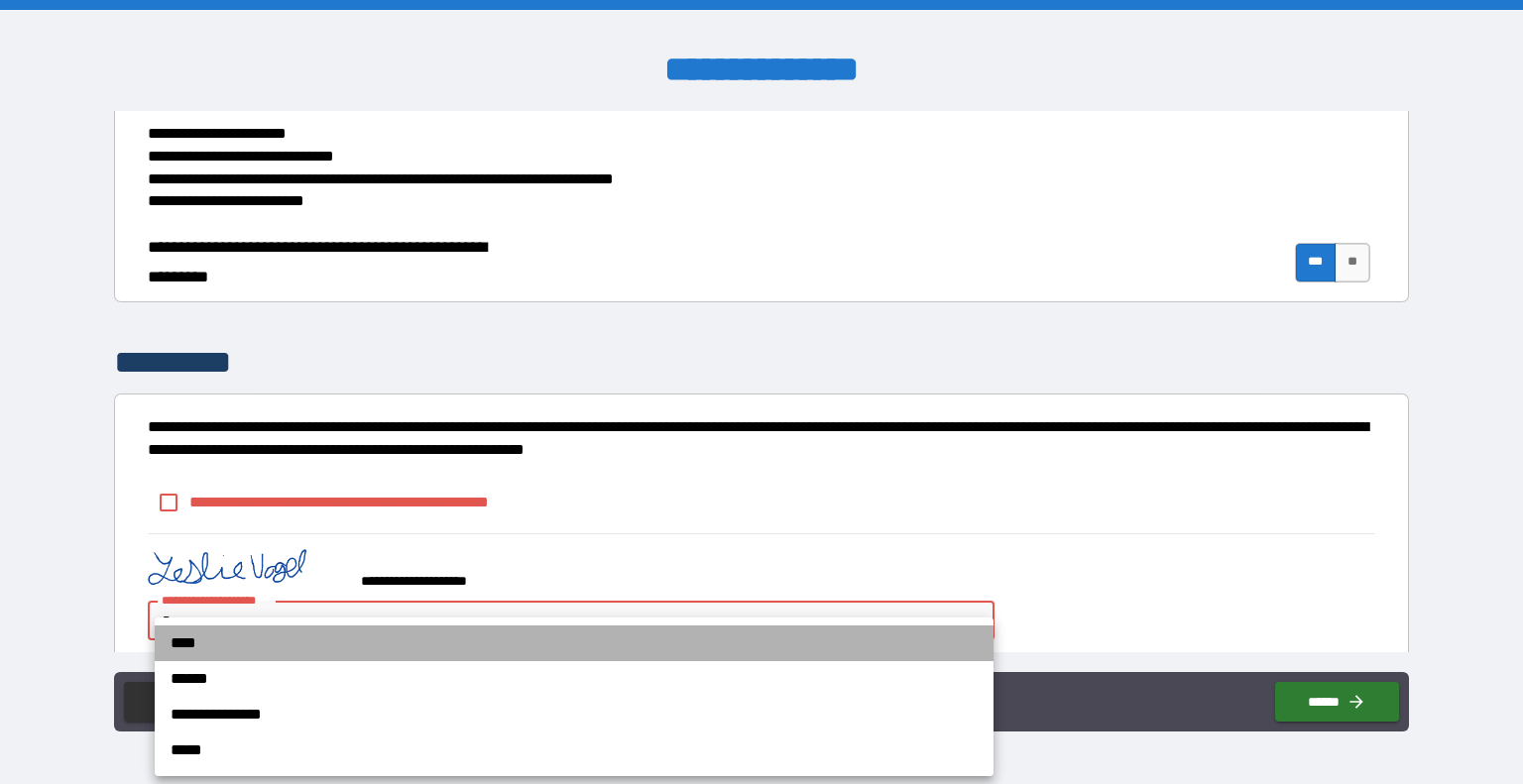 click on "****" at bounding box center [574, 643] 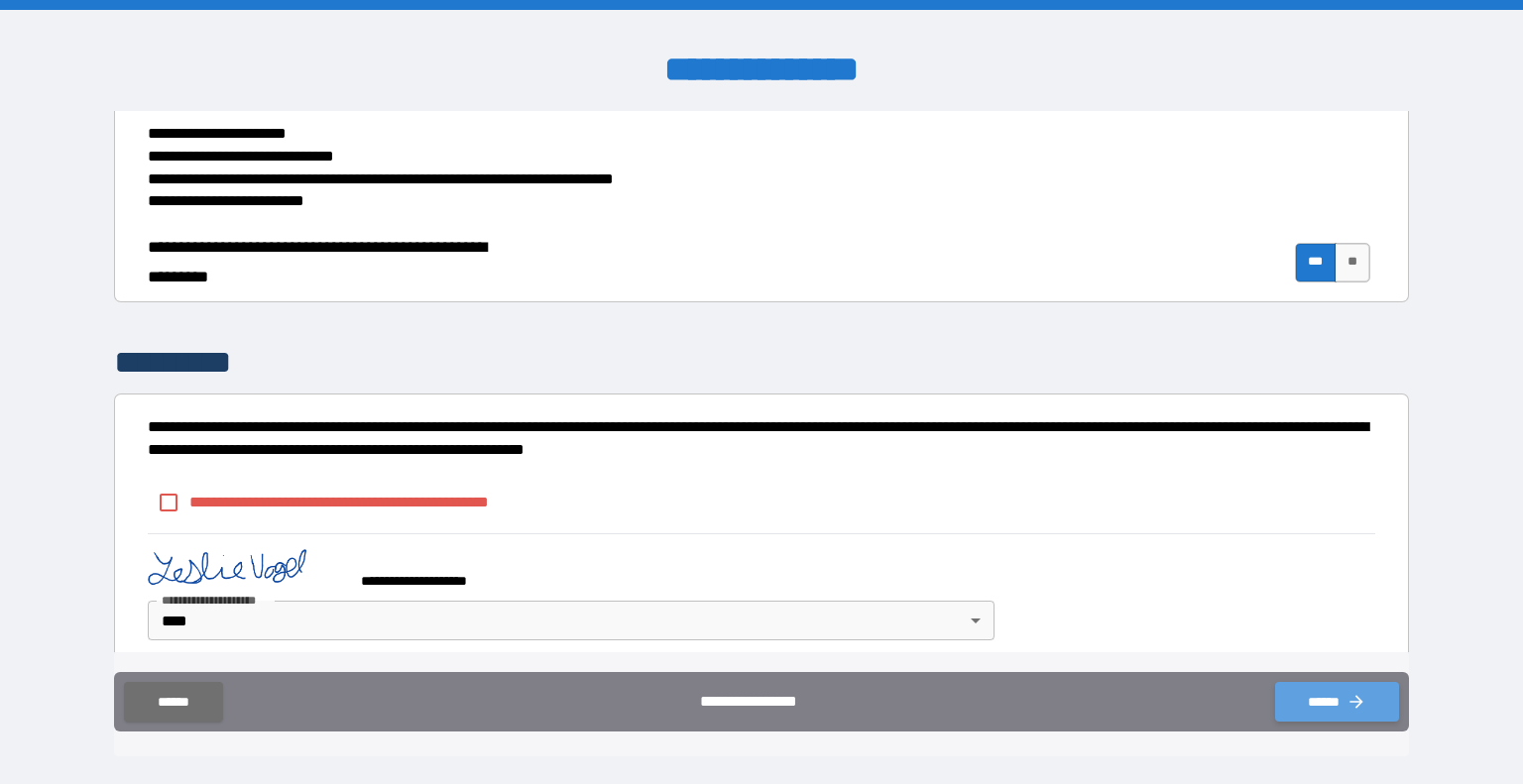 click on "******" at bounding box center (1337, 702) 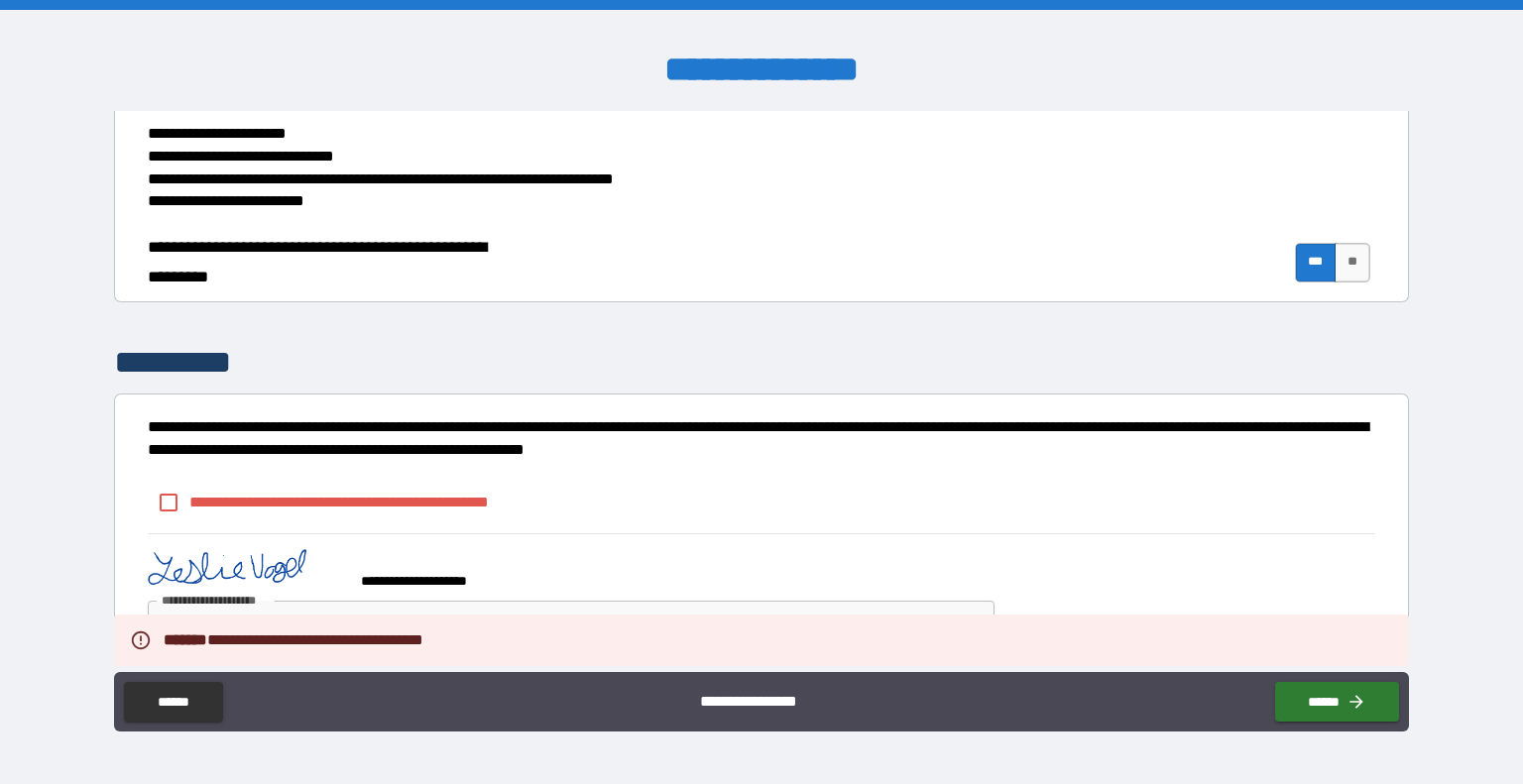 drag, startPoint x: 389, startPoint y: 483, endPoint x: 393, endPoint y: 495, distance: 12.649111 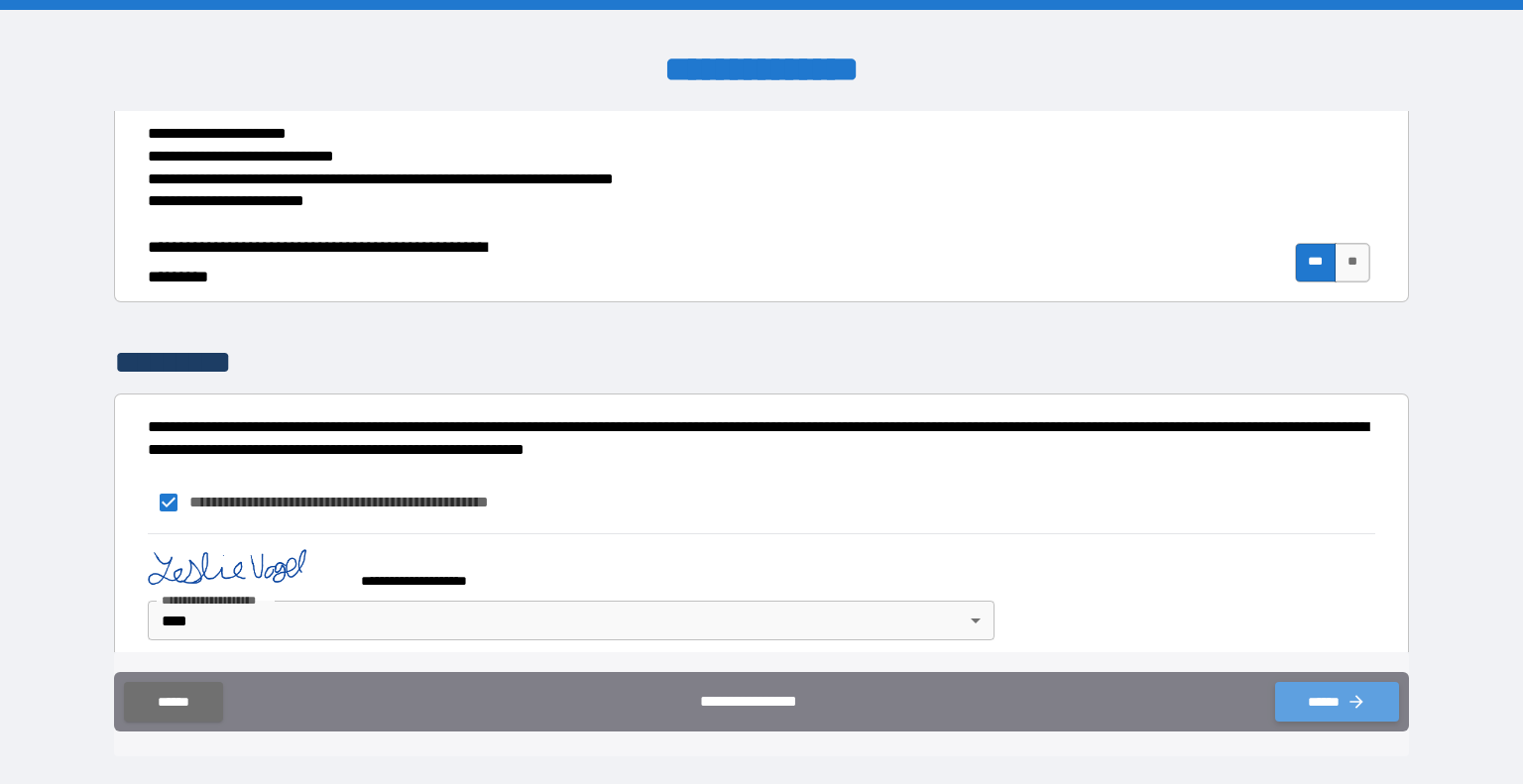 click on "******" at bounding box center [1337, 702] 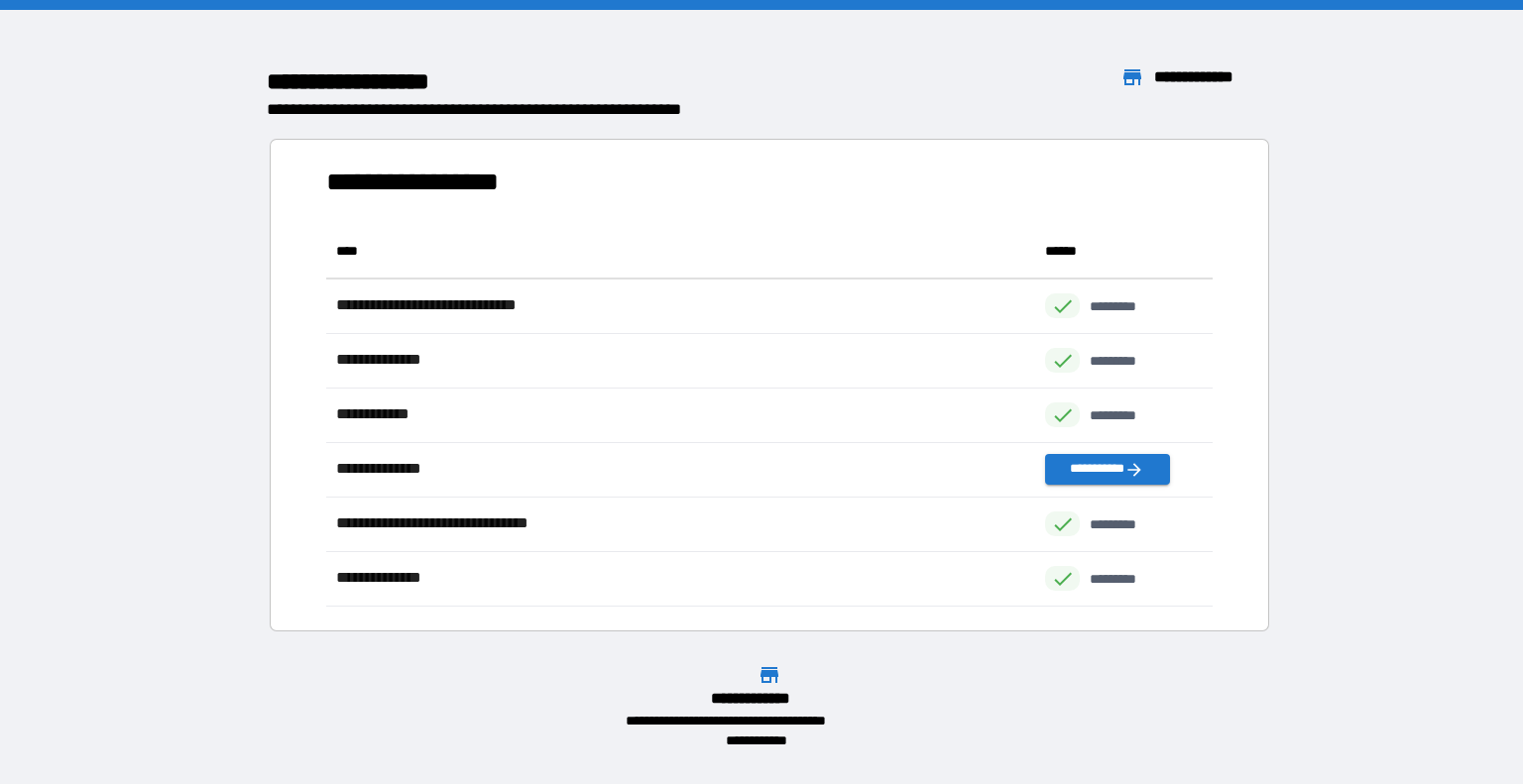 scroll, scrollTop: 16, scrollLeft: 16, axis: both 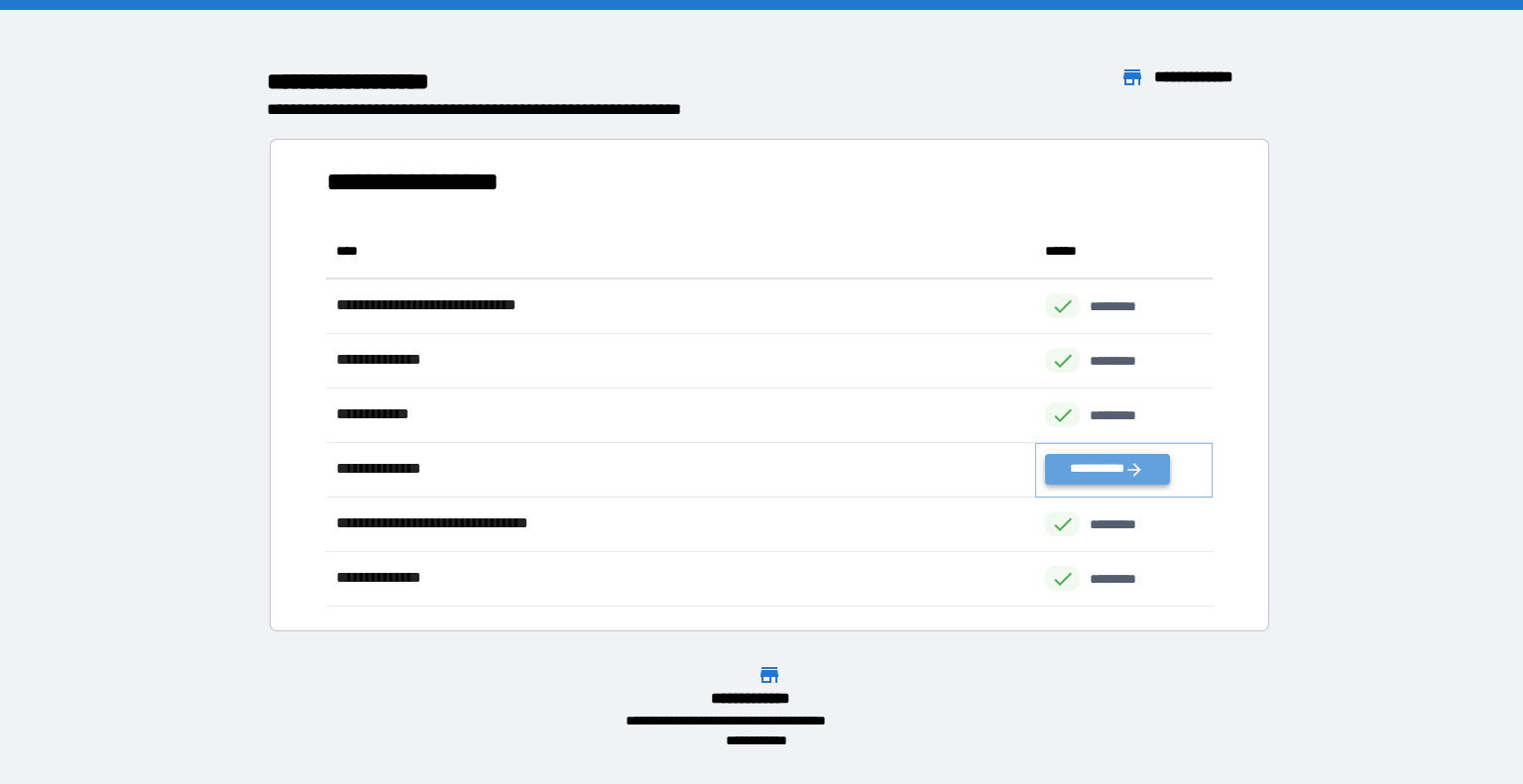 click on "**********" at bounding box center (1107, 469) 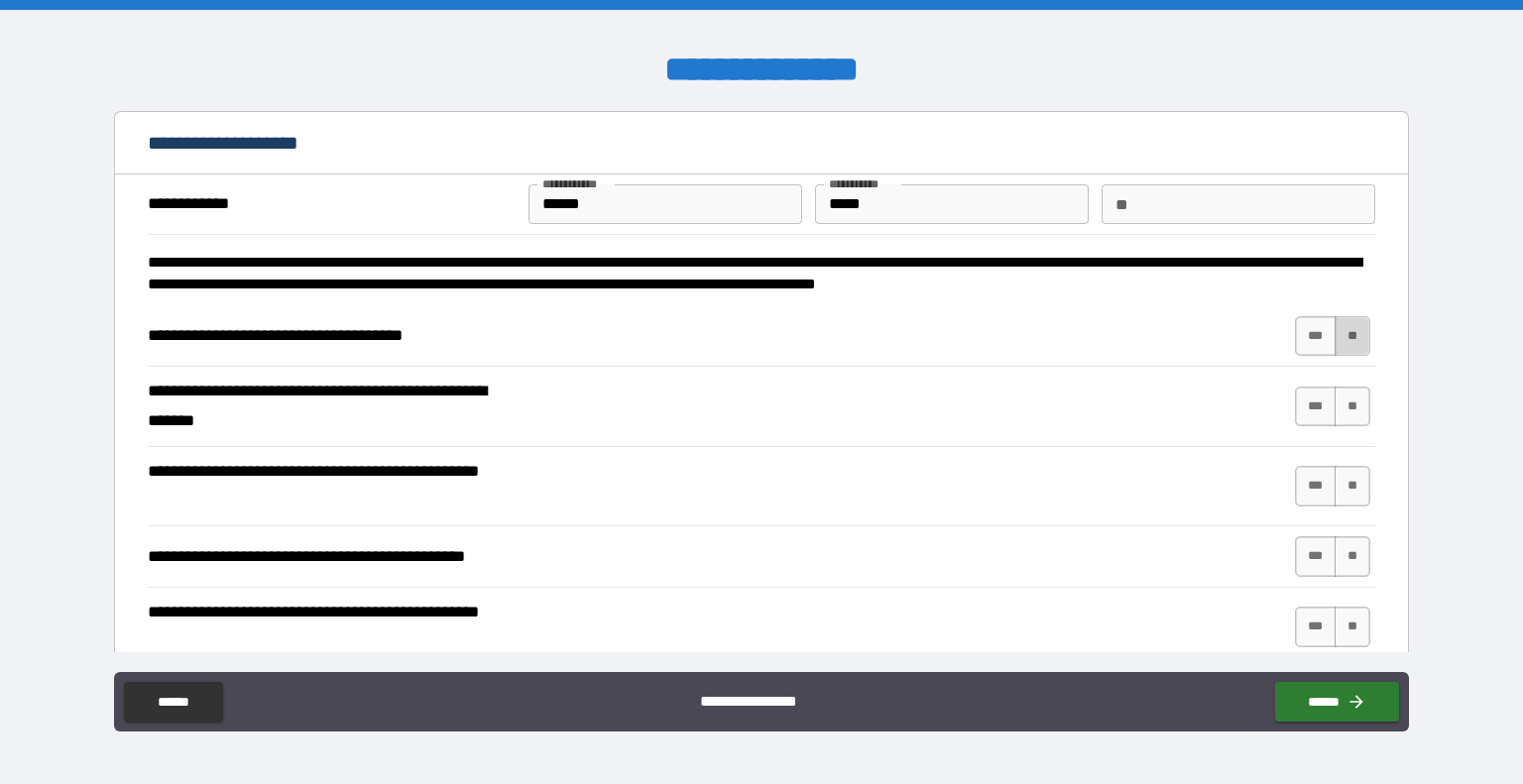 click on "**" at bounding box center (1352, 336) 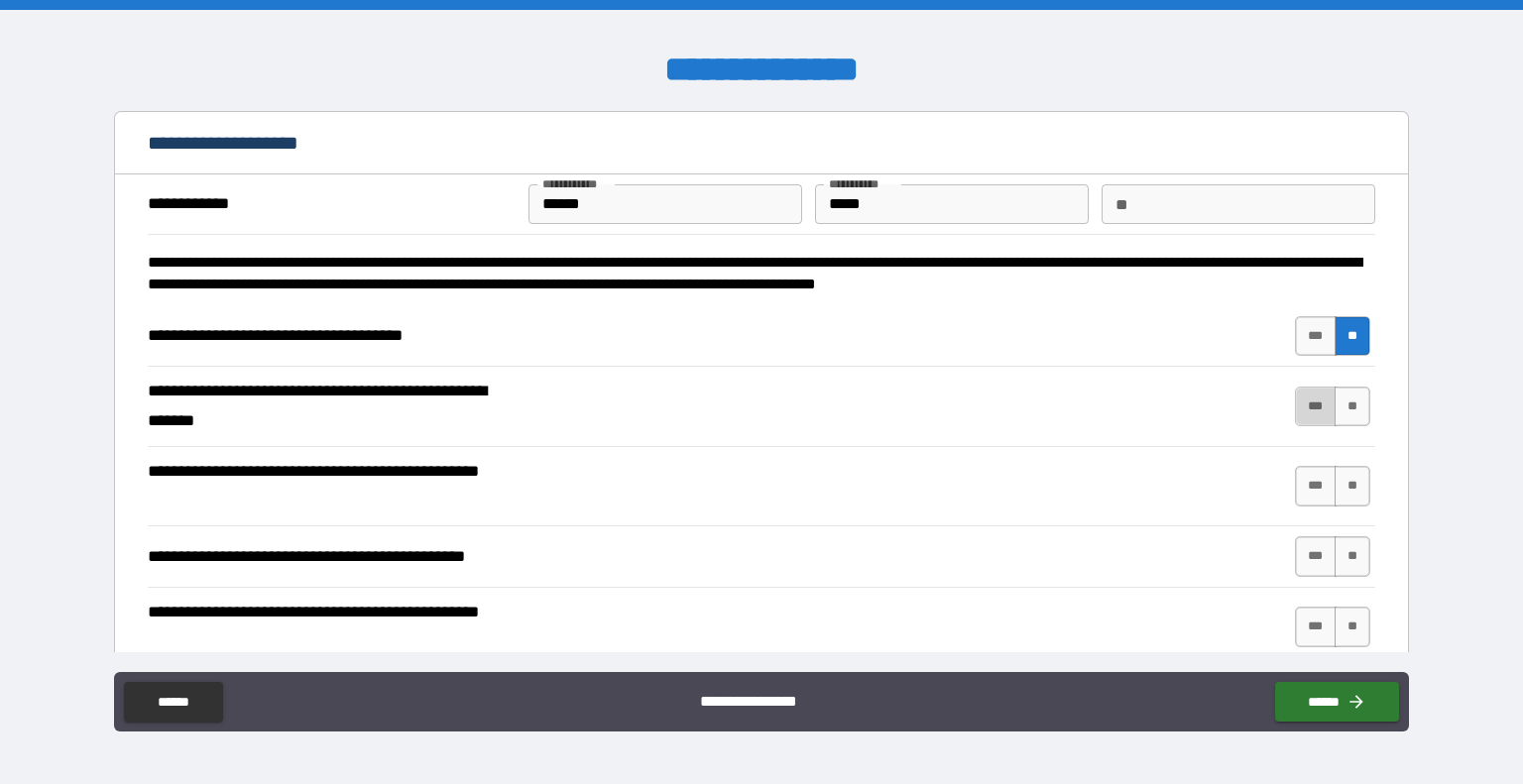 click on "***" at bounding box center [1316, 406] 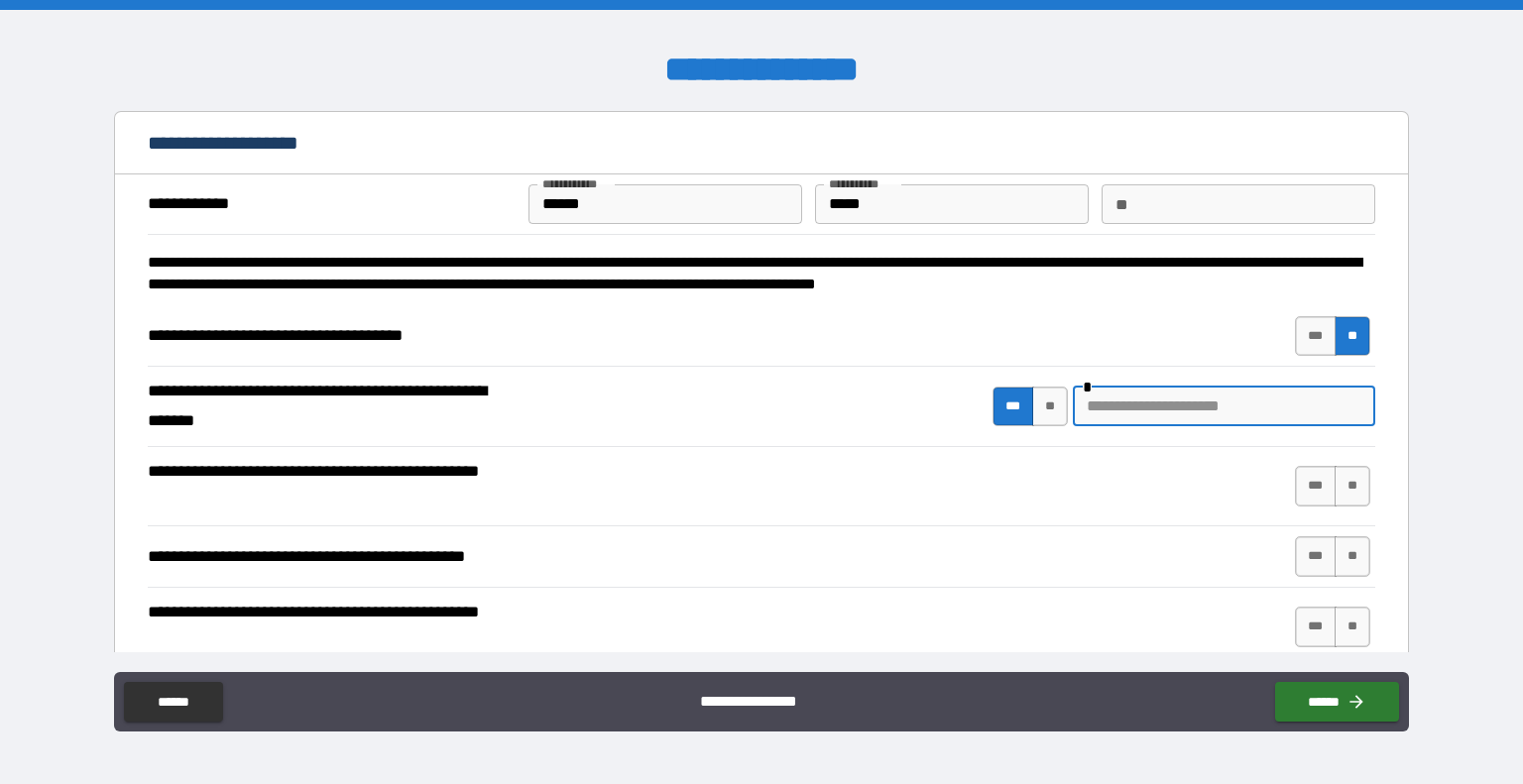 click at bounding box center (1224, 406) 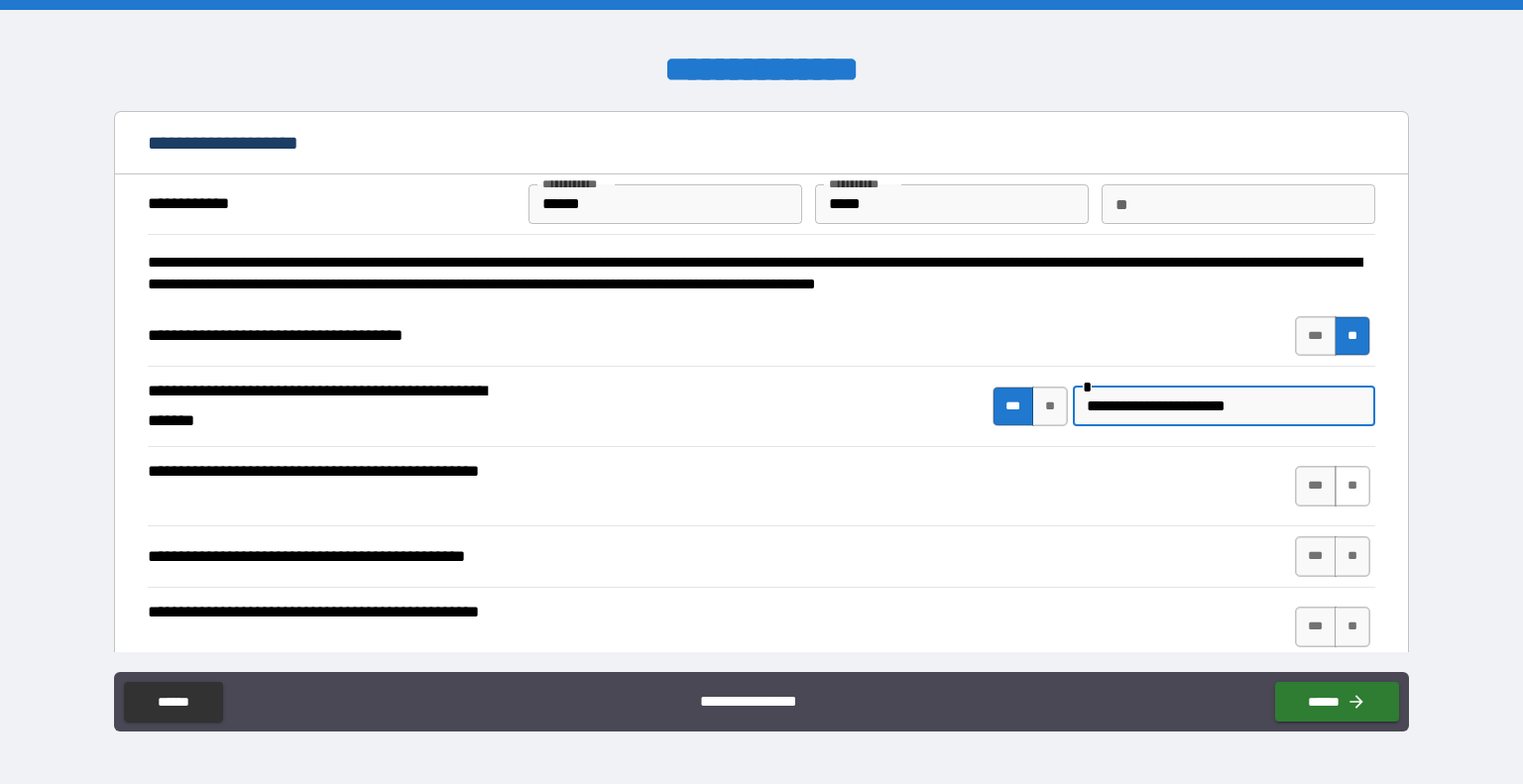 type on "**********" 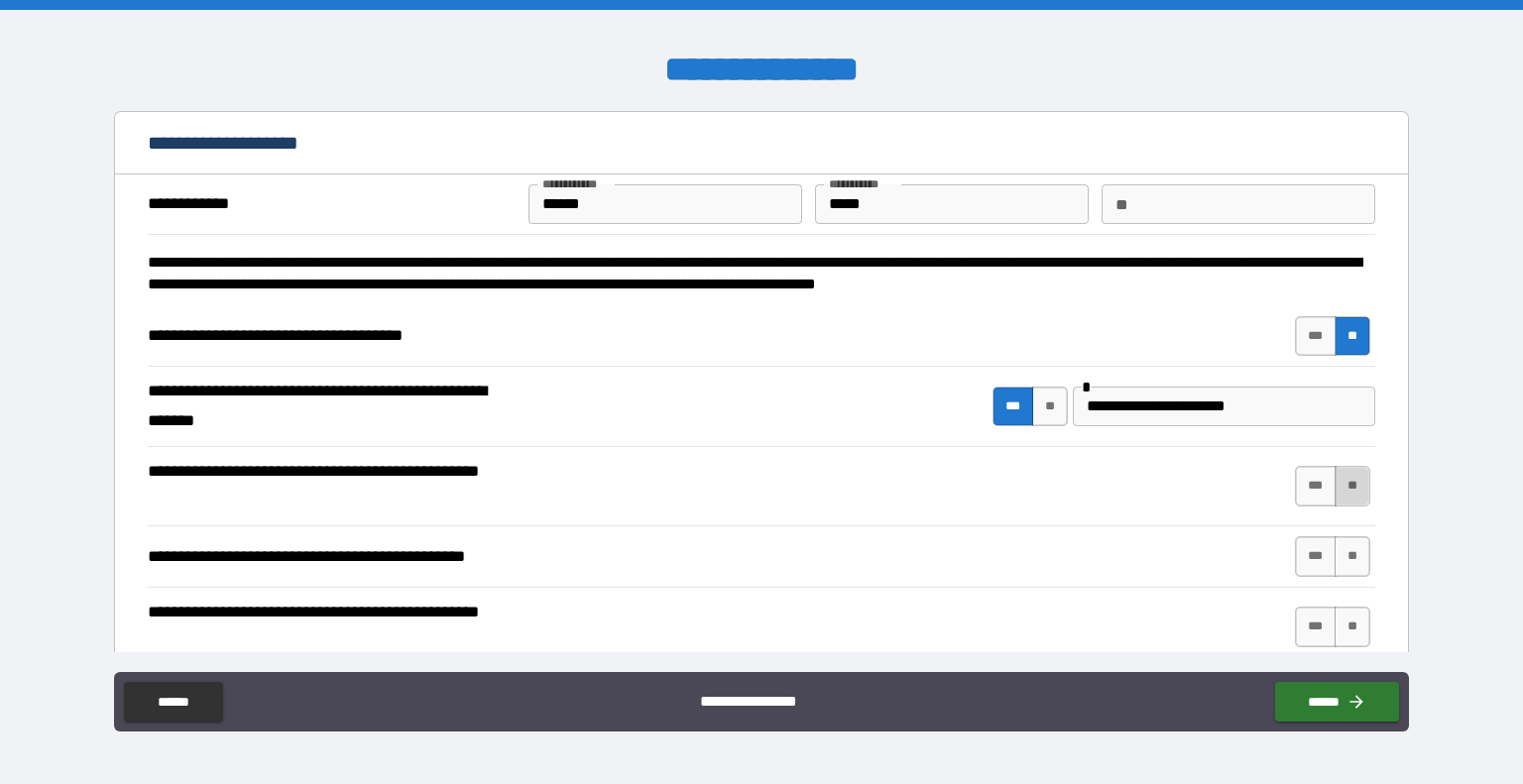 click on "**" at bounding box center (1352, 486) 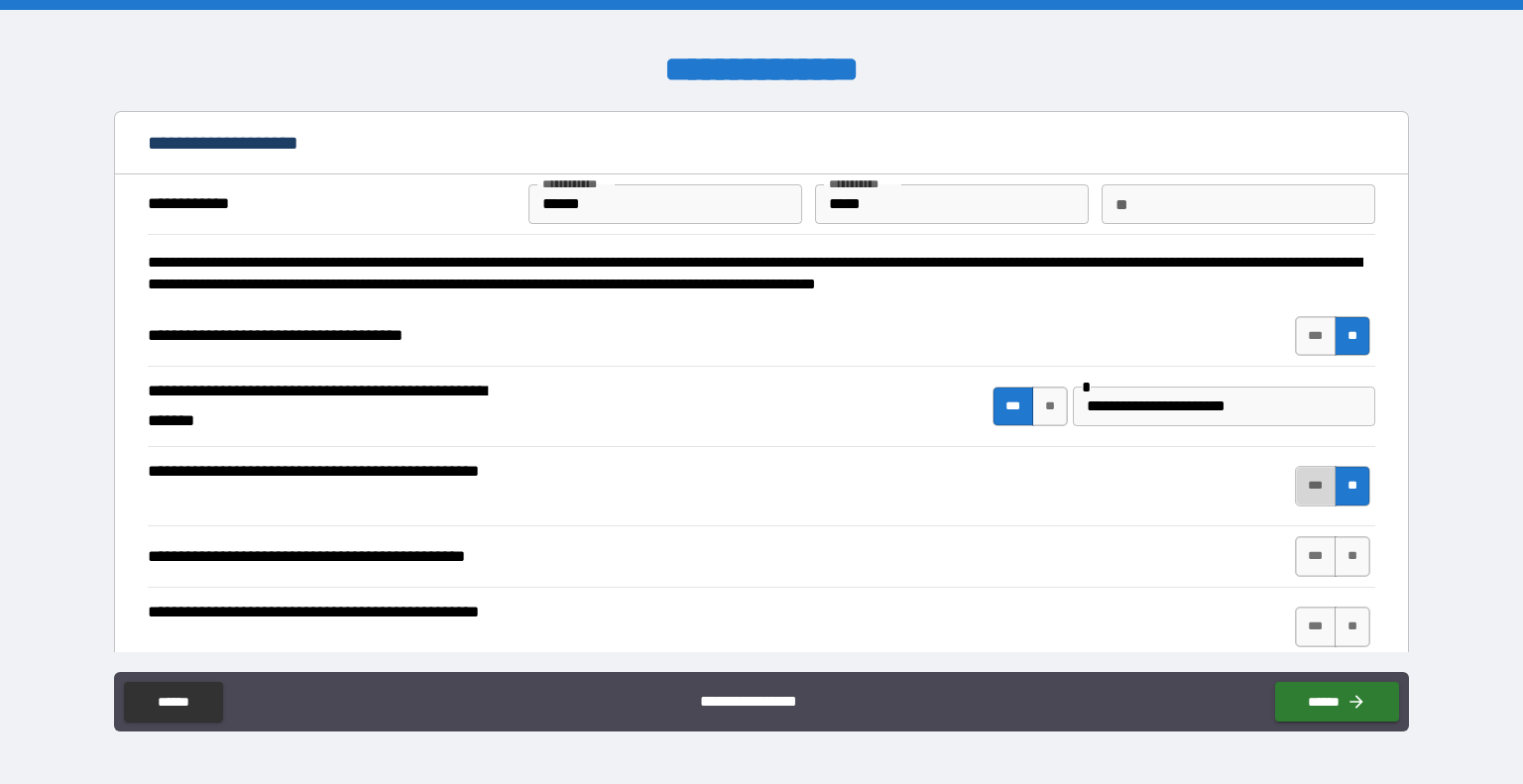 click on "***" at bounding box center (1316, 486) 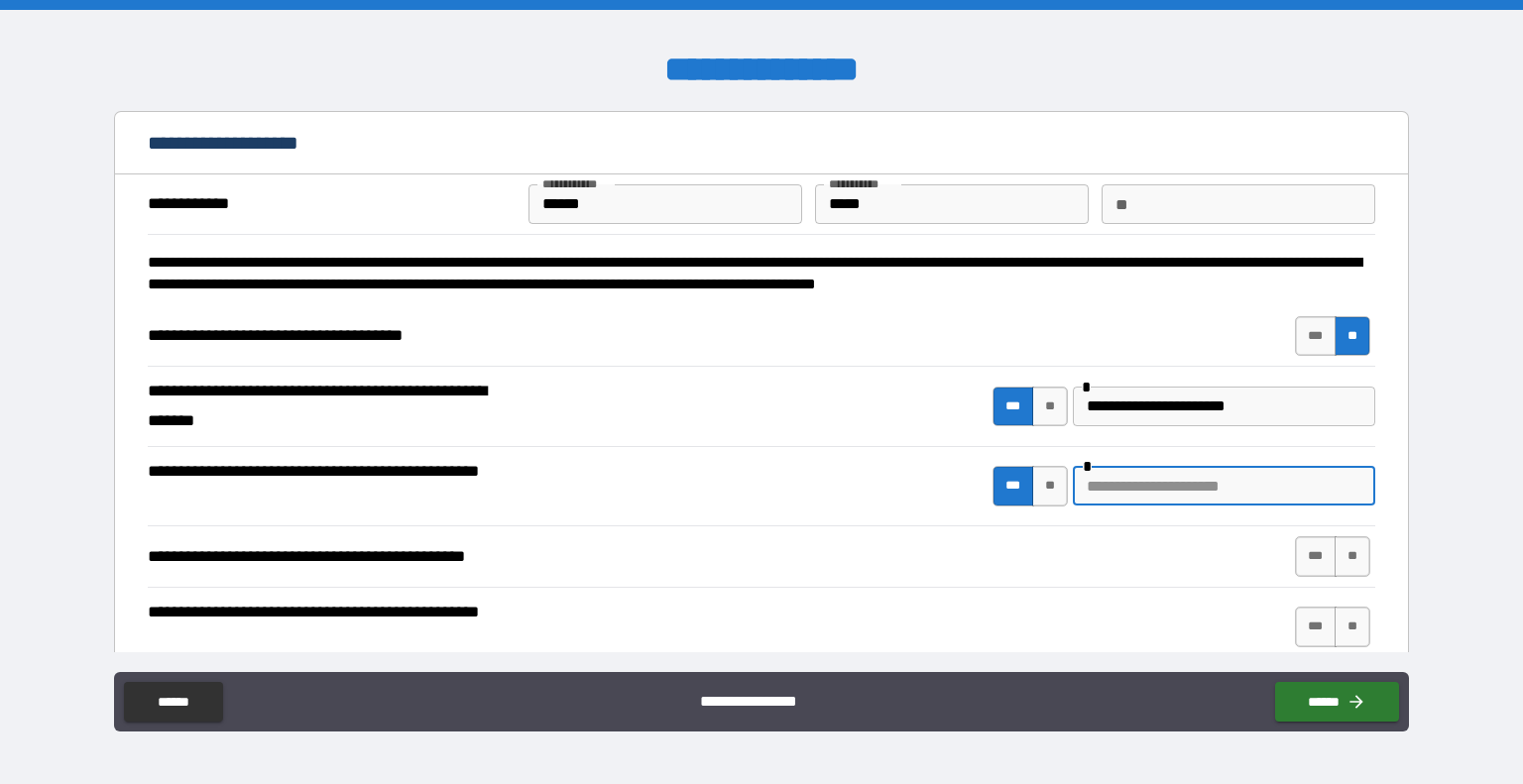 click at bounding box center [1224, 486] 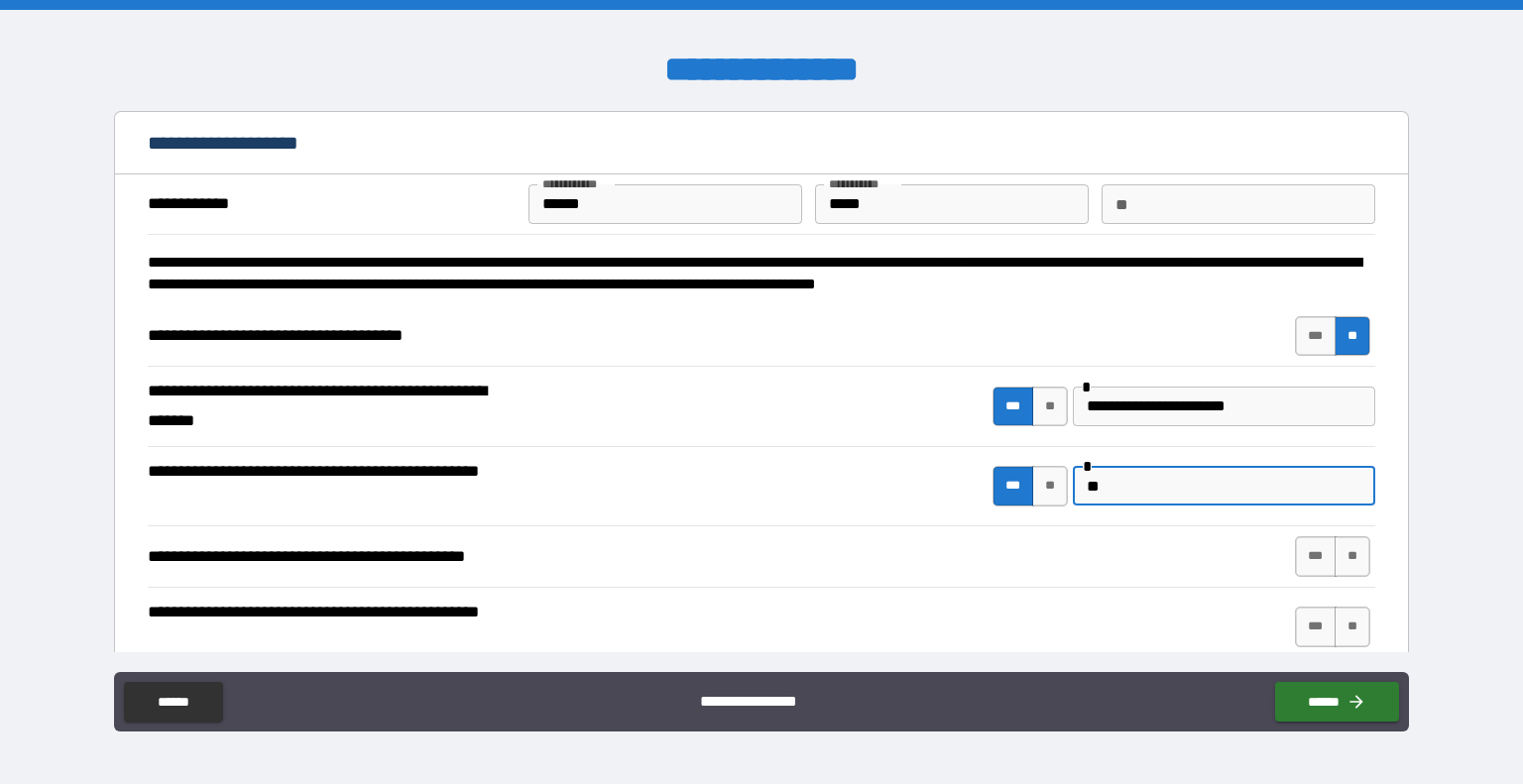 type on "*" 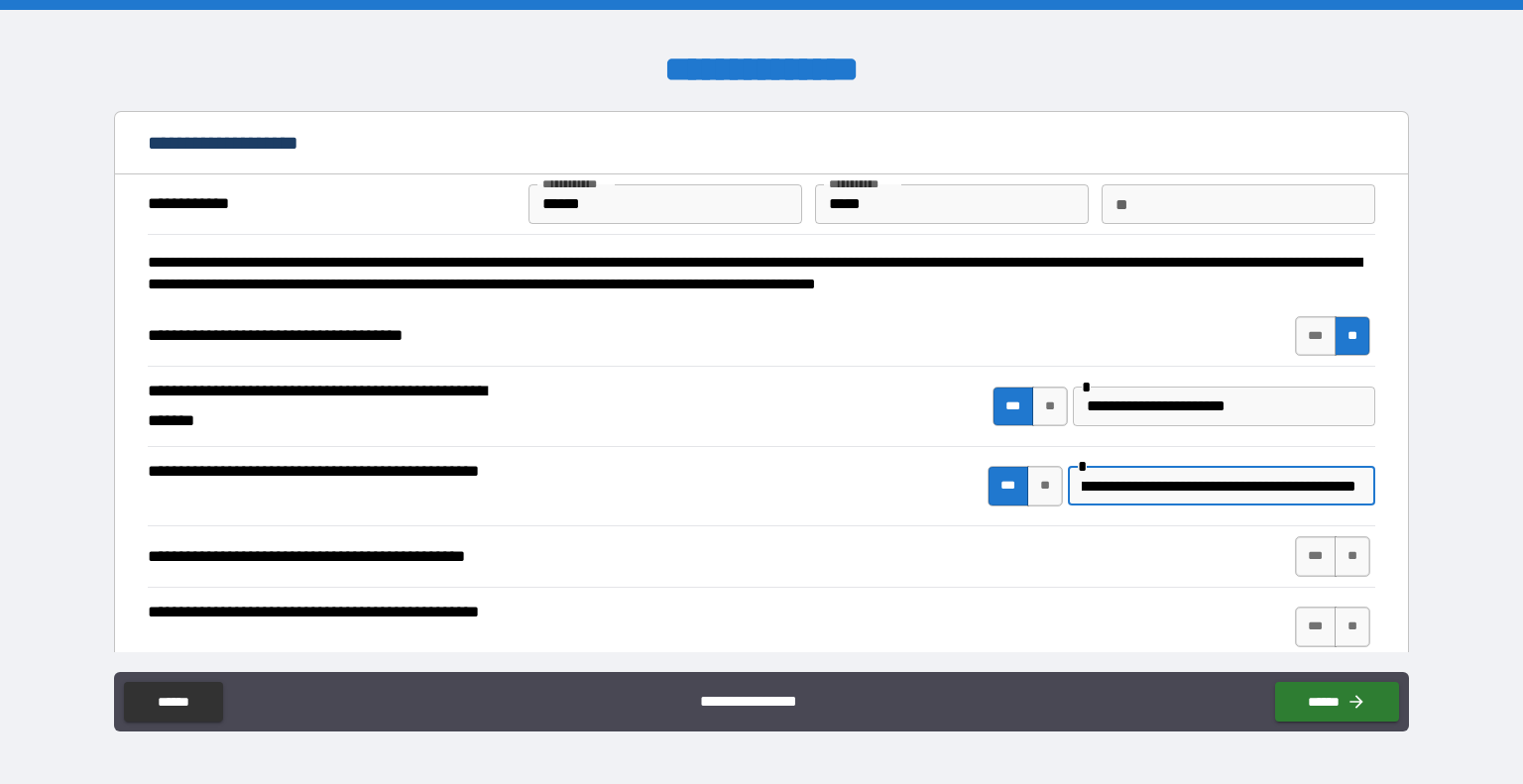 scroll, scrollTop: 0, scrollLeft: 185, axis: horizontal 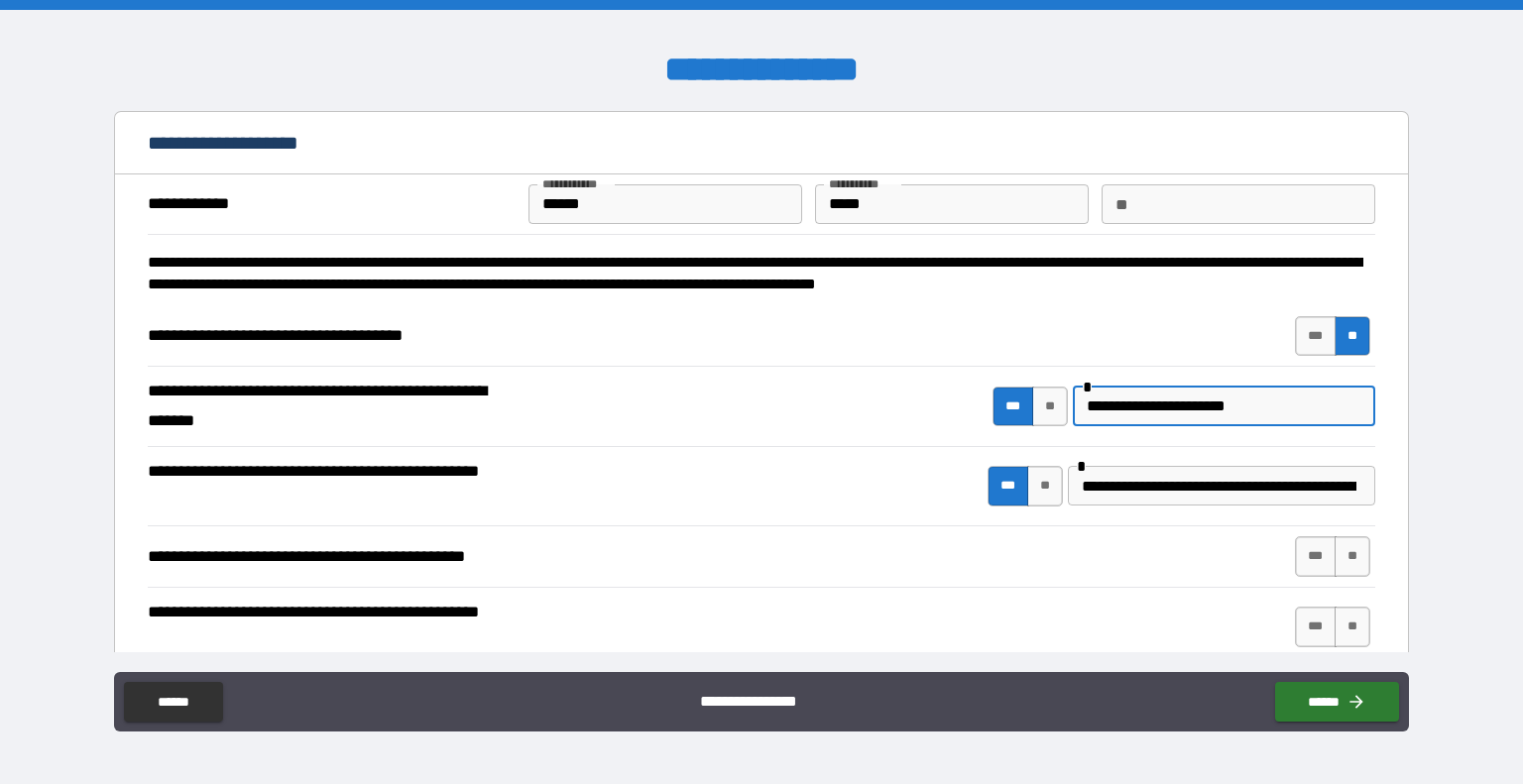 click on "**********" at bounding box center (1224, 406) 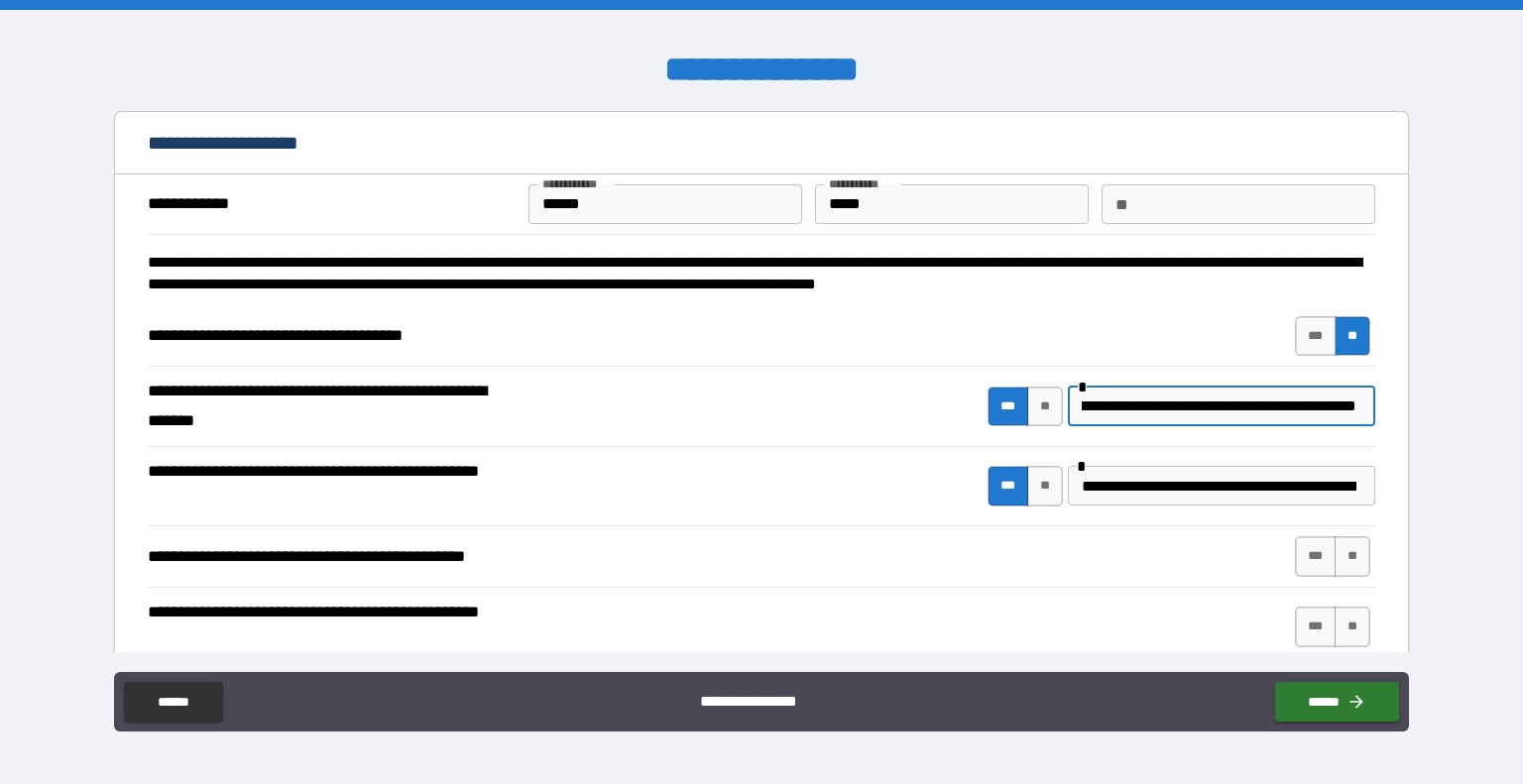scroll, scrollTop: 0, scrollLeft: 227, axis: horizontal 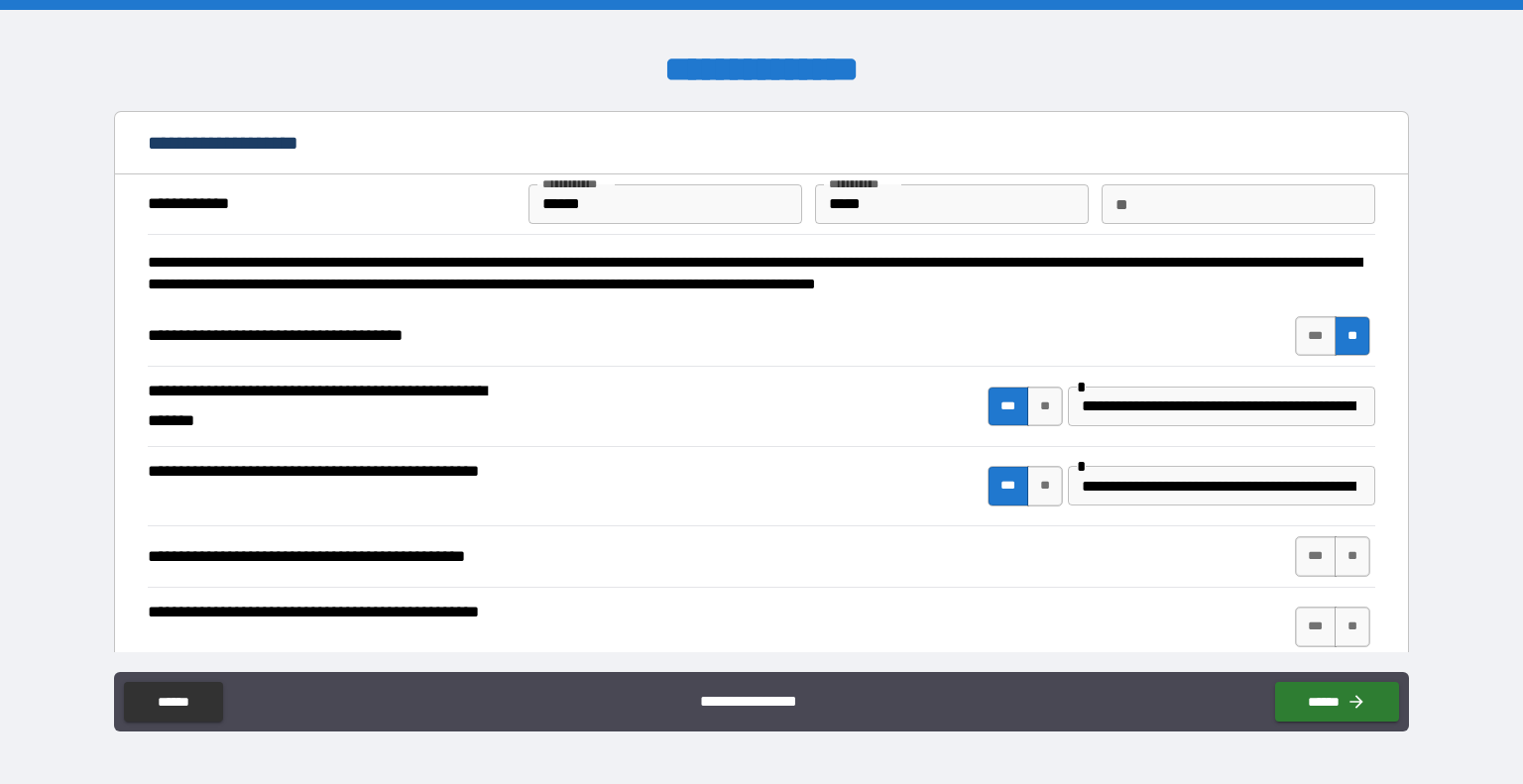 click on "**********" at bounding box center (762, 555) 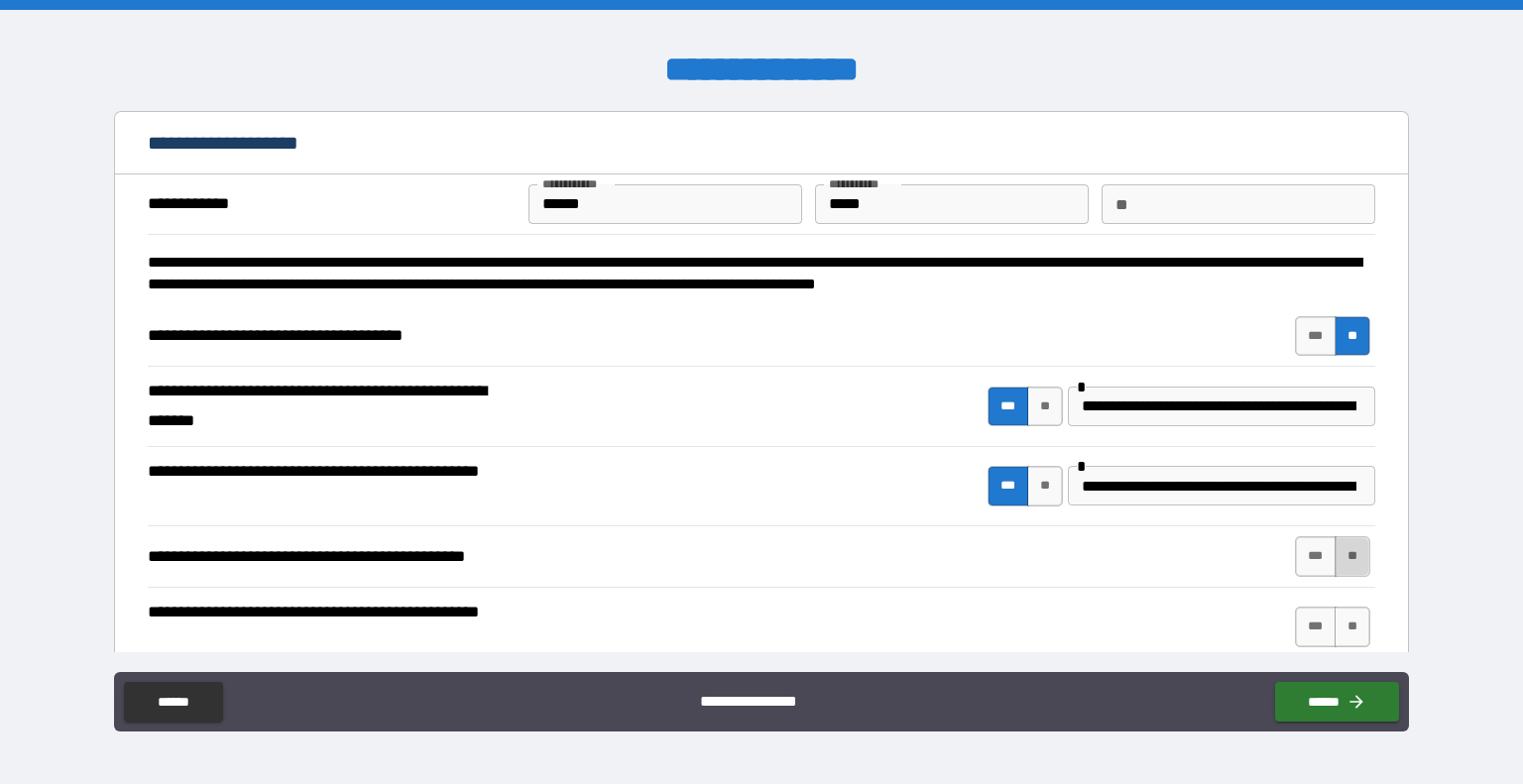 click on "**" at bounding box center (1352, 556) 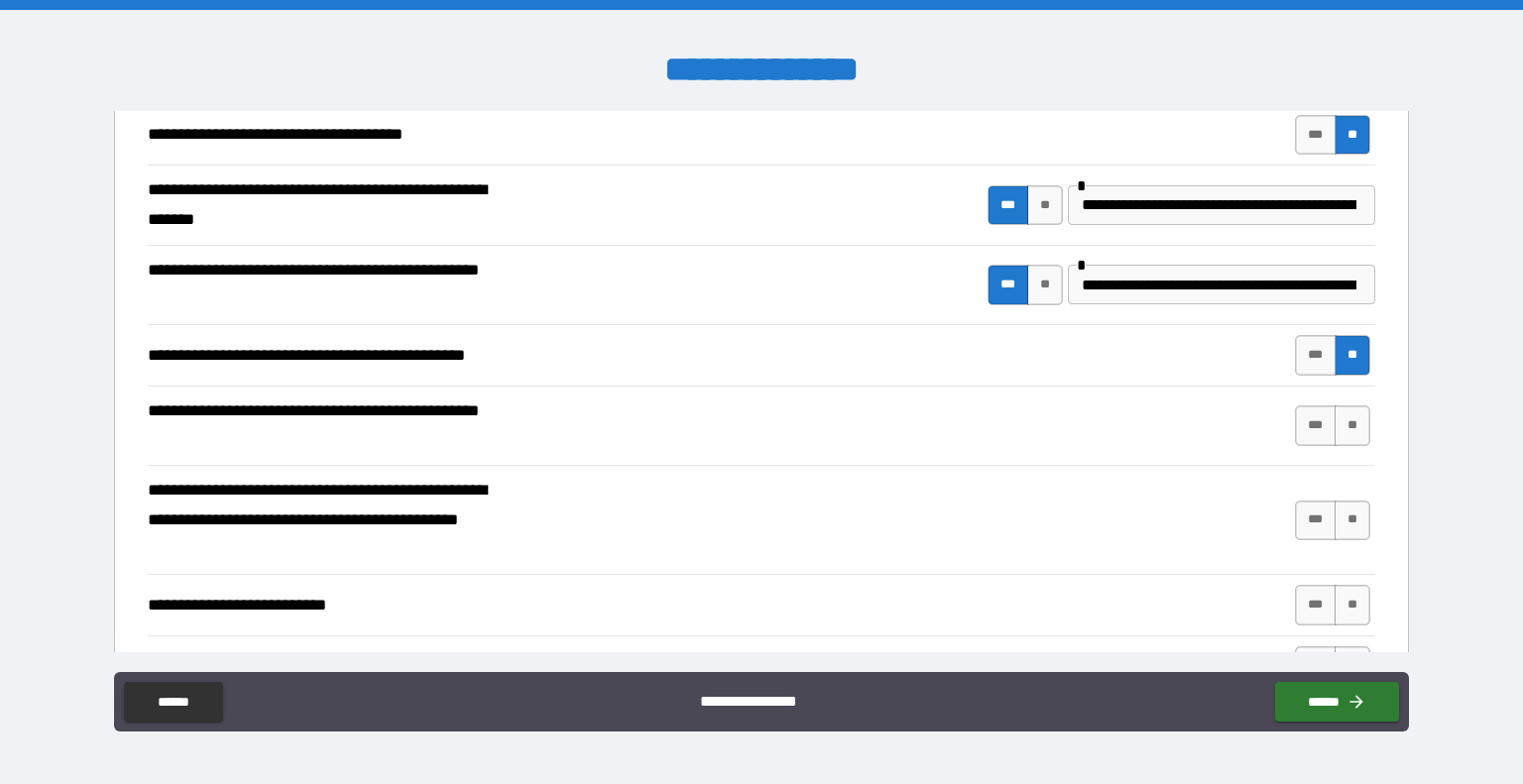 scroll, scrollTop: 202, scrollLeft: 0, axis: vertical 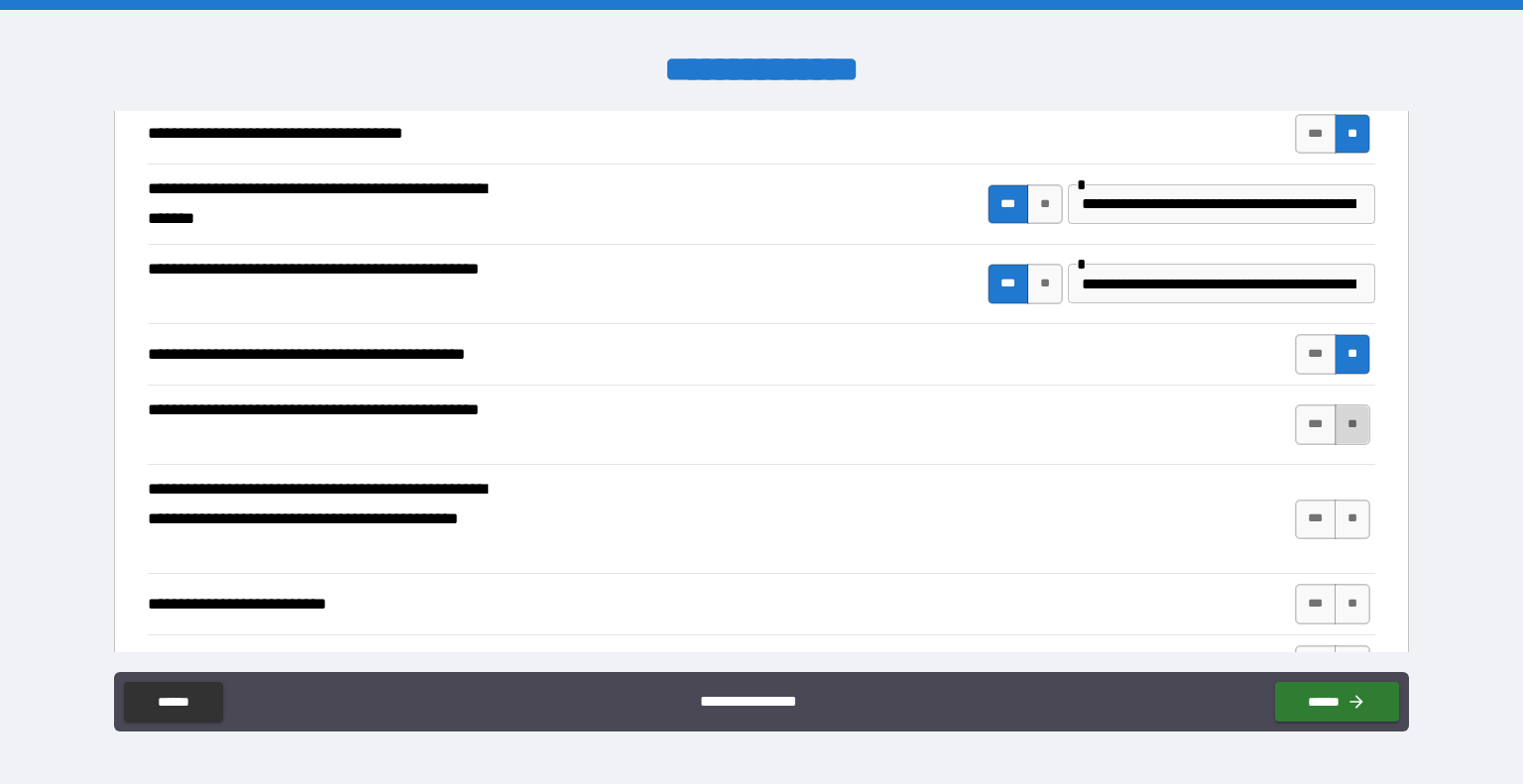 click on "**" at bounding box center (1352, 424) 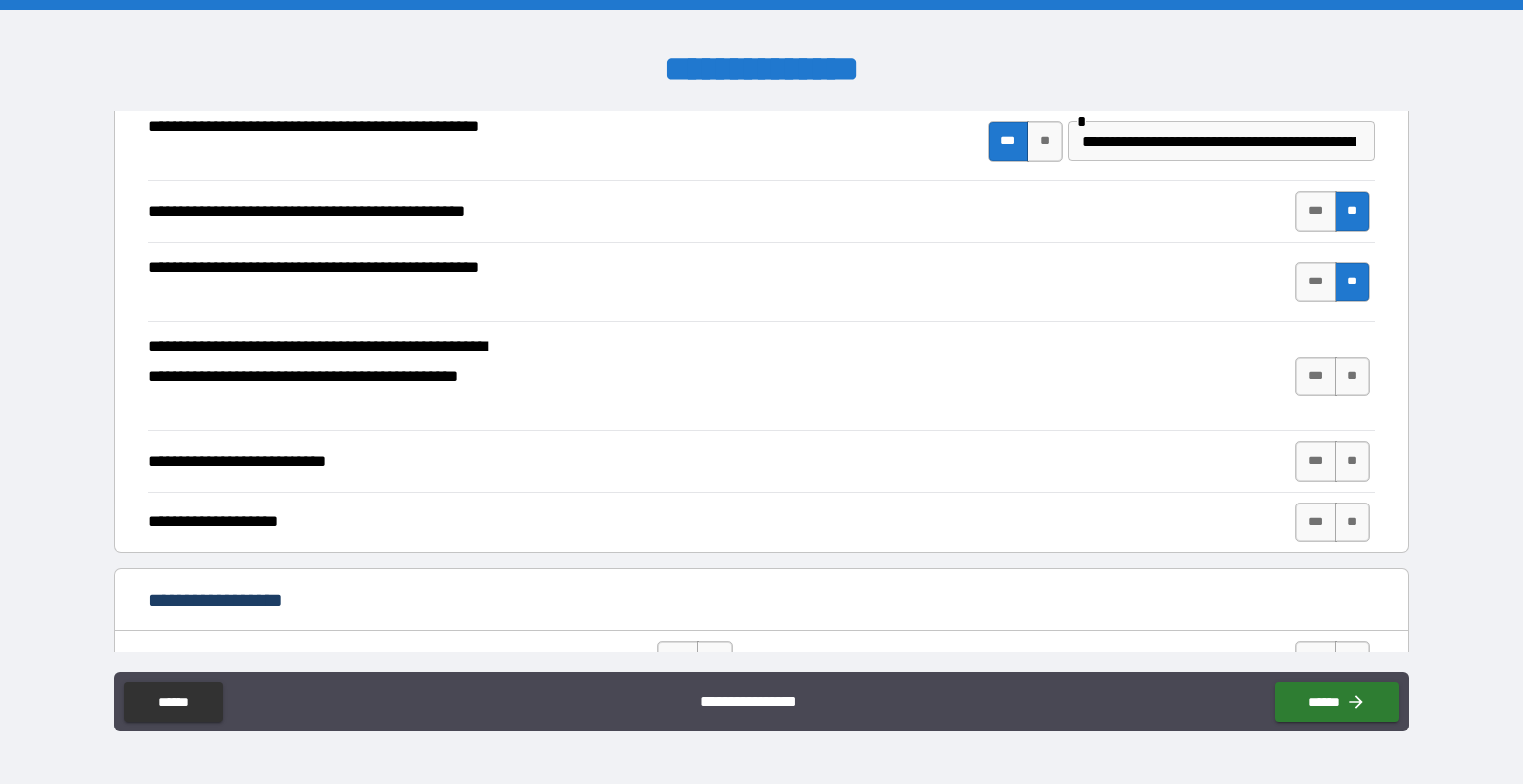 scroll, scrollTop: 356, scrollLeft: 0, axis: vertical 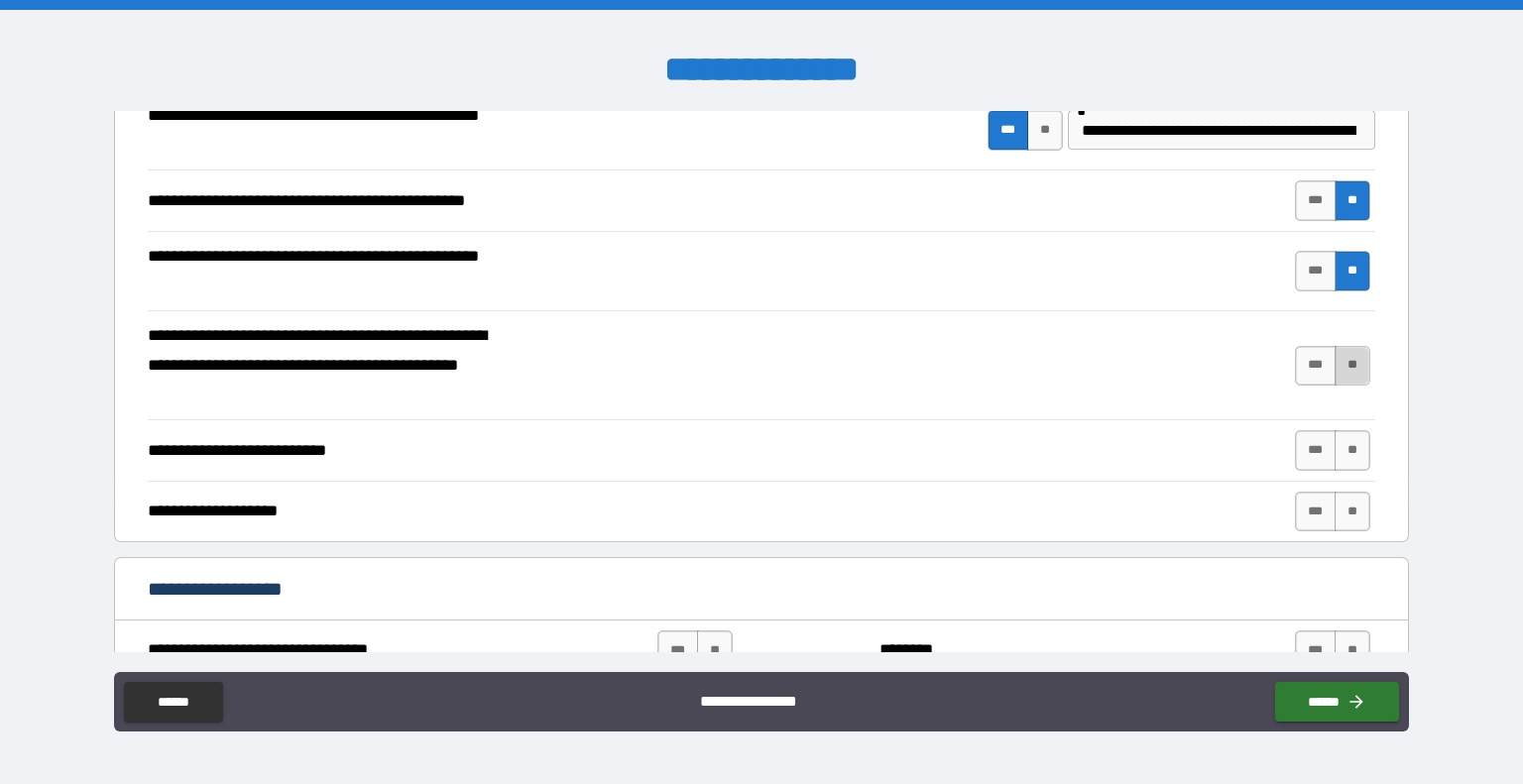 click on "**" at bounding box center (1352, 366) 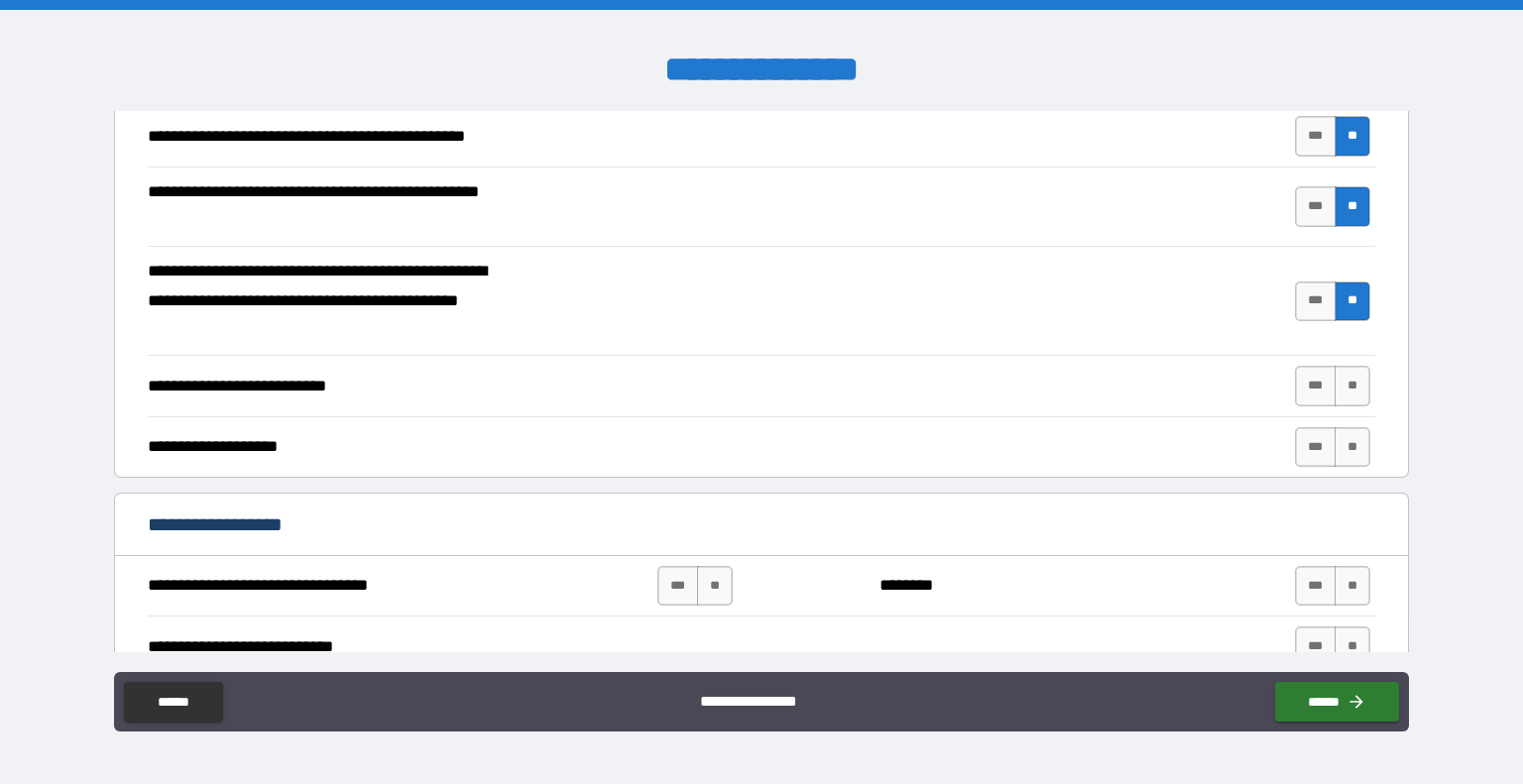 scroll, scrollTop: 423, scrollLeft: 0, axis: vertical 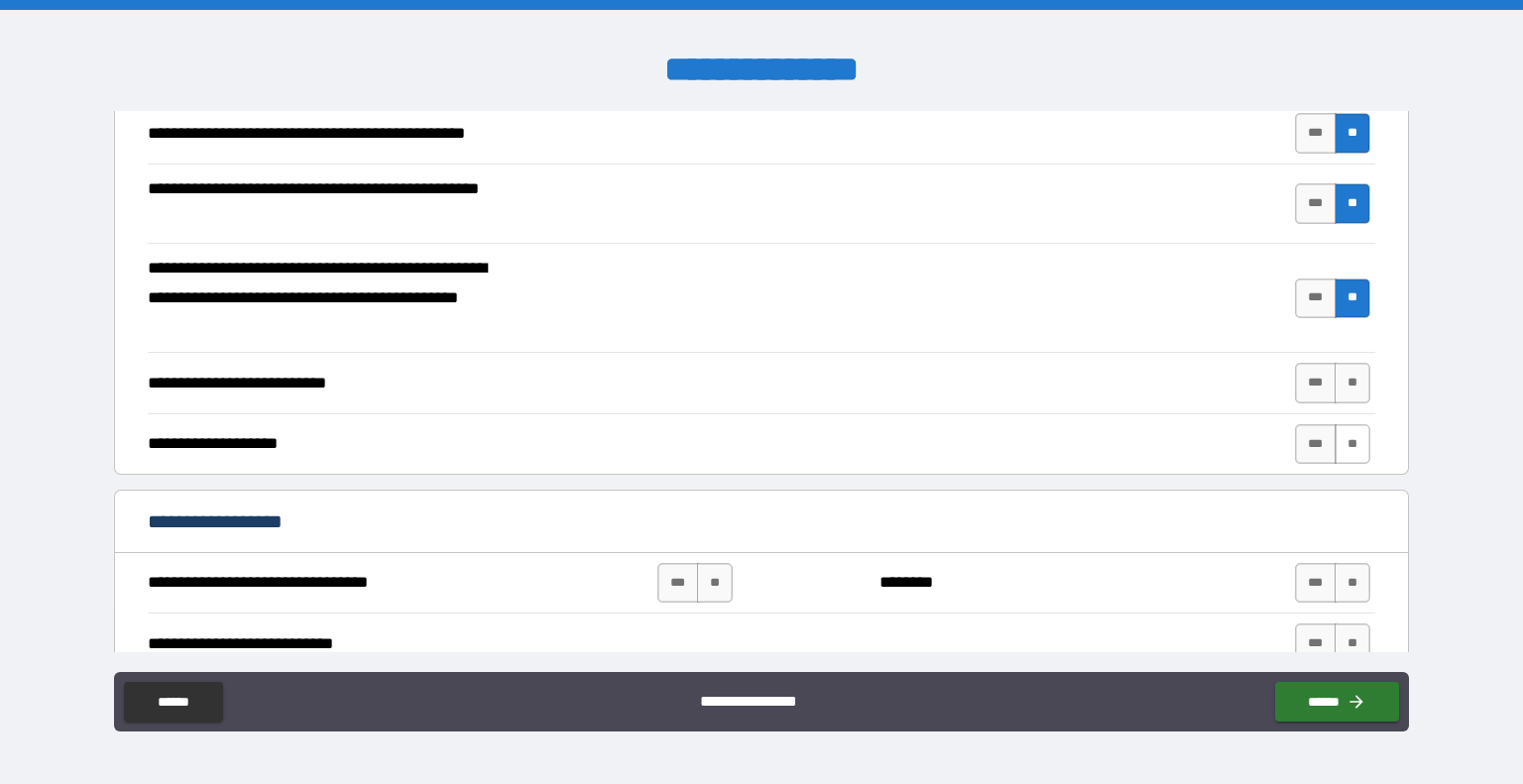 drag, startPoint x: 1345, startPoint y: 389, endPoint x: 1352, endPoint y: 441, distance: 52.469038 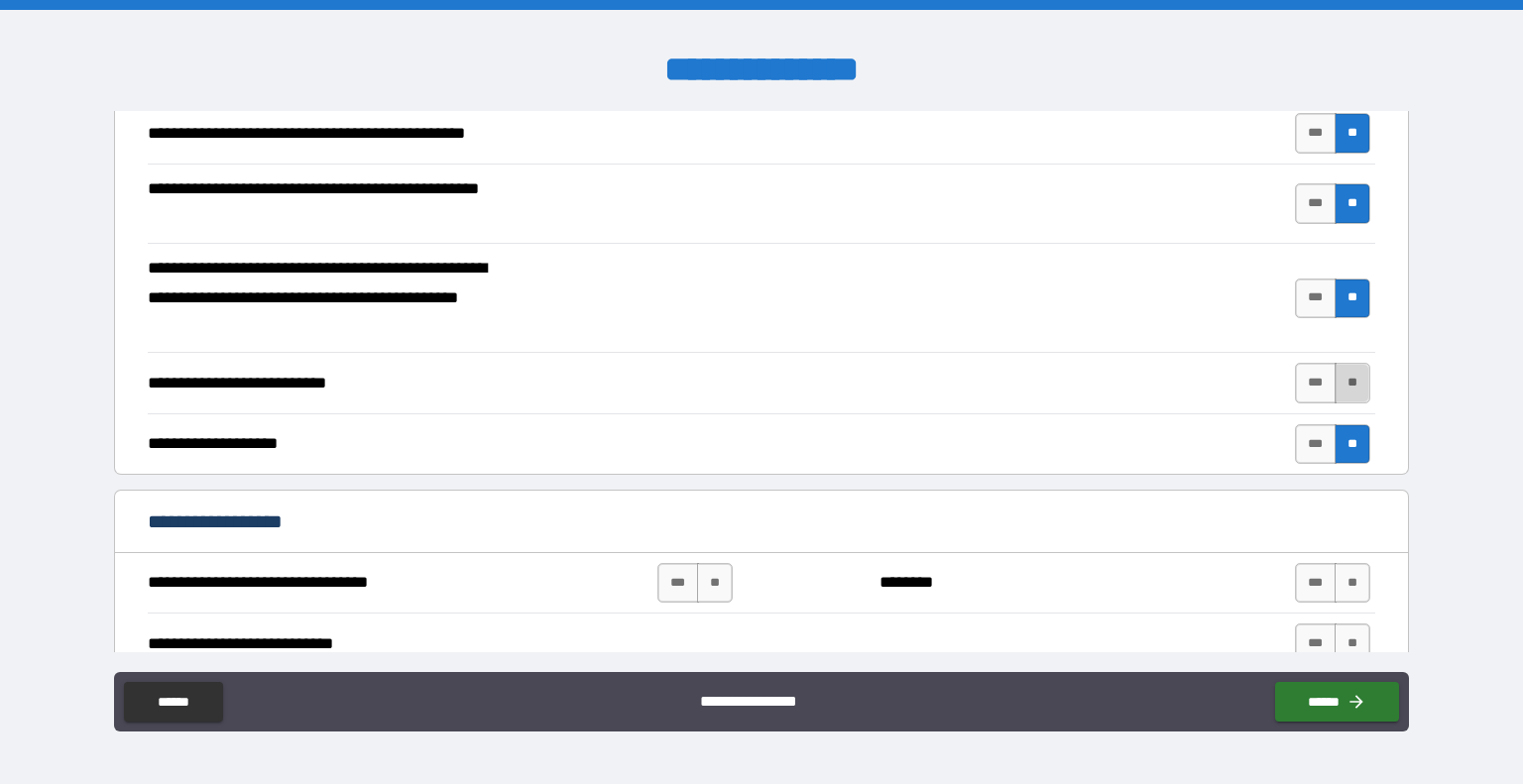 click on "**" at bounding box center [1352, 383] 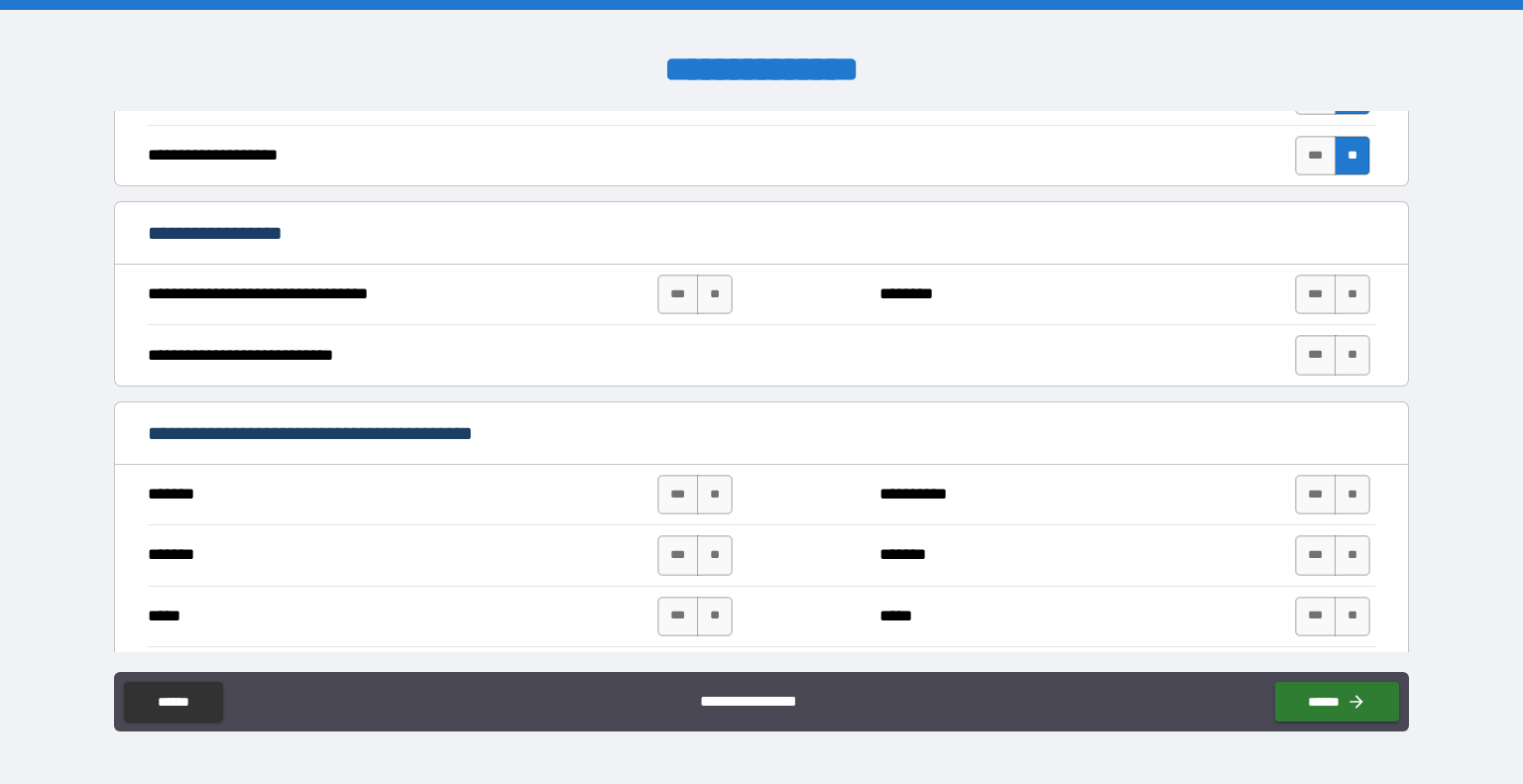 scroll, scrollTop: 713, scrollLeft: 0, axis: vertical 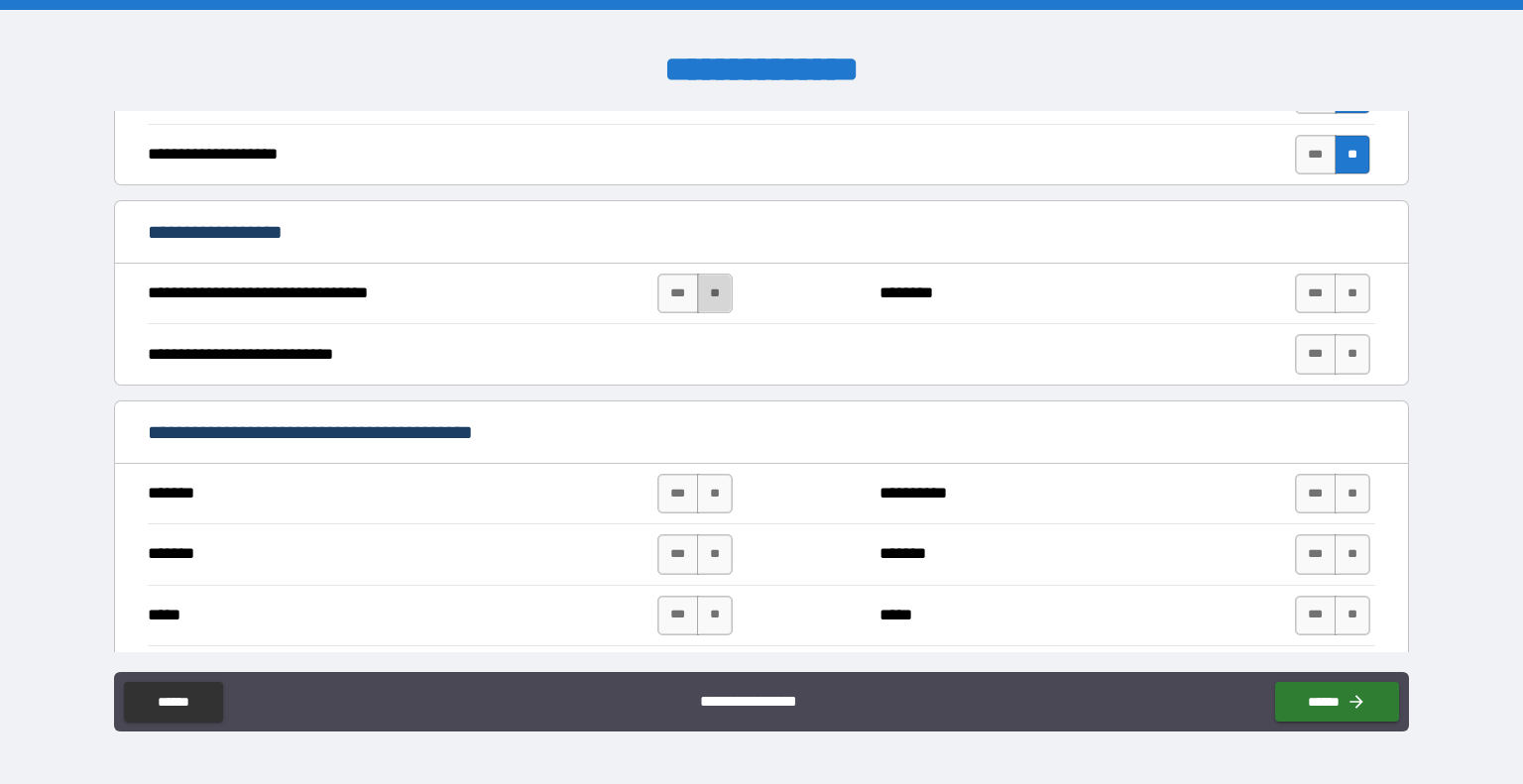 click on "**" at bounding box center (715, 293) 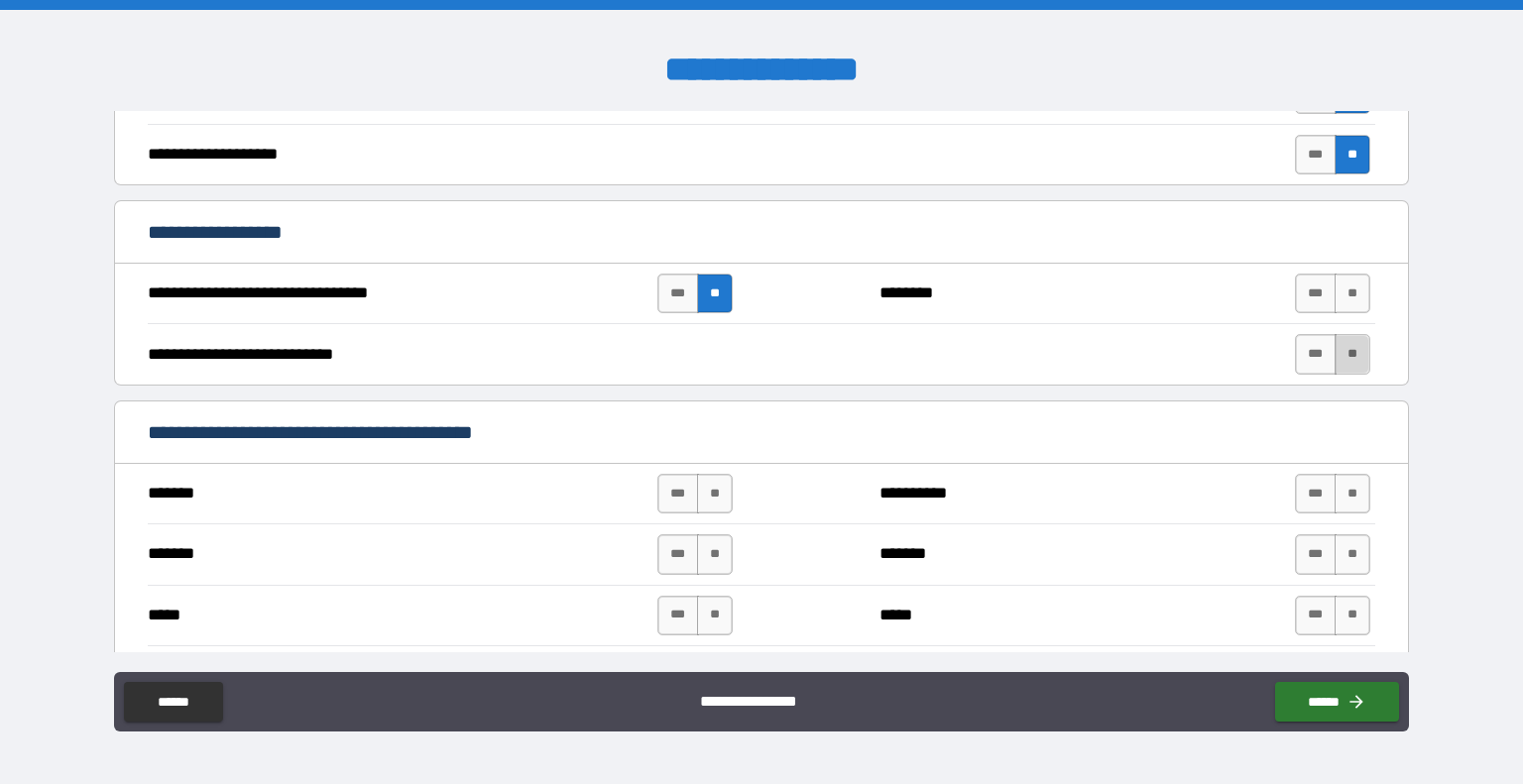 click on "**" at bounding box center (1352, 354) 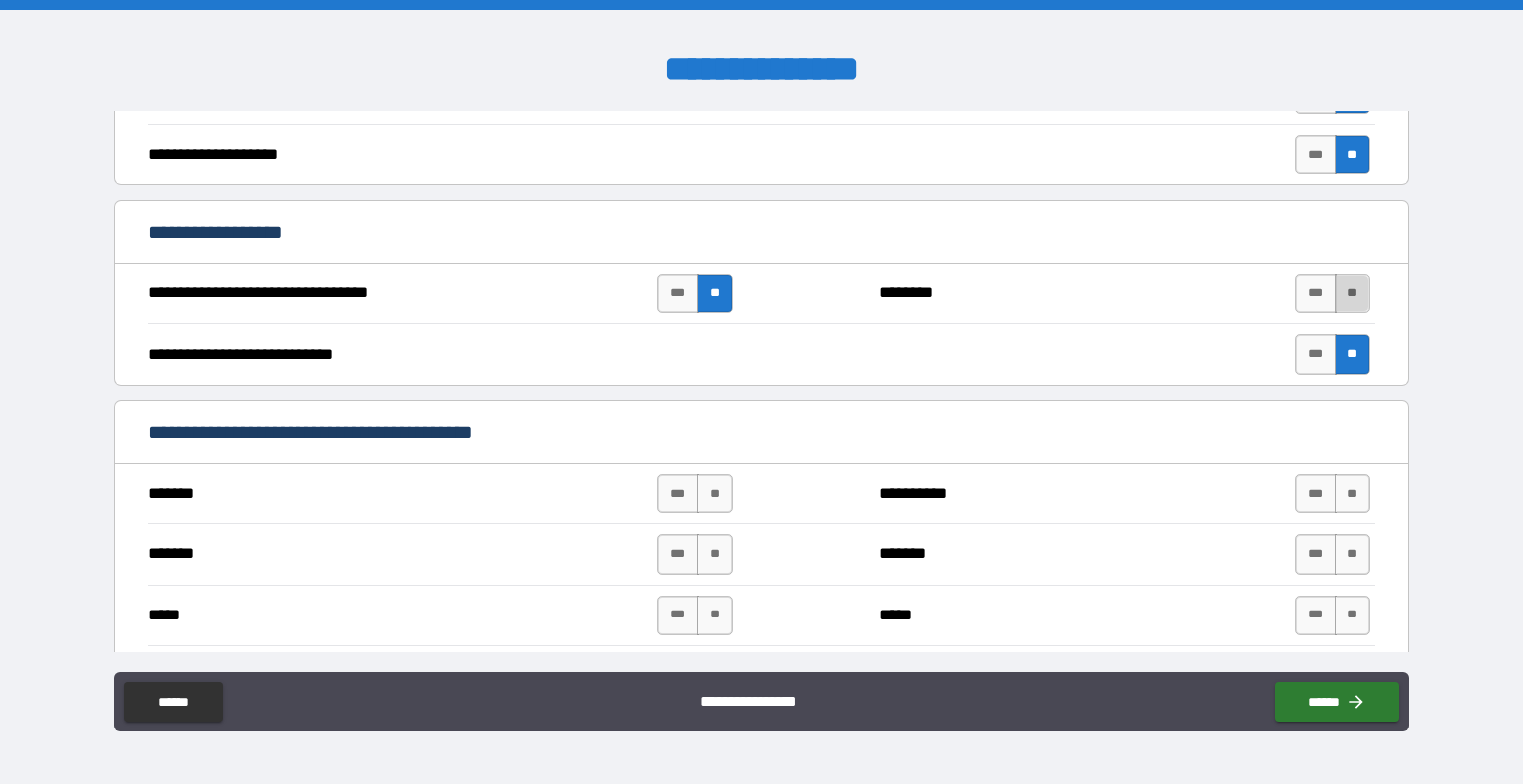 click on "**" at bounding box center (1352, 293) 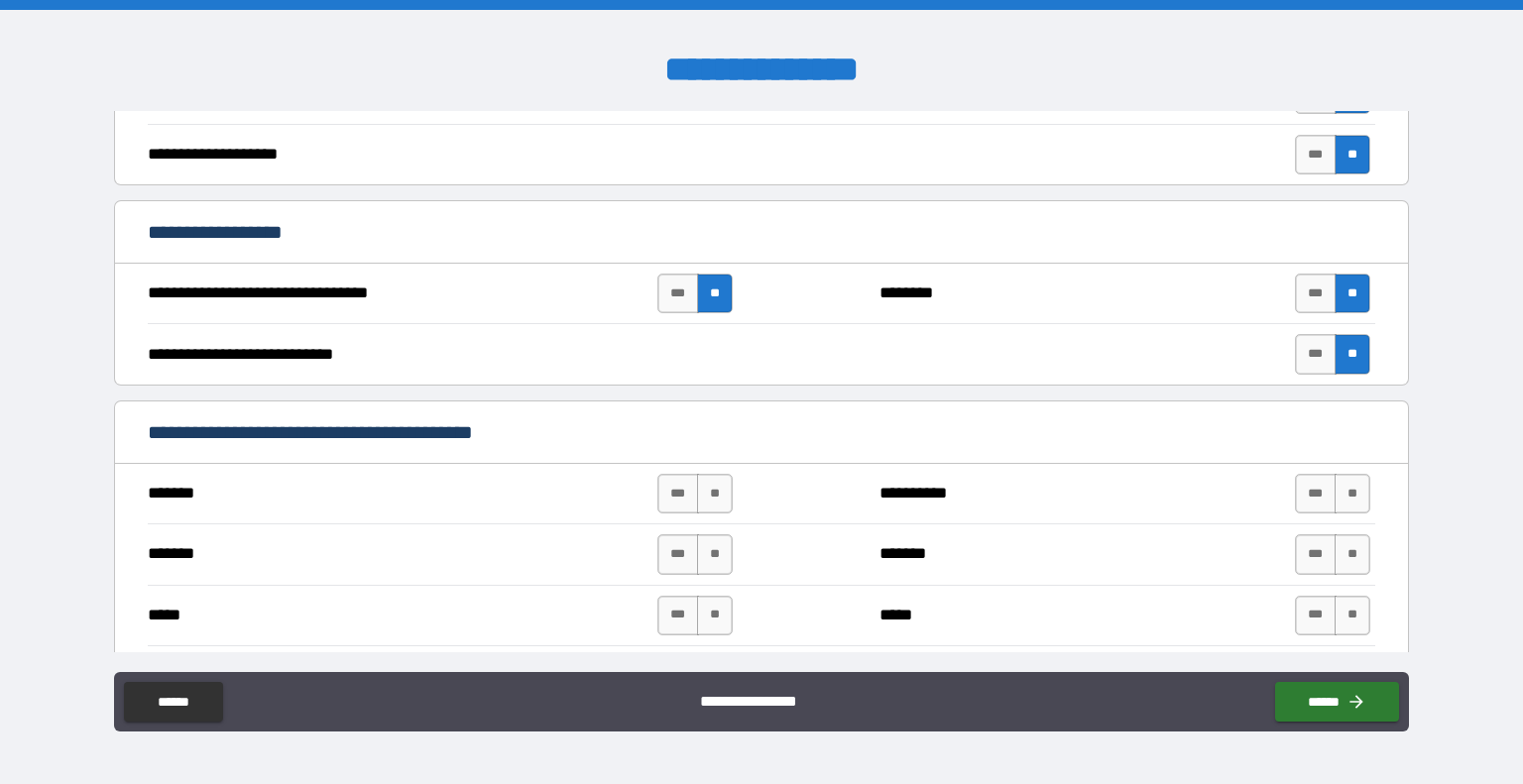 click on "**********" at bounding box center (762, 354) 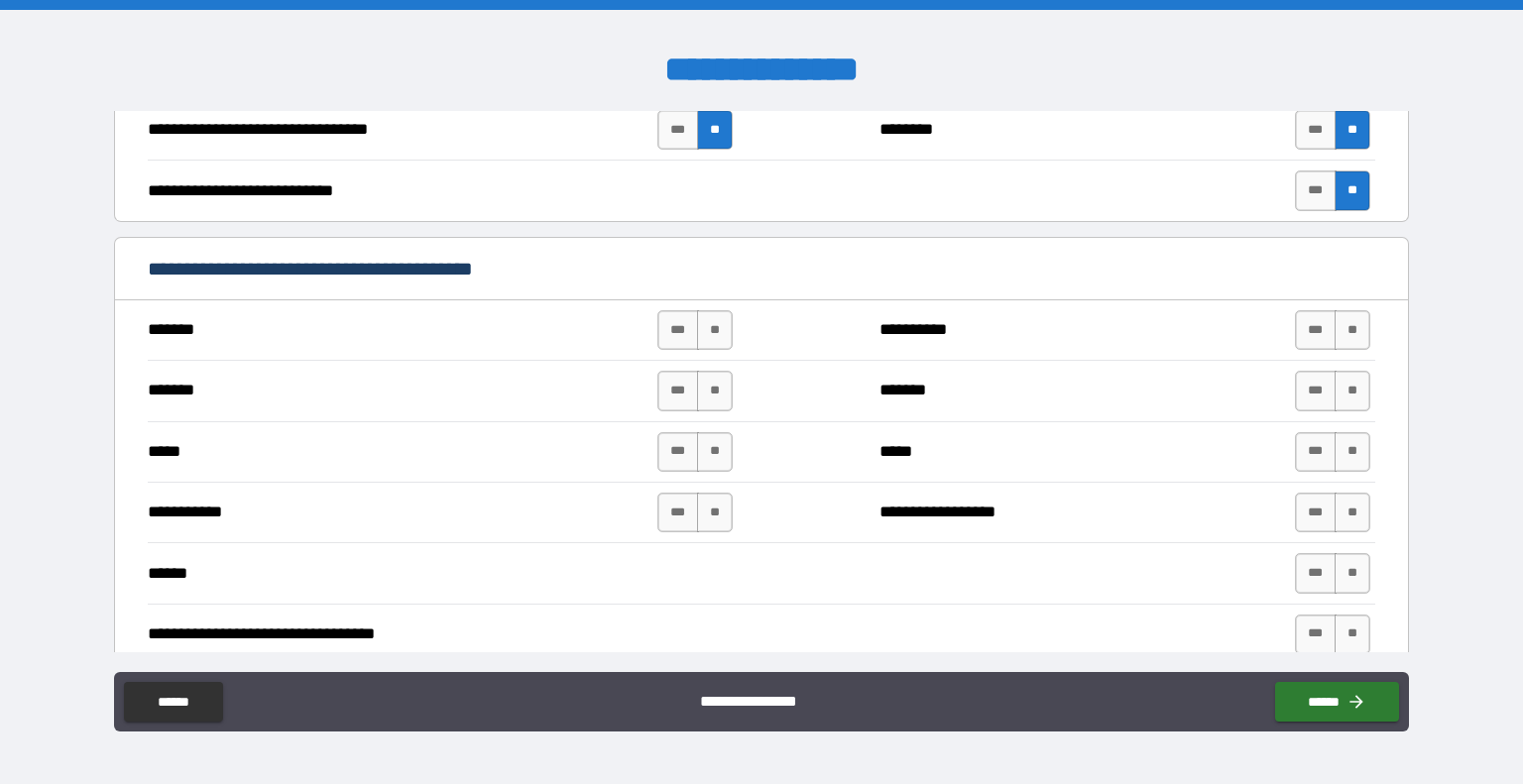 scroll, scrollTop: 878, scrollLeft: 0, axis: vertical 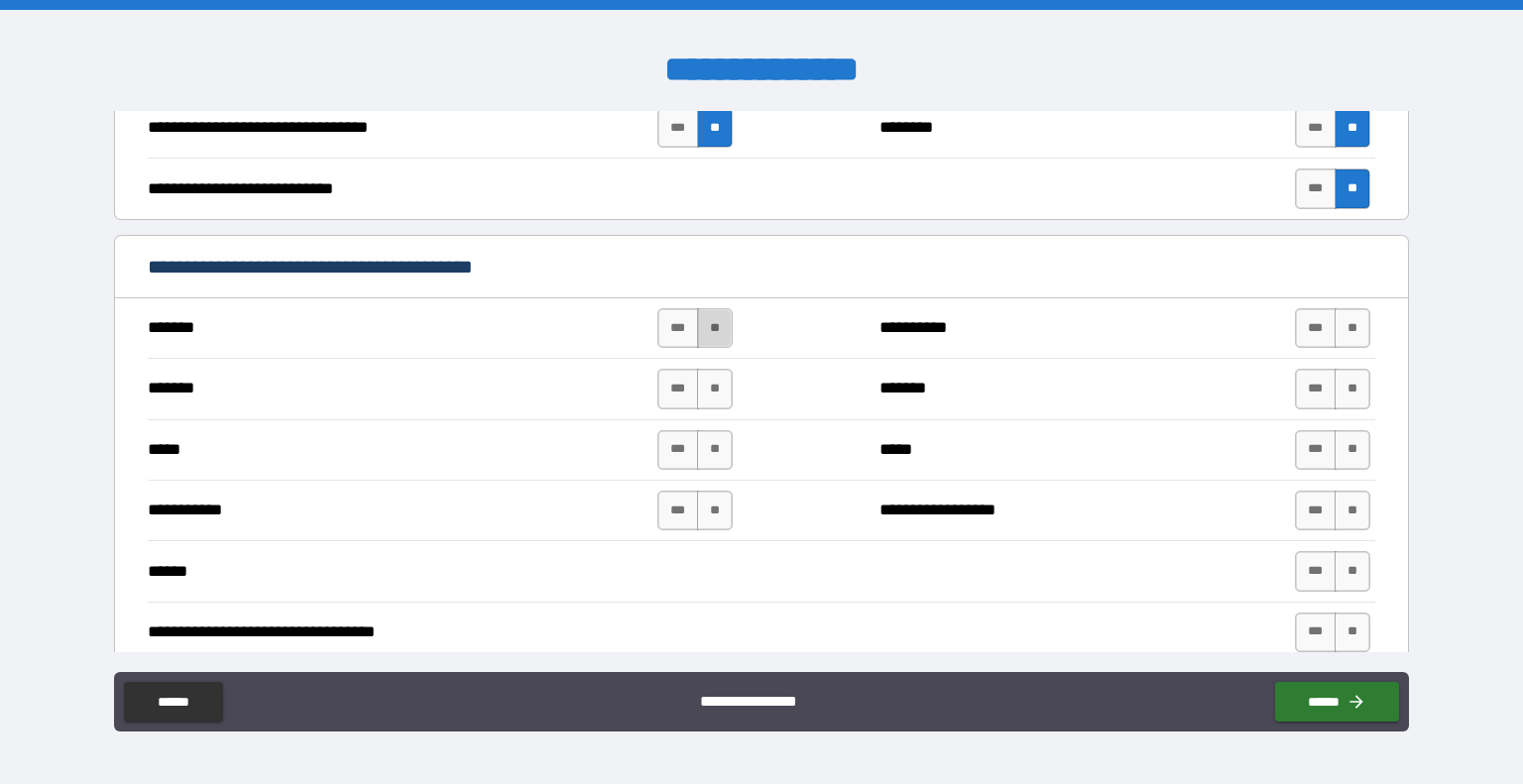 click on "**" at bounding box center [715, 328] 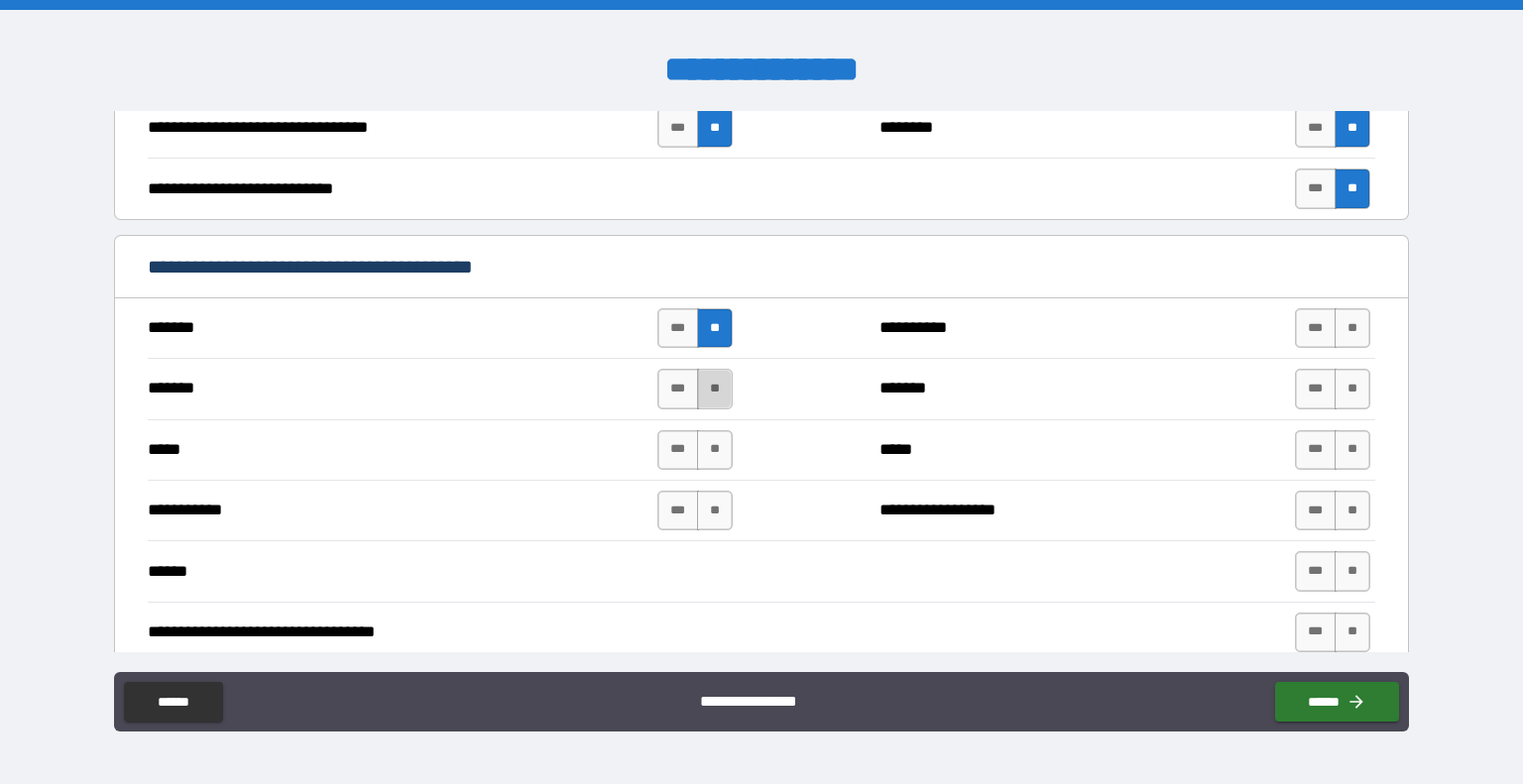 click on "**" at bounding box center (715, 389) 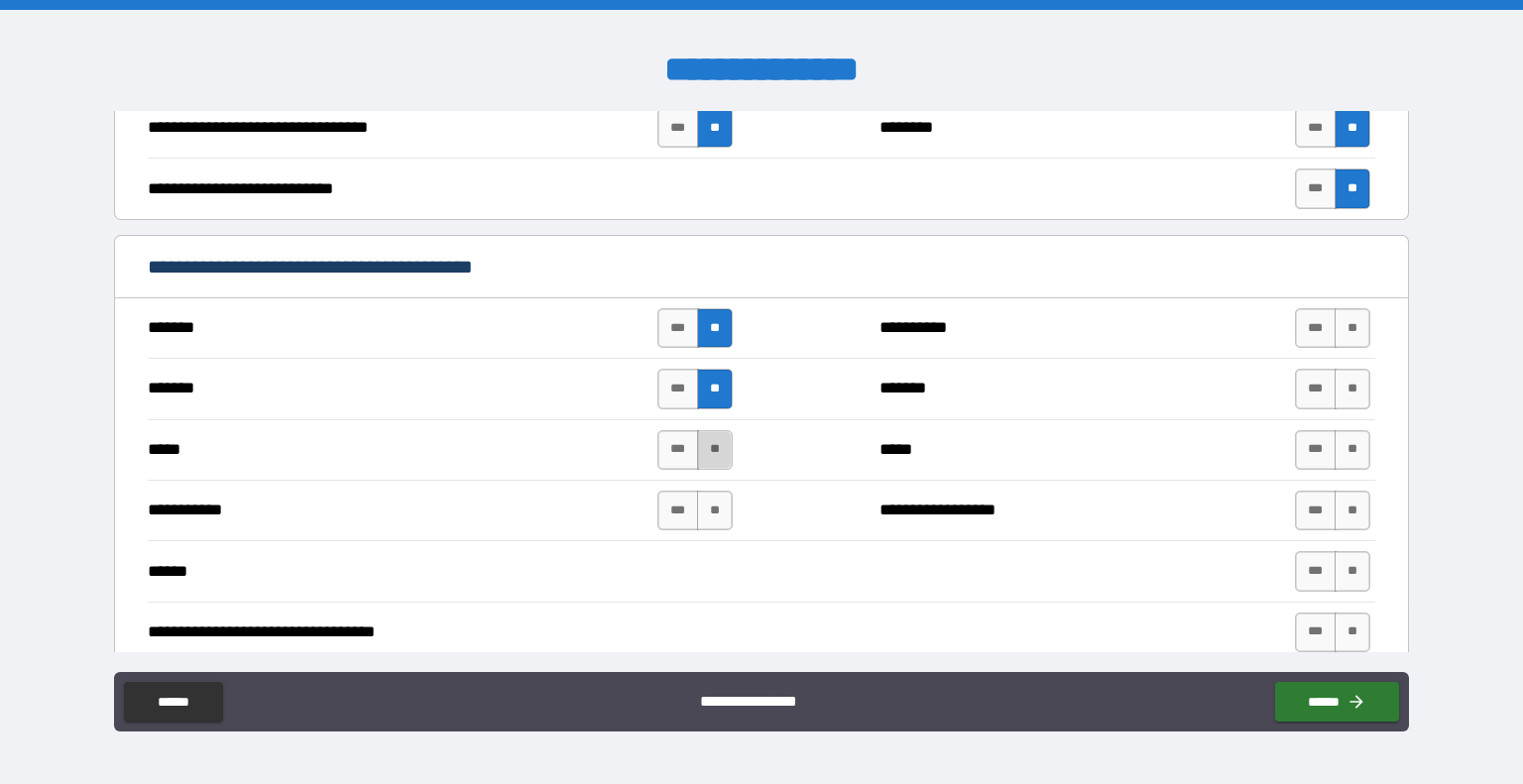 click on "**" at bounding box center [715, 450] 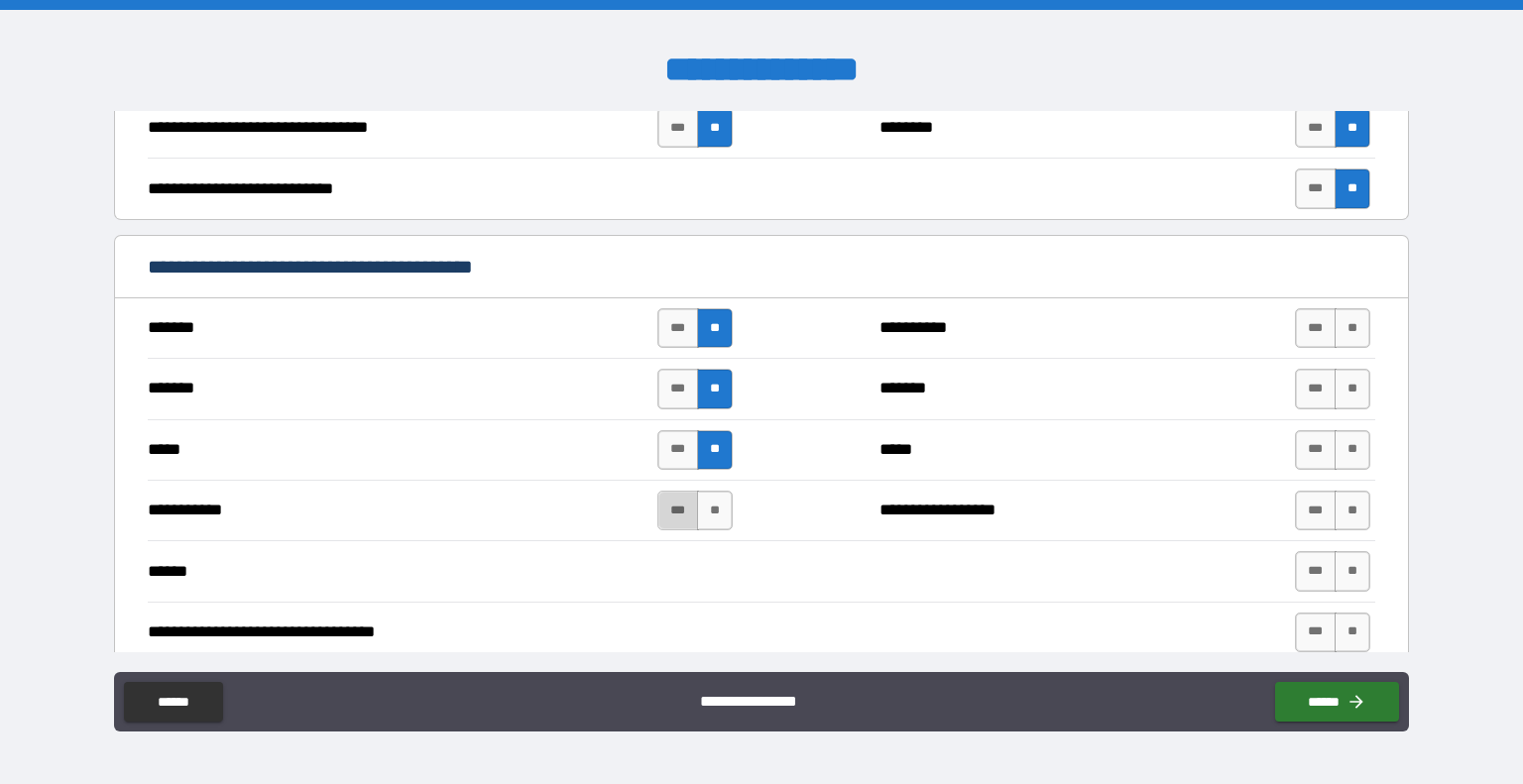 click on "***" at bounding box center [678, 510] 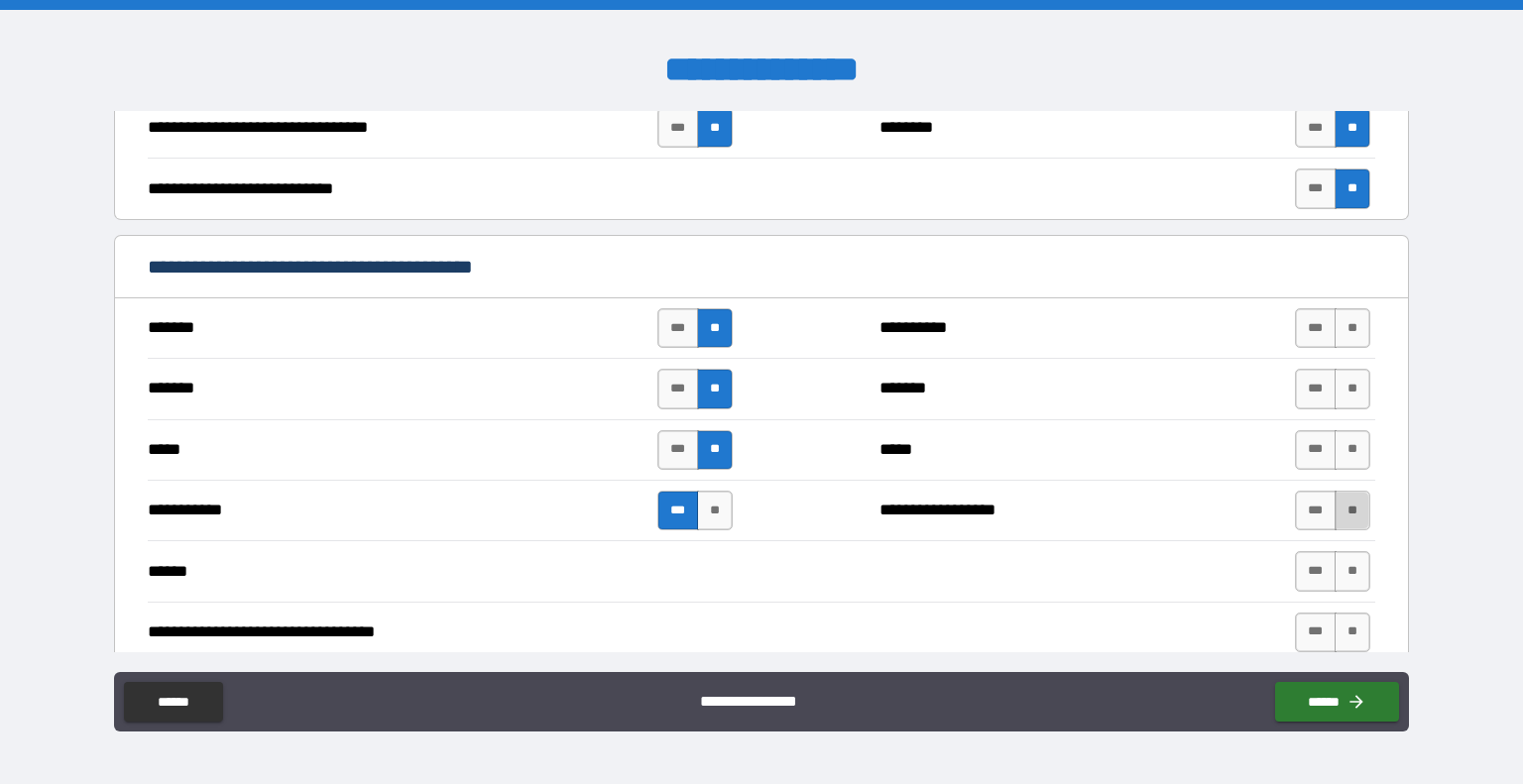 click on "**" at bounding box center [1352, 510] 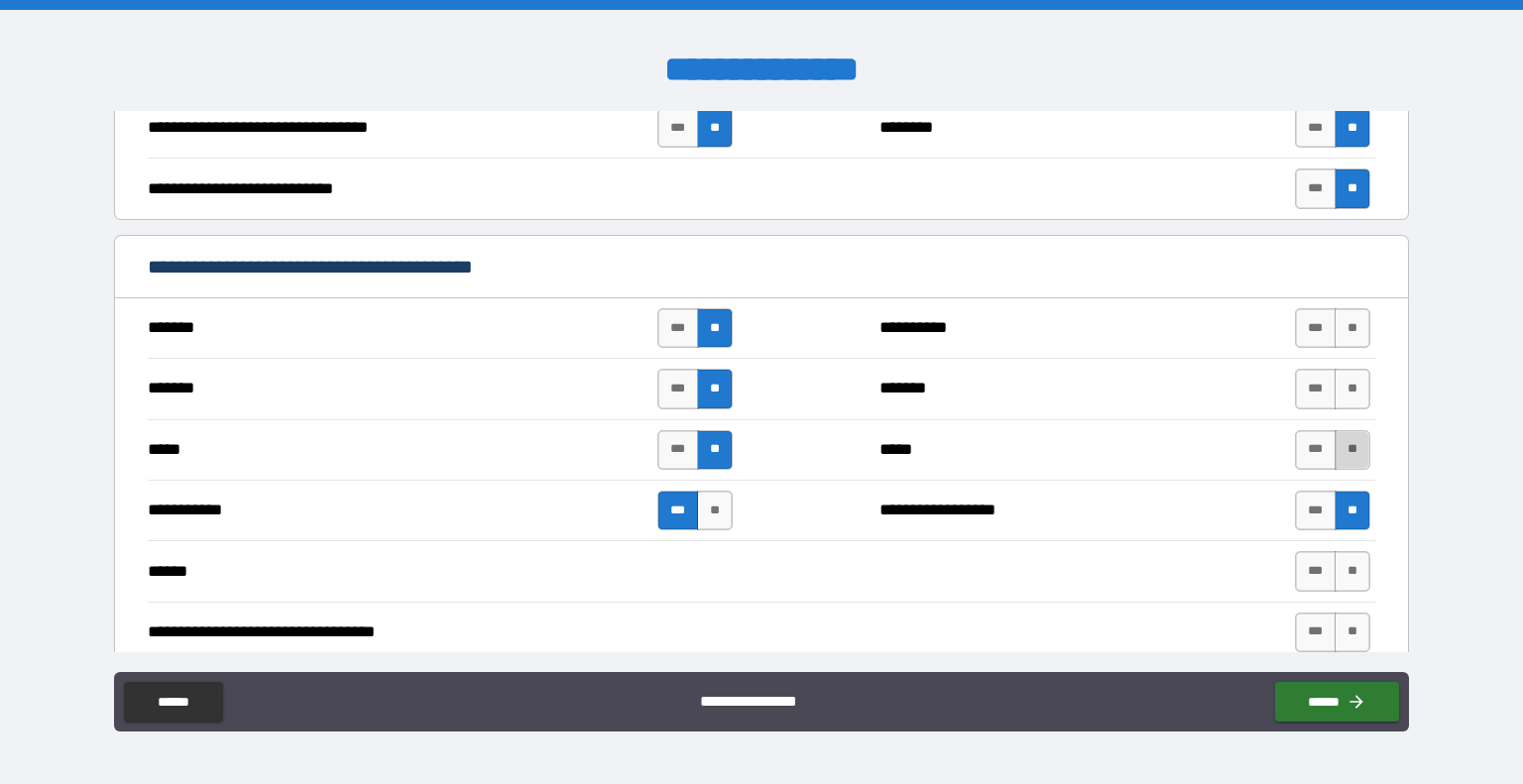 click on "**" at bounding box center (1352, 450) 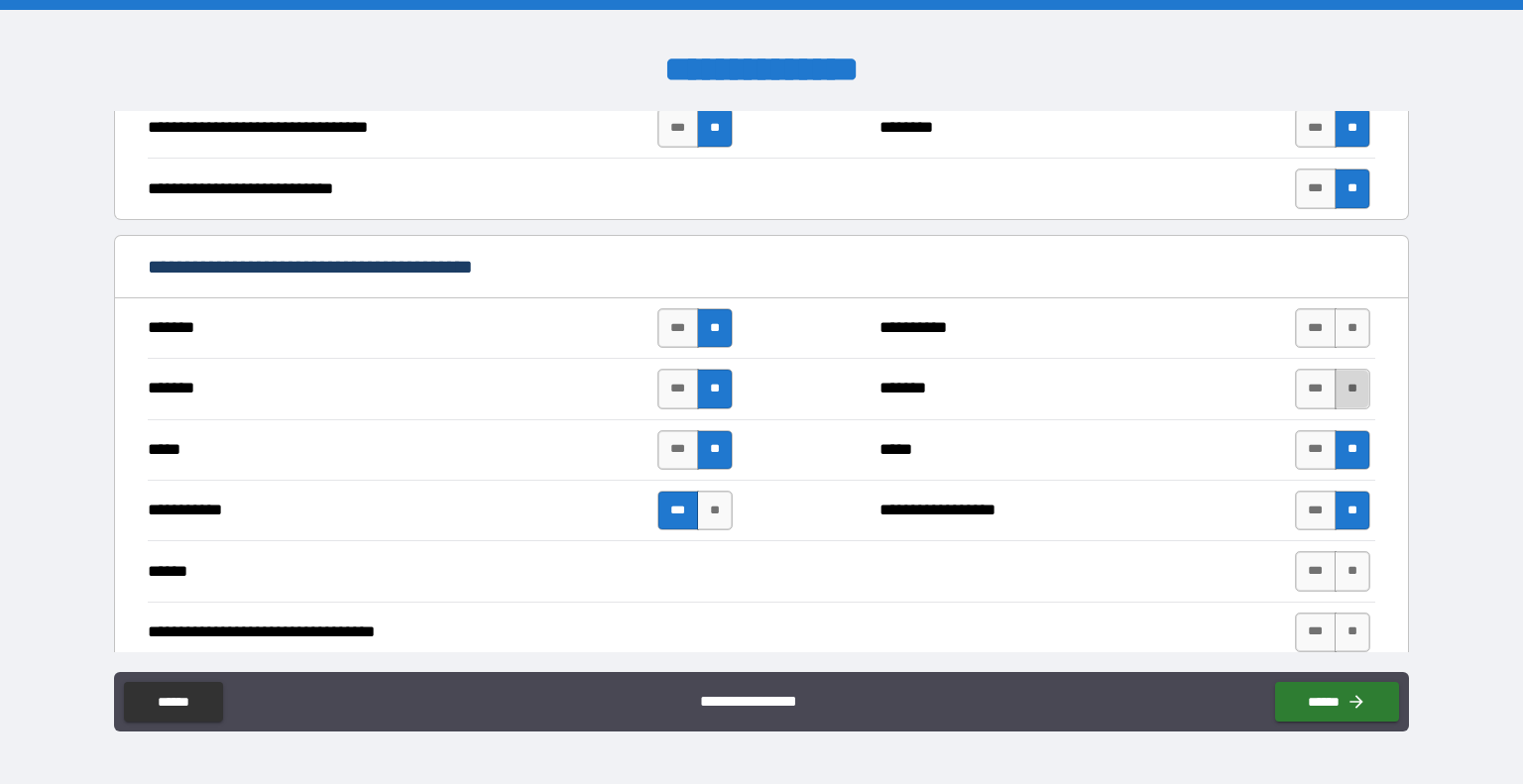 click on "**" at bounding box center [1352, 389] 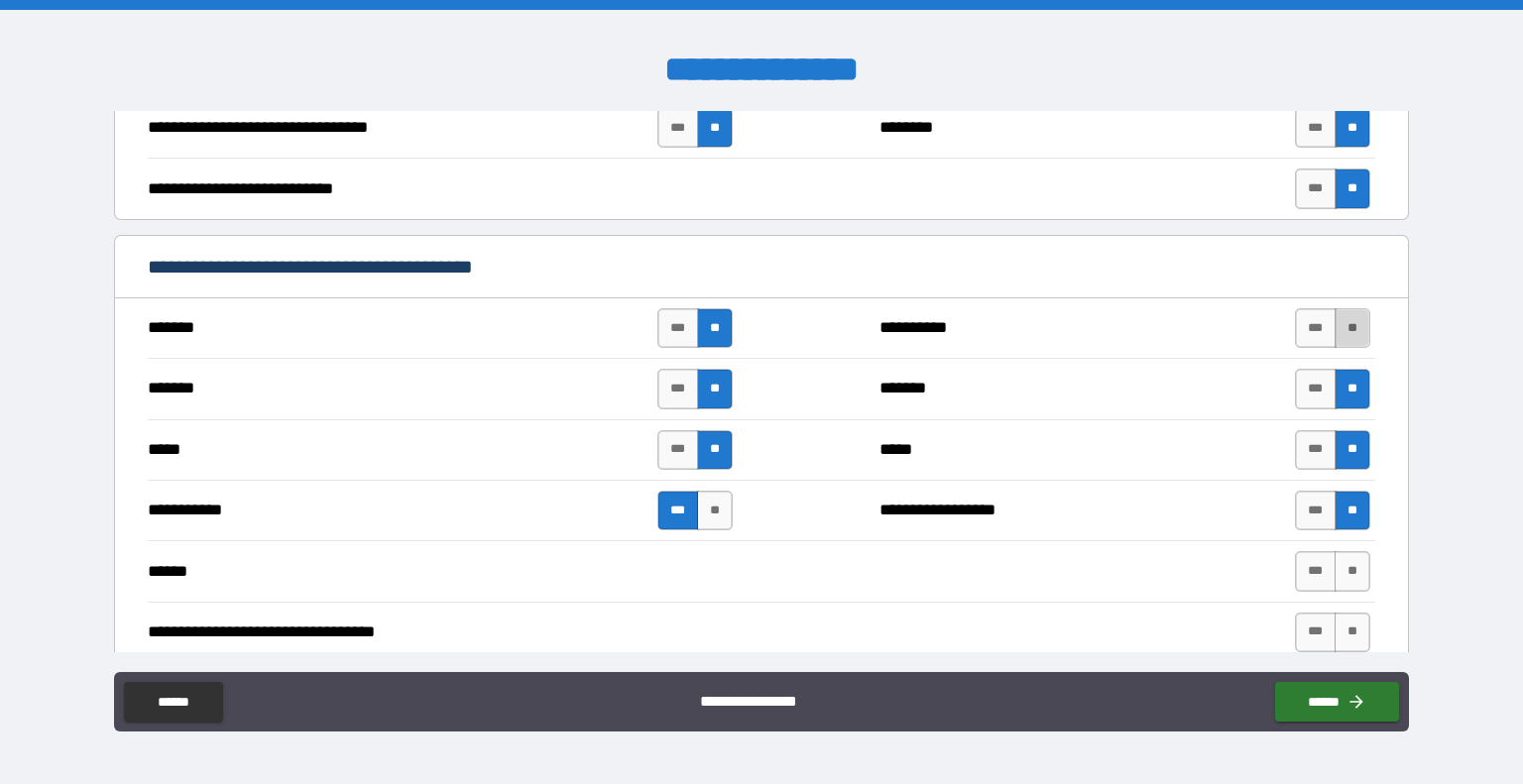 click on "**" at bounding box center (1352, 328) 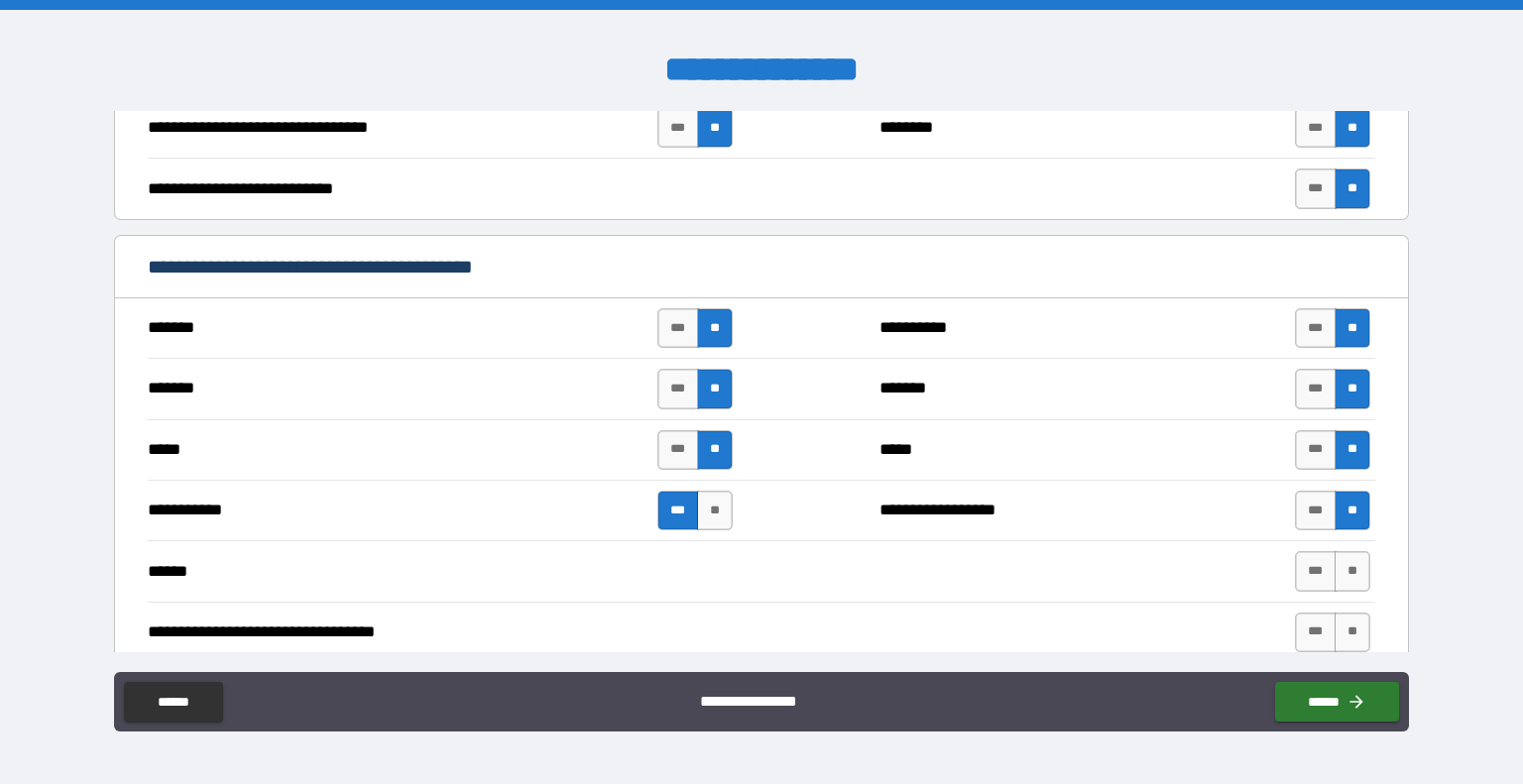 click on "***** *** ** ***** *** **" at bounding box center (762, 449) 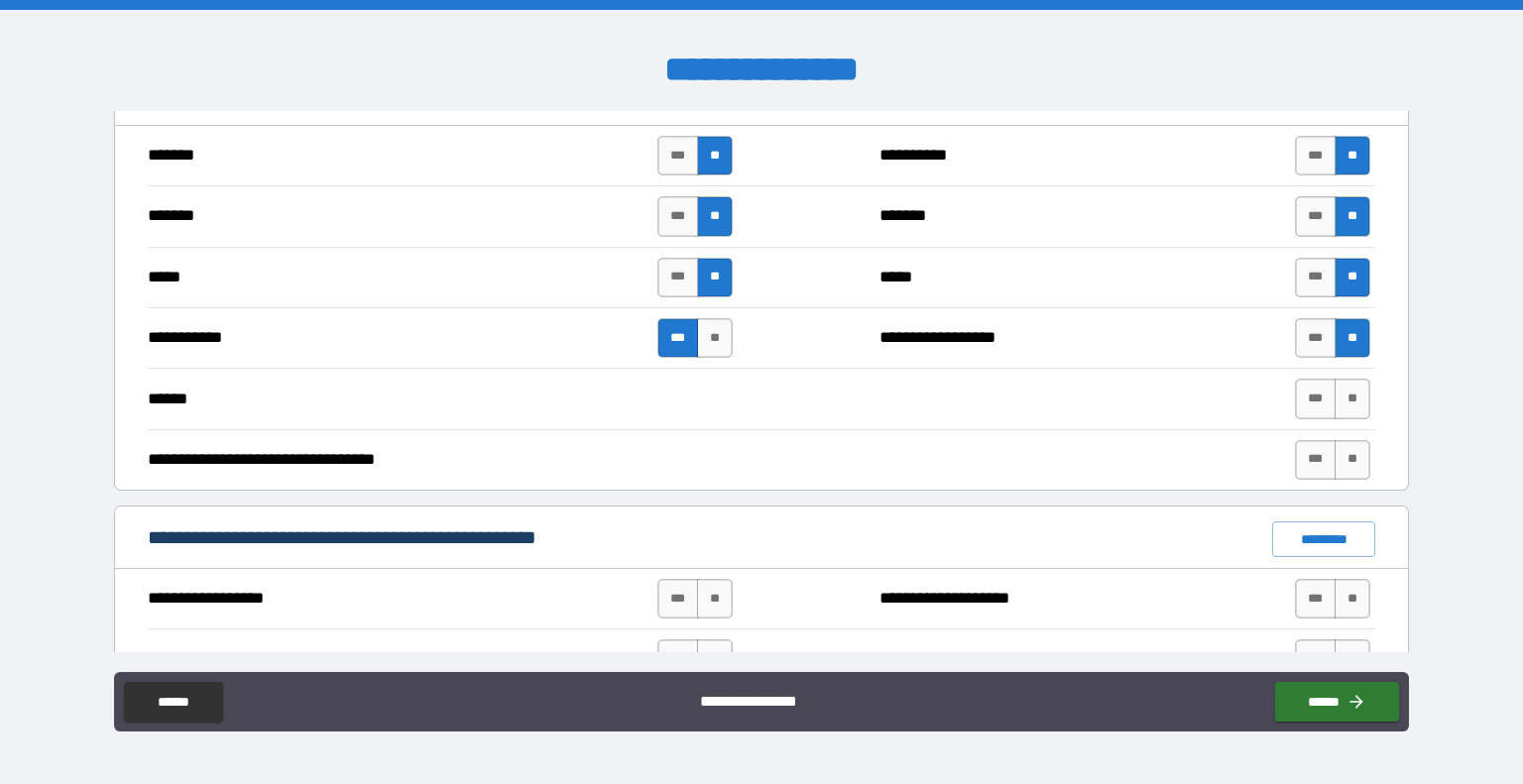scroll, scrollTop: 1053, scrollLeft: 0, axis: vertical 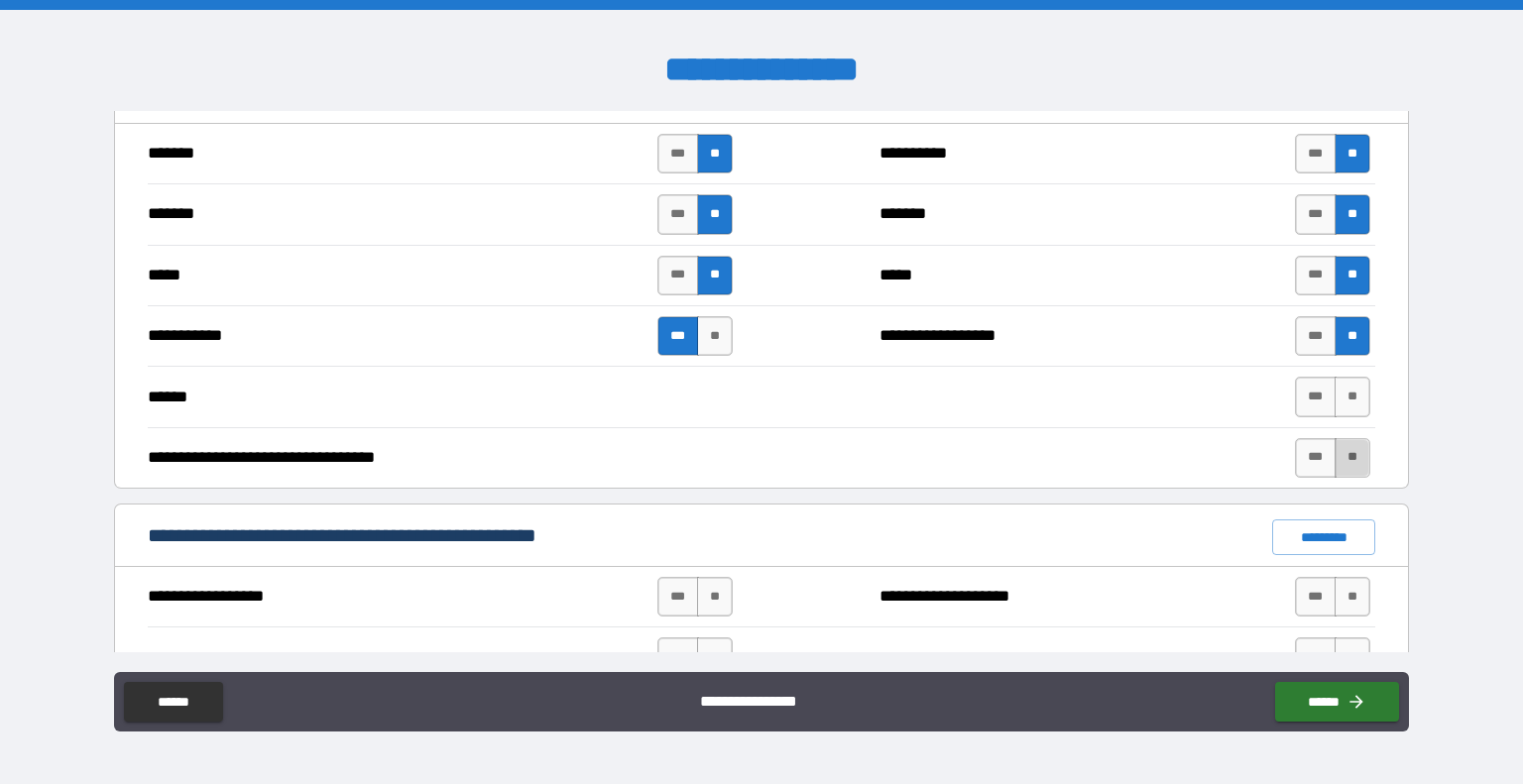 click on "**" at bounding box center [1352, 458] 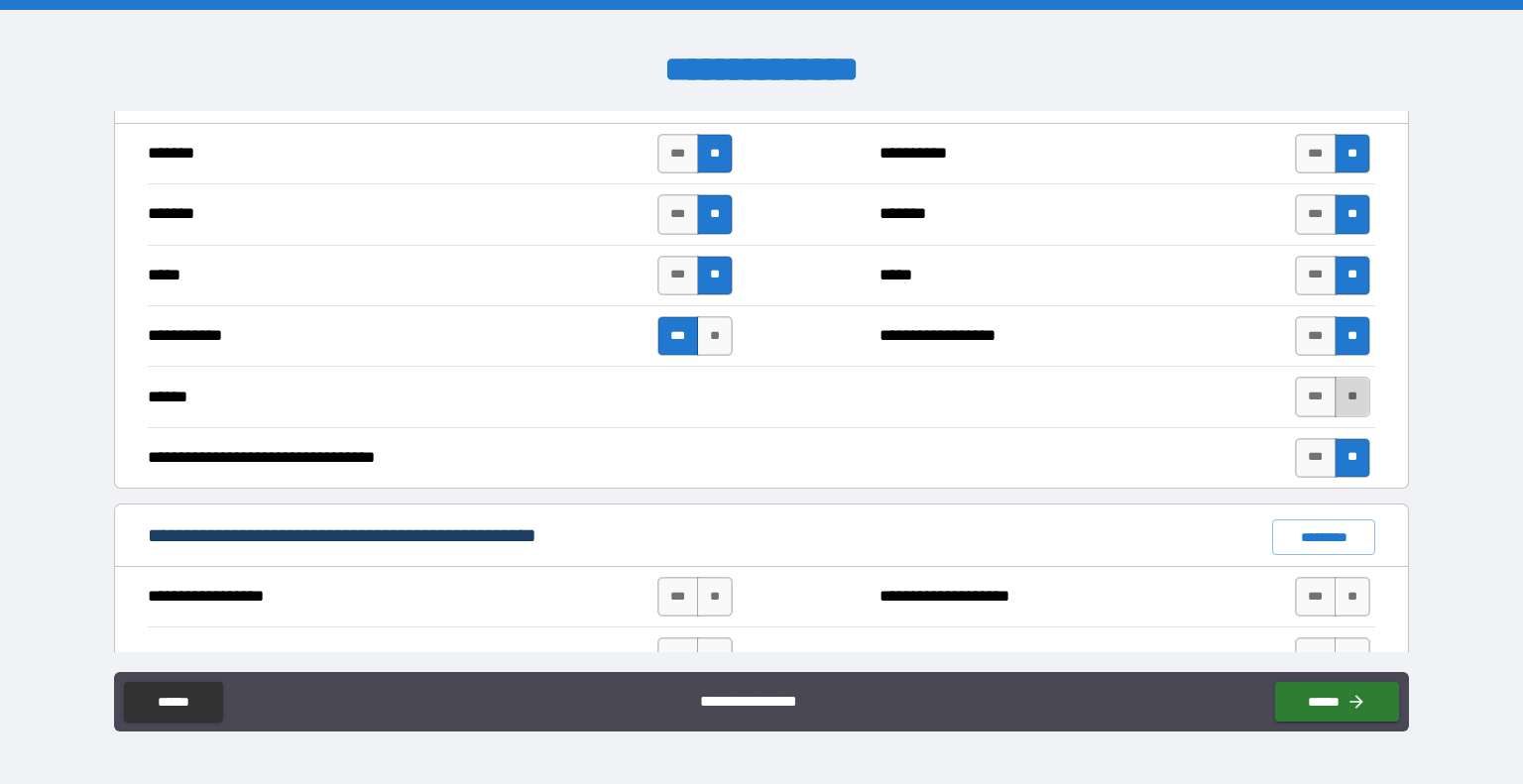 click on "**" at bounding box center (1352, 396) 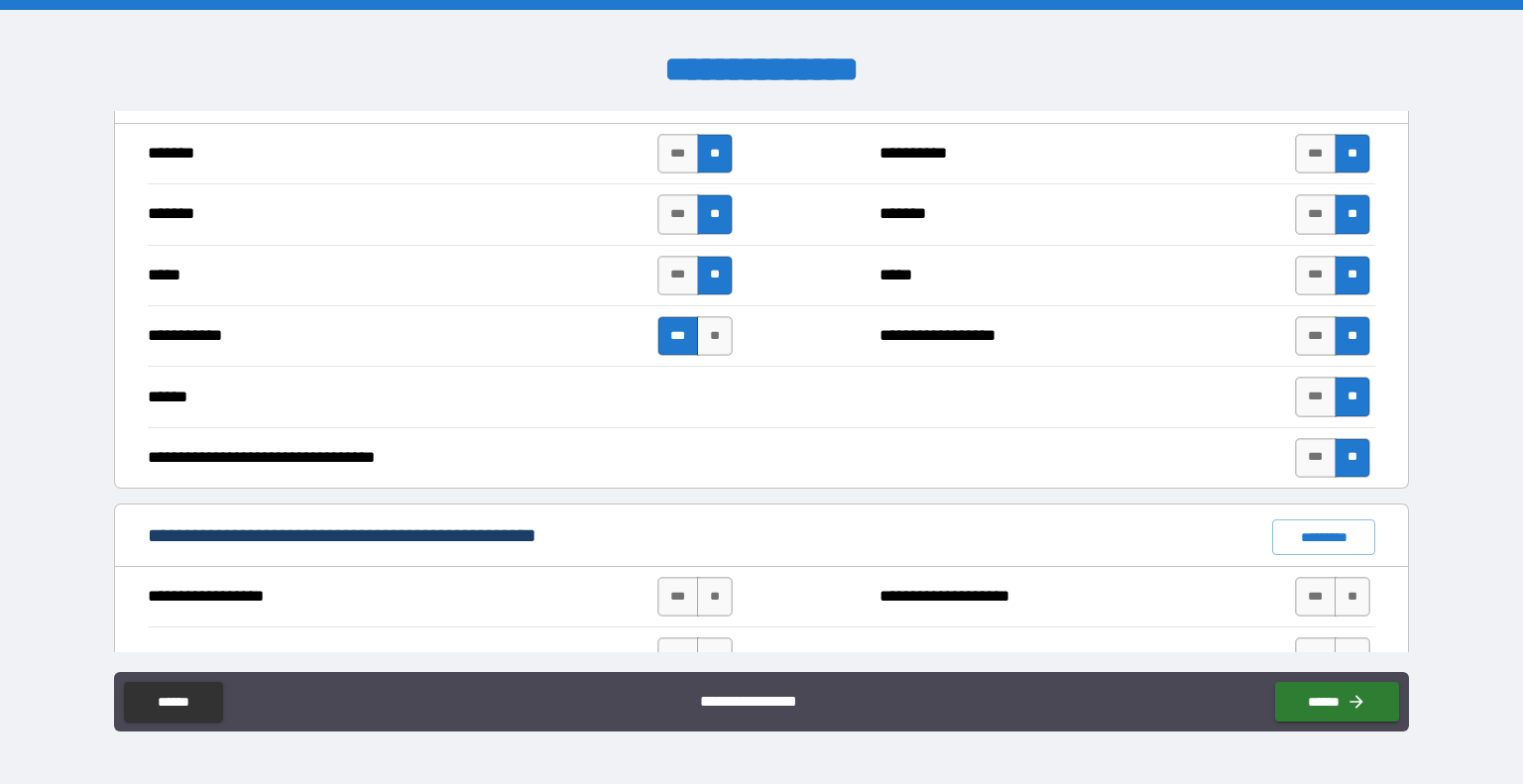 click on "****** *** **" at bounding box center (762, 395) 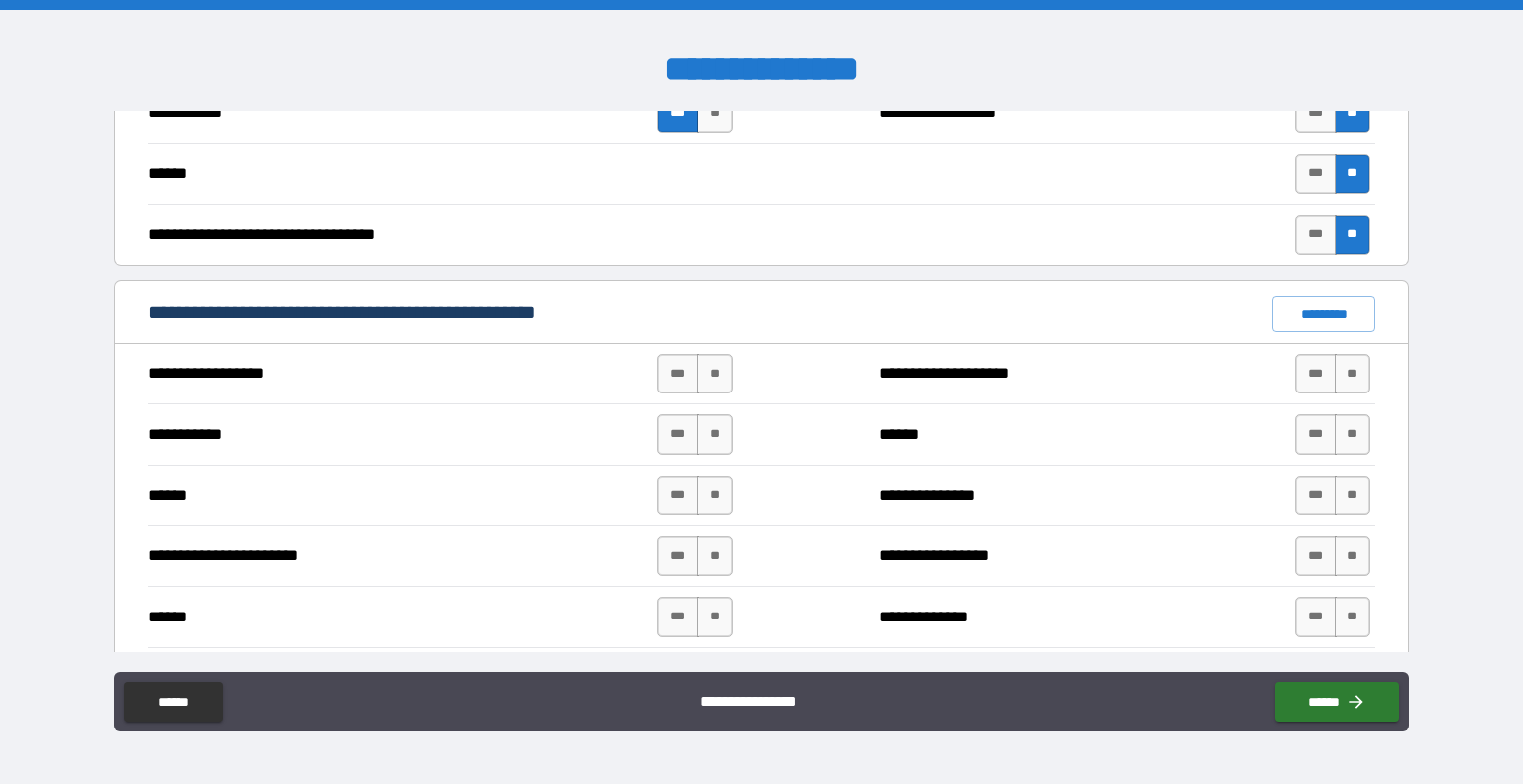 scroll, scrollTop: 1277, scrollLeft: 0, axis: vertical 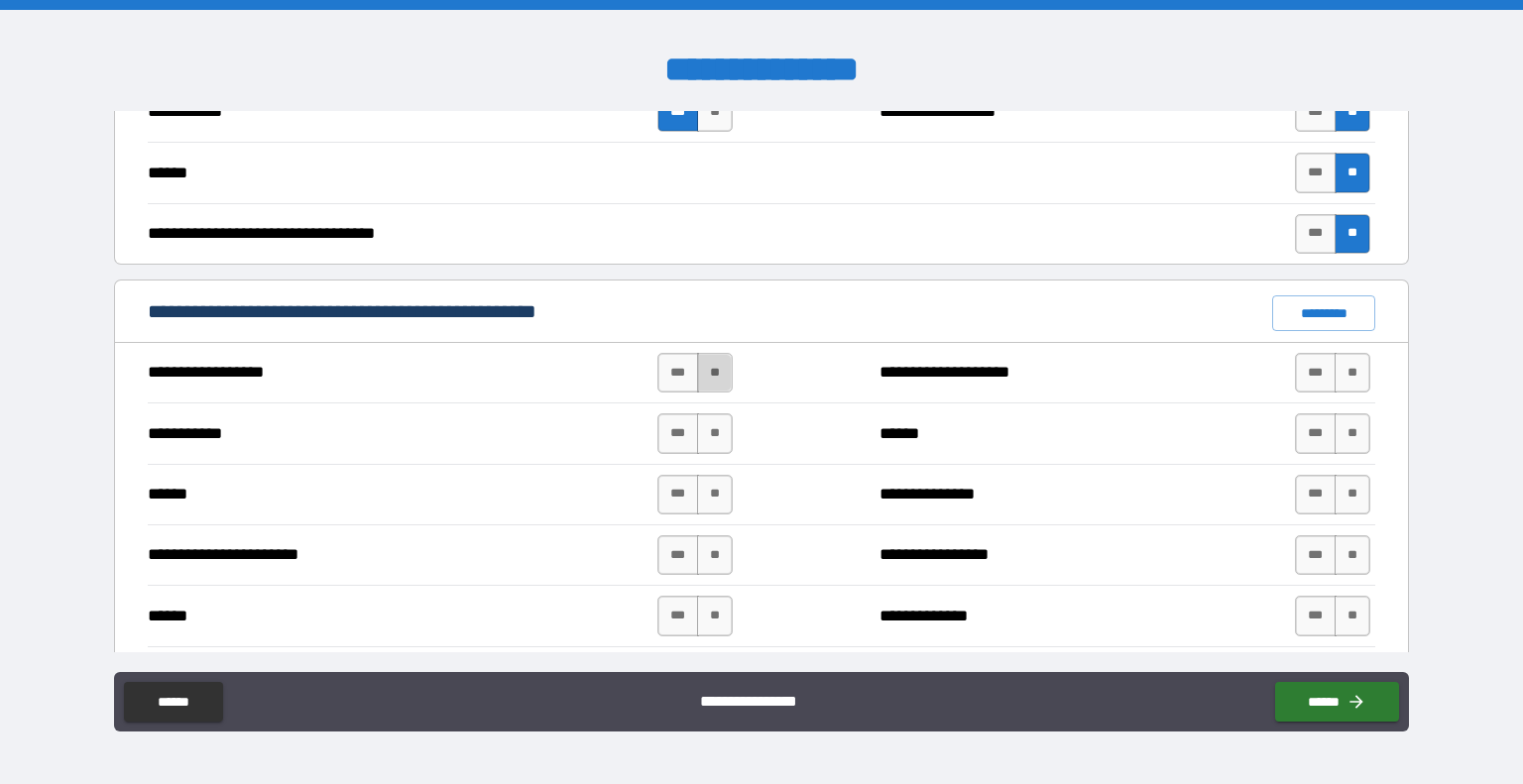 click on "**" at bounding box center [715, 373] 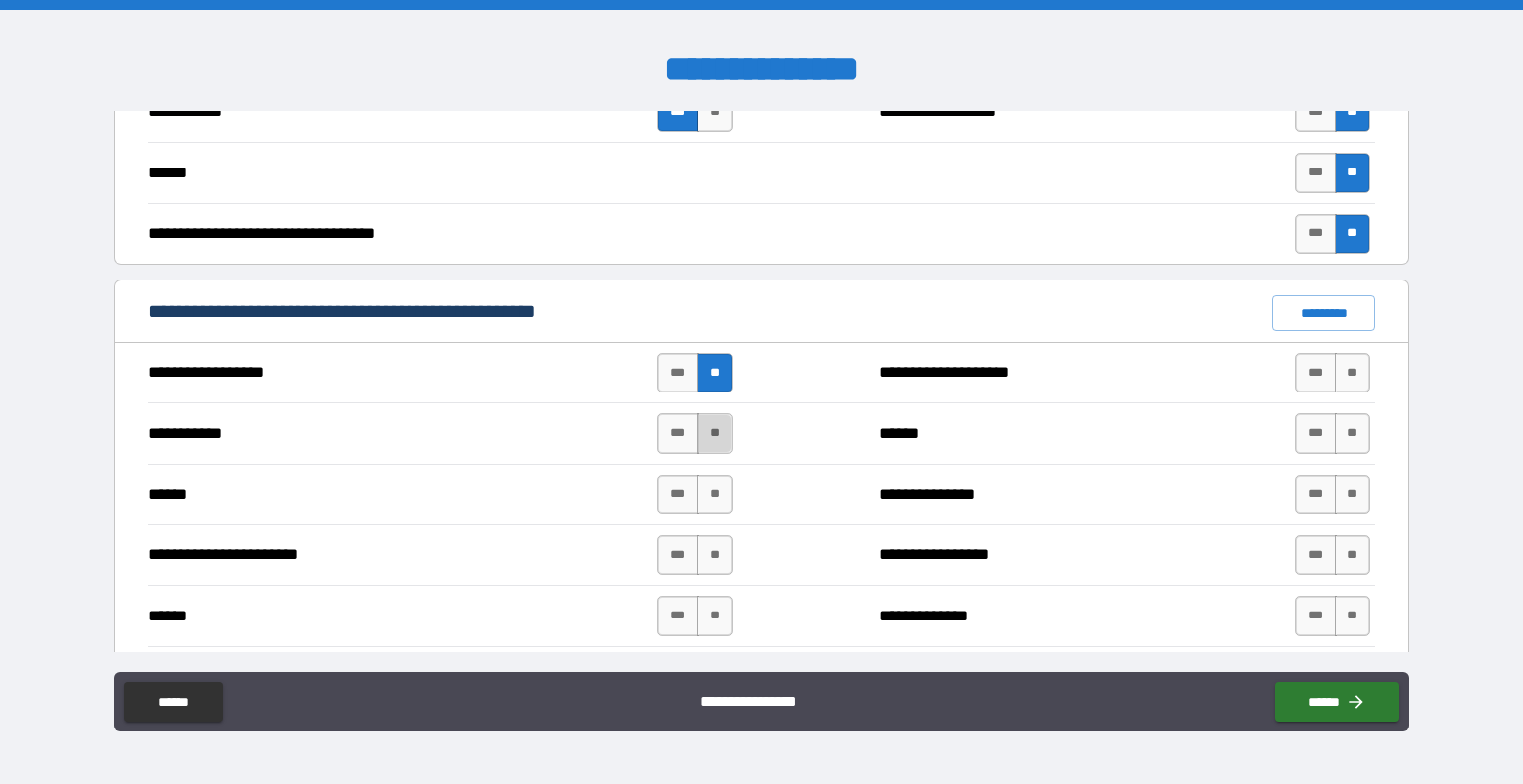 click on "**" at bounding box center (715, 433) 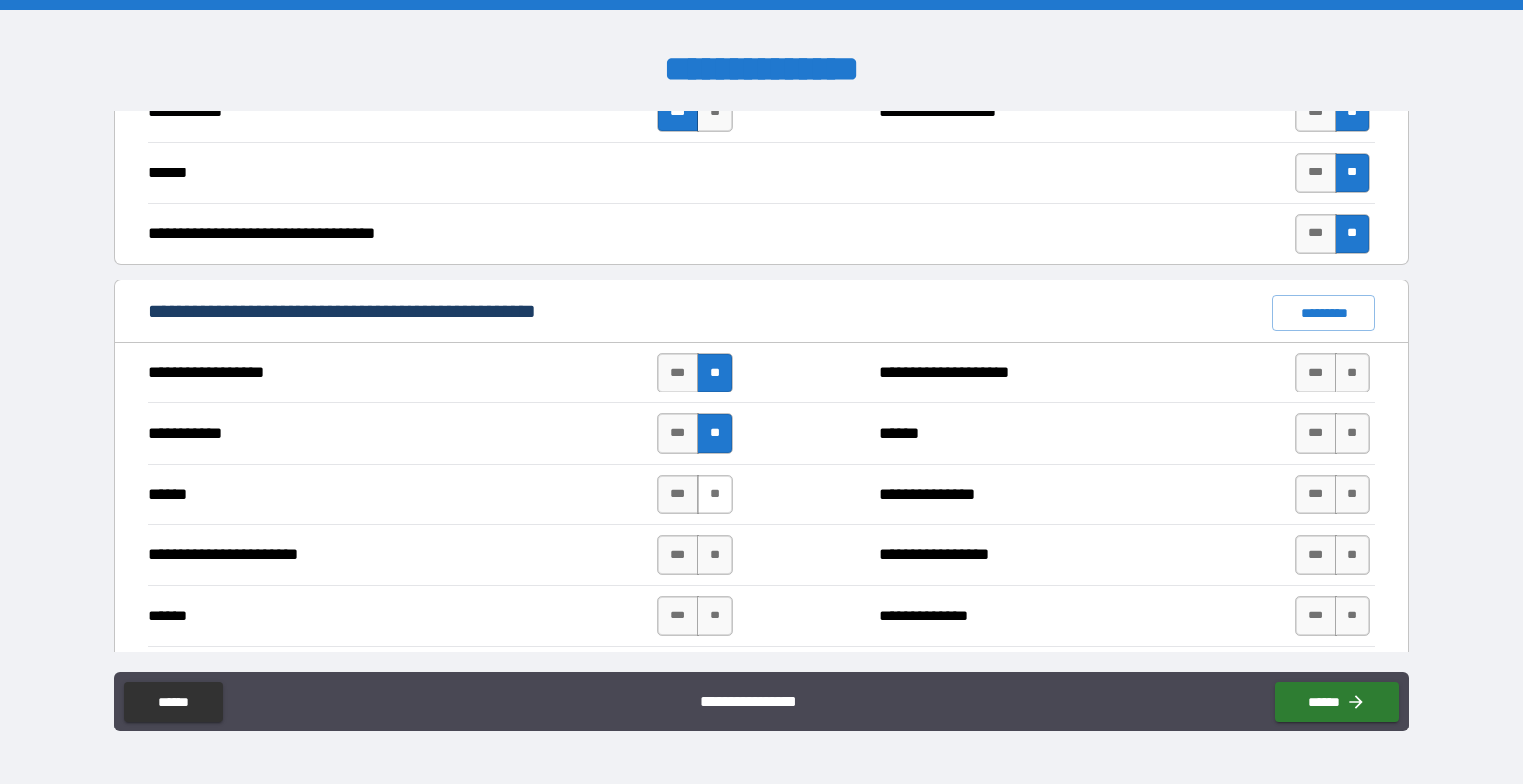 click on "**" at bounding box center (715, 495) 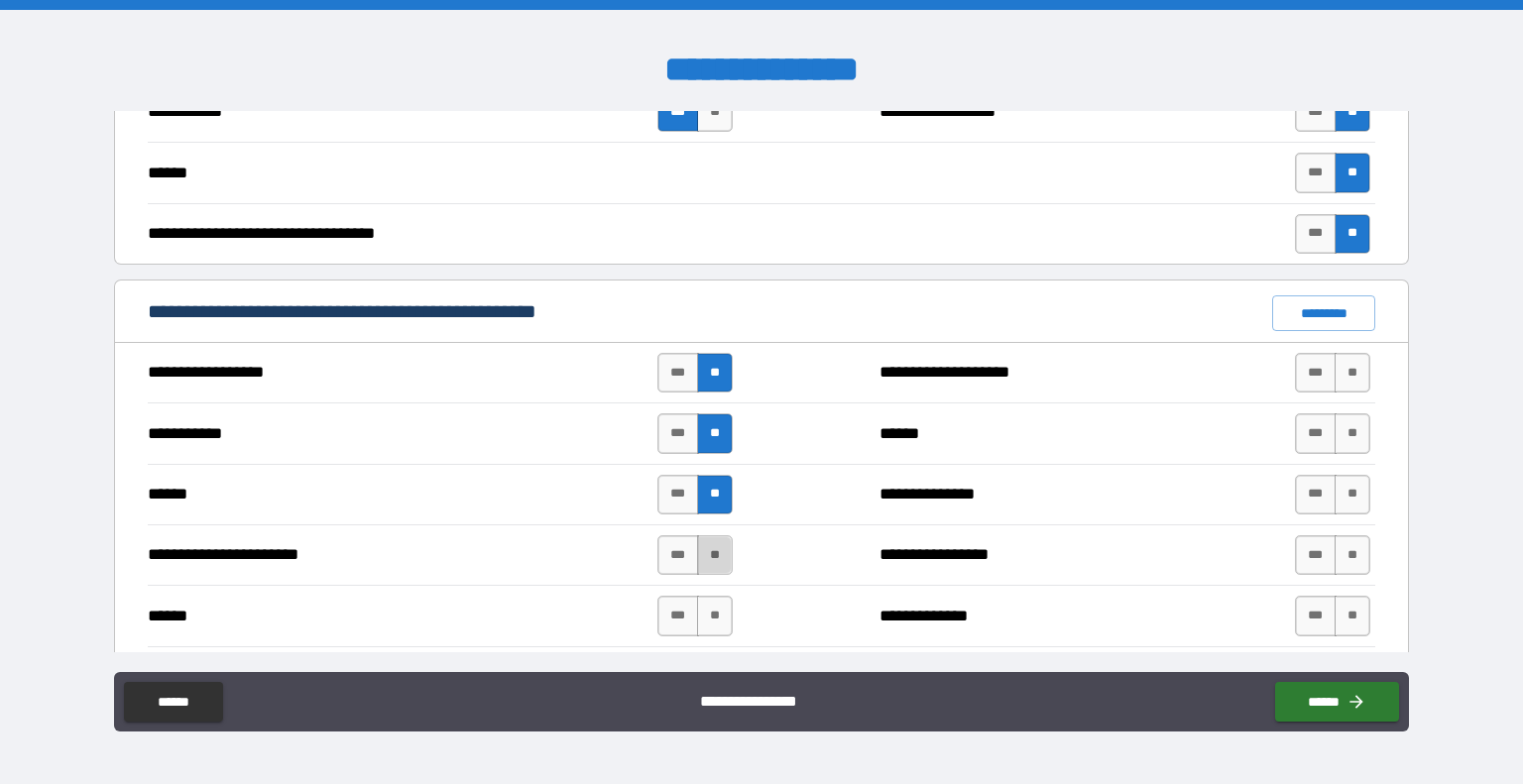 click on "**" at bounding box center [715, 555] 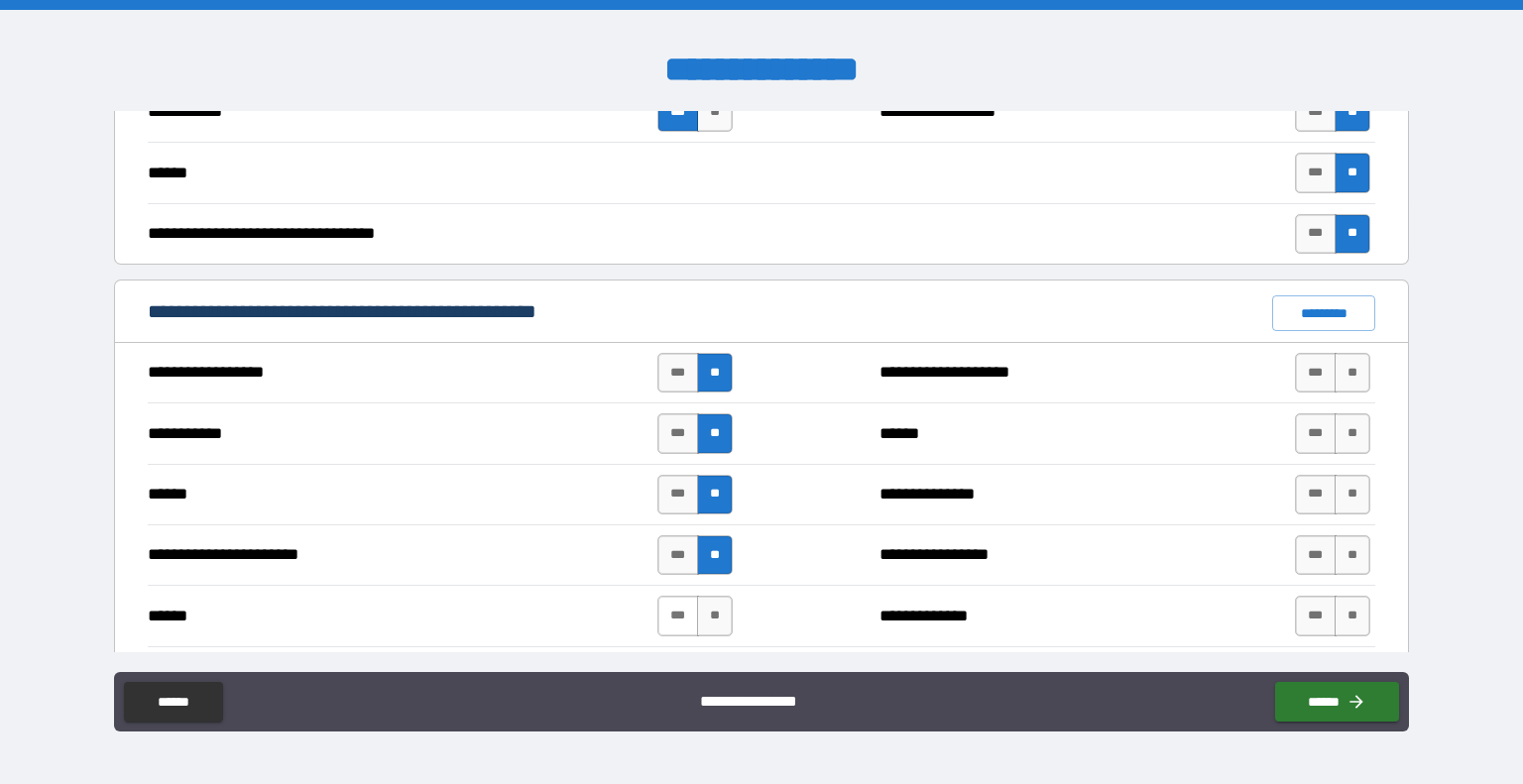 click on "***" at bounding box center [678, 616] 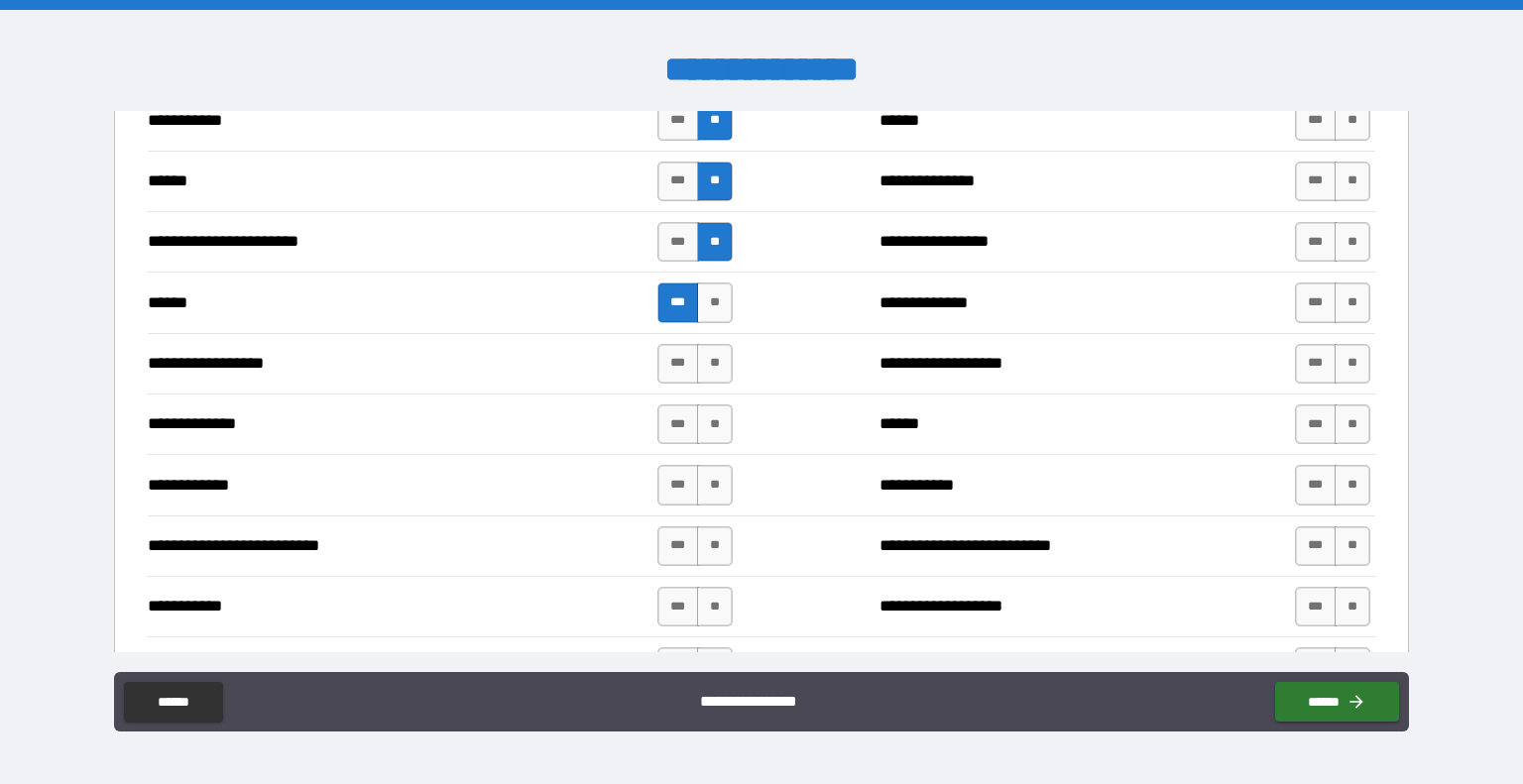 scroll, scrollTop: 1590, scrollLeft: 0, axis: vertical 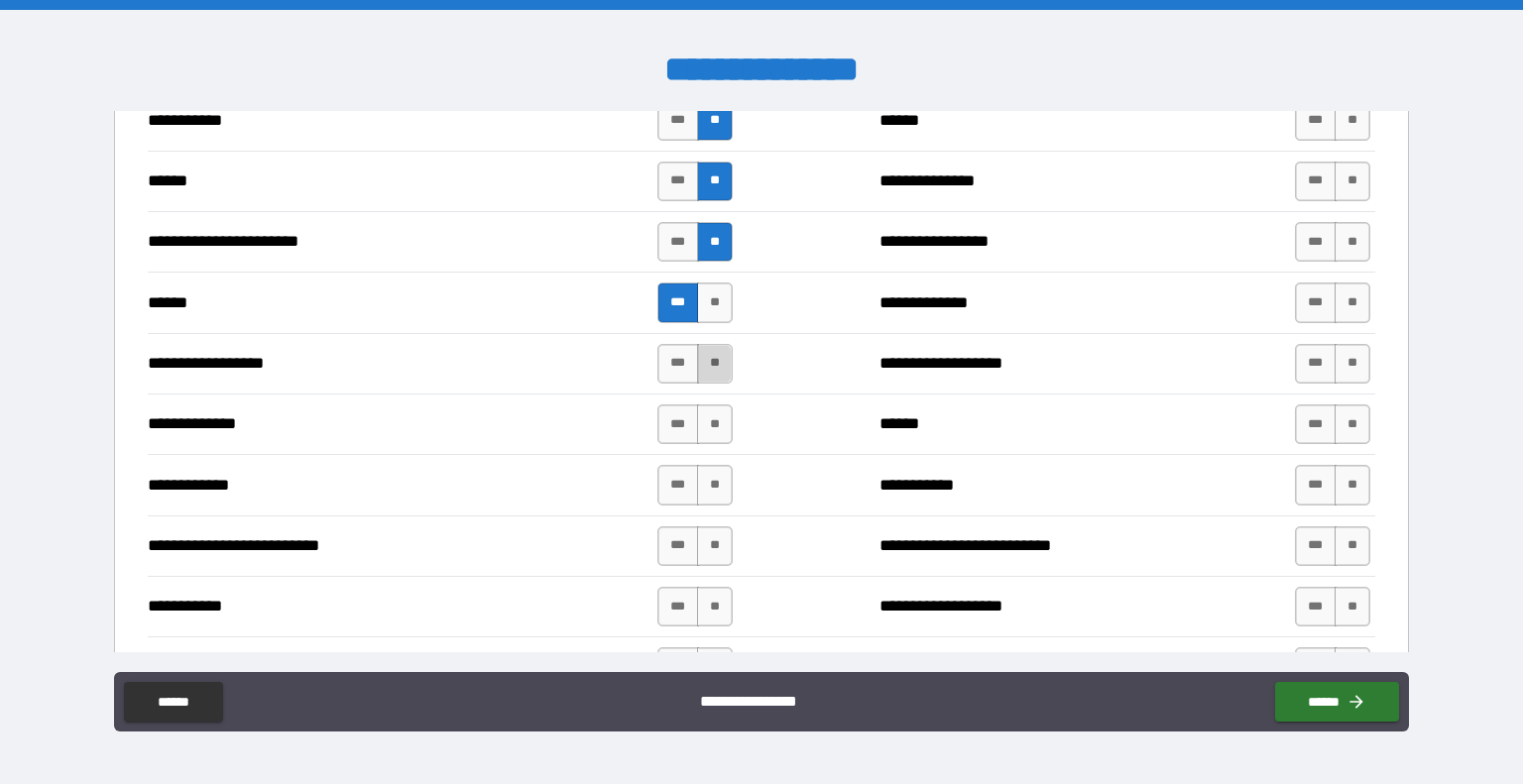 click on "**" at bounding box center (715, 364) 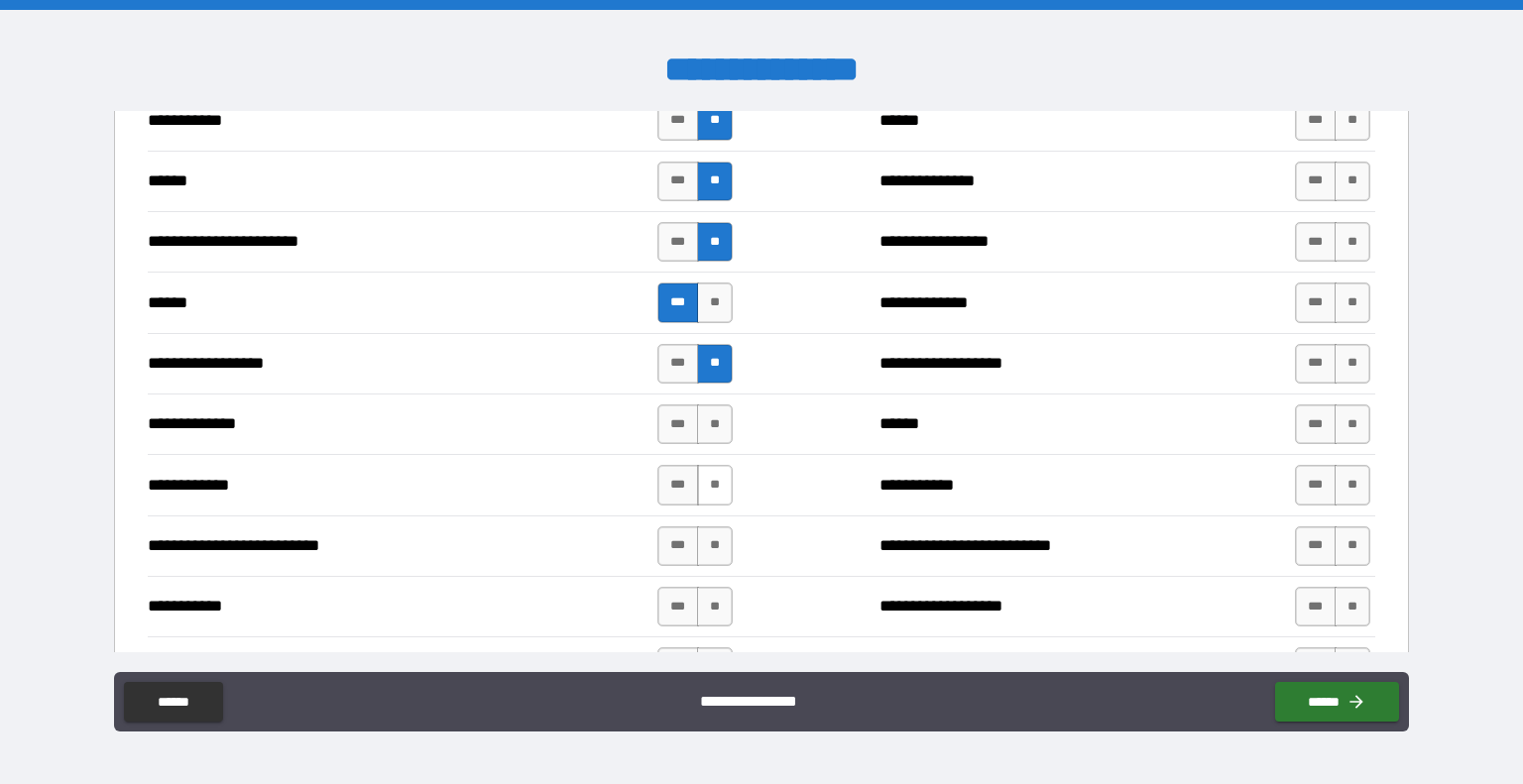 click on "**" at bounding box center (715, 485) 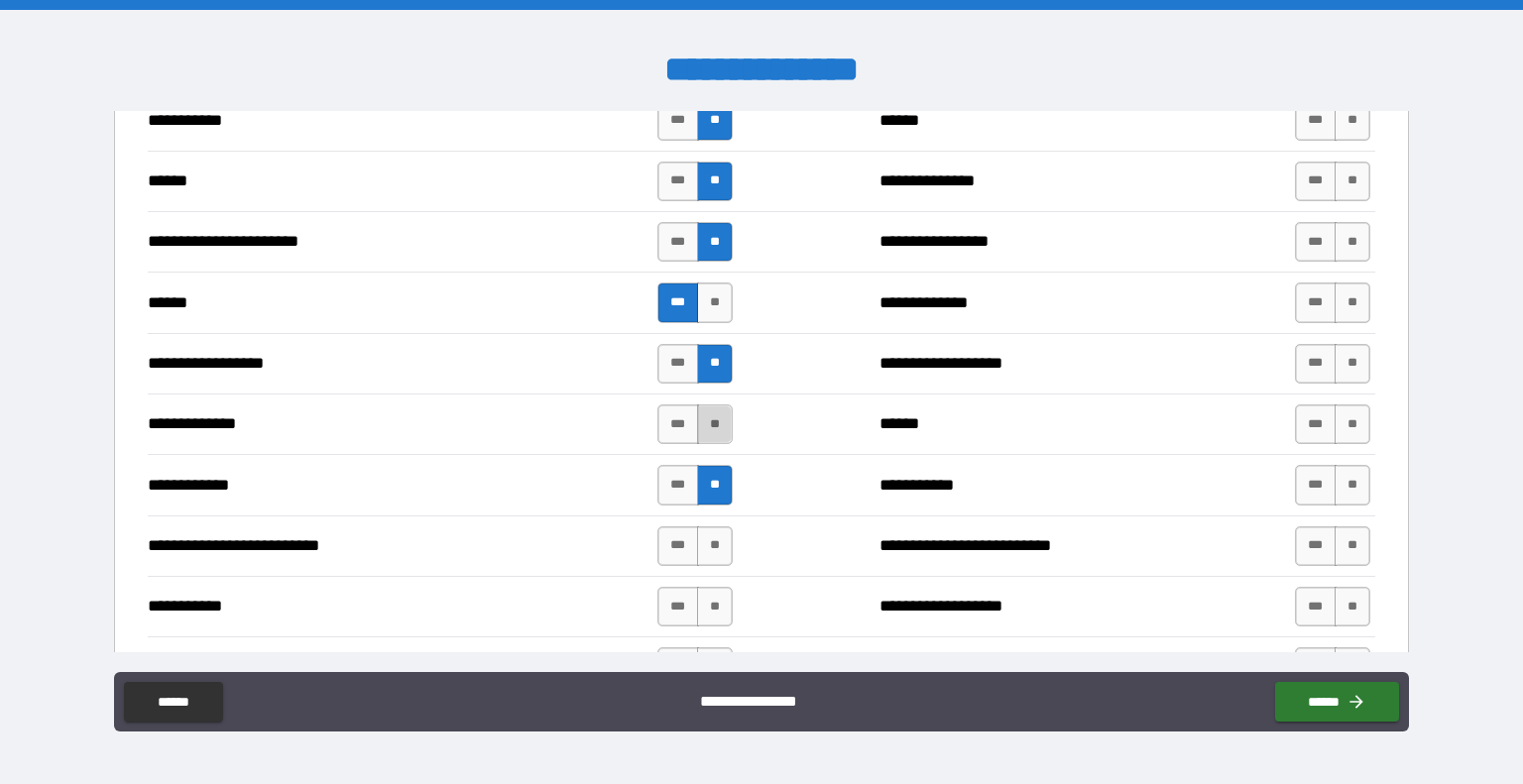 click on "**" at bounding box center [715, 424] 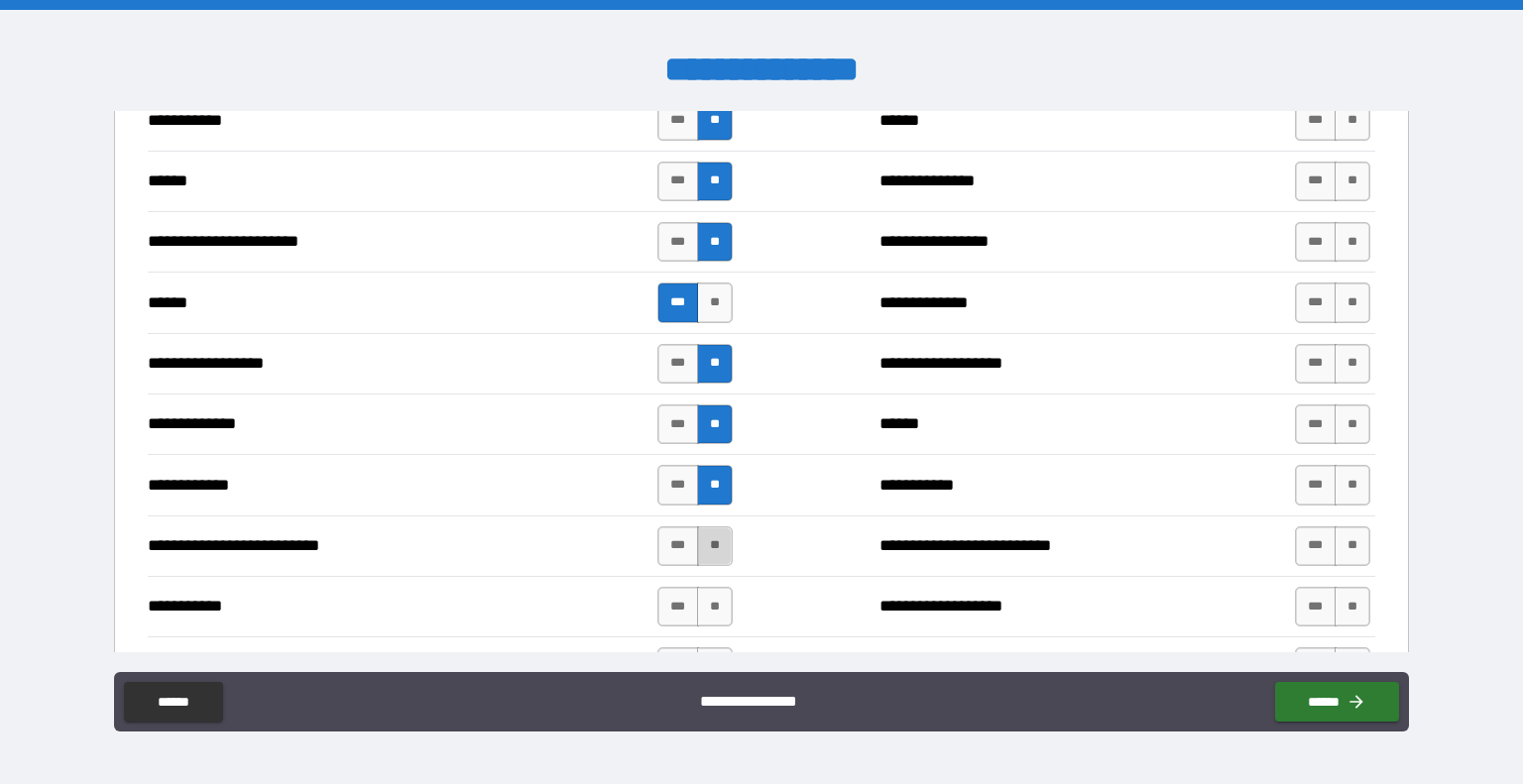 click on "**" at bounding box center (715, 546) 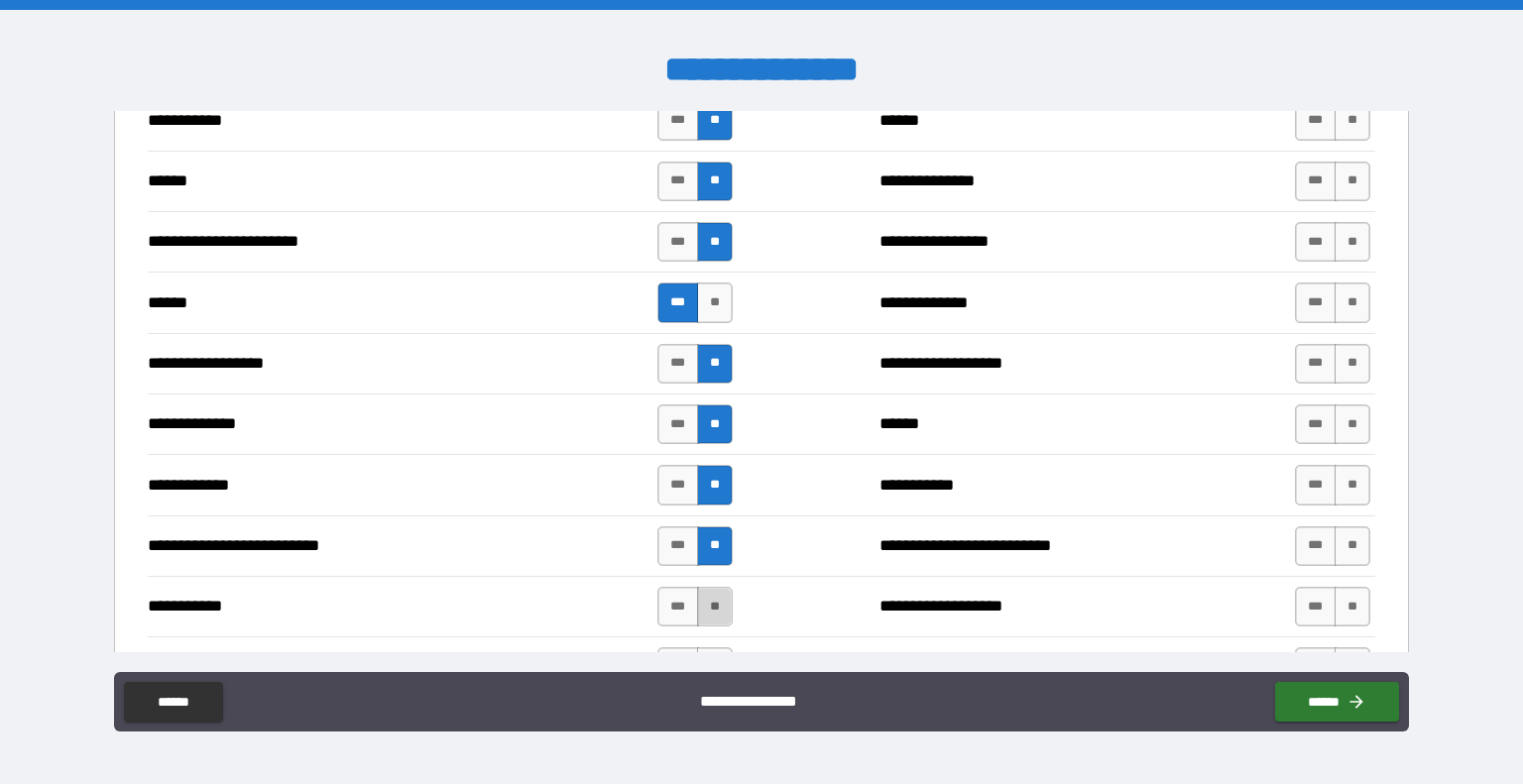 click on "**" at bounding box center (715, 607) 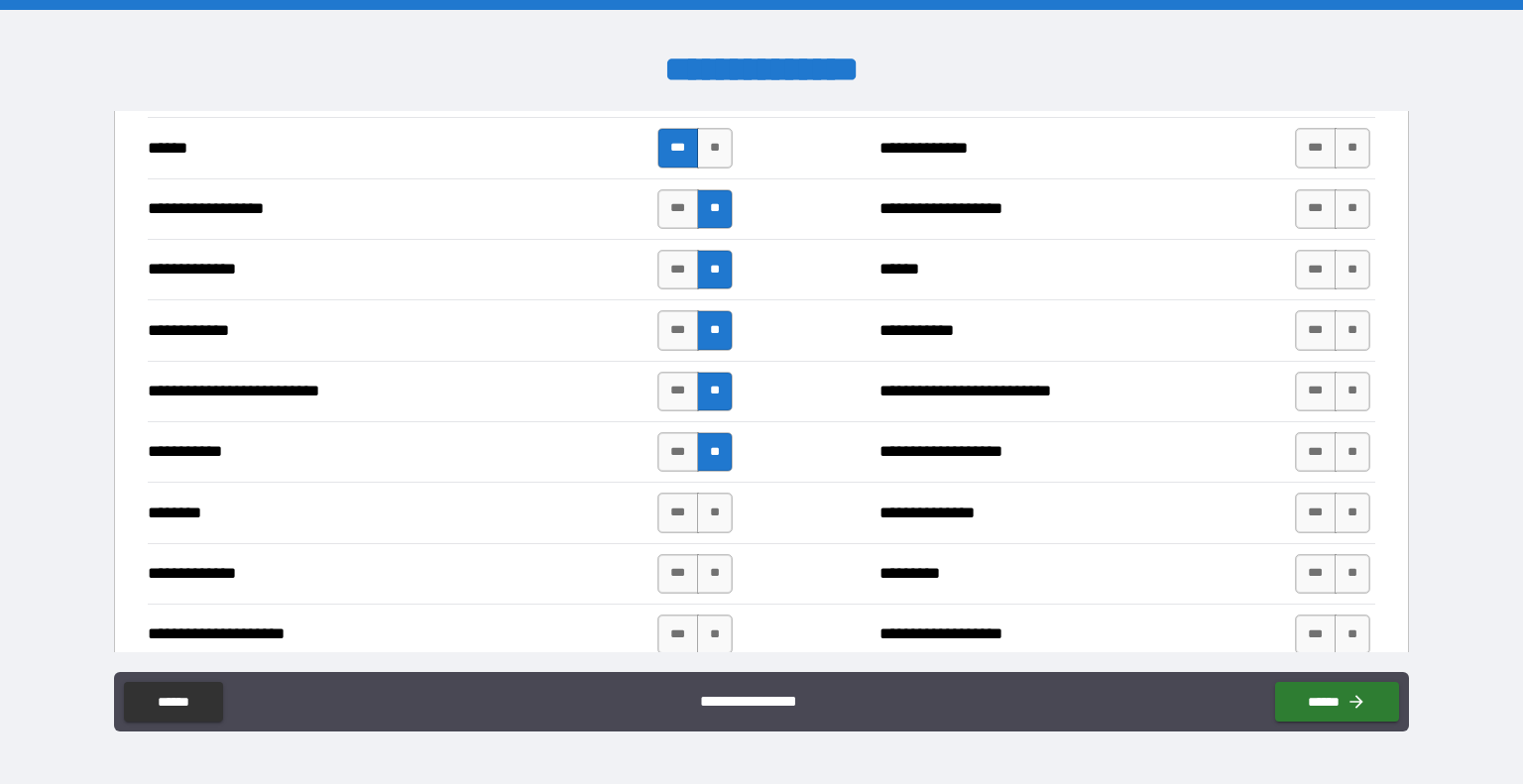 scroll, scrollTop: 1756, scrollLeft: 0, axis: vertical 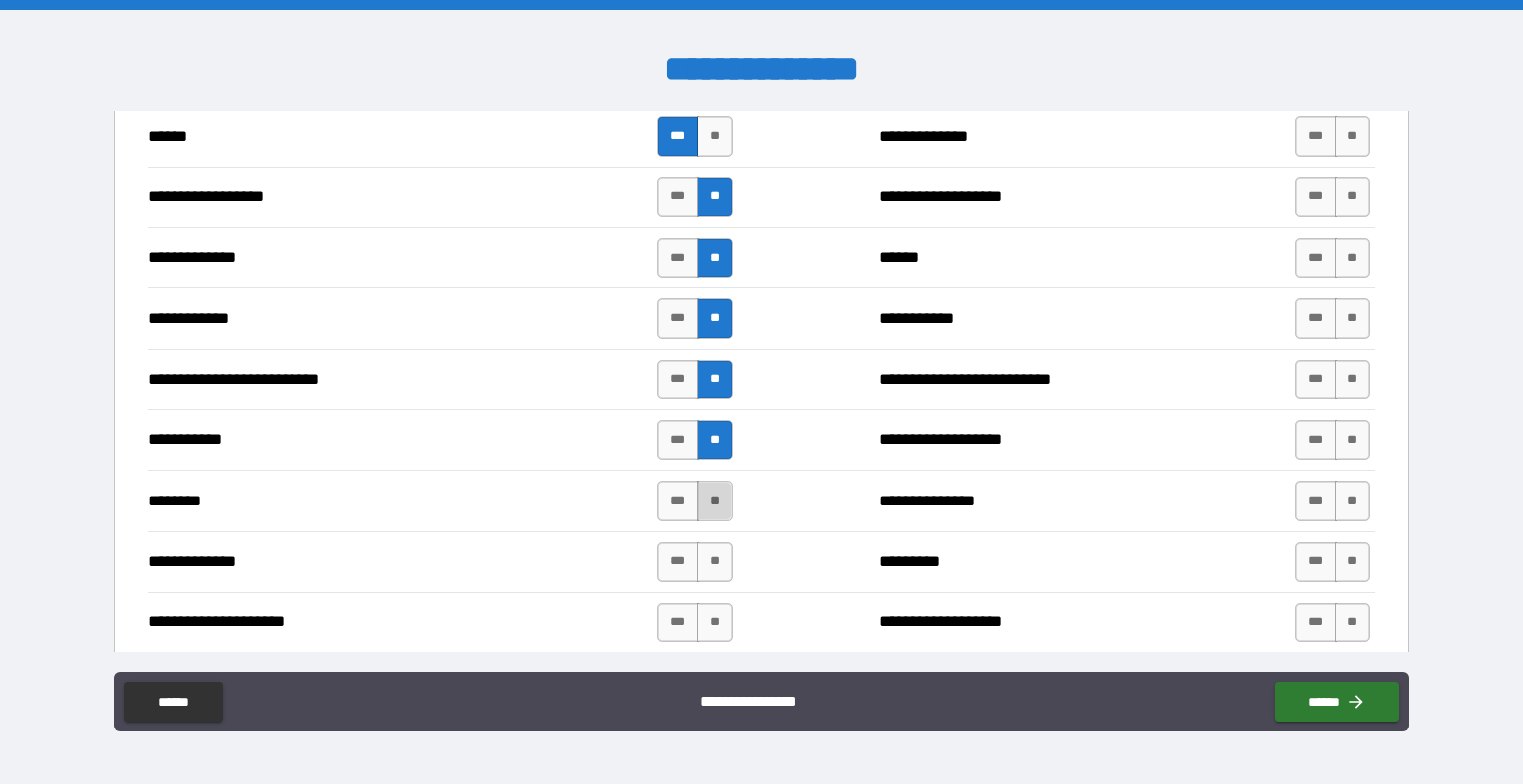 click on "**" at bounding box center [715, 501] 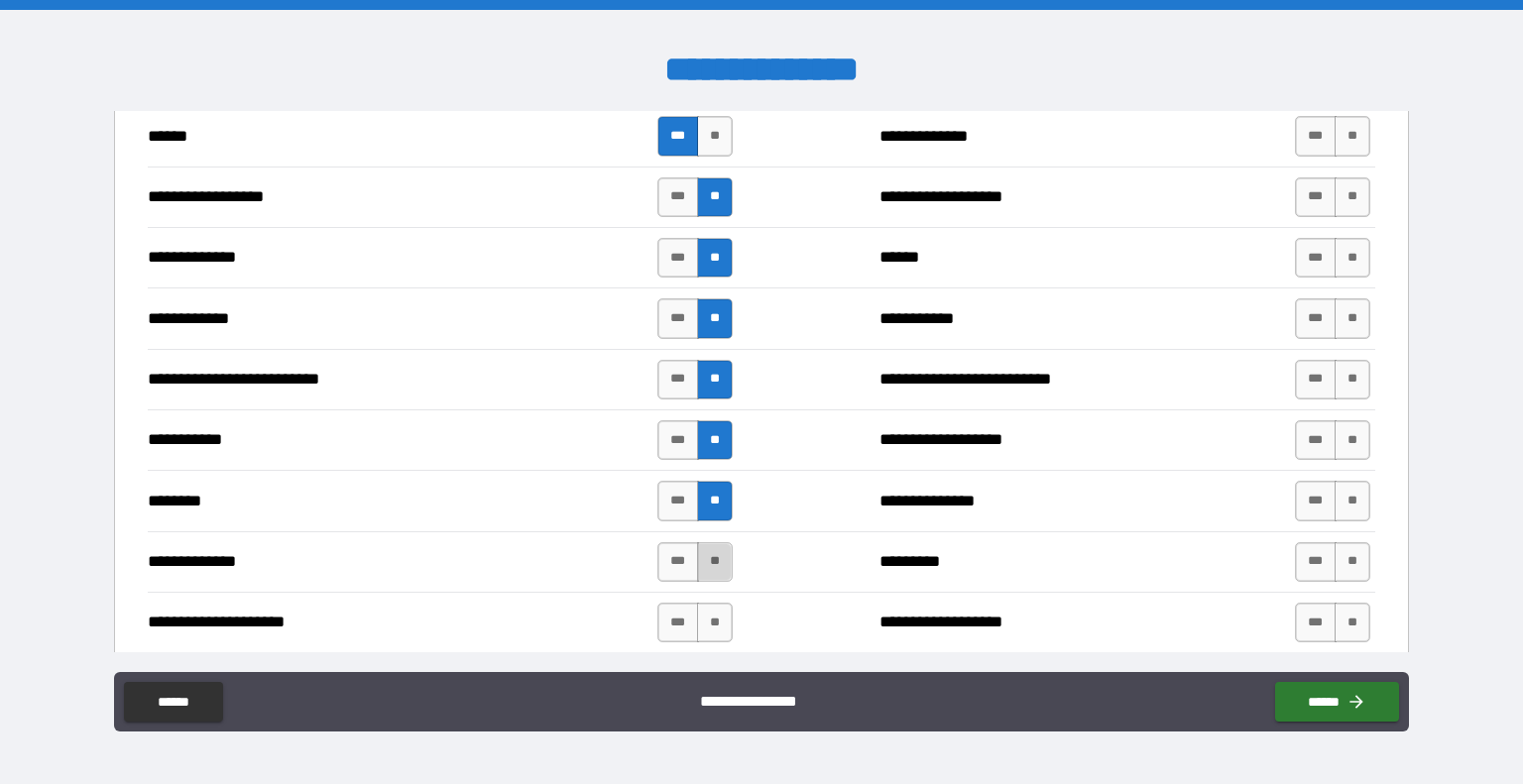 click on "**" at bounding box center (715, 562) 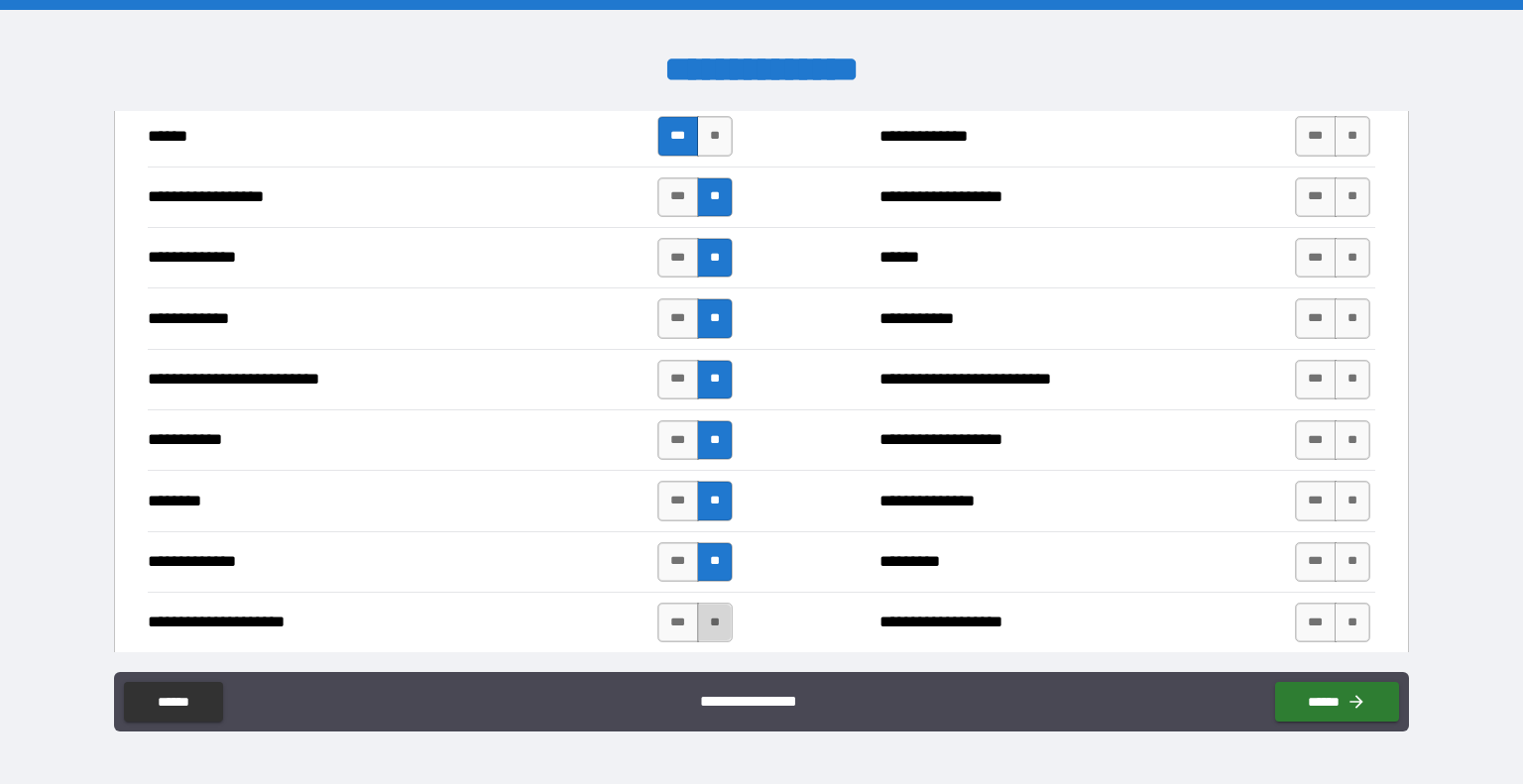 click on "**" at bounding box center [715, 622] 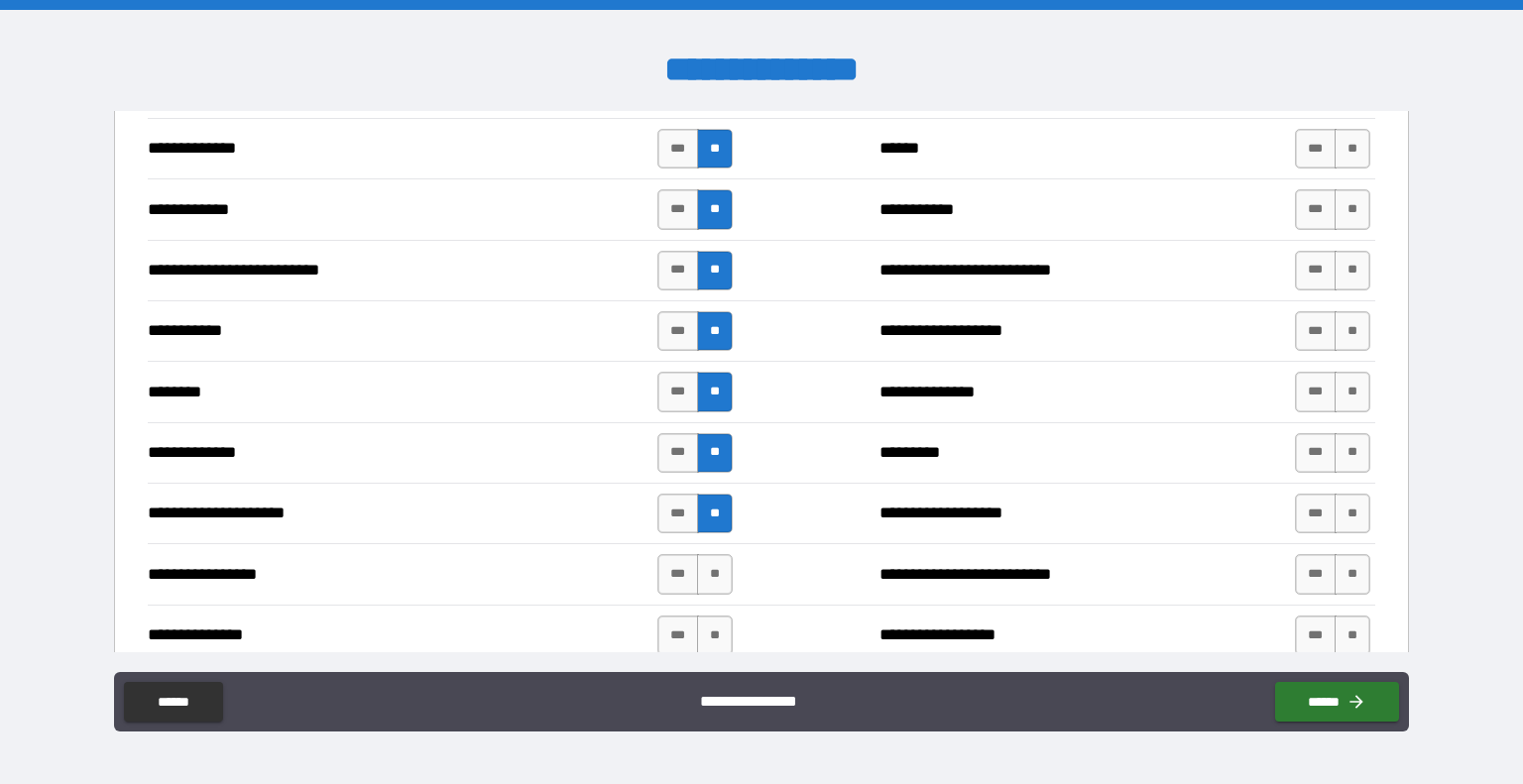 scroll, scrollTop: 1871, scrollLeft: 0, axis: vertical 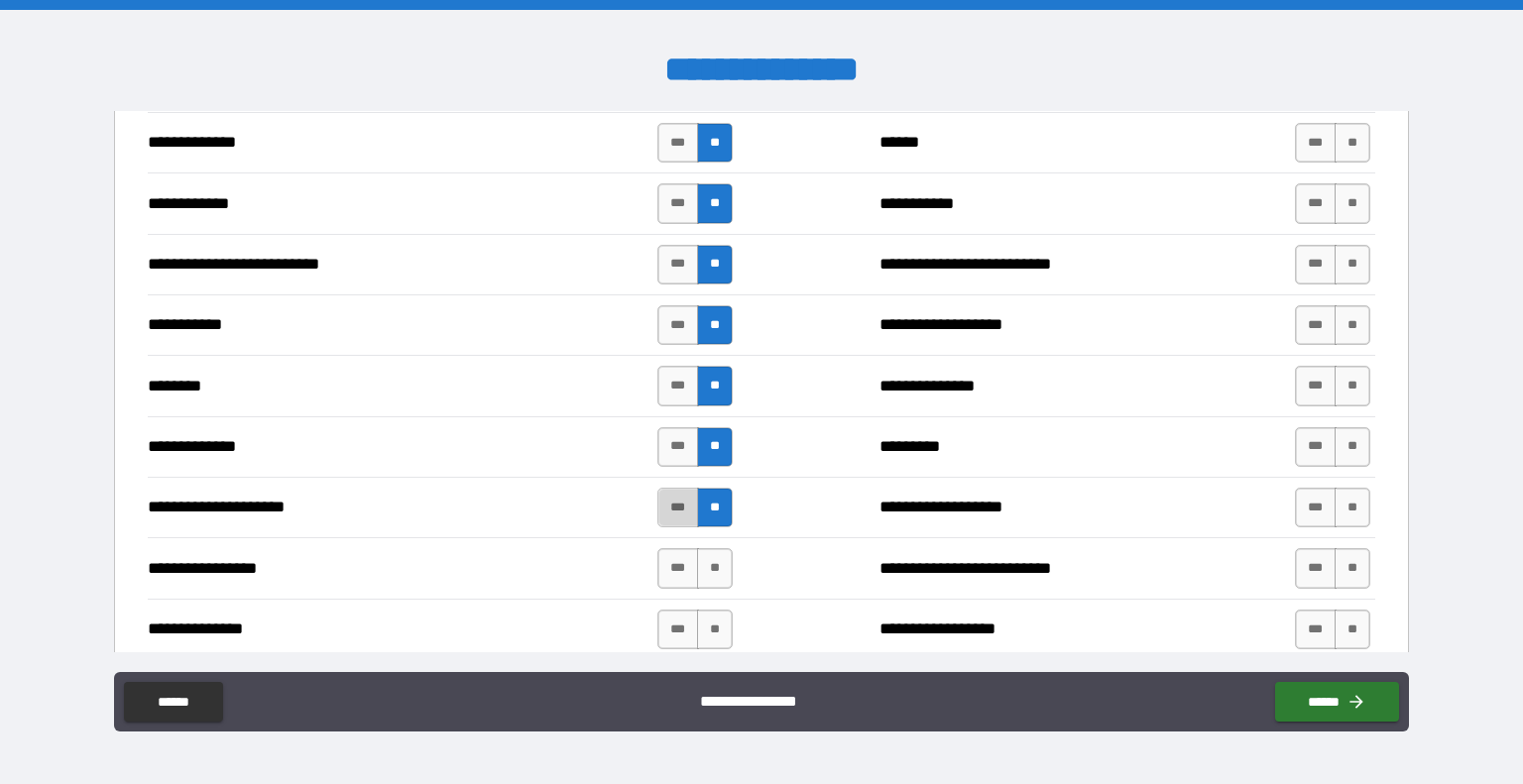 click on "***" at bounding box center (678, 507) 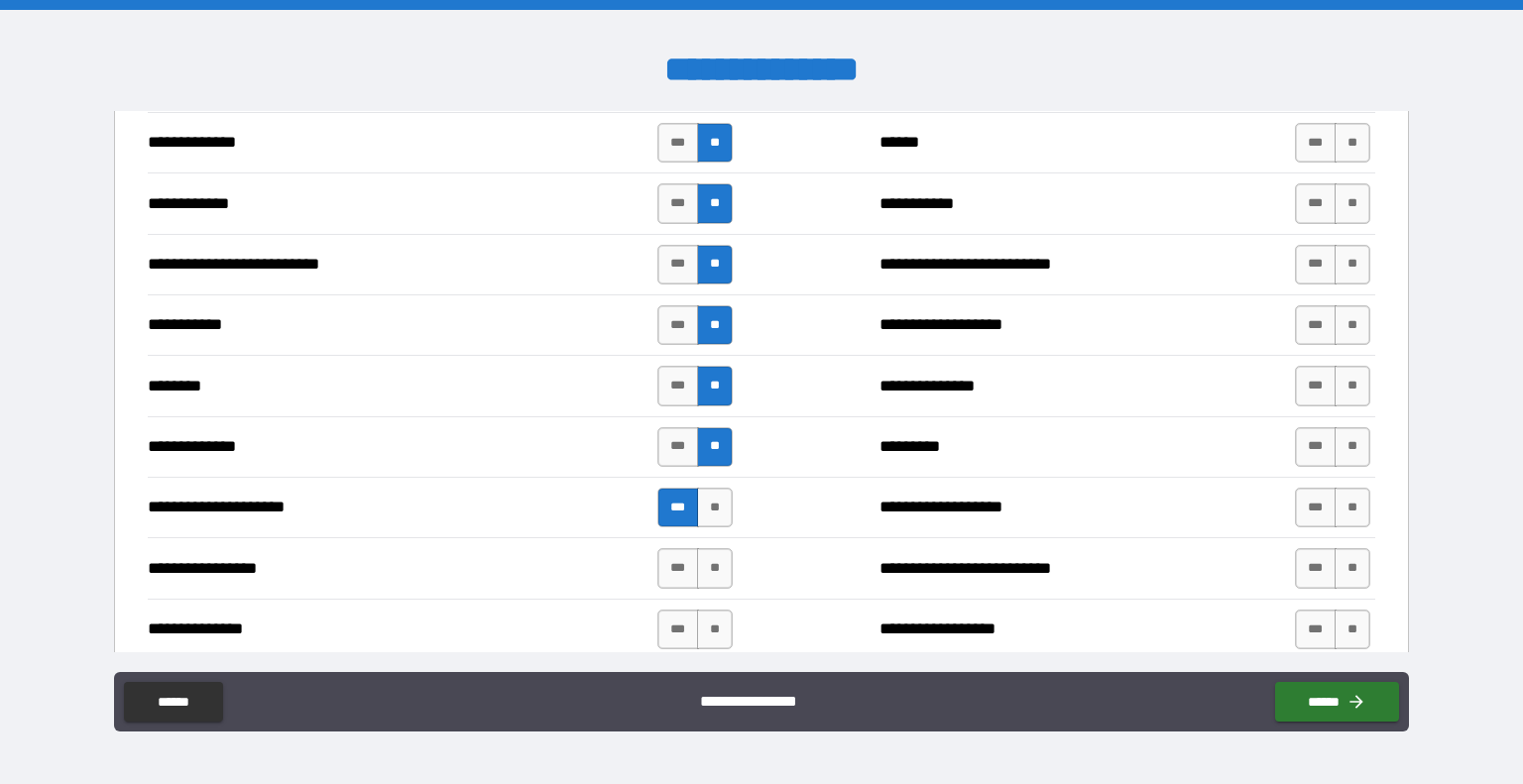 drag, startPoint x: 703, startPoint y: 563, endPoint x: 707, endPoint y: 600, distance: 37.215588 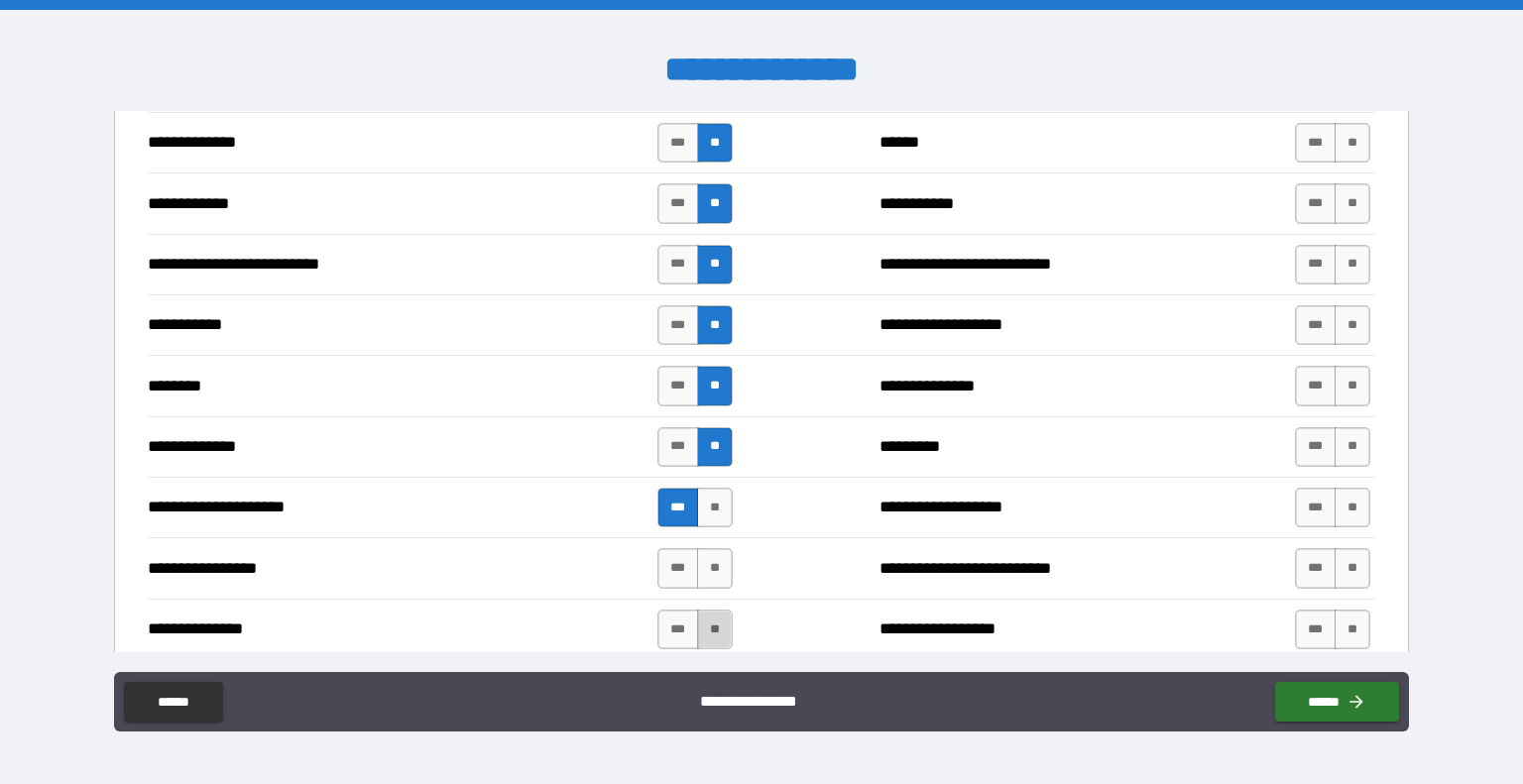 click on "**" at bounding box center [715, 629] 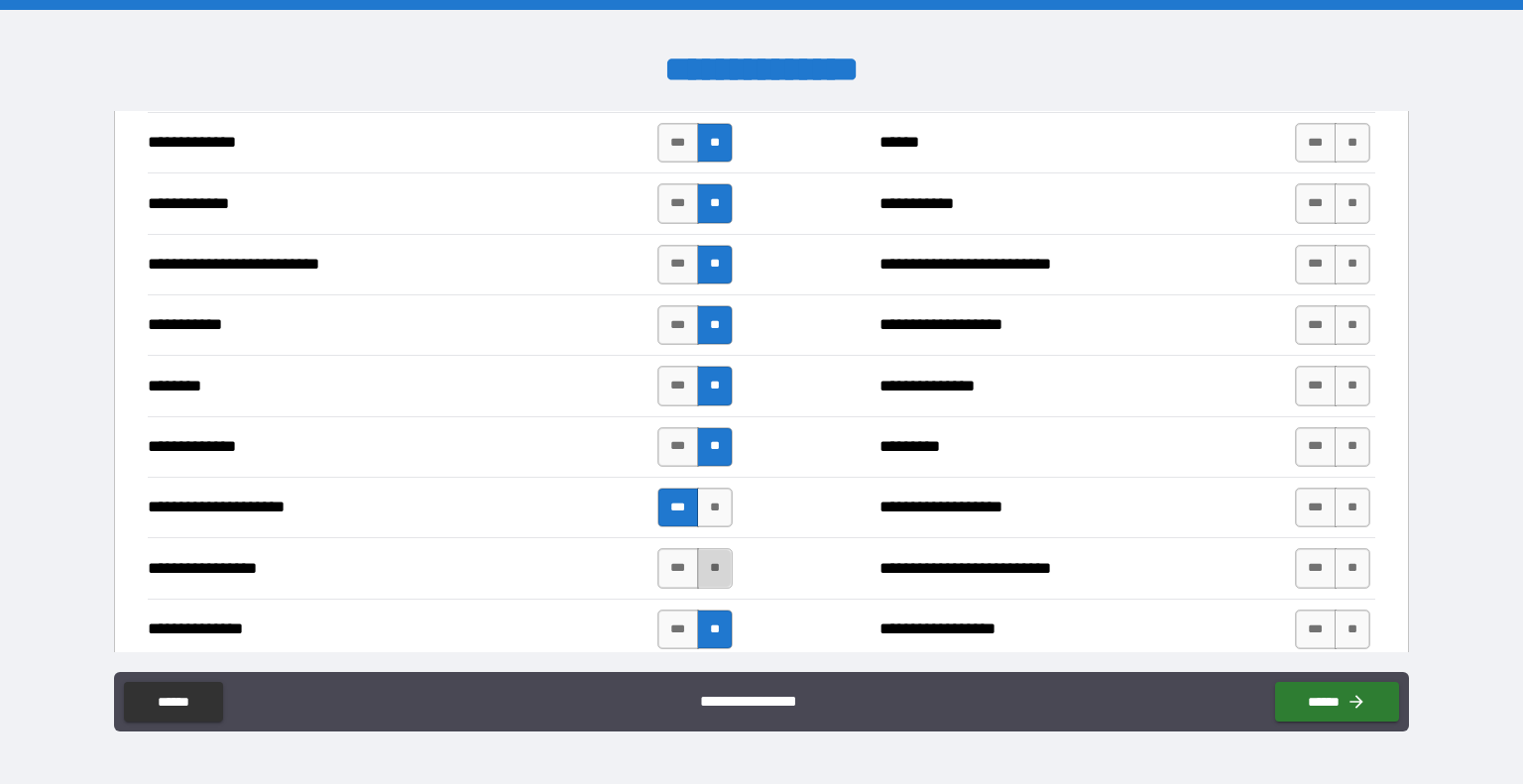 click on "**" at bounding box center (715, 568) 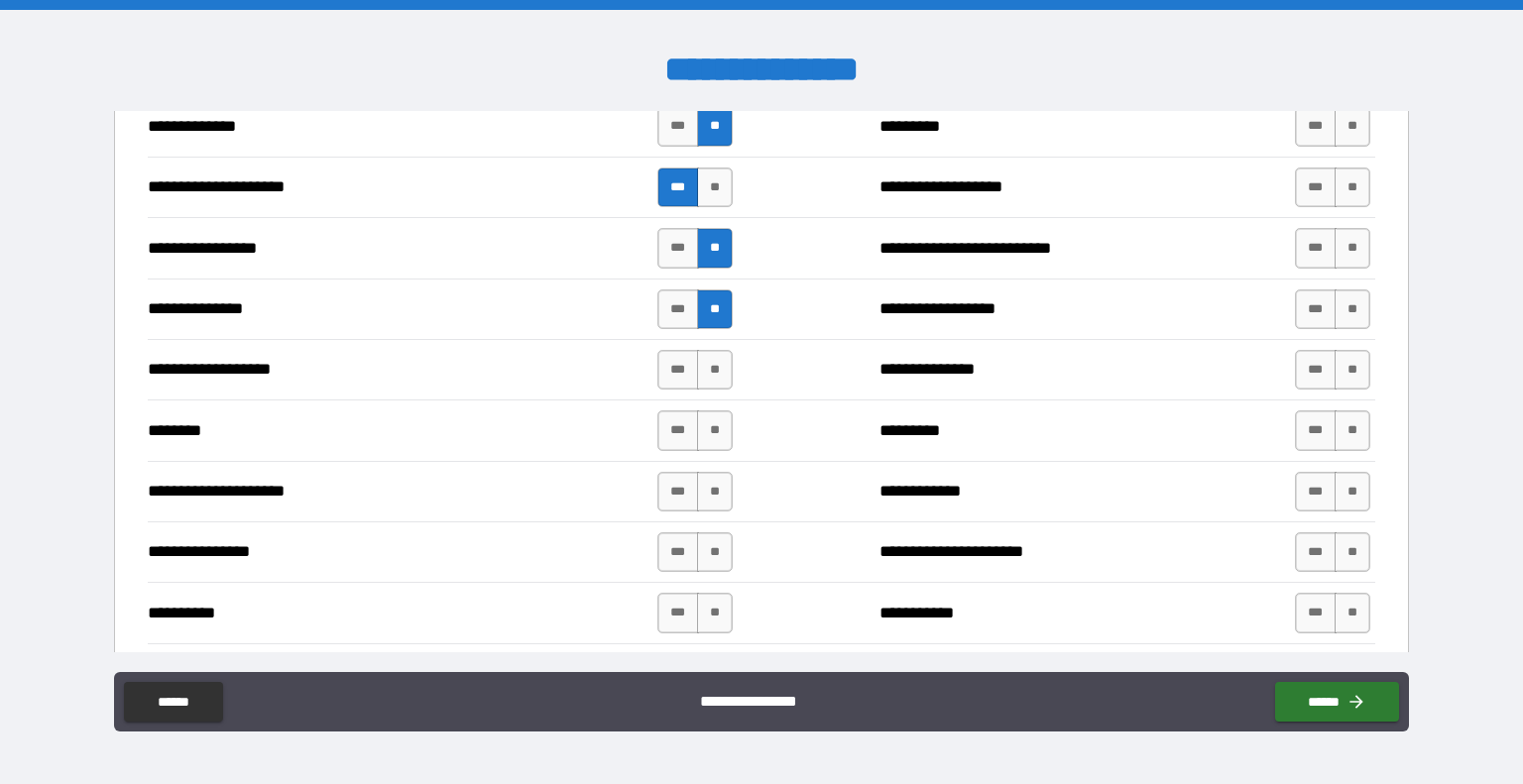 scroll, scrollTop: 2195, scrollLeft: 0, axis: vertical 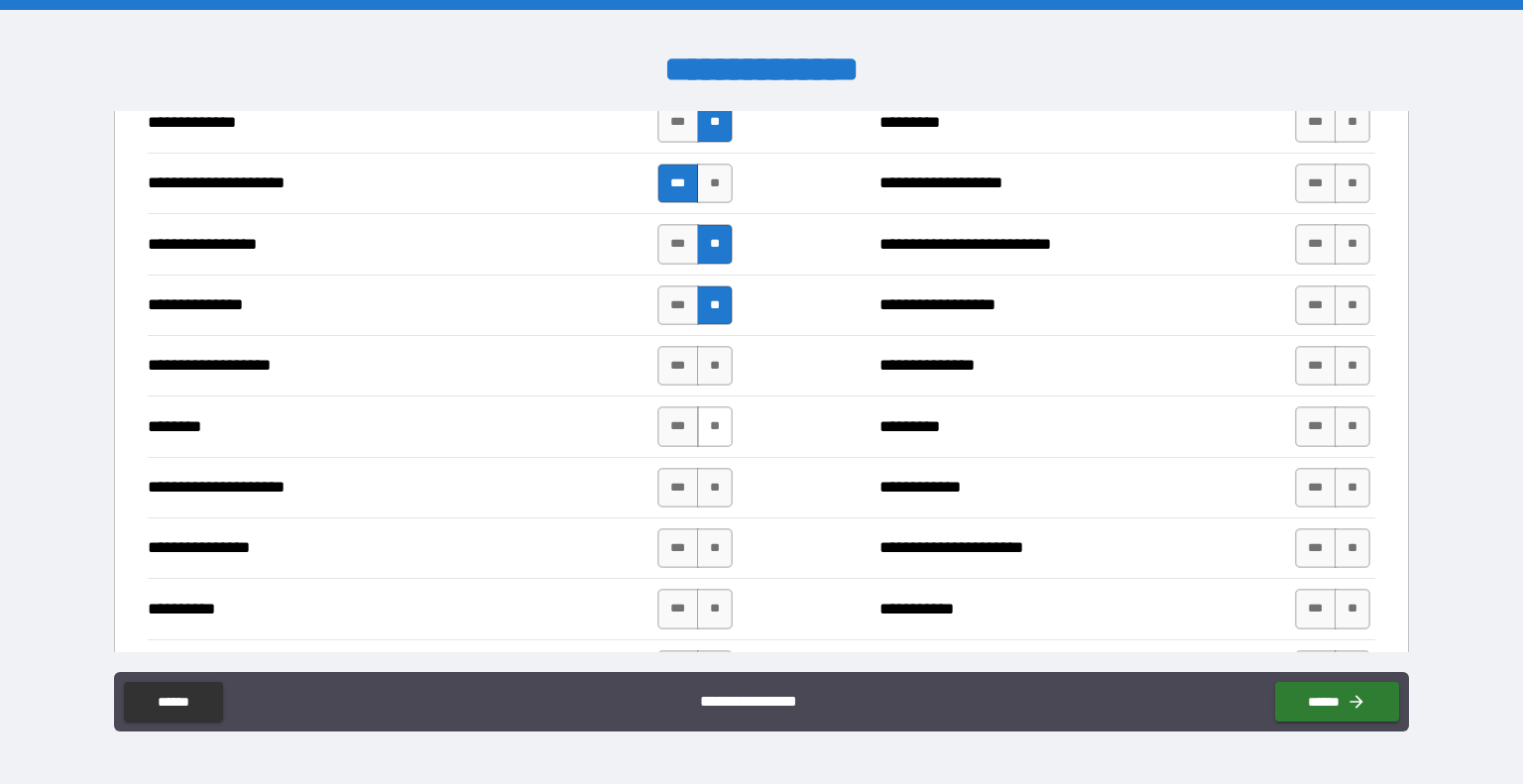 drag, startPoint x: 710, startPoint y: 358, endPoint x: 714, endPoint y: 408, distance: 50.159745 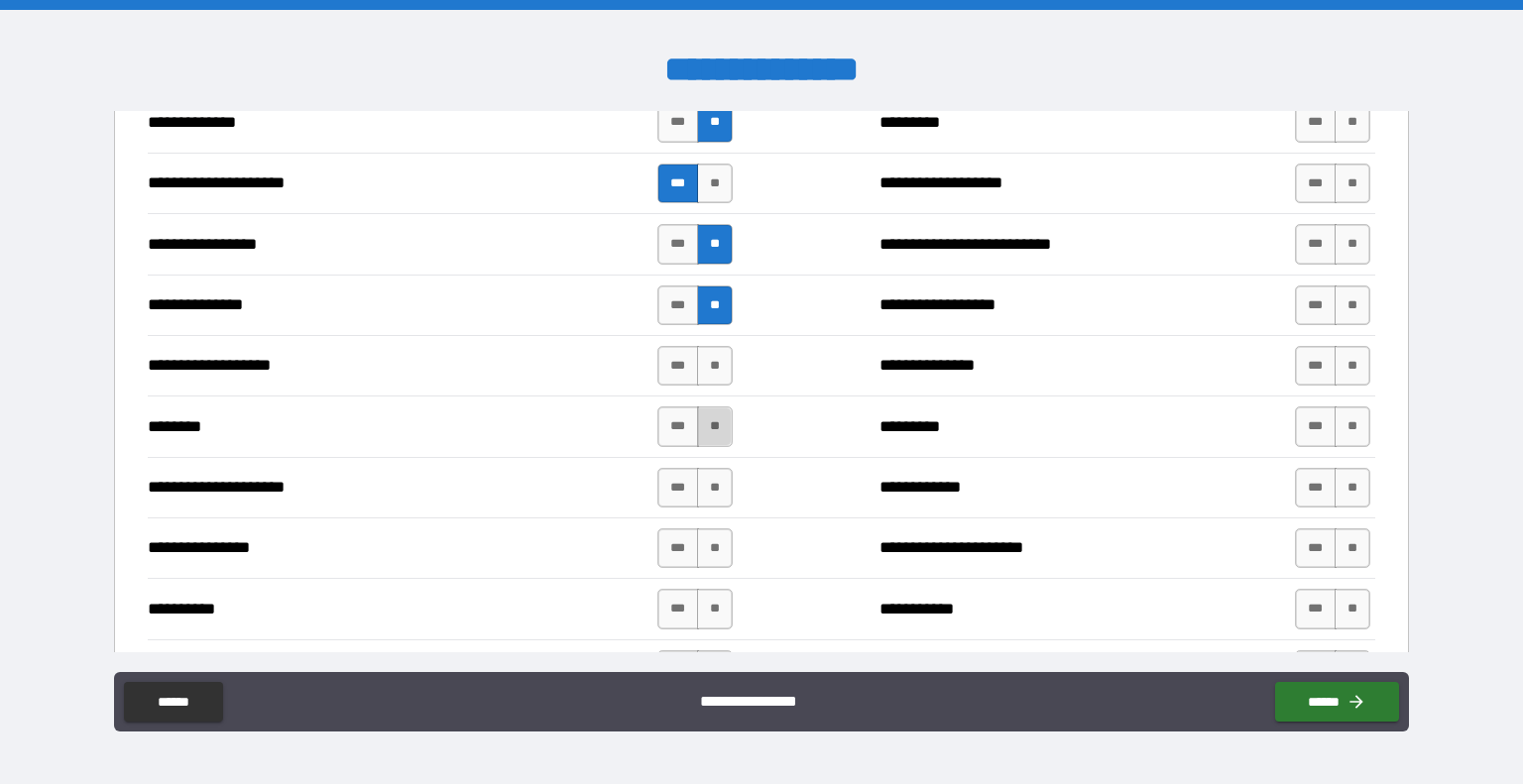 click on "**" at bounding box center [715, 426] 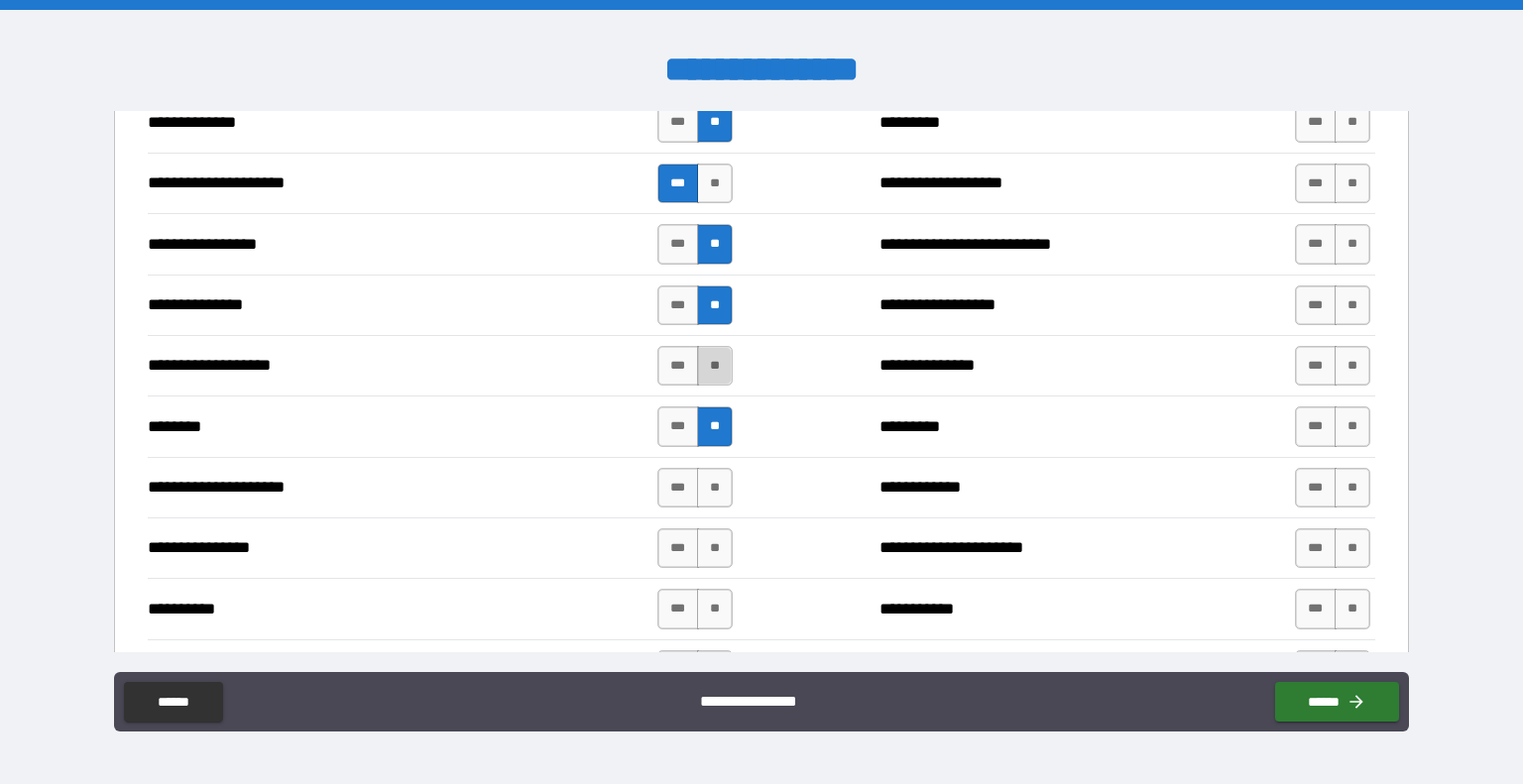 click on "**" at bounding box center (715, 366) 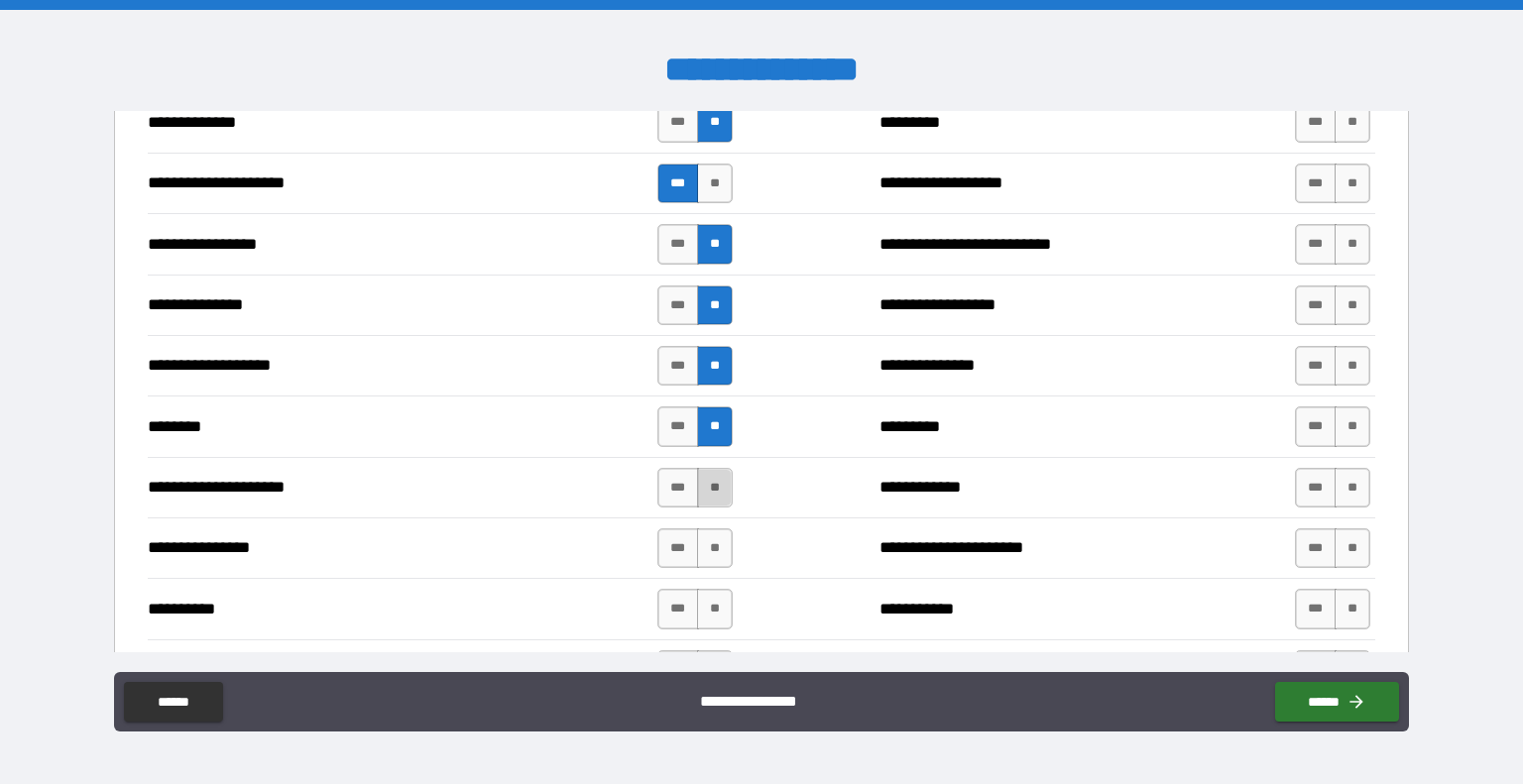 click on "**" at bounding box center [715, 488] 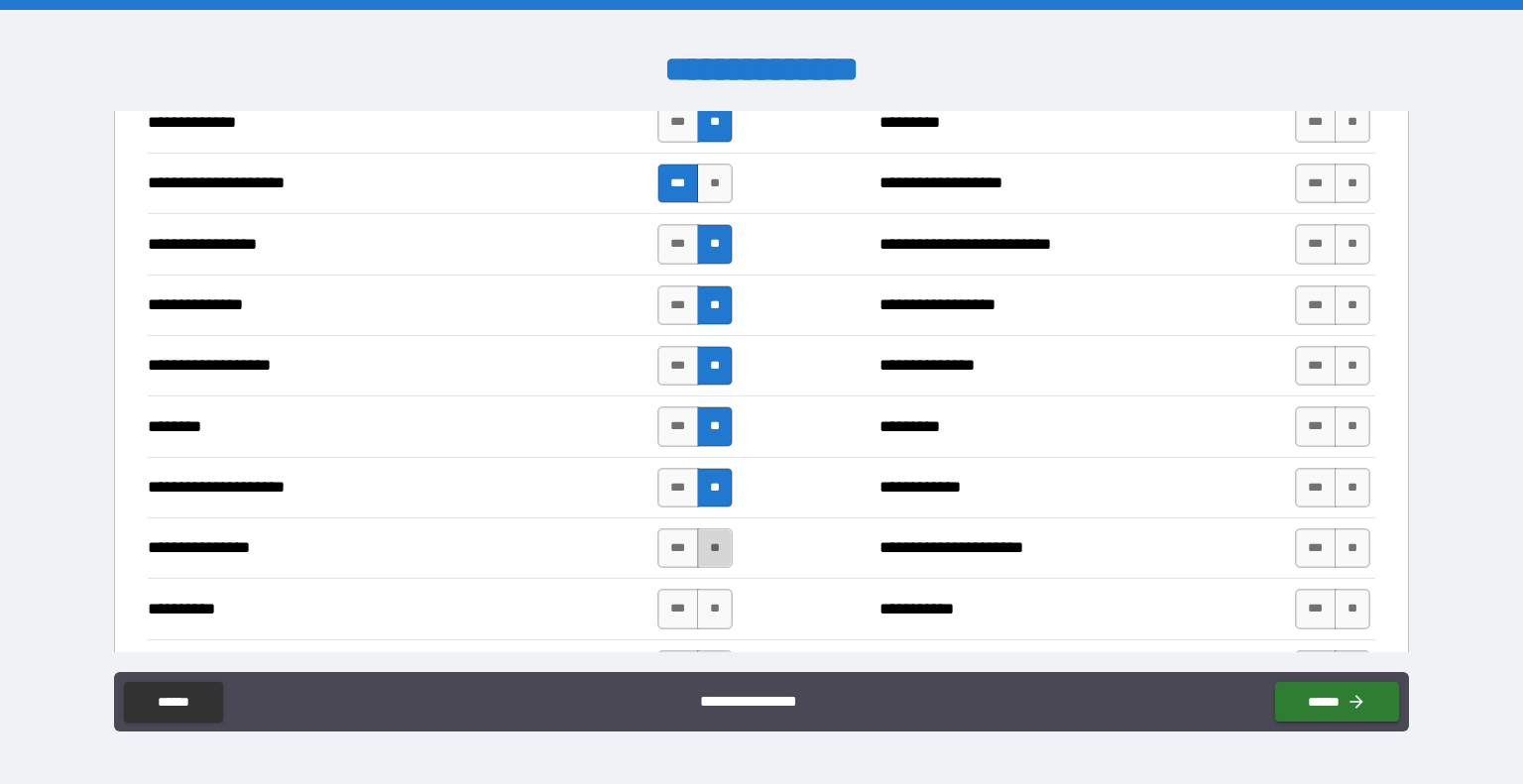click on "**" at bounding box center (715, 548) 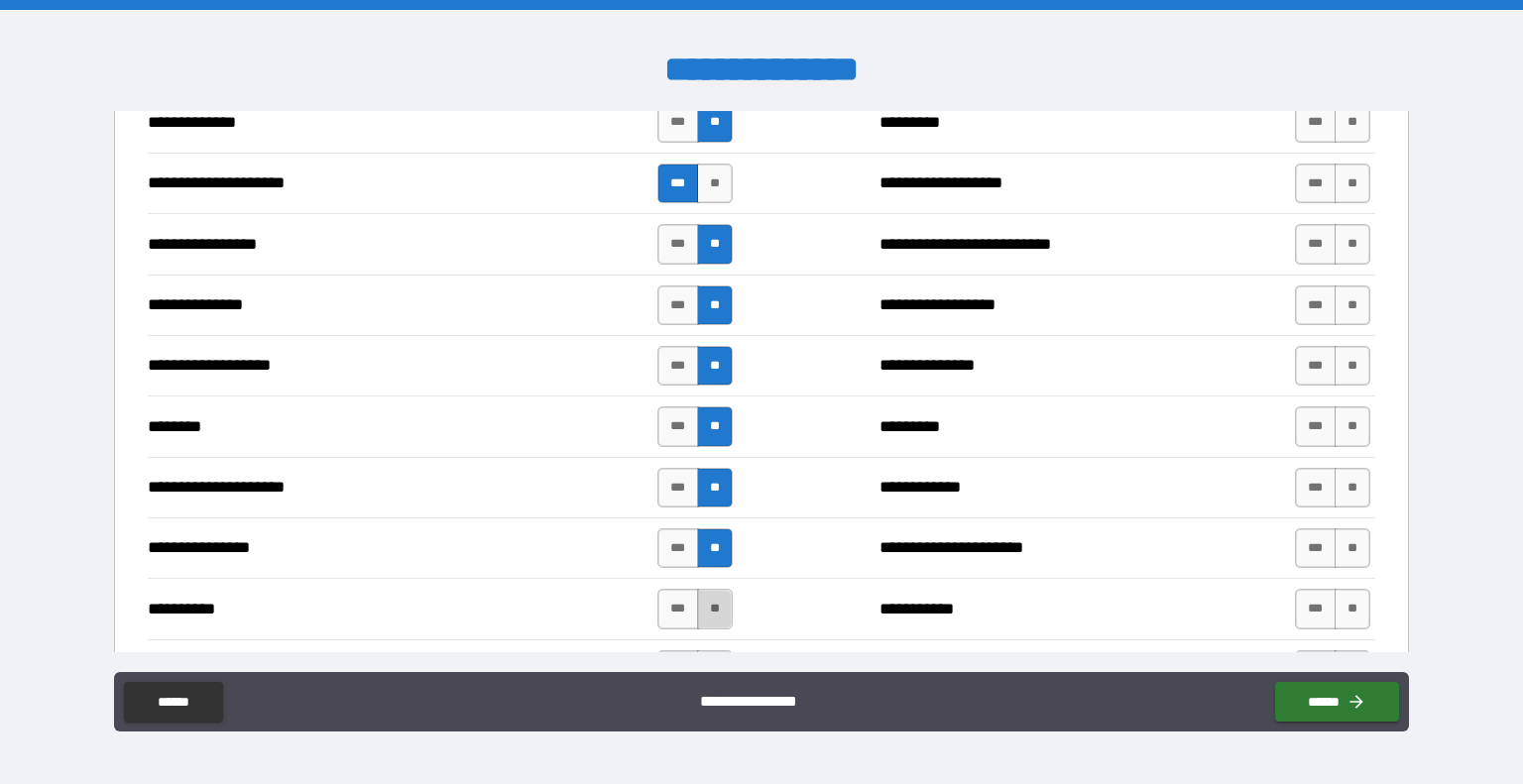 click on "**" at bounding box center [715, 609] 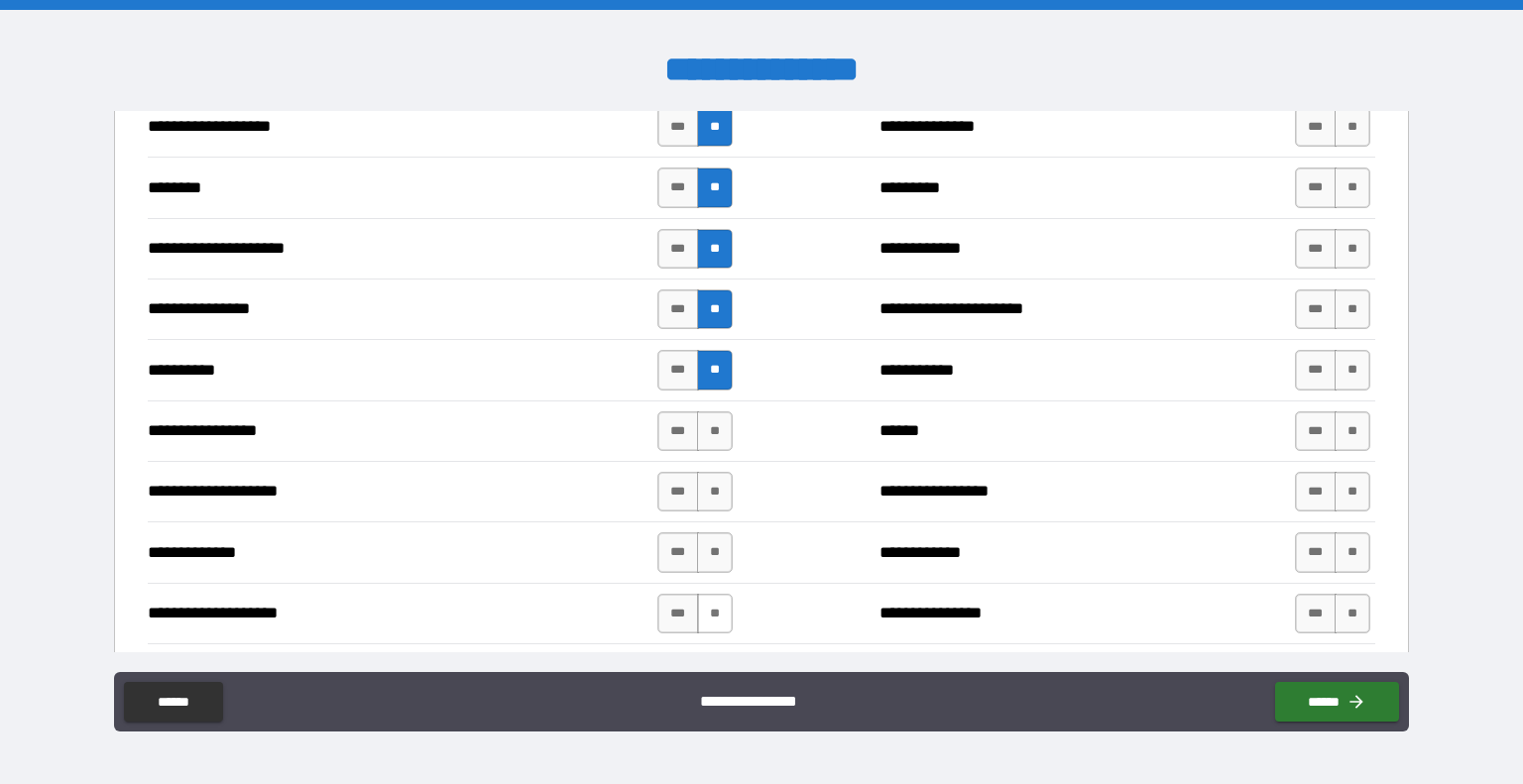 scroll, scrollTop: 2433, scrollLeft: 0, axis: vertical 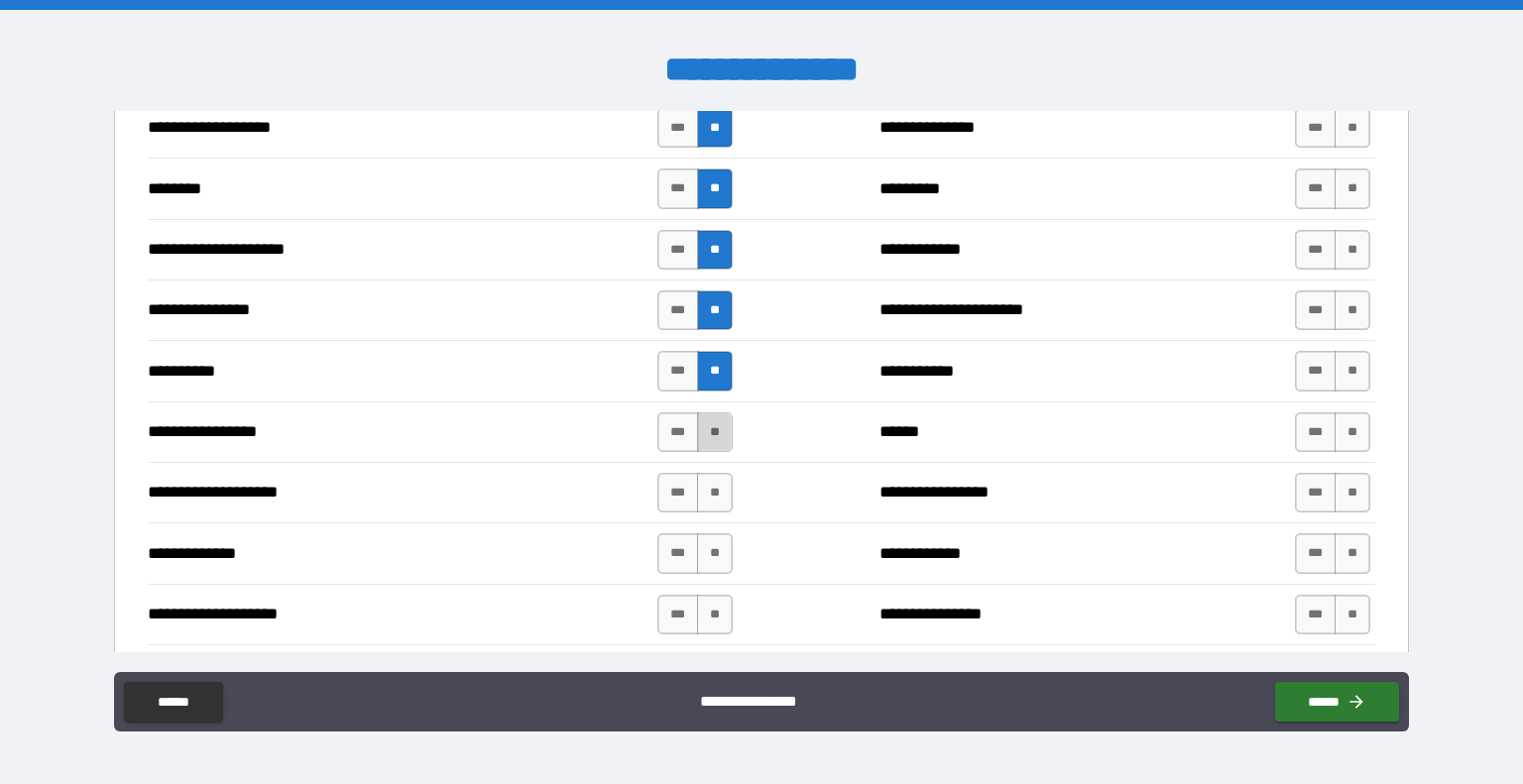 click on "**" at bounding box center (715, 432) 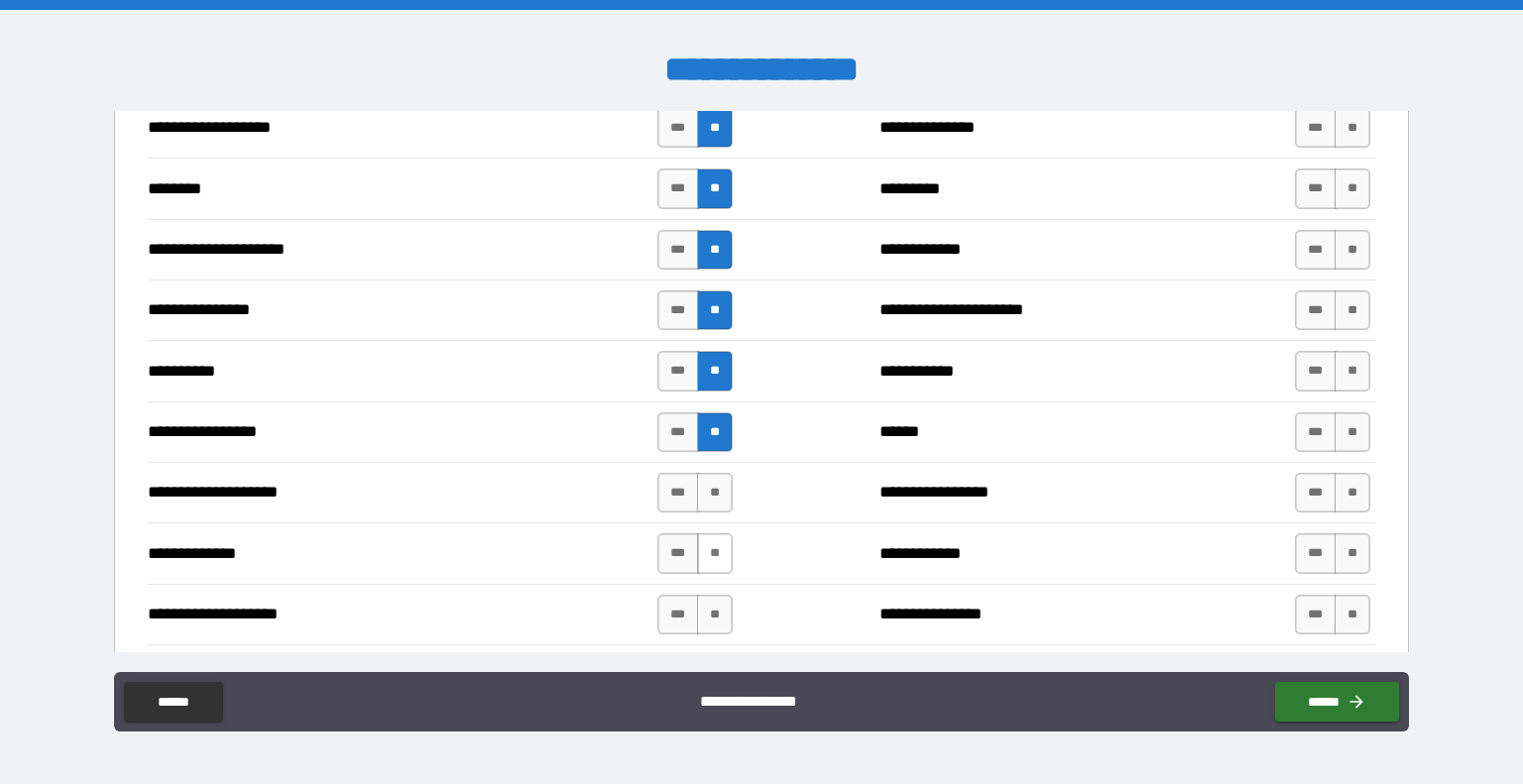 drag, startPoint x: 707, startPoint y: 480, endPoint x: 710, endPoint y: 538, distance: 58.07753 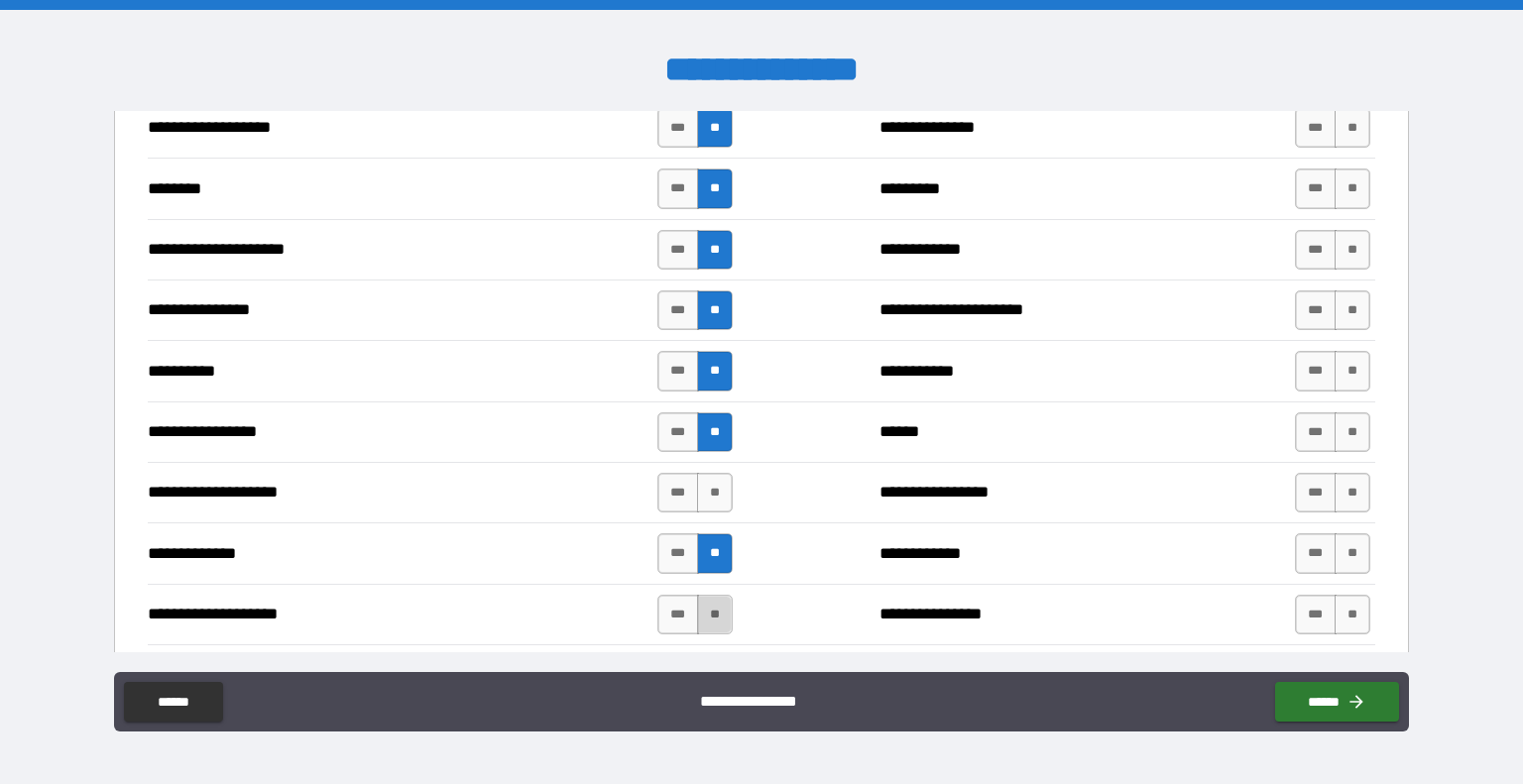 click on "**" at bounding box center (715, 615) 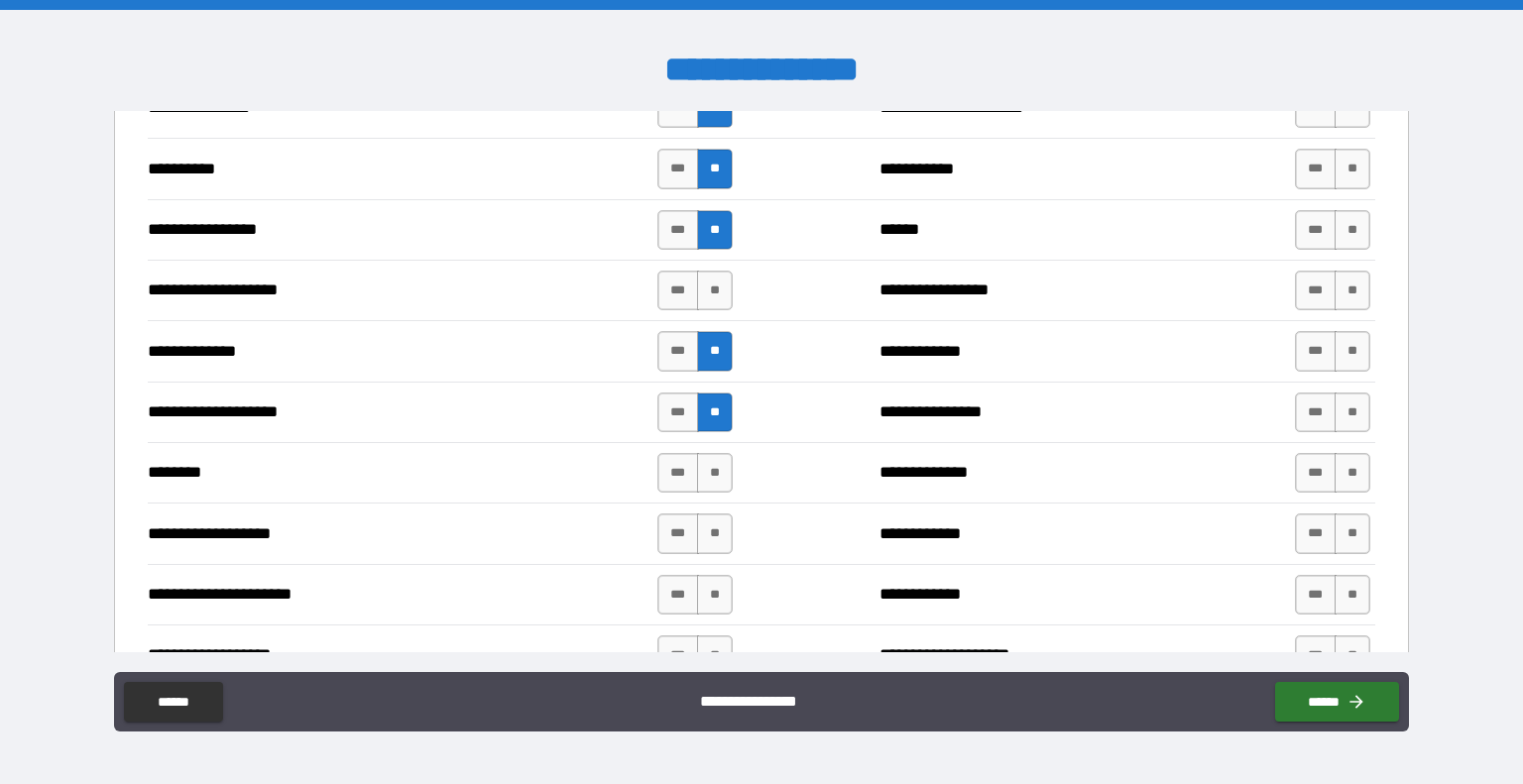 scroll, scrollTop: 2634, scrollLeft: 0, axis: vertical 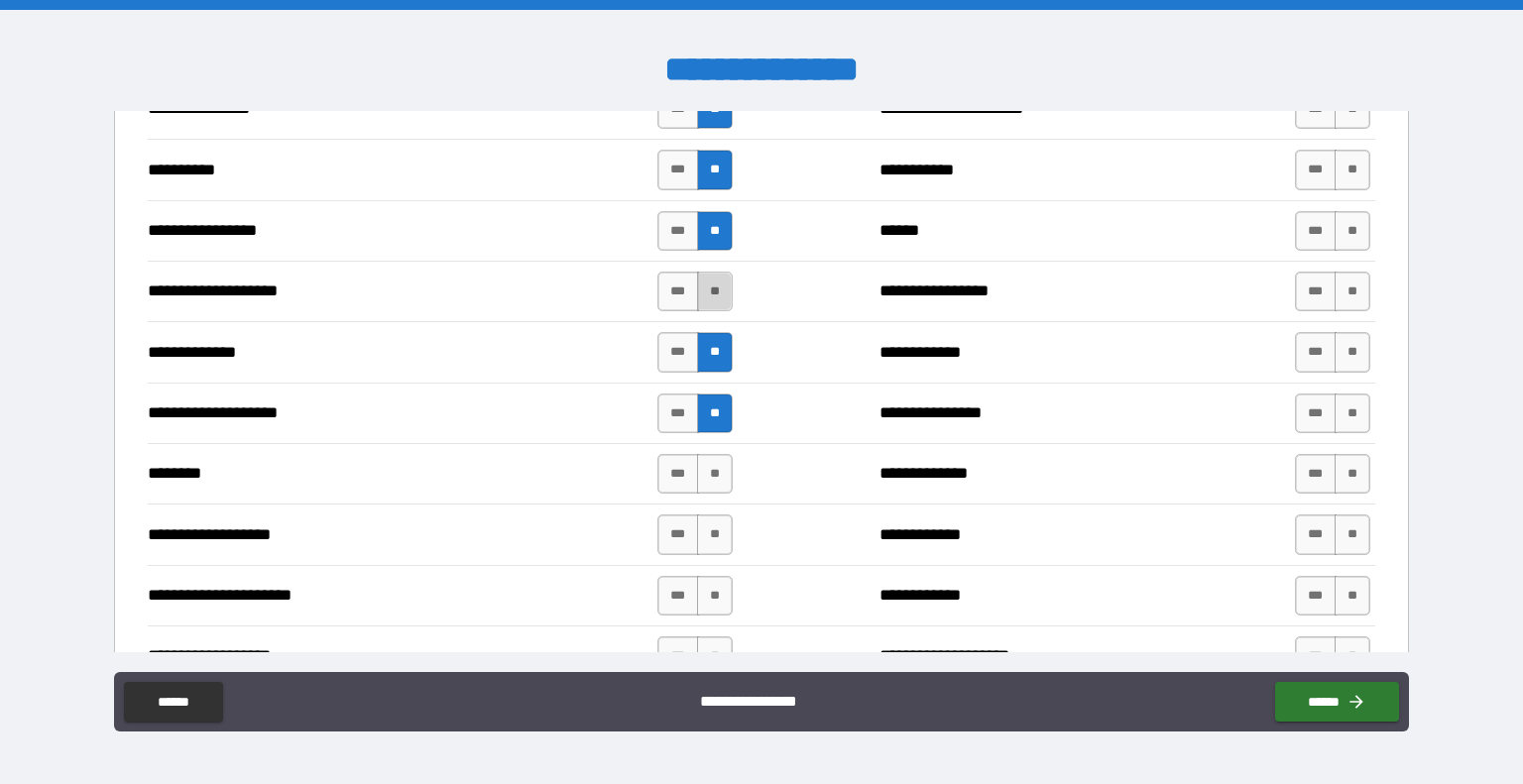 click on "**" at bounding box center (715, 291) 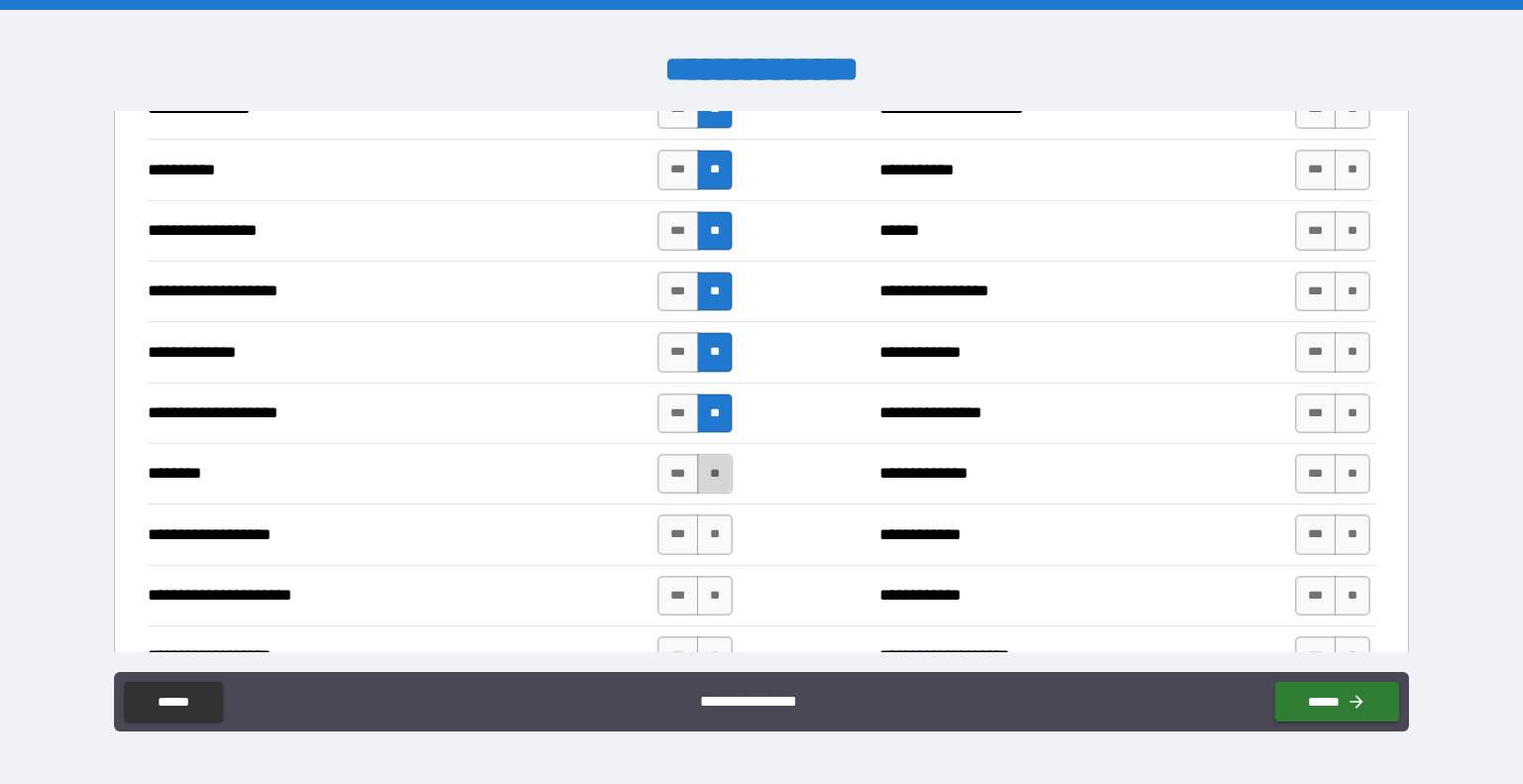 click on "**" at bounding box center [715, 474] 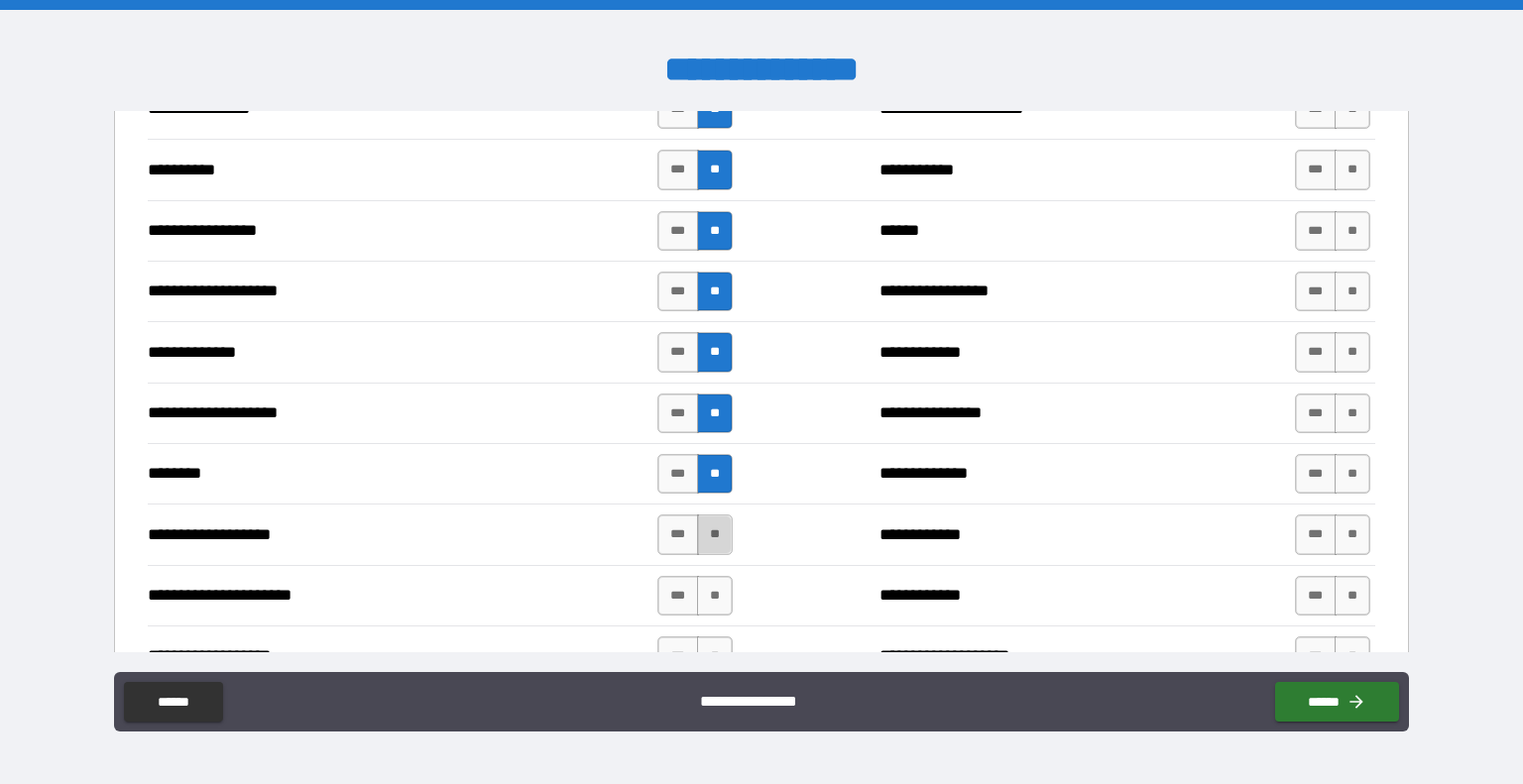 click on "**" at bounding box center [715, 534] 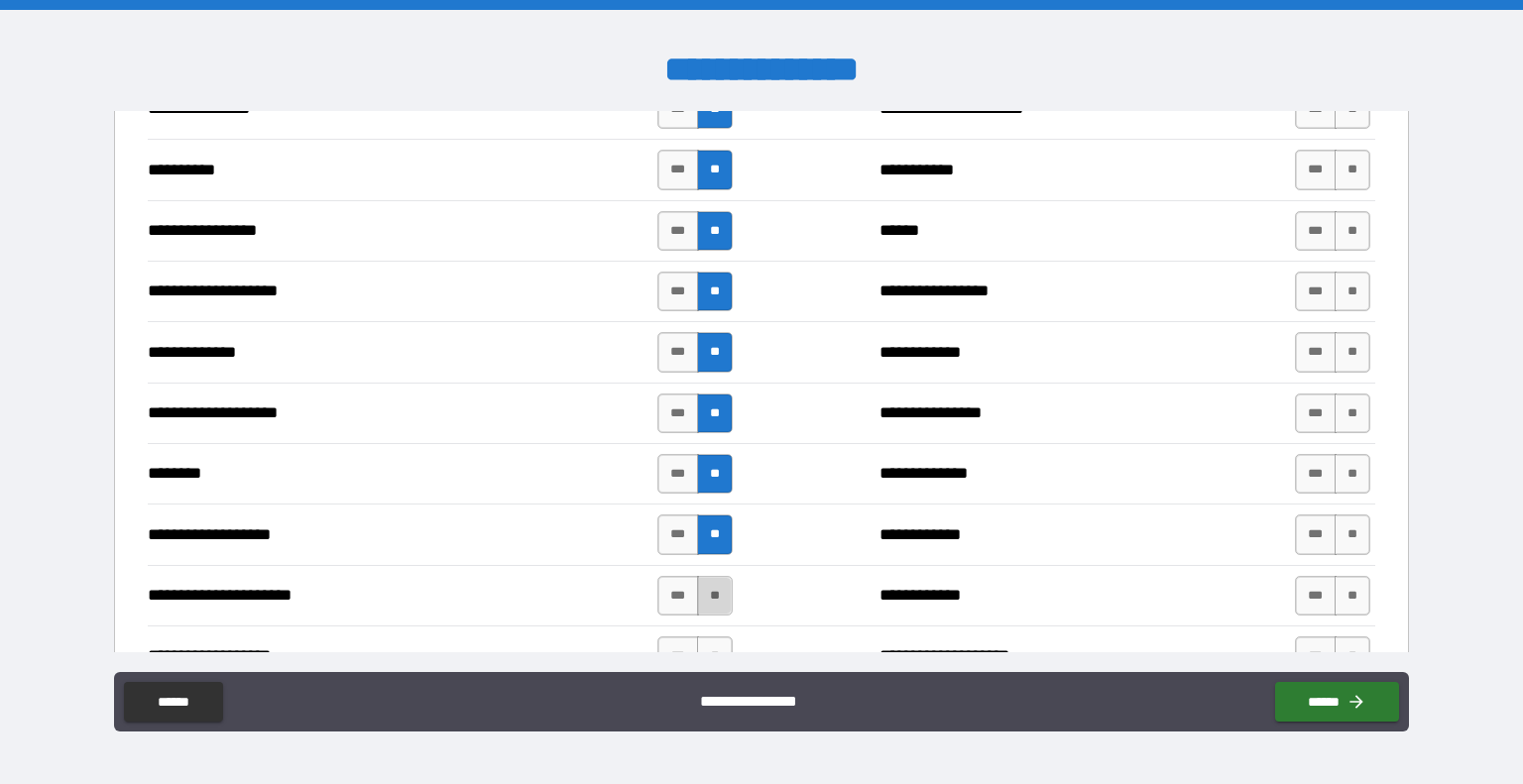 click on "**" at bounding box center [715, 596] 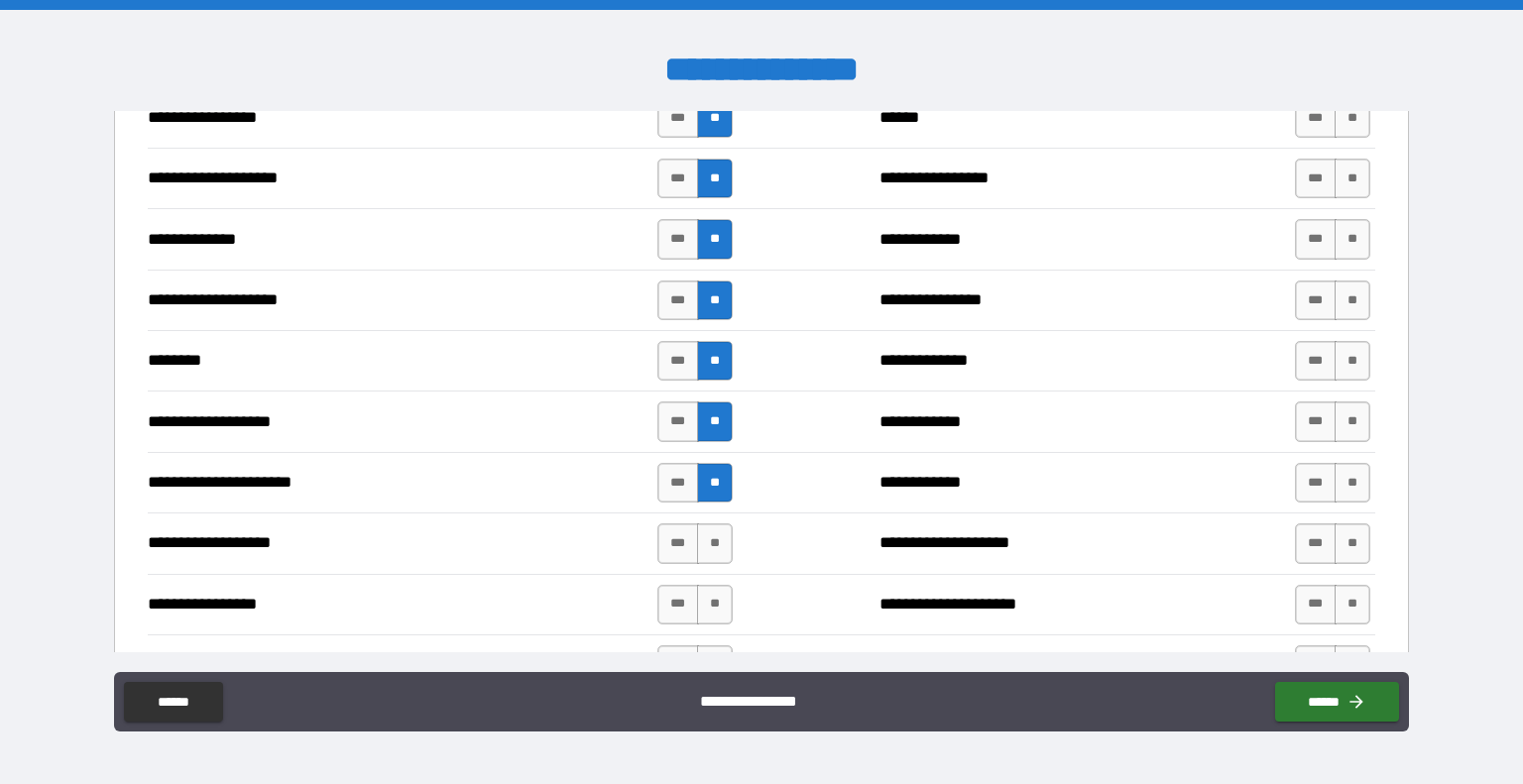 scroll, scrollTop: 2754, scrollLeft: 0, axis: vertical 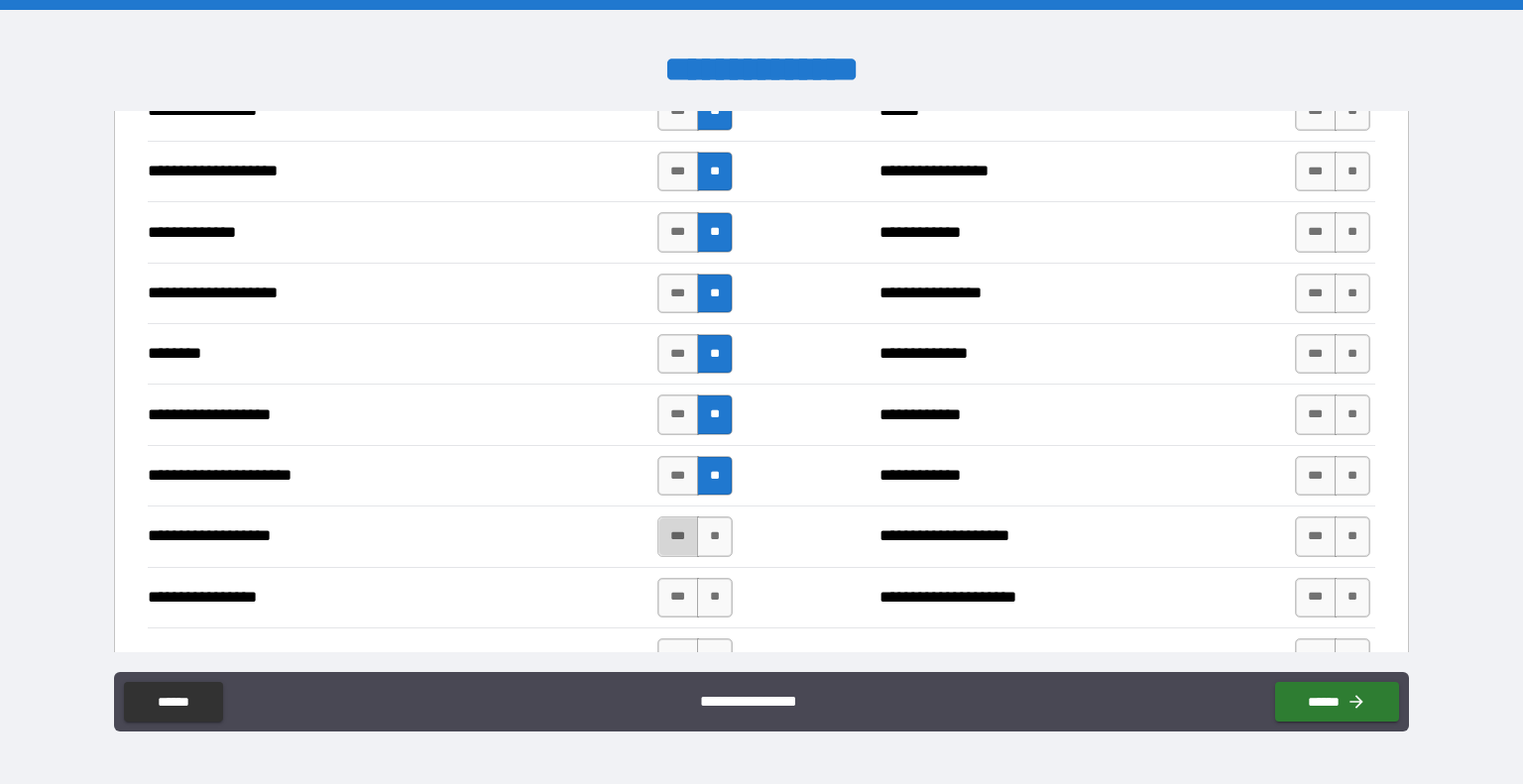 click on "***" at bounding box center [678, 536] 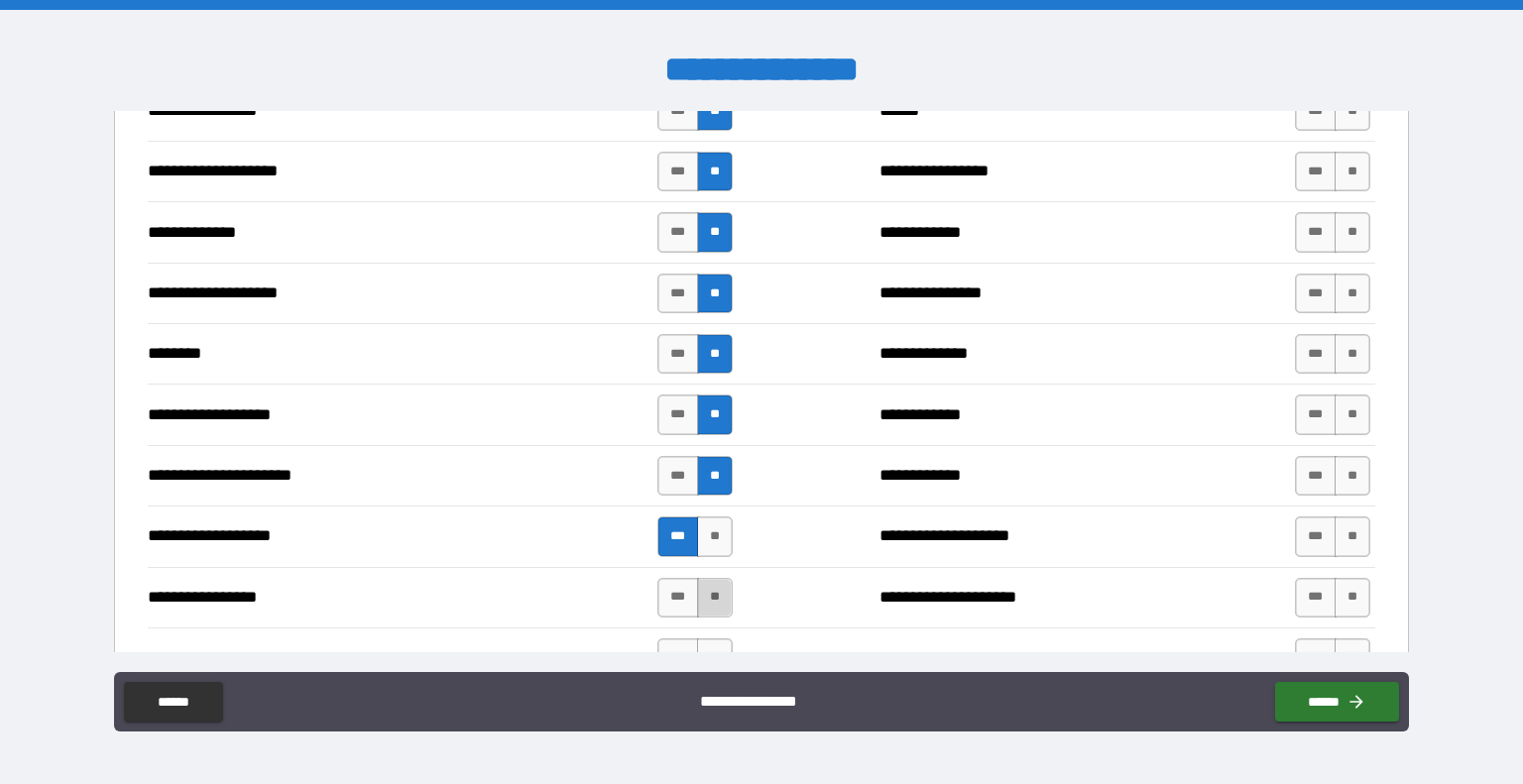 click on "**" at bounding box center [715, 598] 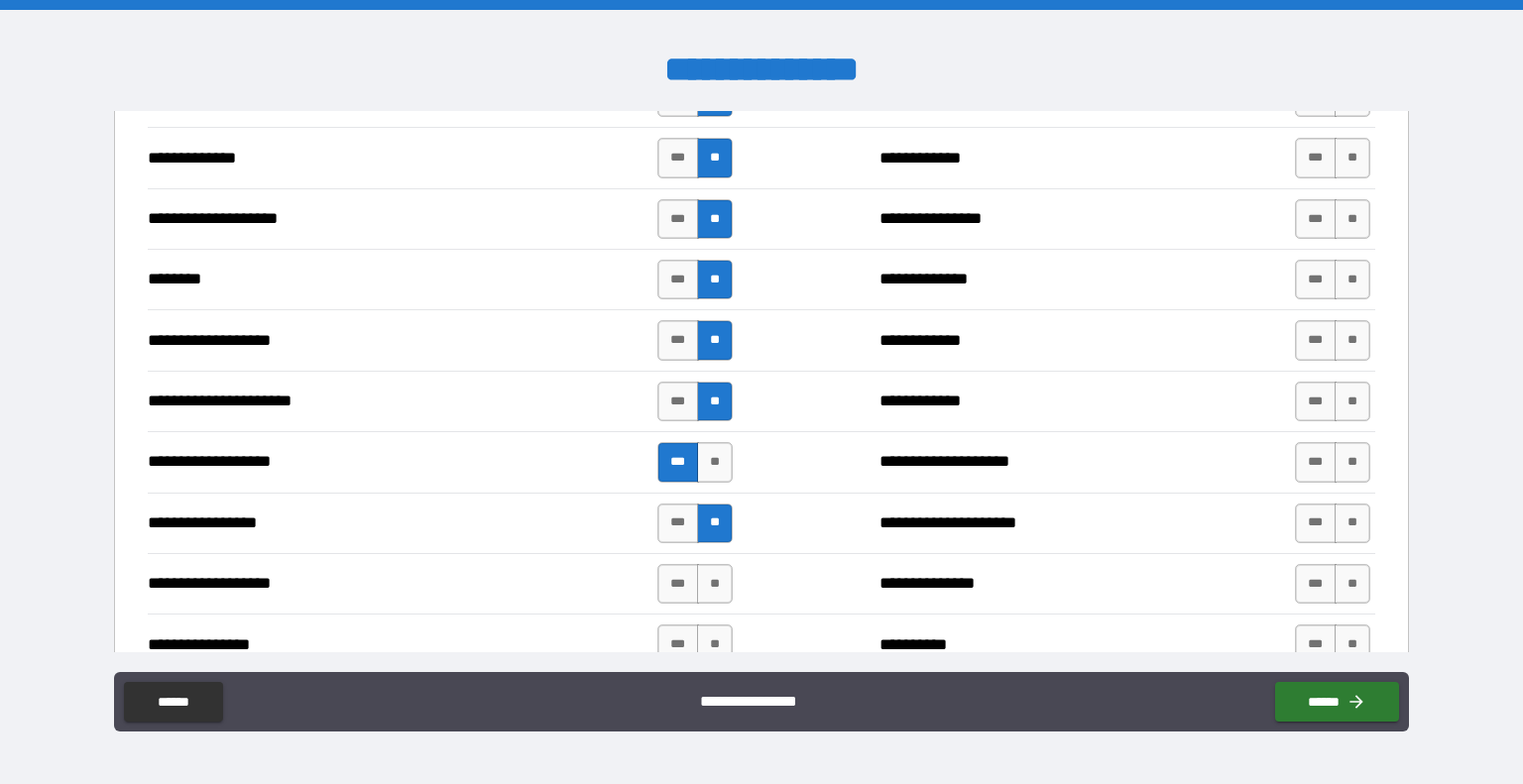 scroll, scrollTop: 2843, scrollLeft: 0, axis: vertical 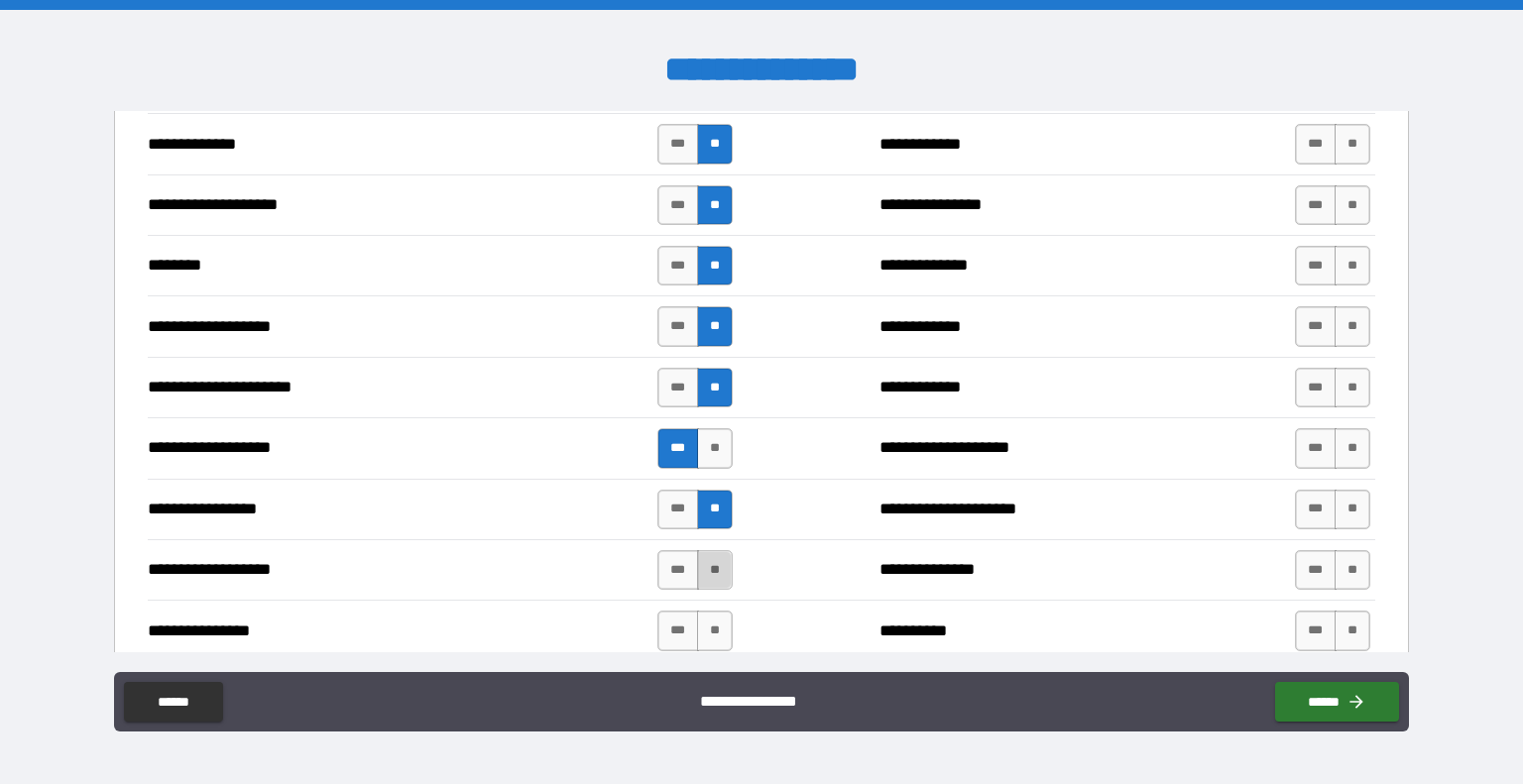 click on "**" at bounding box center [715, 570] 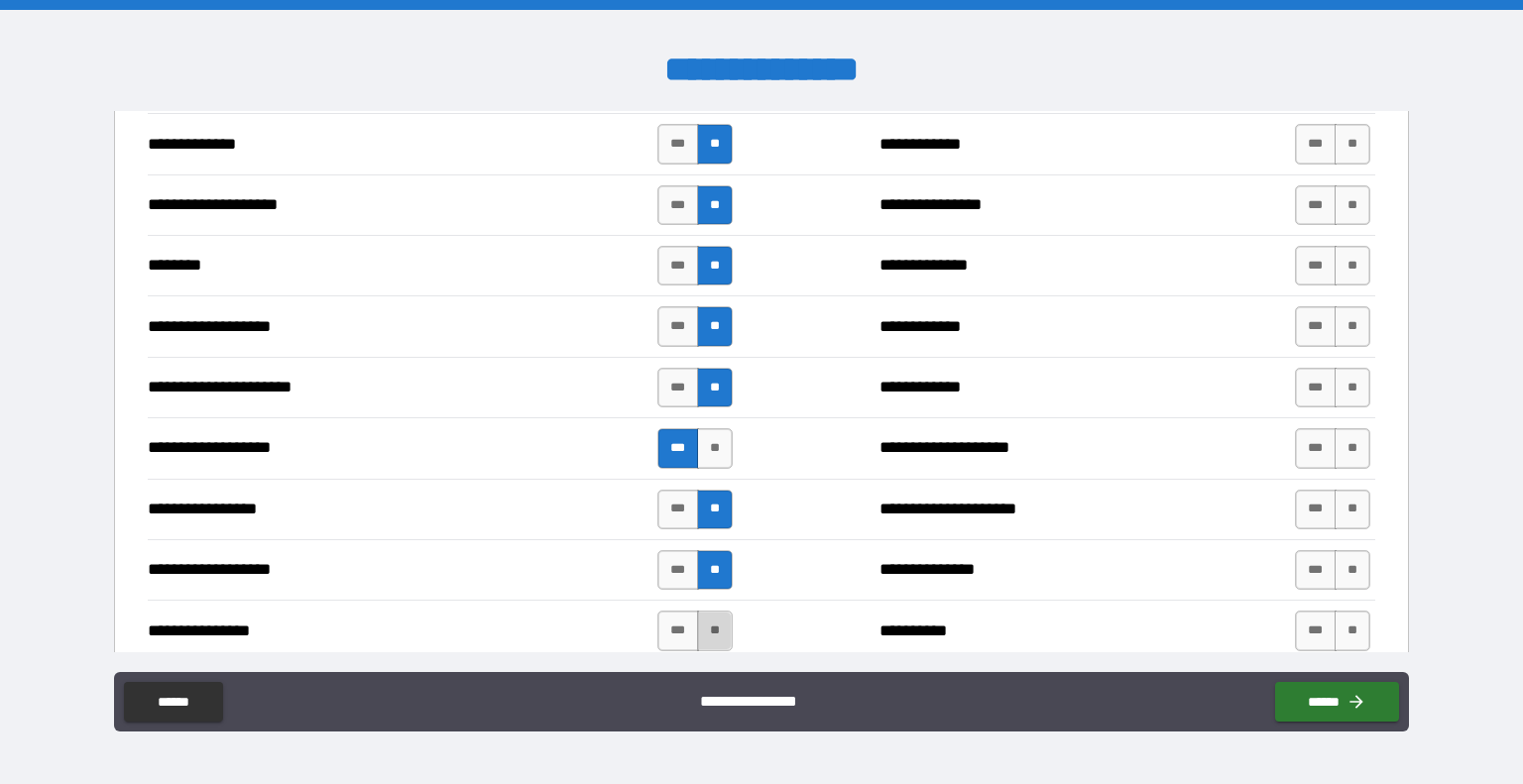 click on "**" at bounding box center (715, 630) 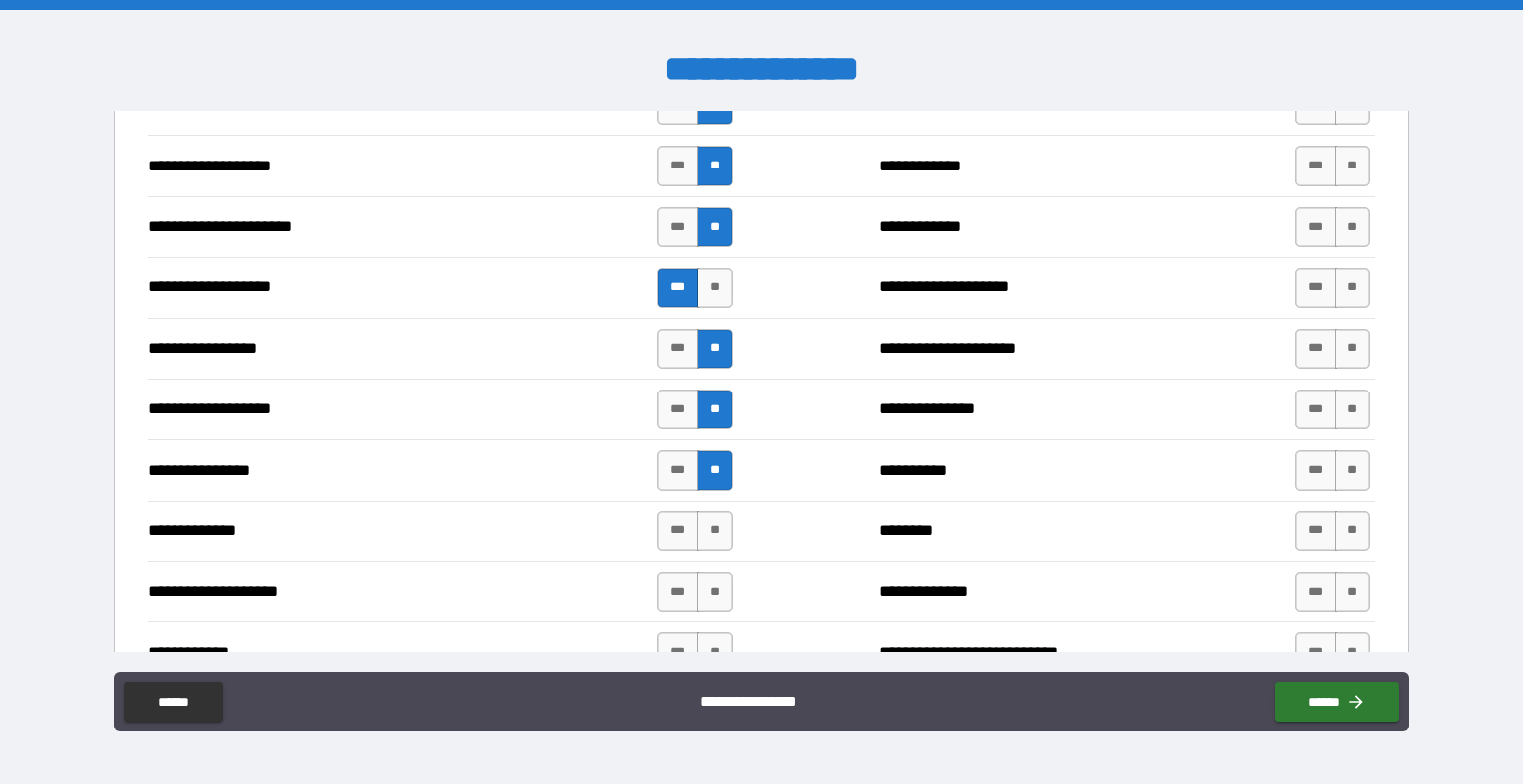 scroll, scrollTop: 3001, scrollLeft: 0, axis: vertical 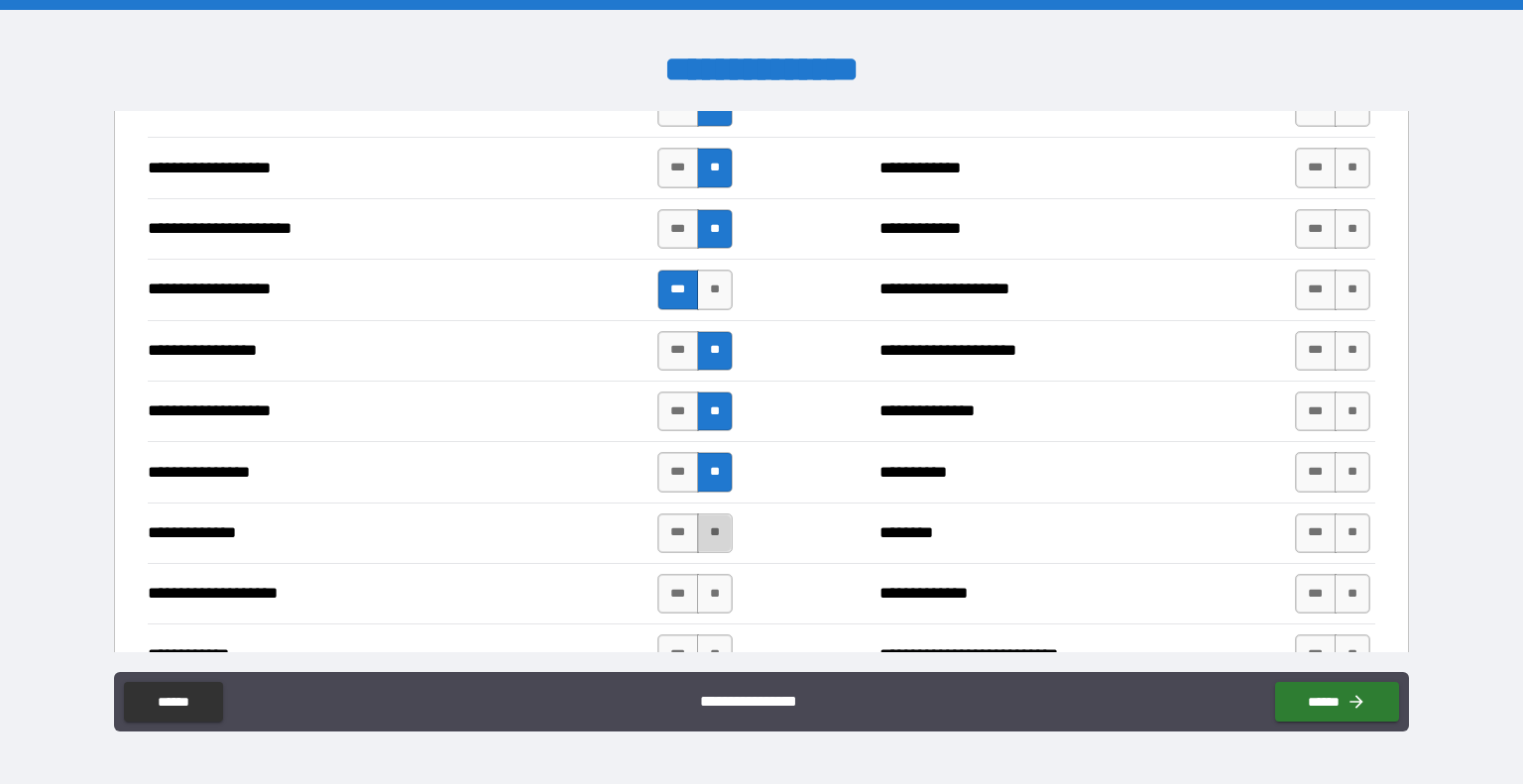 click on "**" at bounding box center [715, 533] 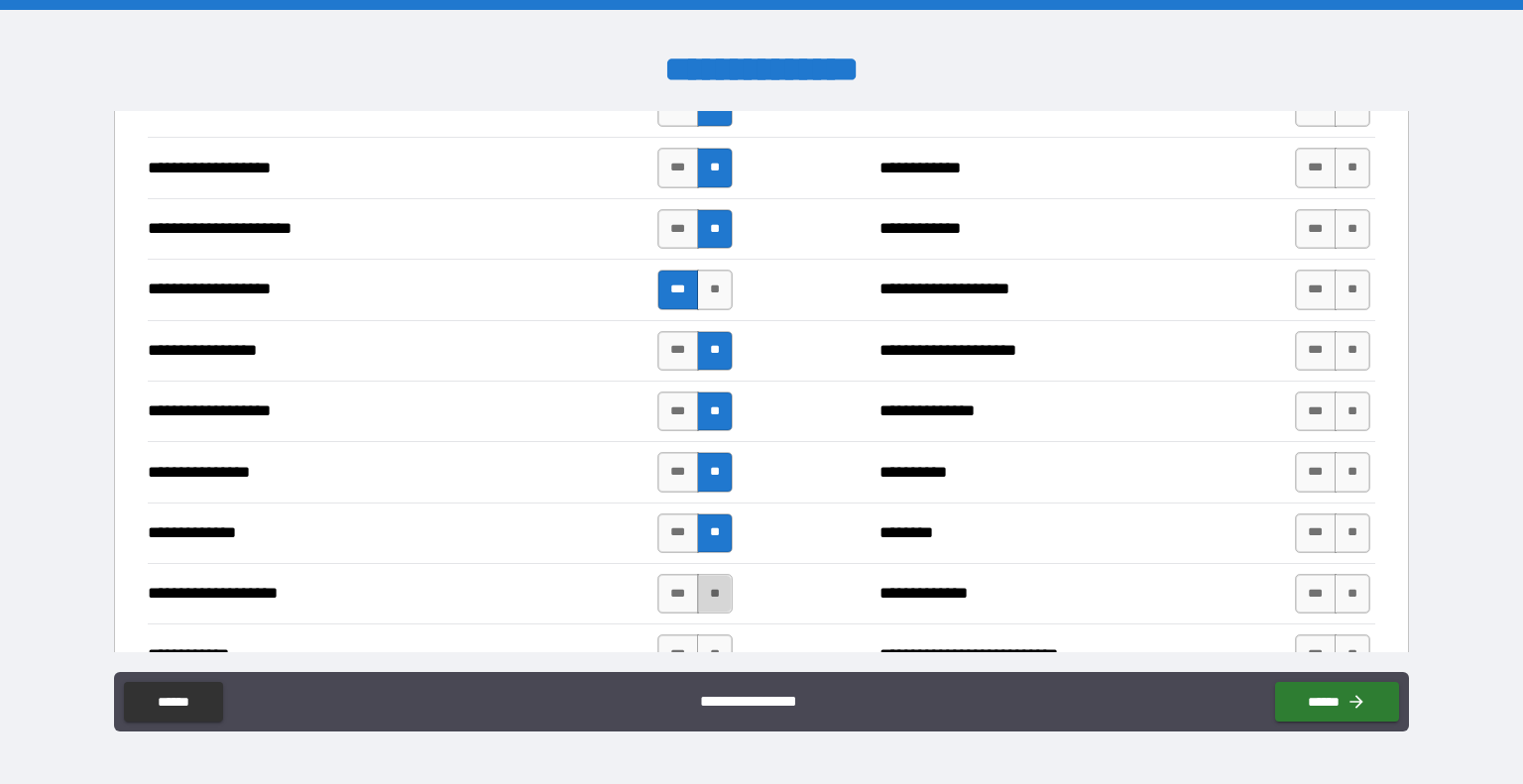 click on "**" at bounding box center (715, 594) 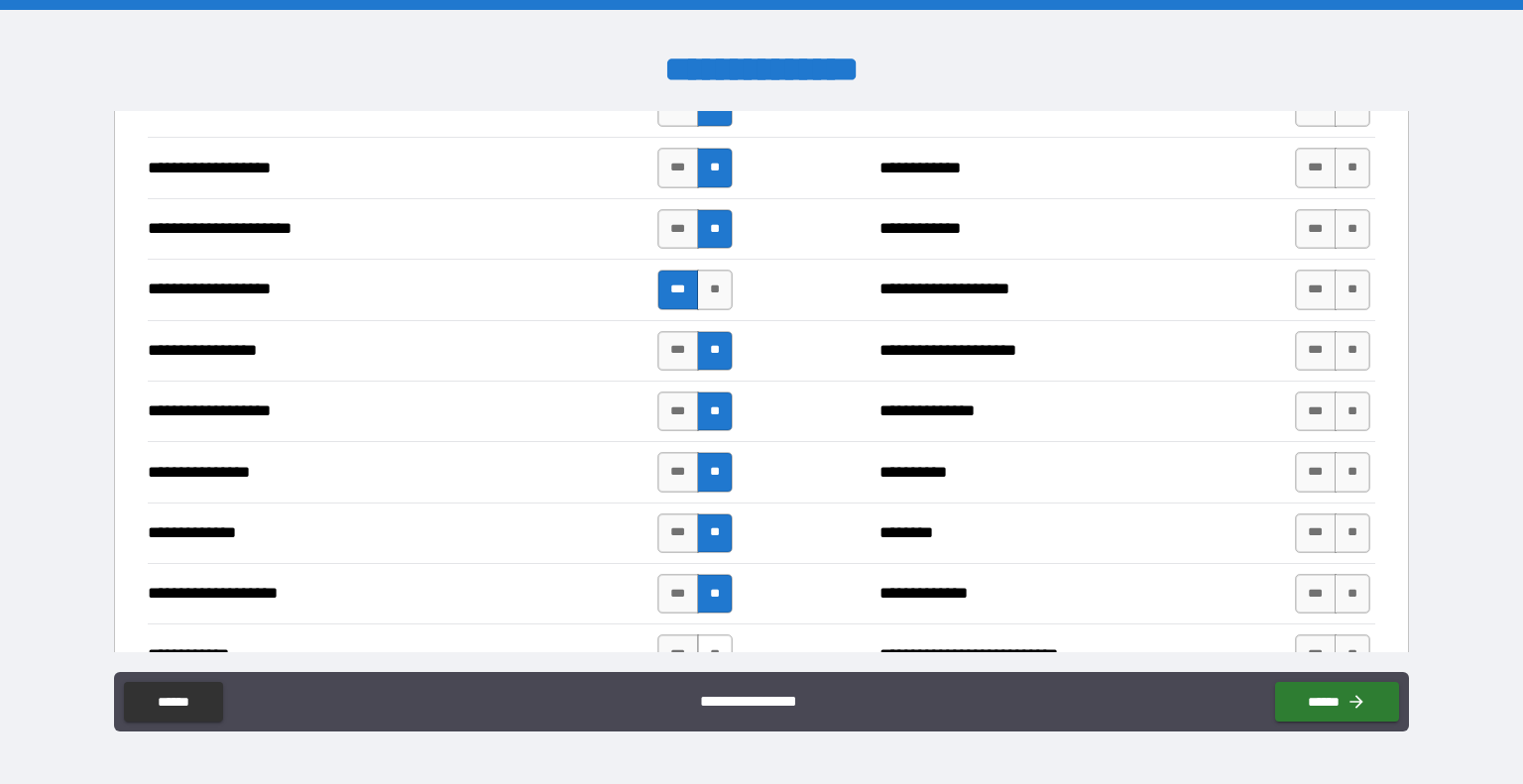 click on "**" at bounding box center [715, 654] 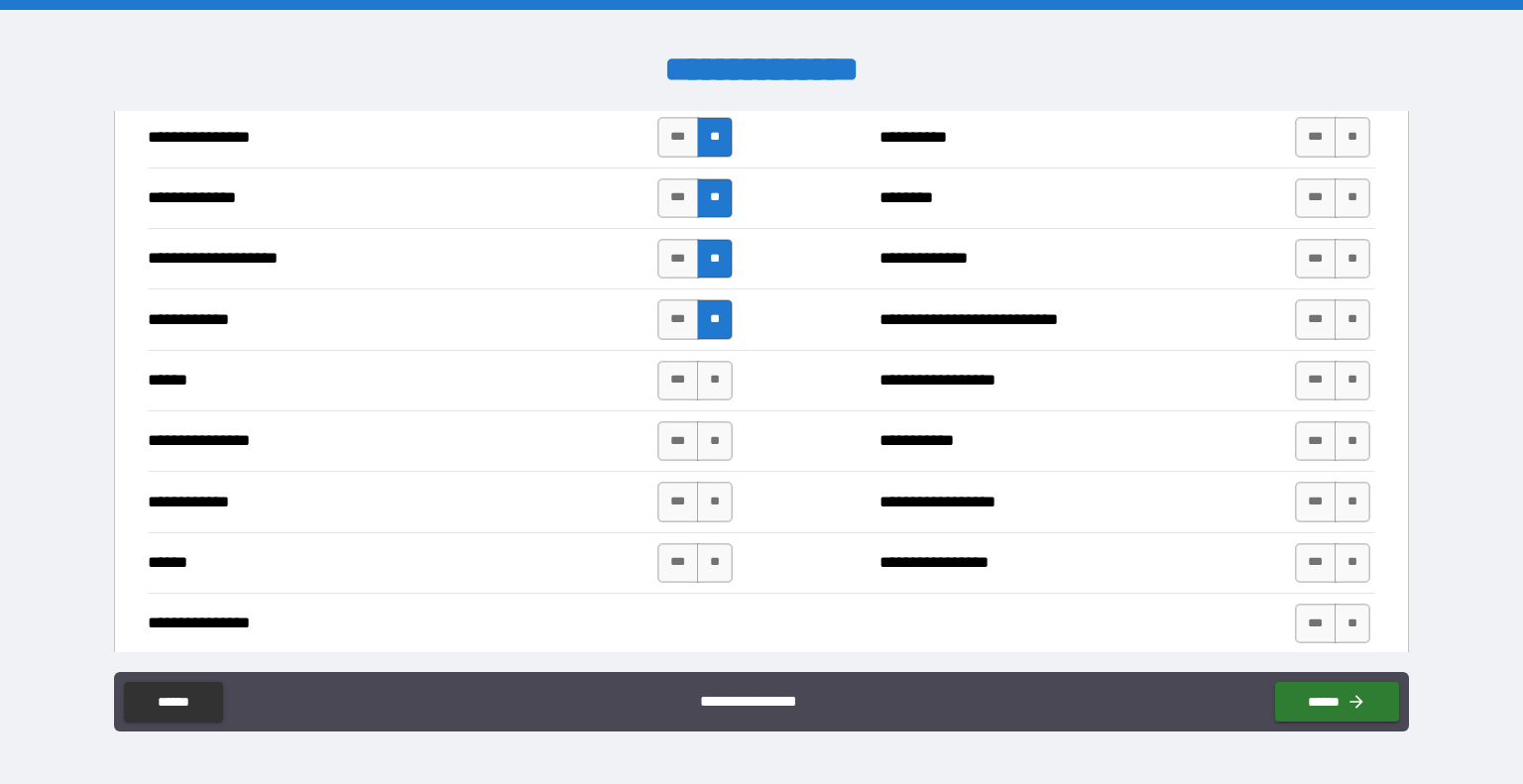 scroll, scrollTop: 3360, scrollLeft: 0, axis: vertical 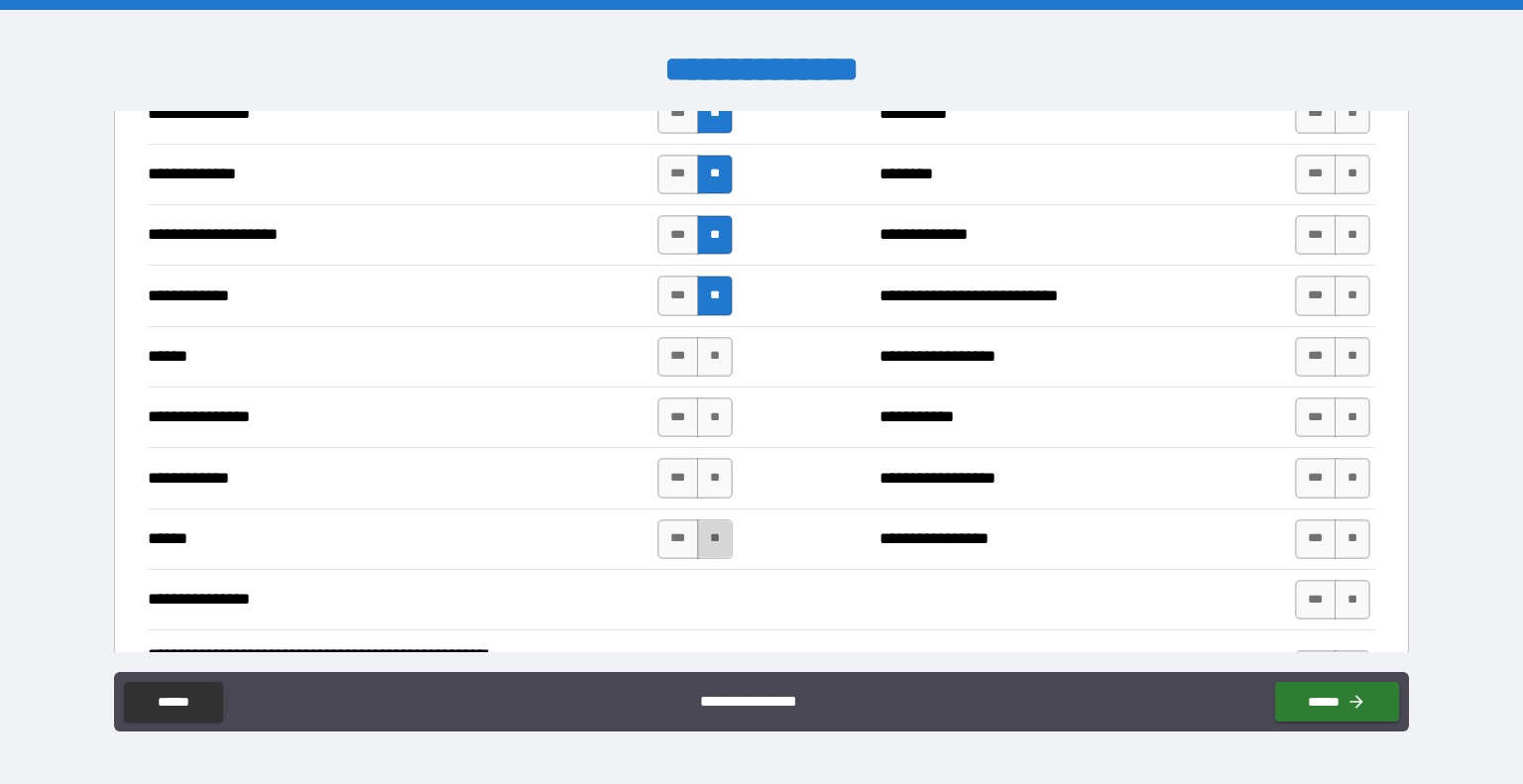 click on "**" at bounding box center (715, 539) 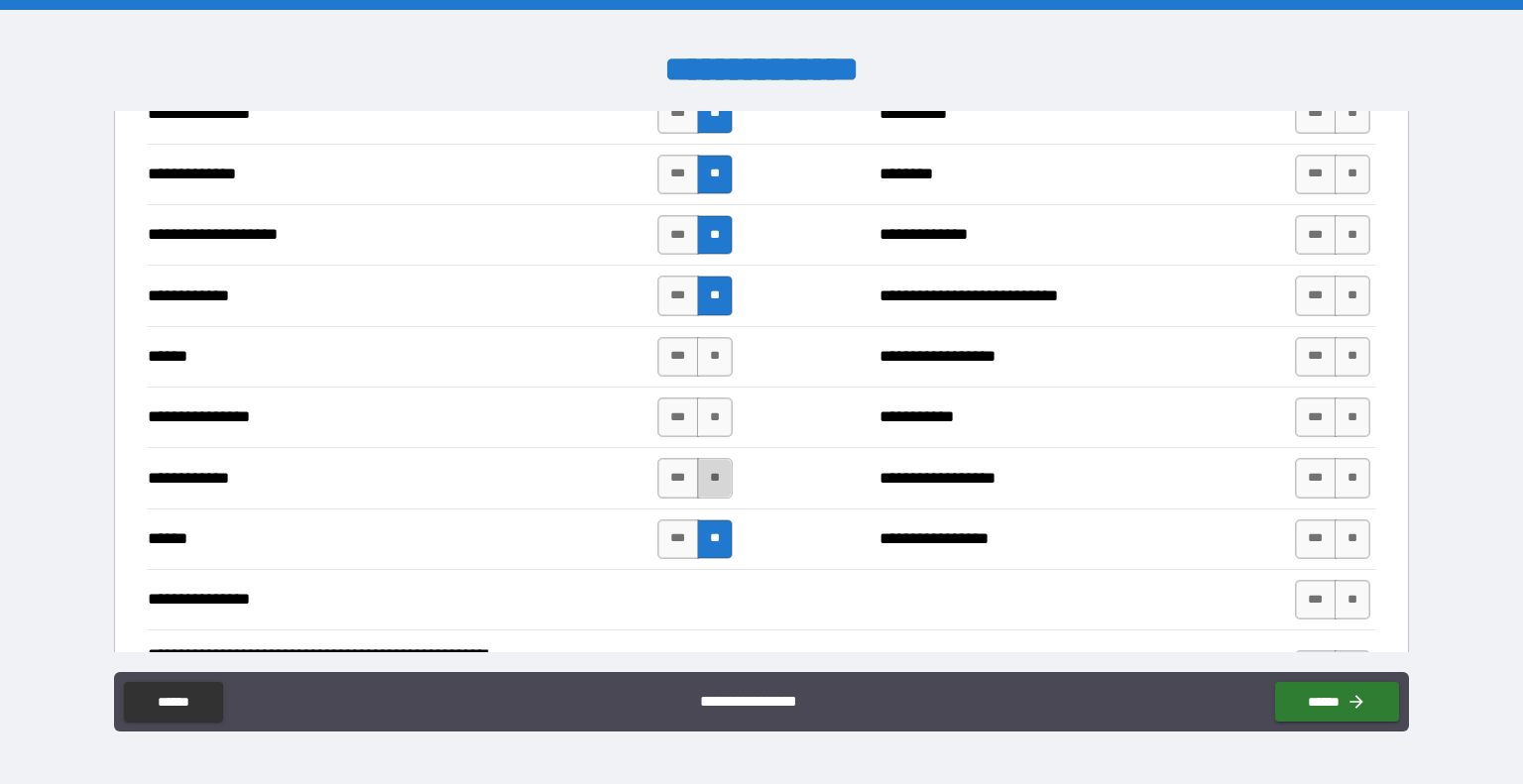 click on "**" at bounding box center [715, 478] 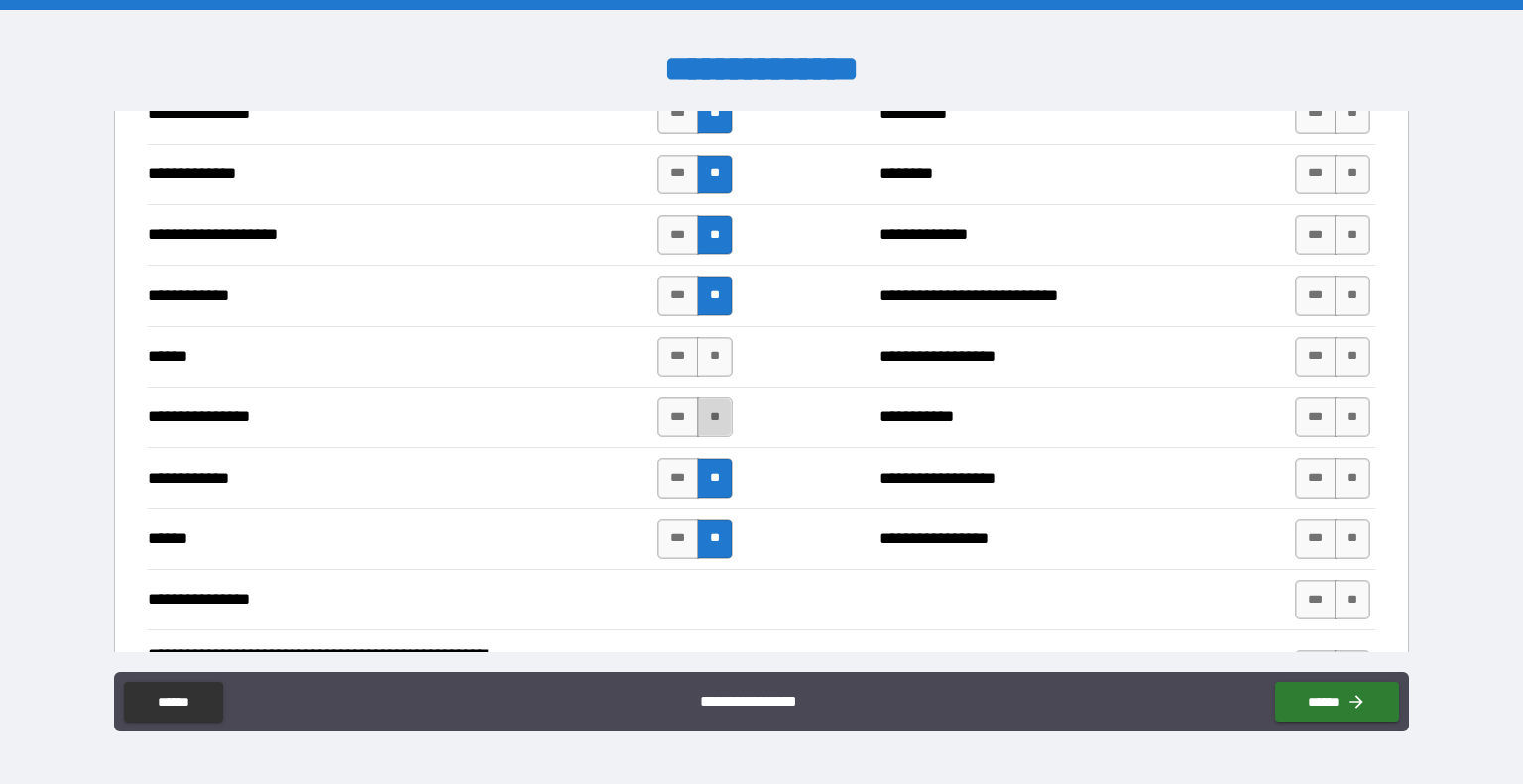 click on "**" at bounding box center [715, 417] 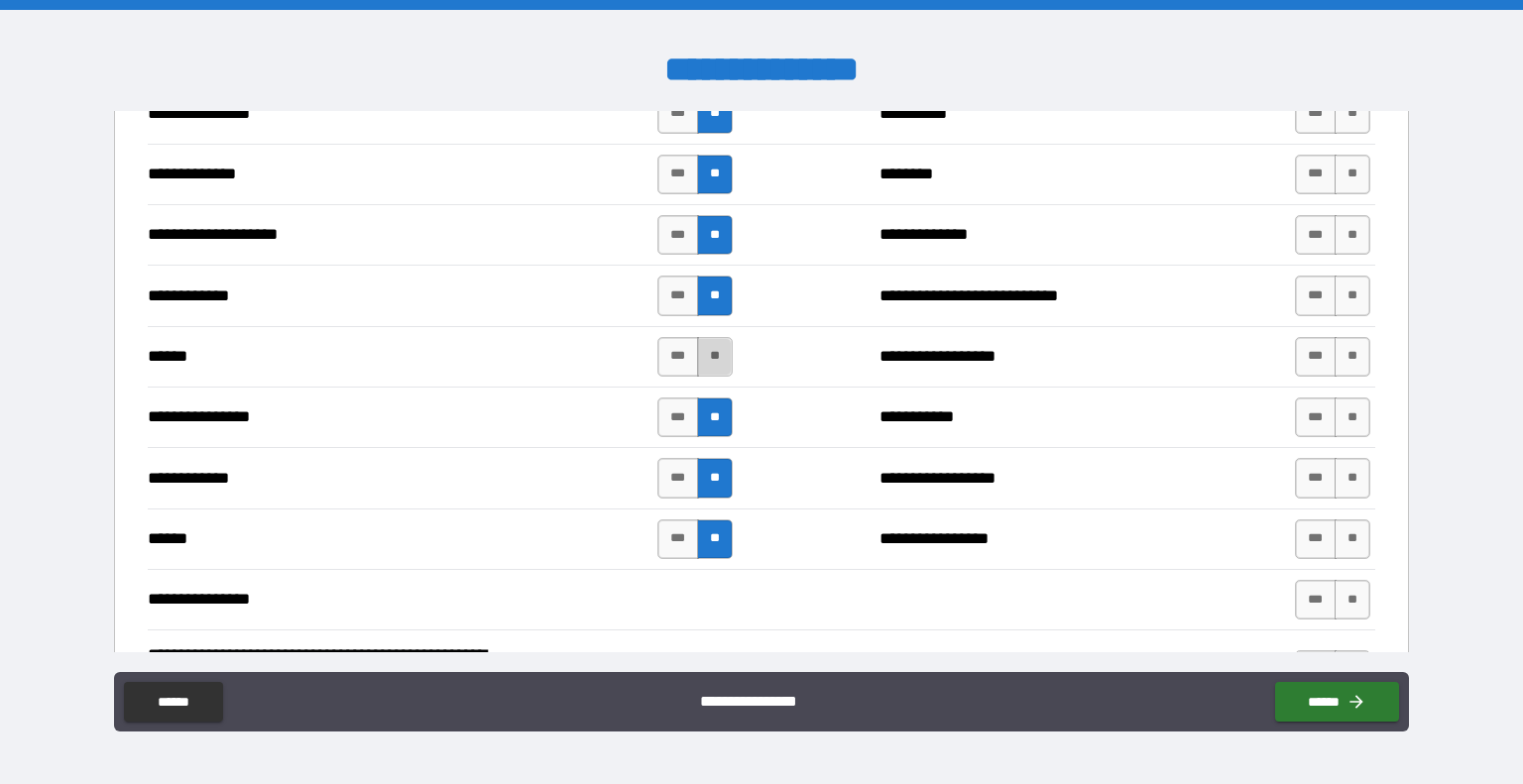 click on "**" at bounding box center [715, 357] 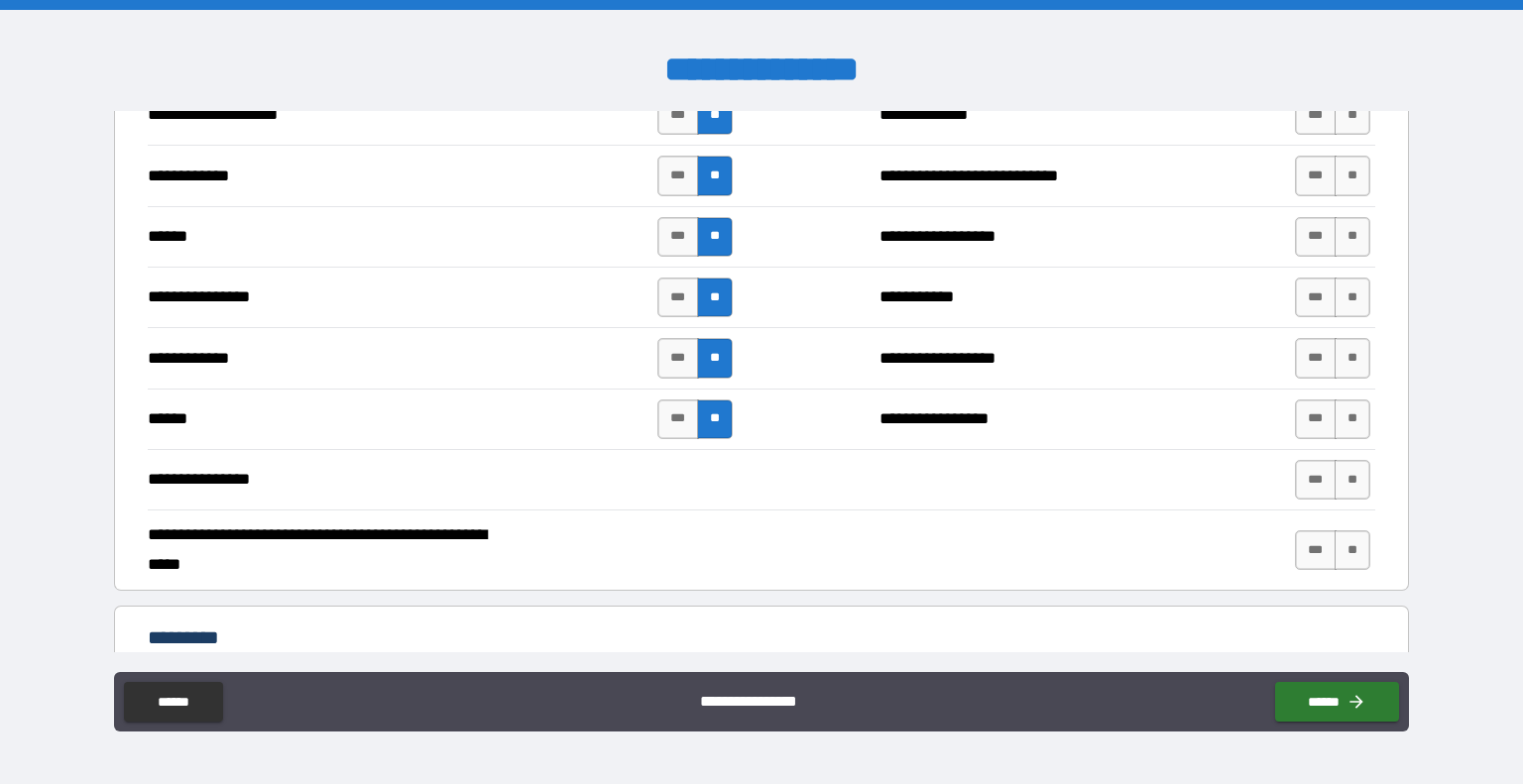 scroll, scrollTop: 3483, scrollLeft: 0, axis: vertical 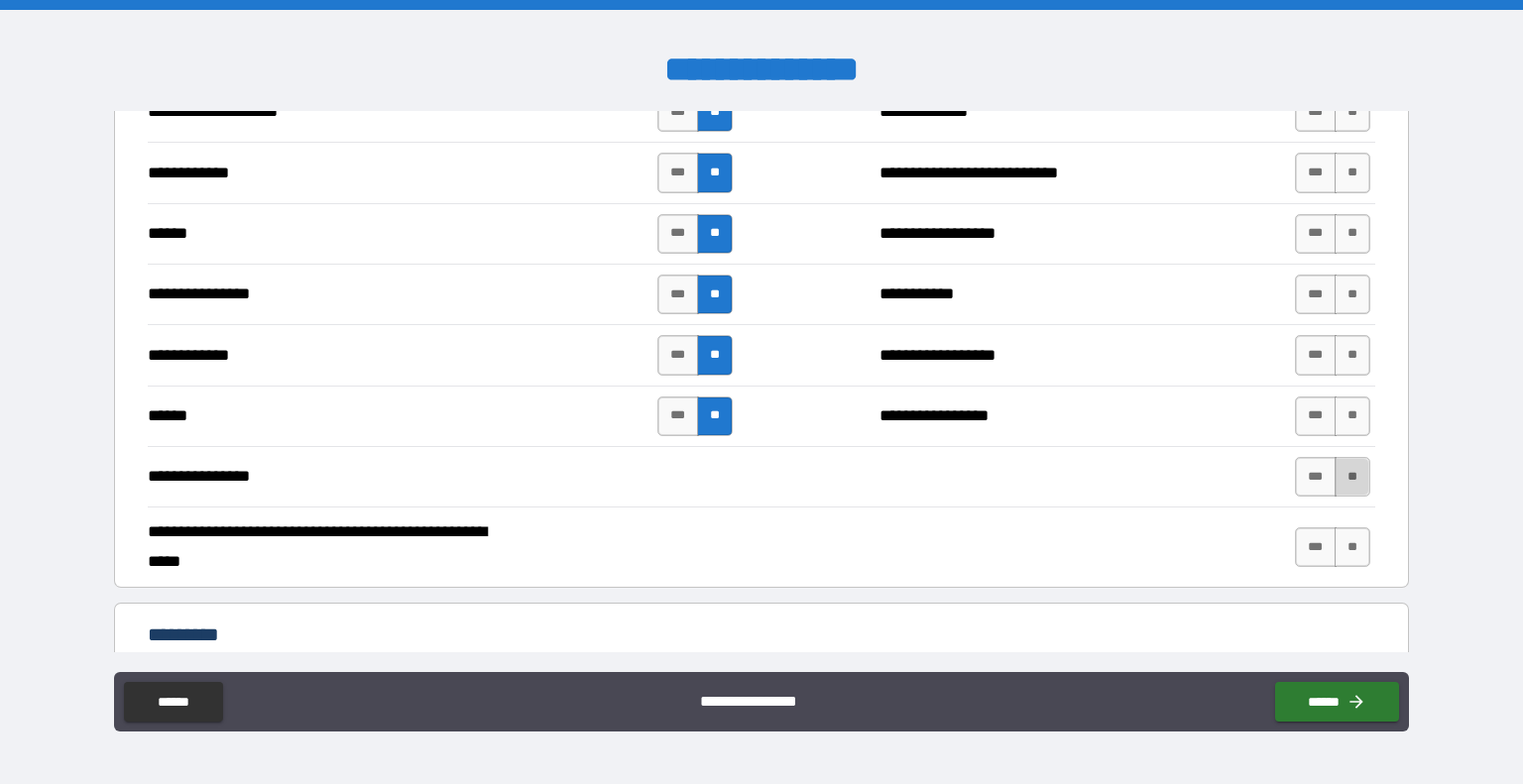 click on "**" at bounding box center [1352, 477] 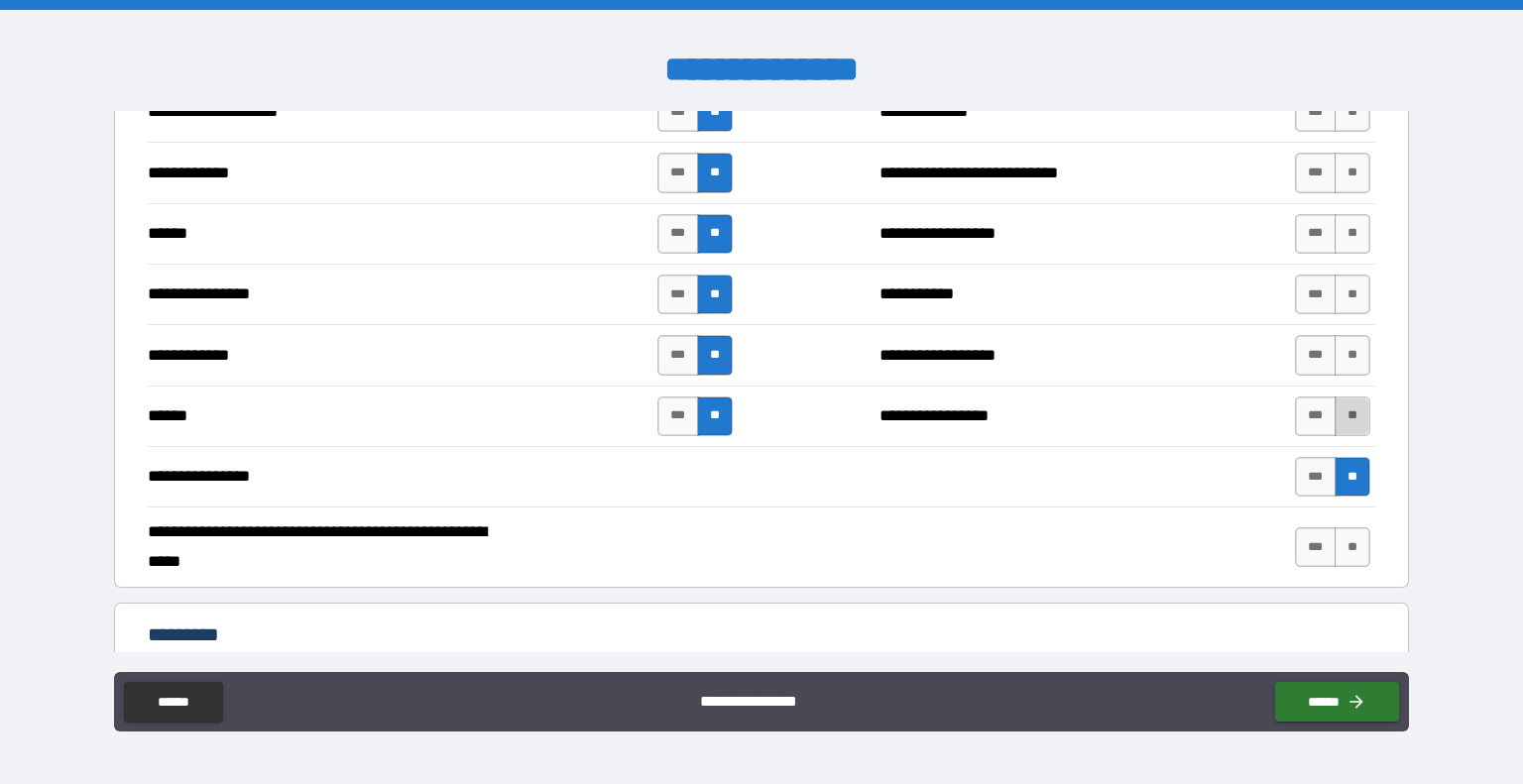 click on "**" at bounding box center (1352, 416) 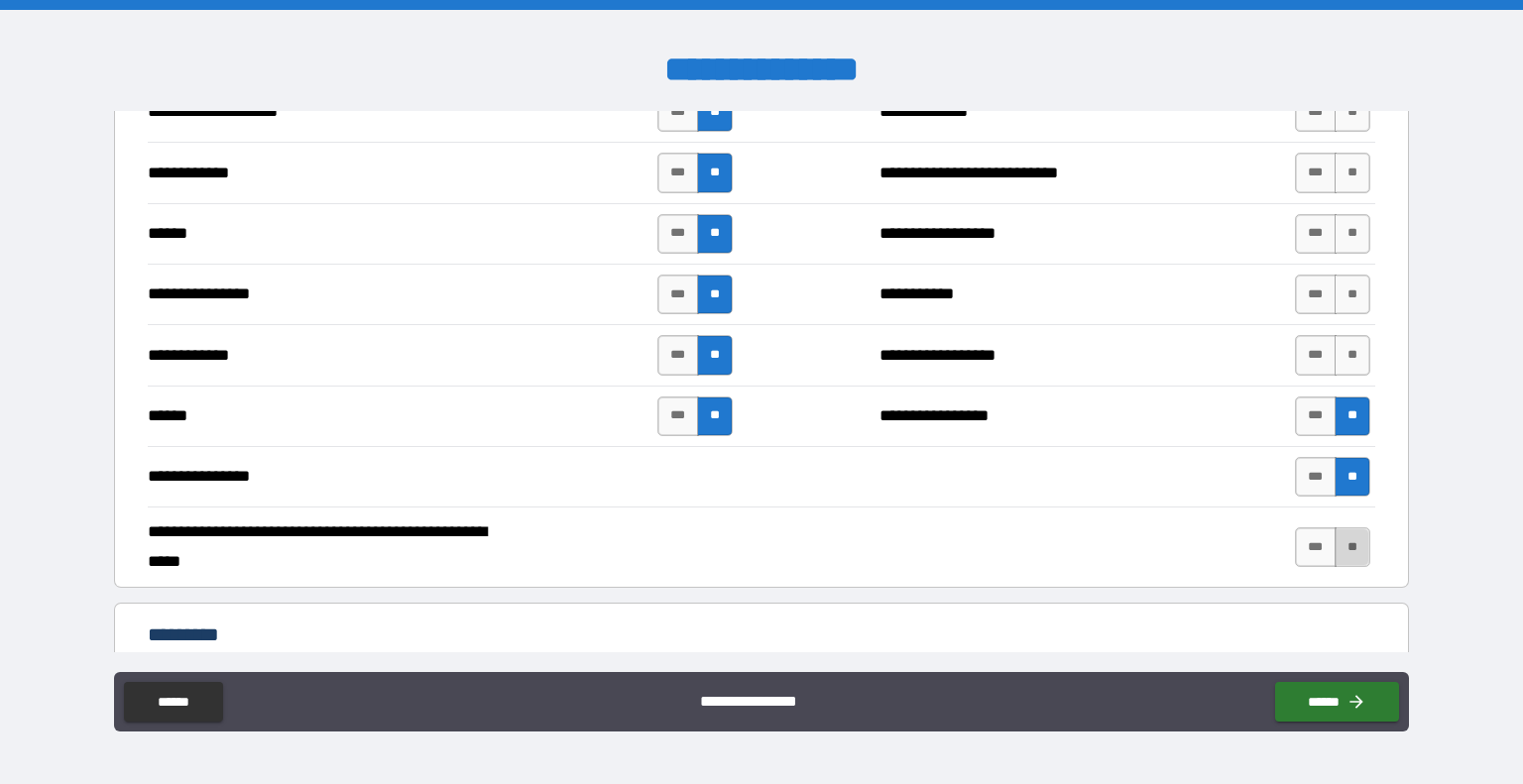 click on "**" at bounding box center [1352, 547] 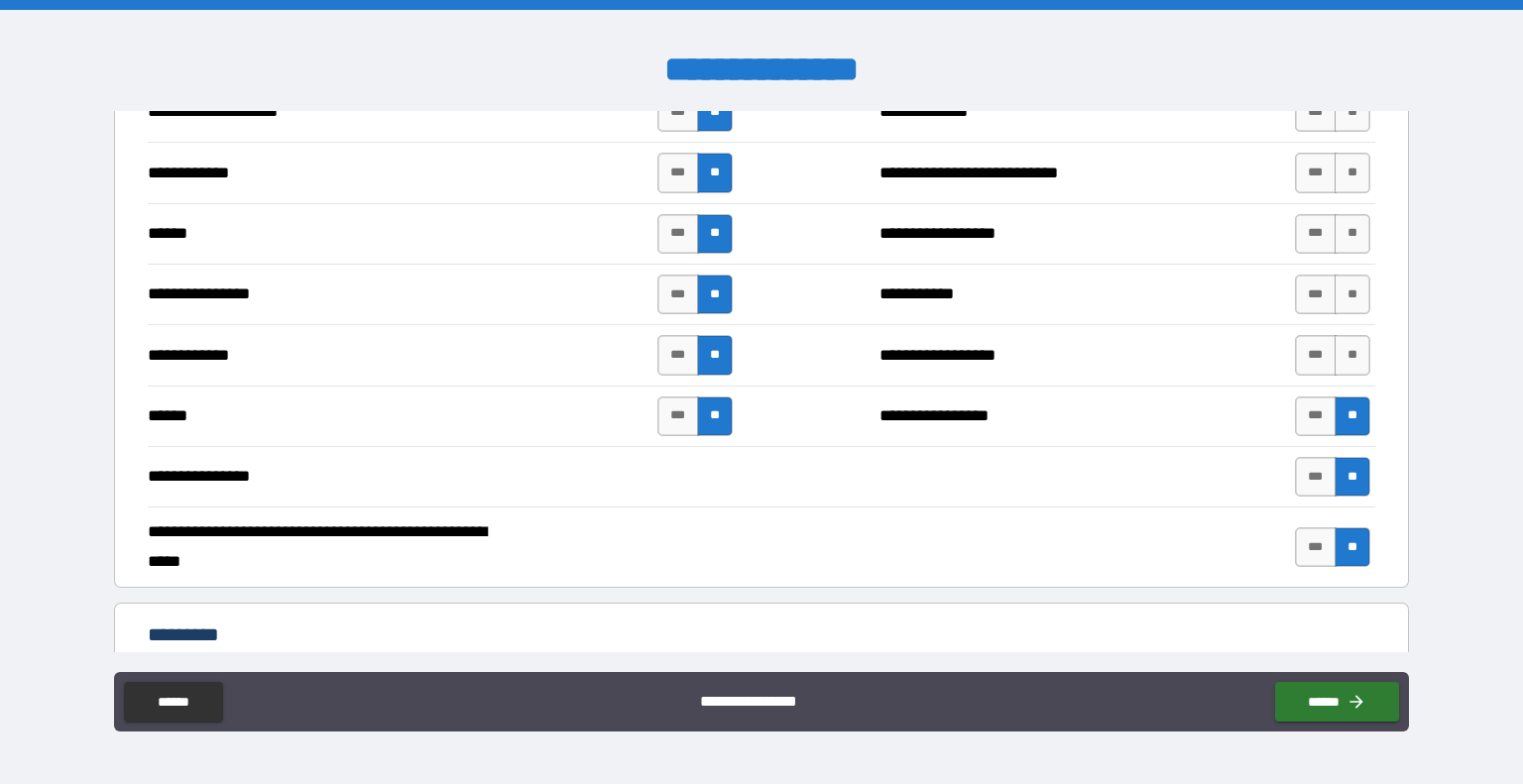 click on "**********" at bounding box center [762, 547] 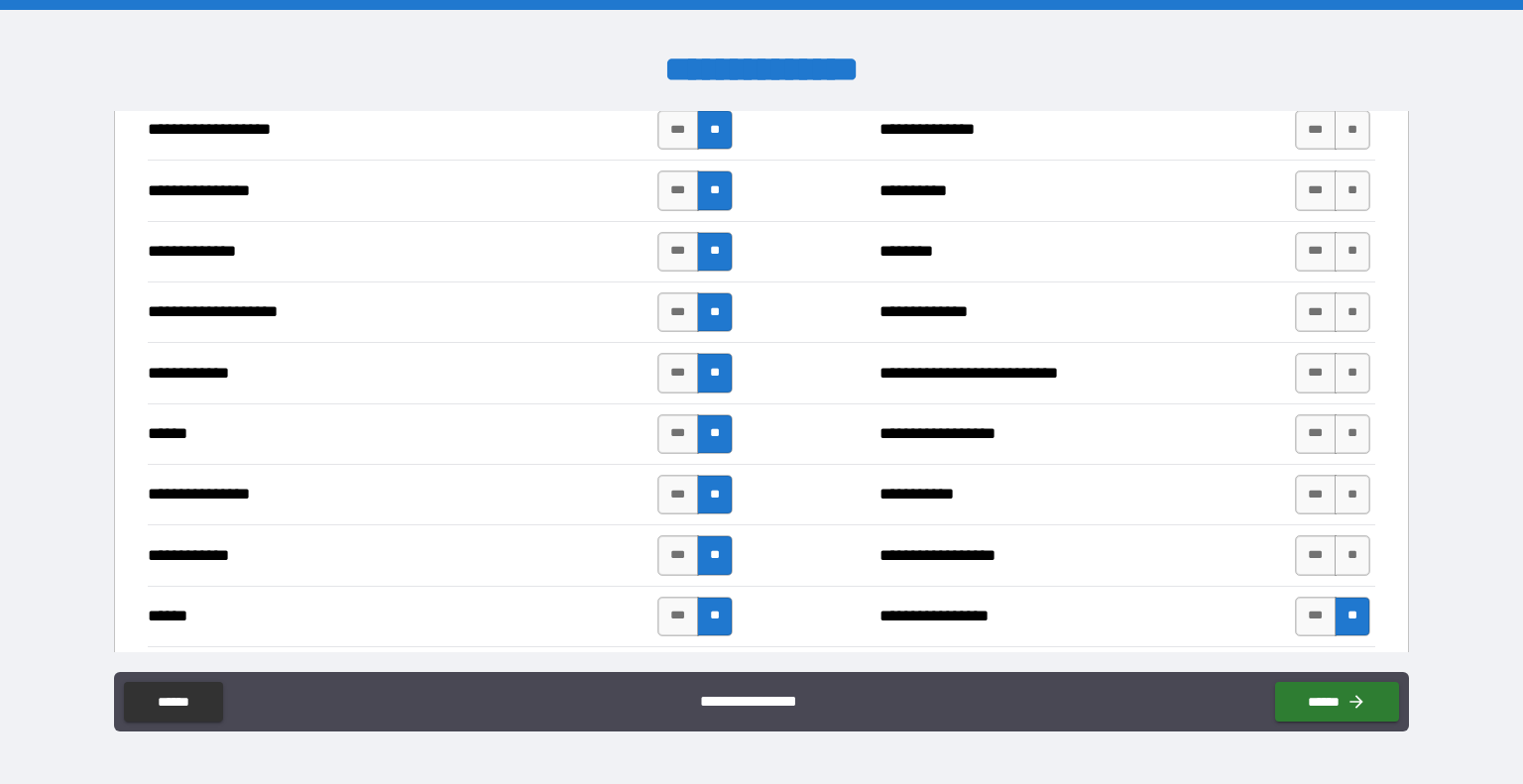 scroll, scrollTop: 3293, scrollLeft: 0, axis: vertical 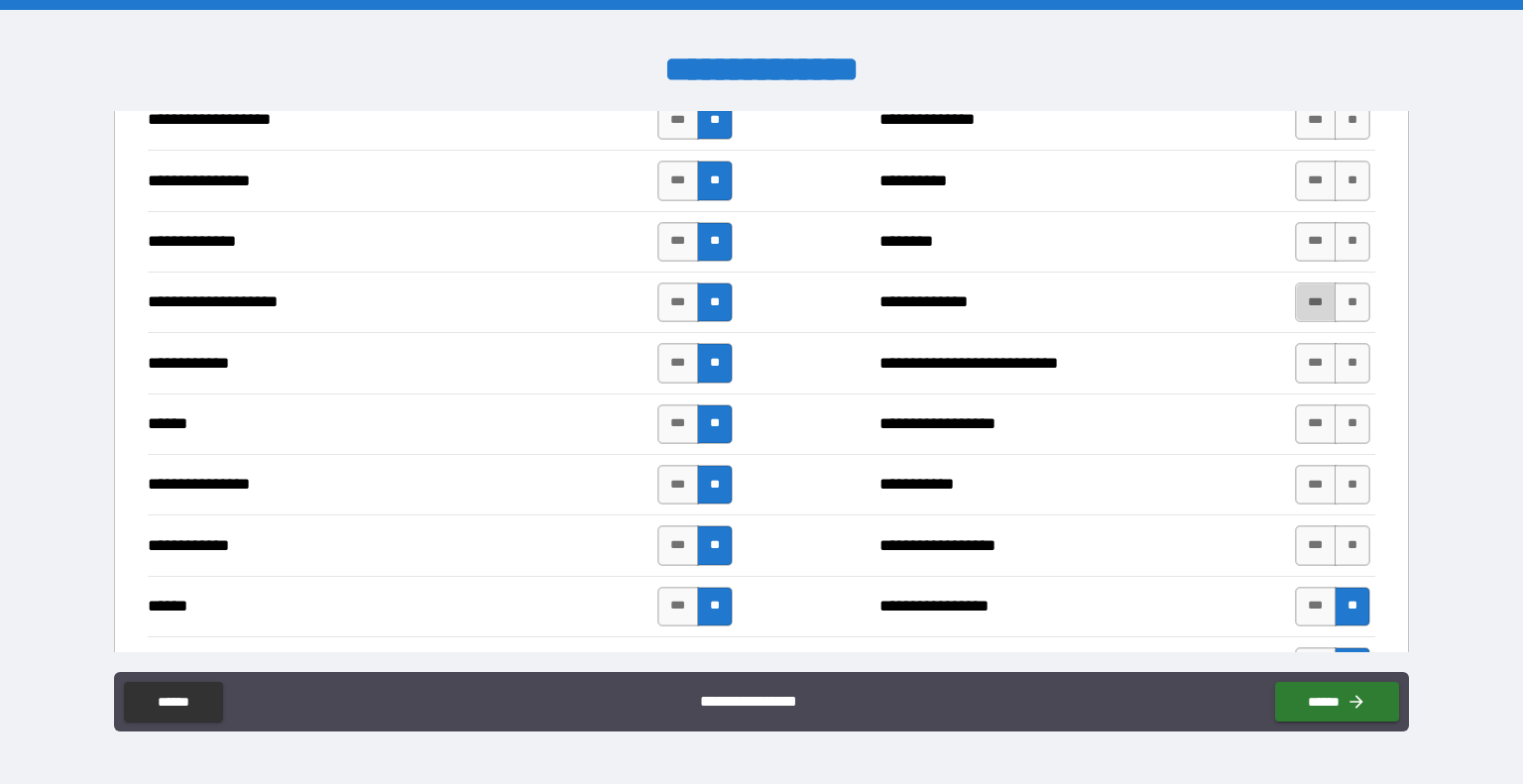 click on "***" at bounding box center (1316, 302) 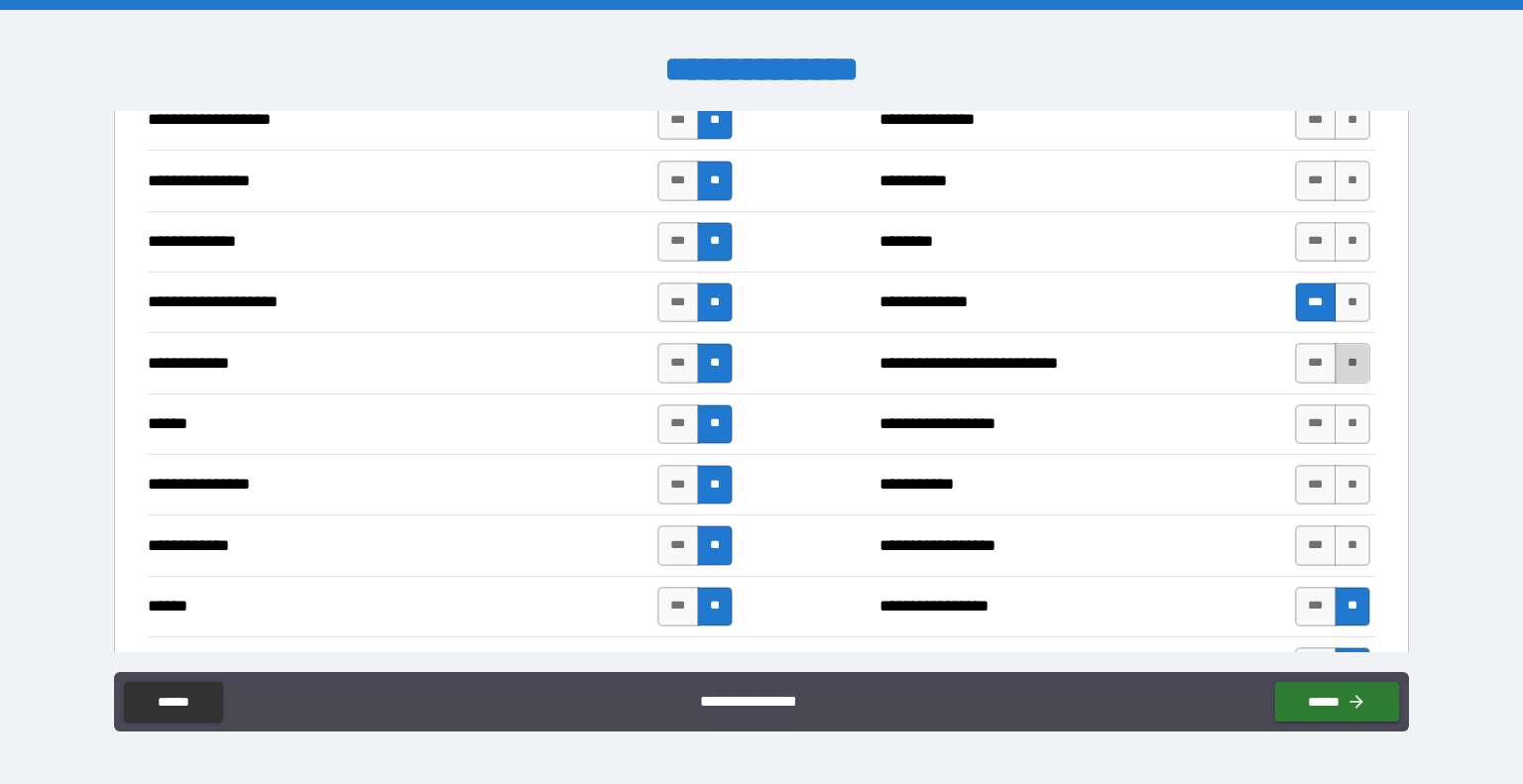 click on "**" at bounding box center (1352, 363) 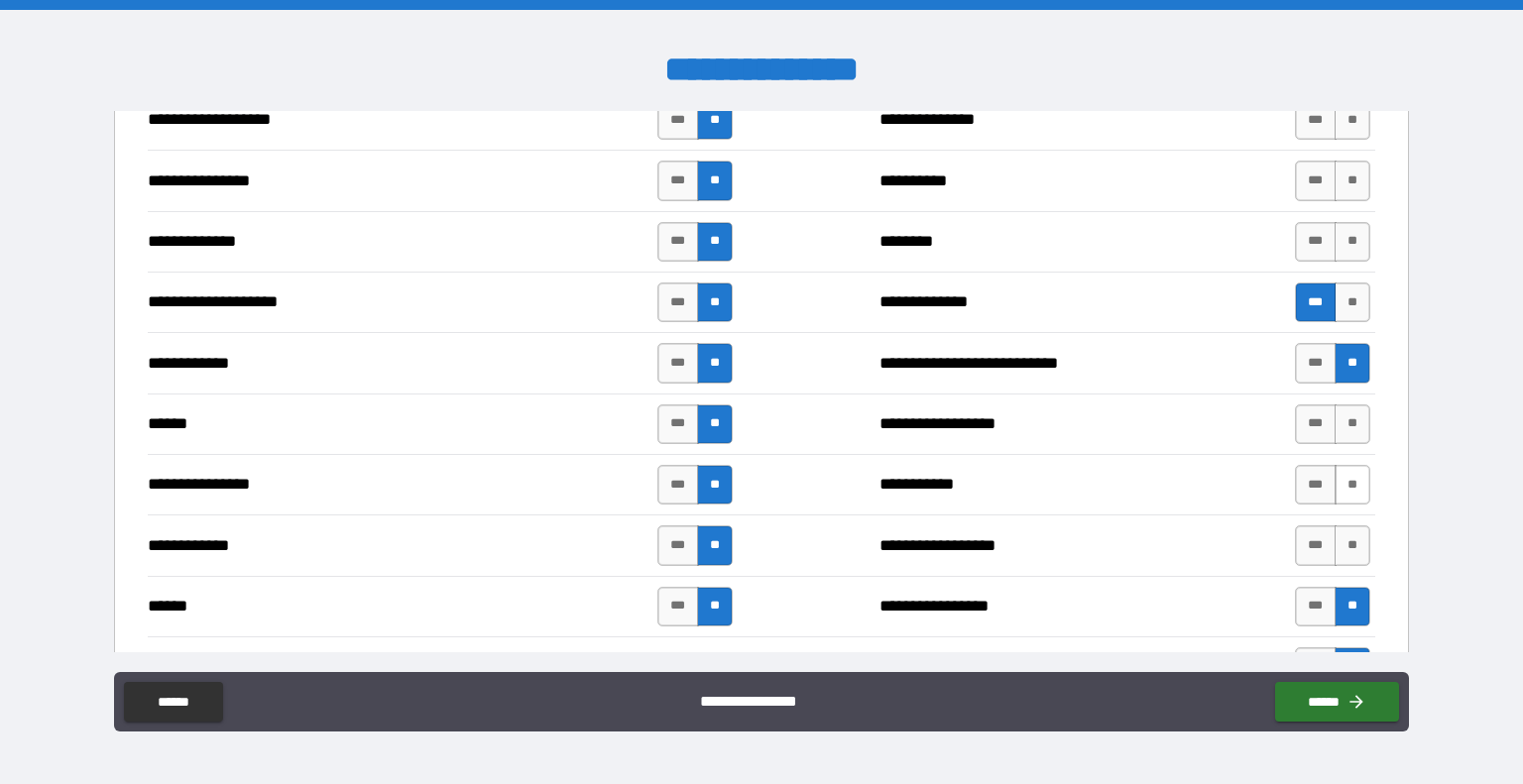 drag, startPoint x: 1336, startPoint y: 407, endPoint x: 1337, endPoint y: 463, distance: 56.008928 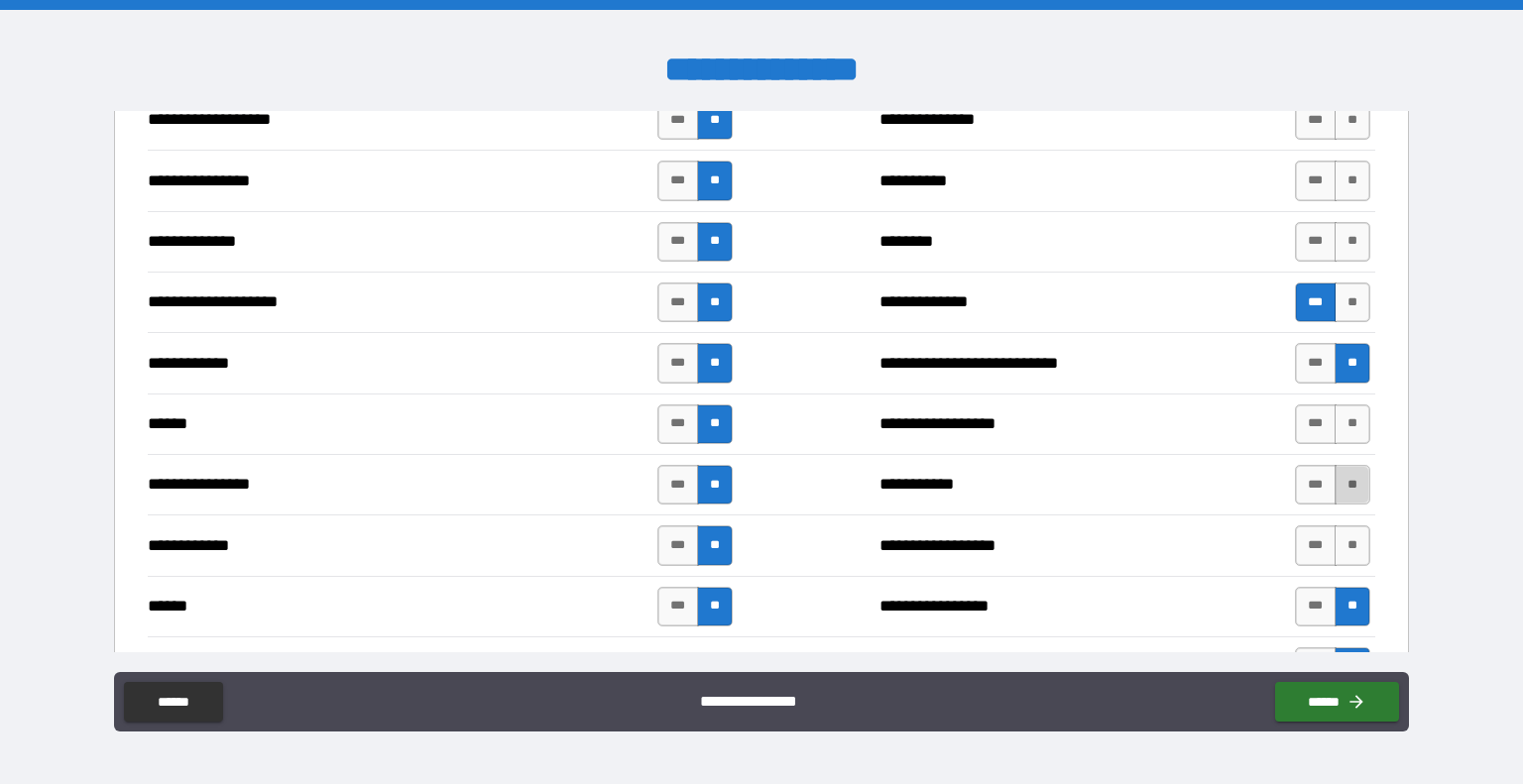 click on "**" at bounding box center (1352, 485) 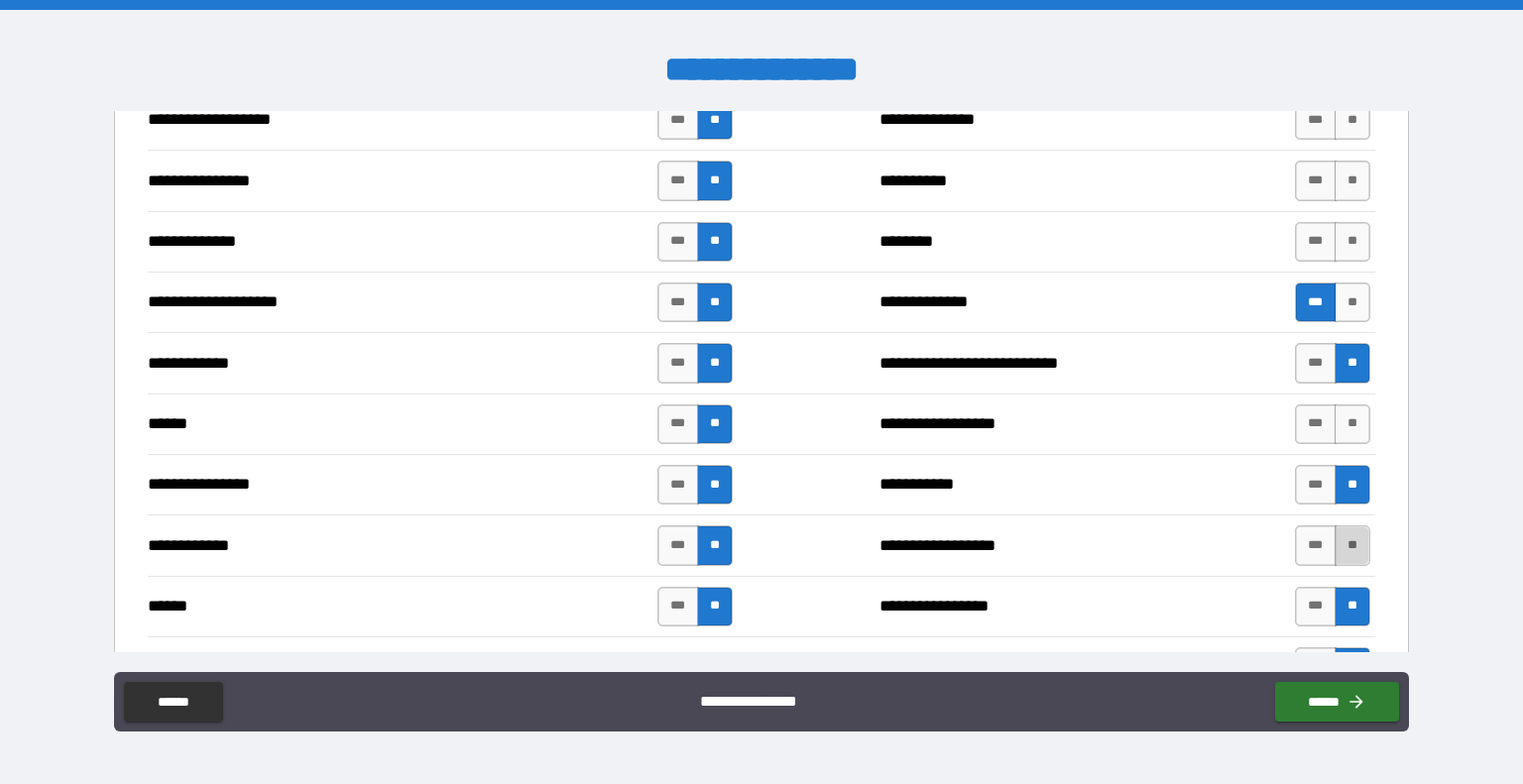 click on "**" at bounding box center (1352, 545) 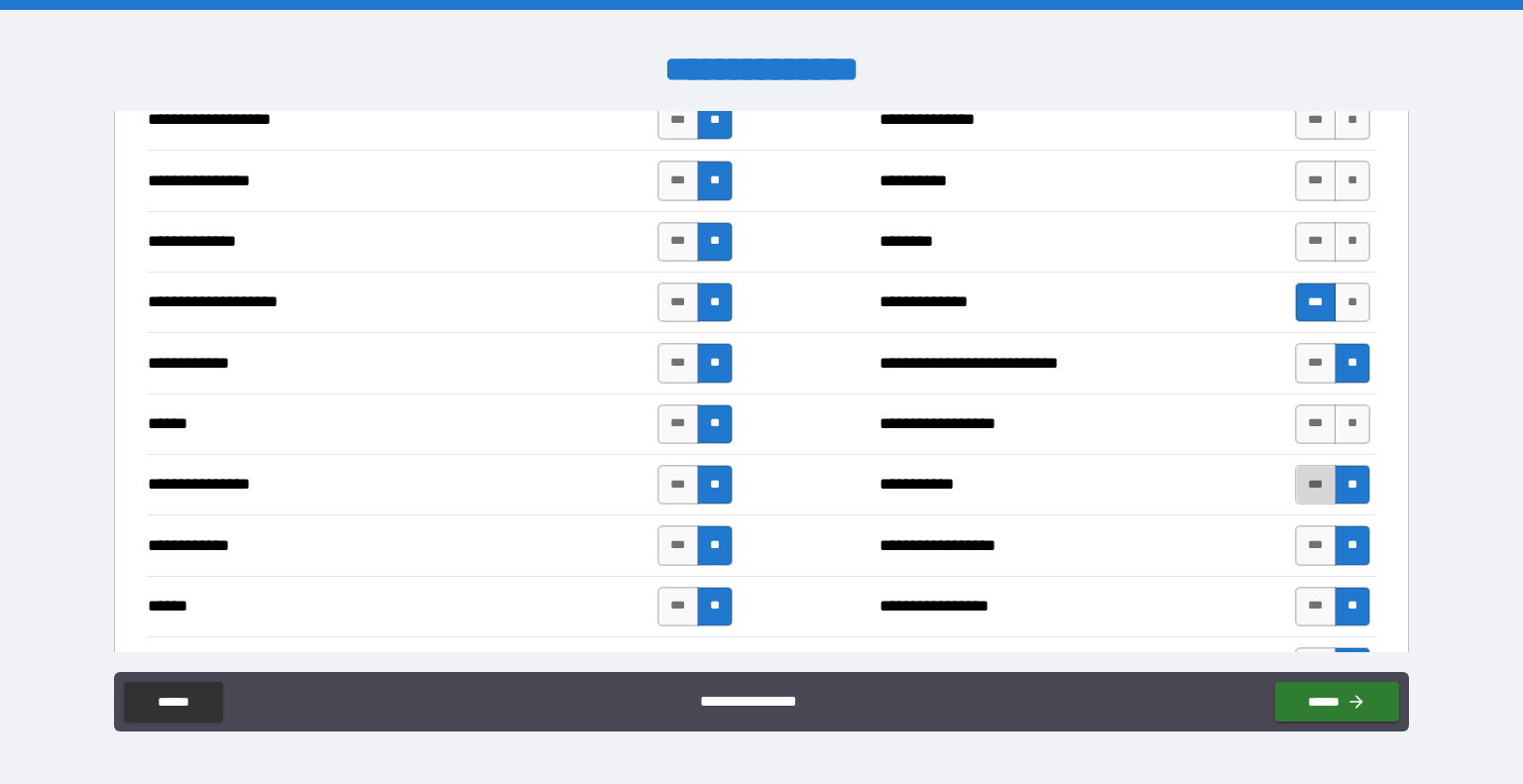 click on "***" at bounding box center [1316, 485] 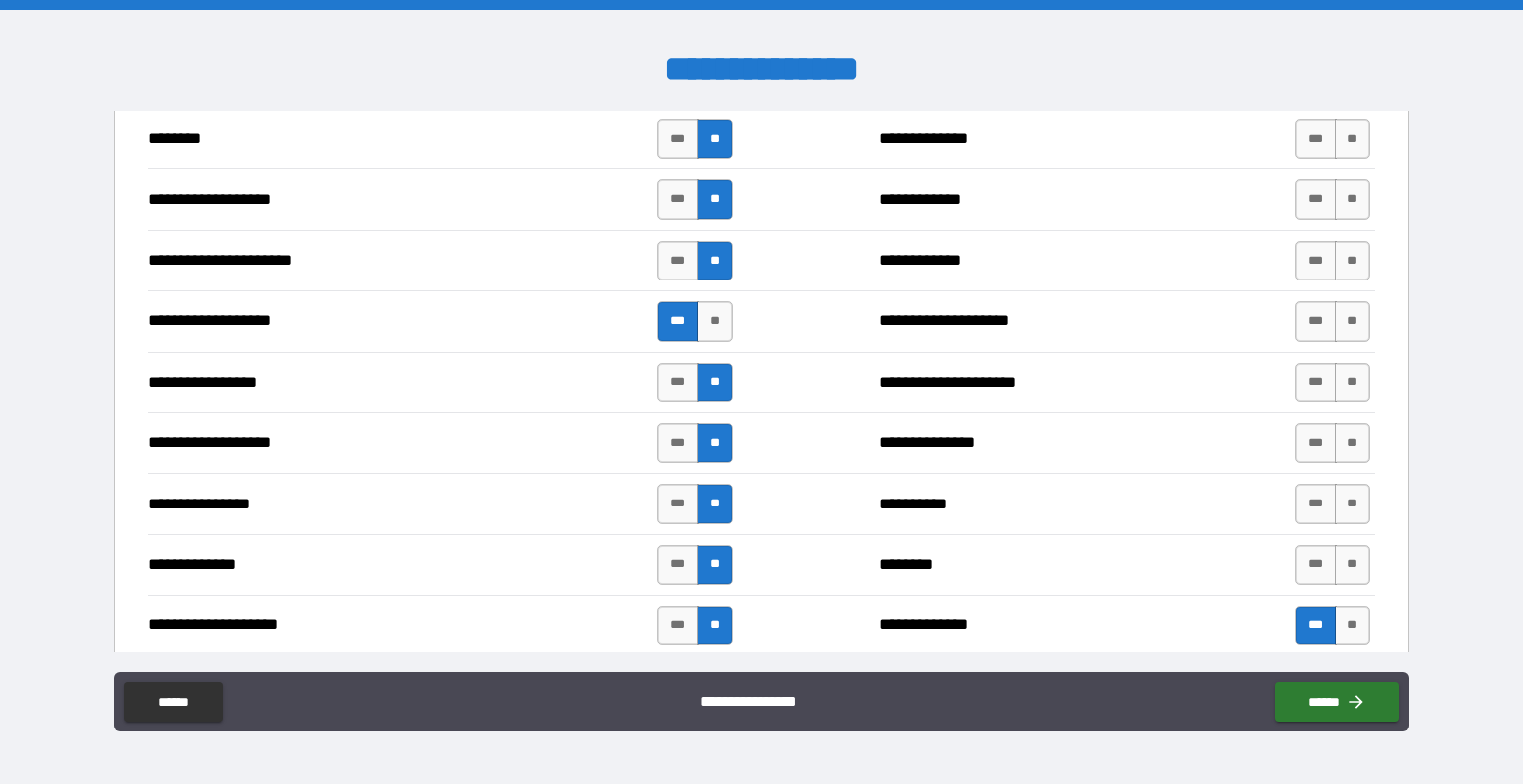 scroll, scrollTop: 2966, scrollLeft: 0, axis: vertical 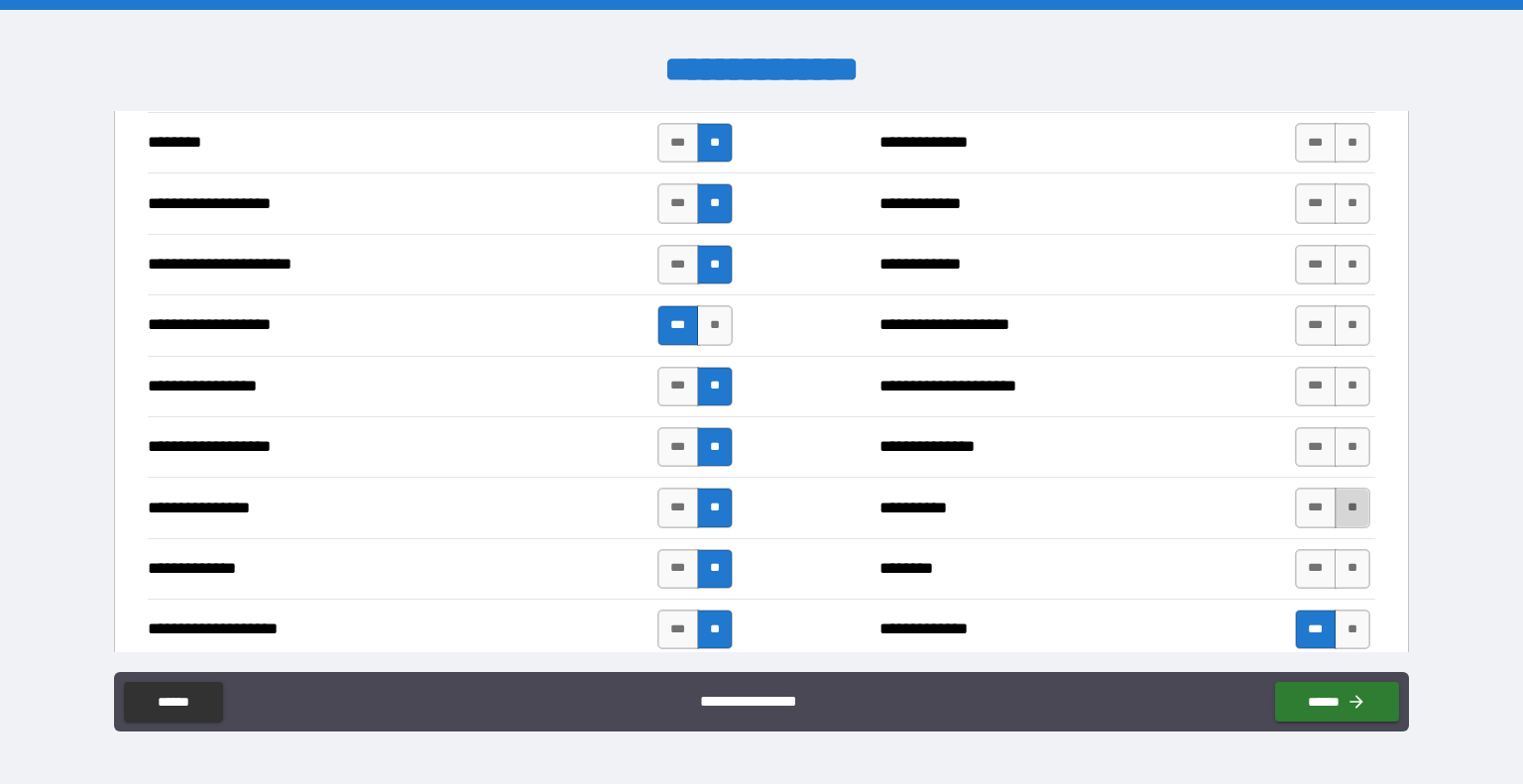 click on "**" at bounding box center (1352, 507) 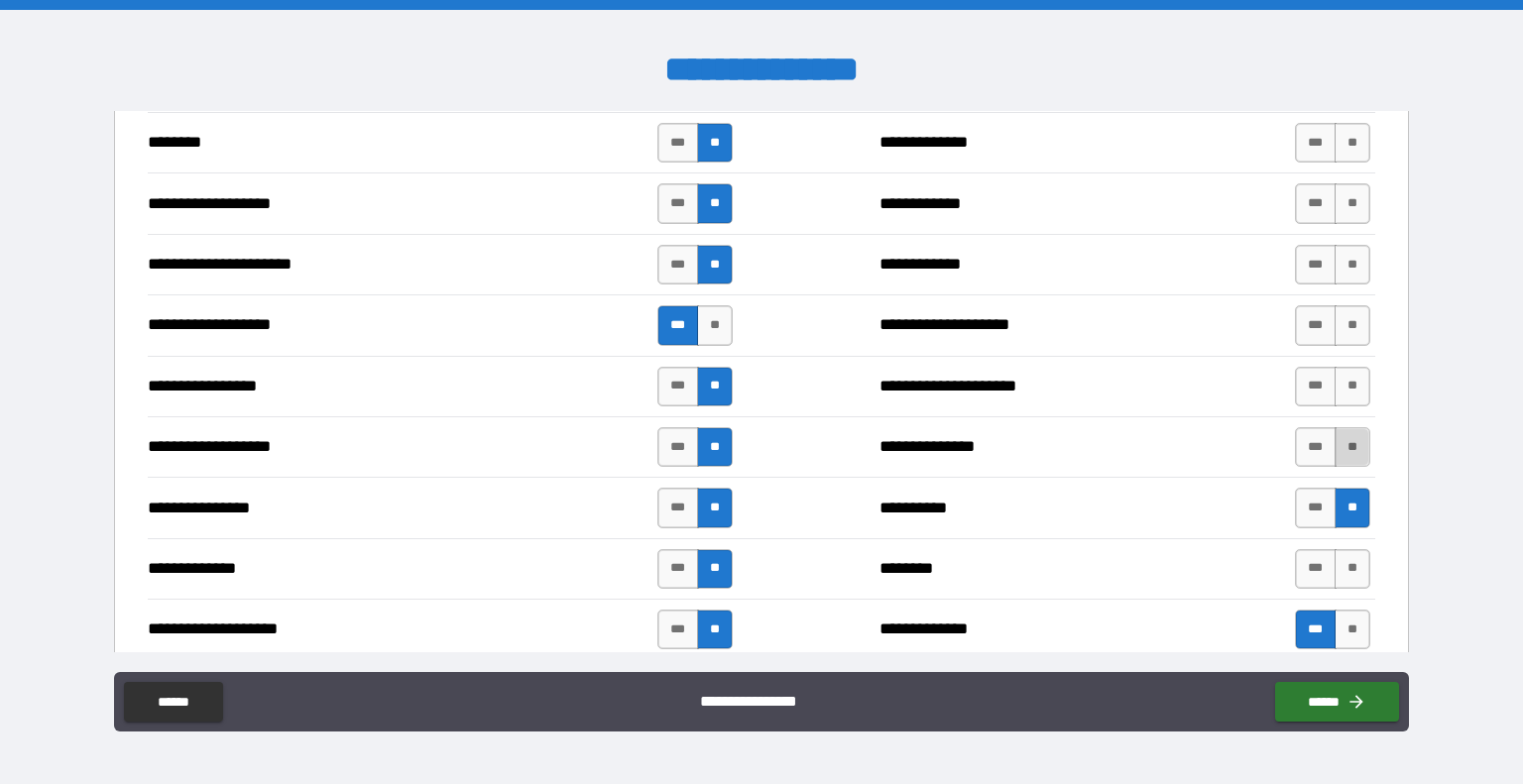 click on "**" at bounding box center (1352, 447) 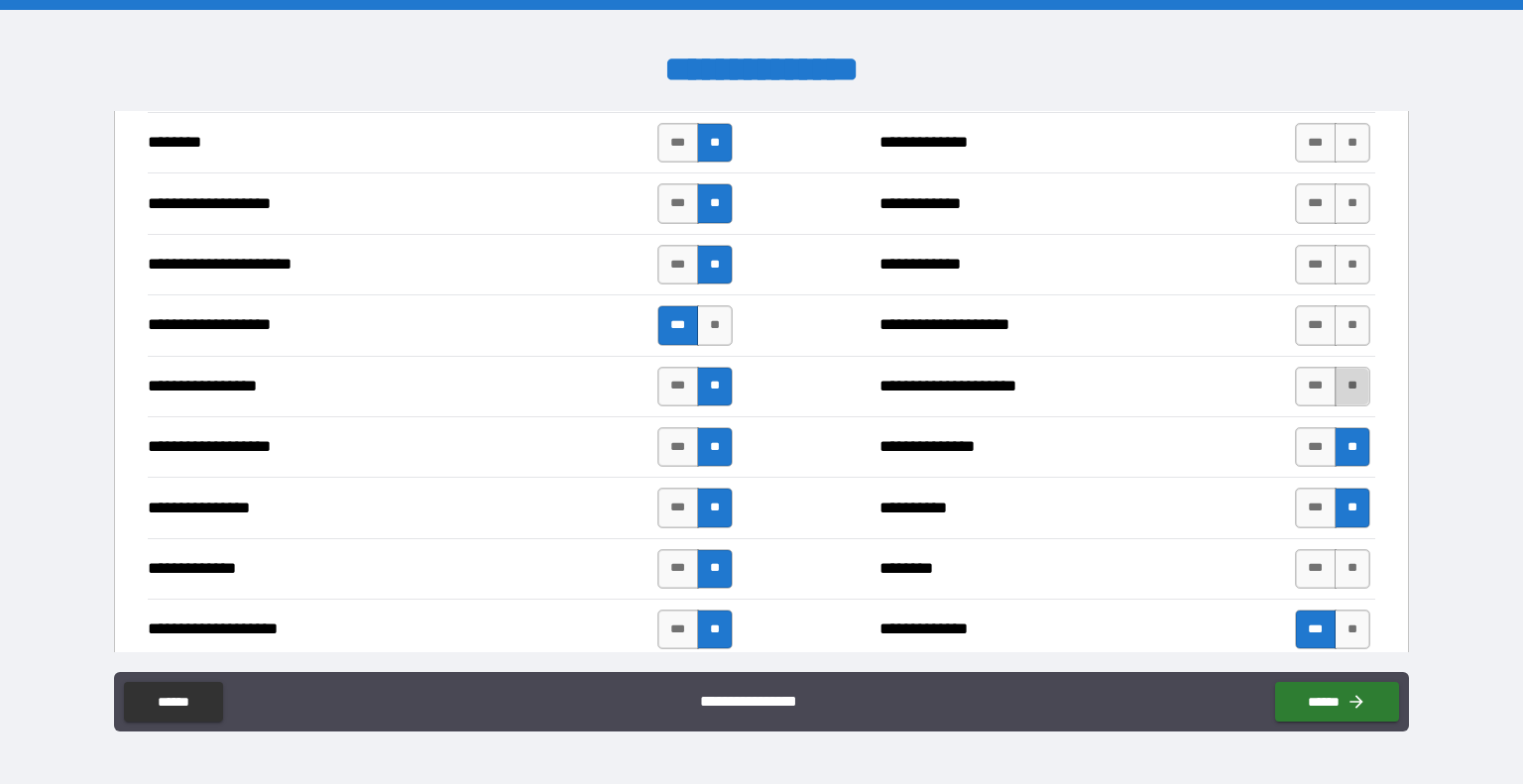 click on "**" at bounding box center [1352, 387] 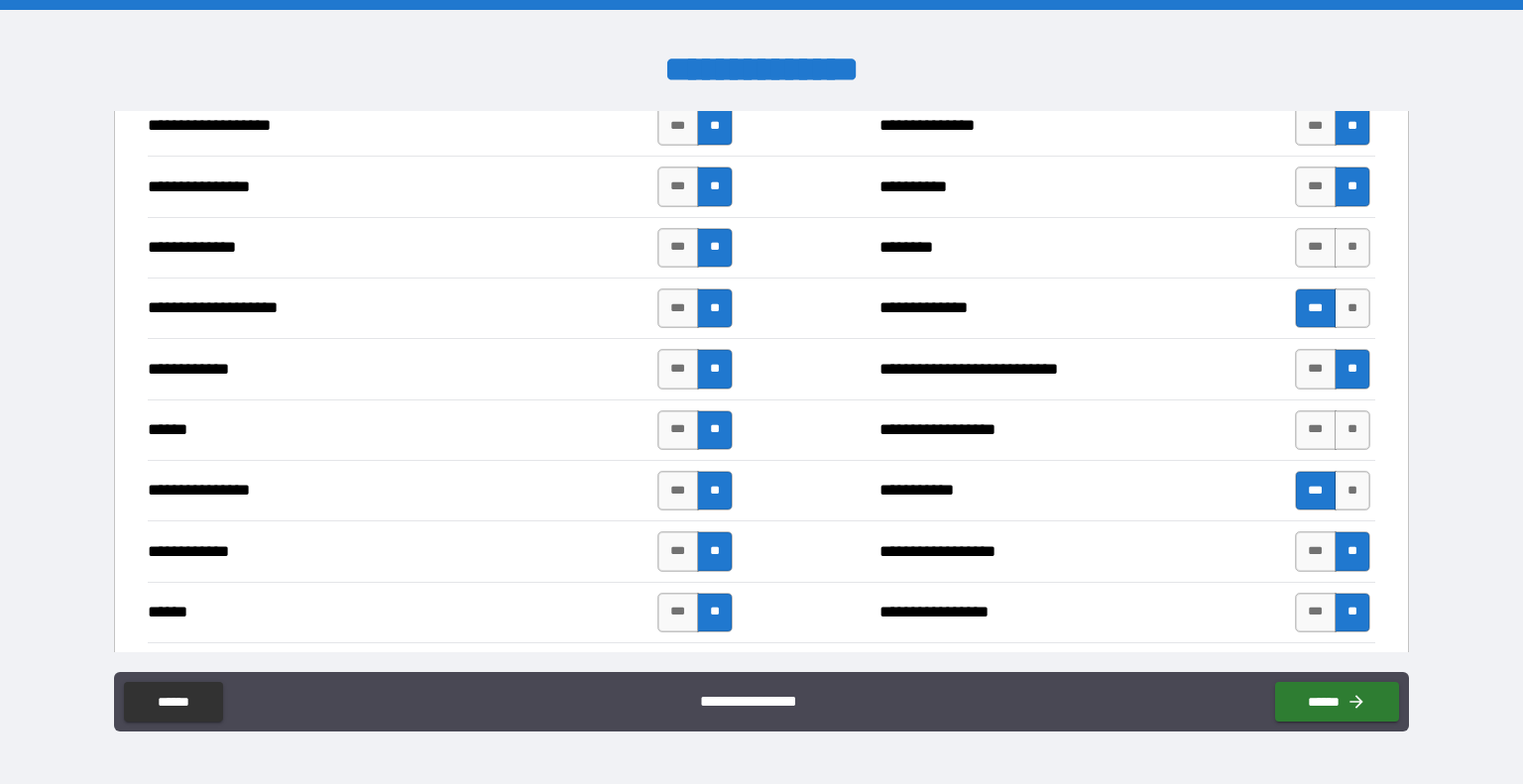 scroll, scrollTop: 3306, scrollLeft: 0, axis: vertical 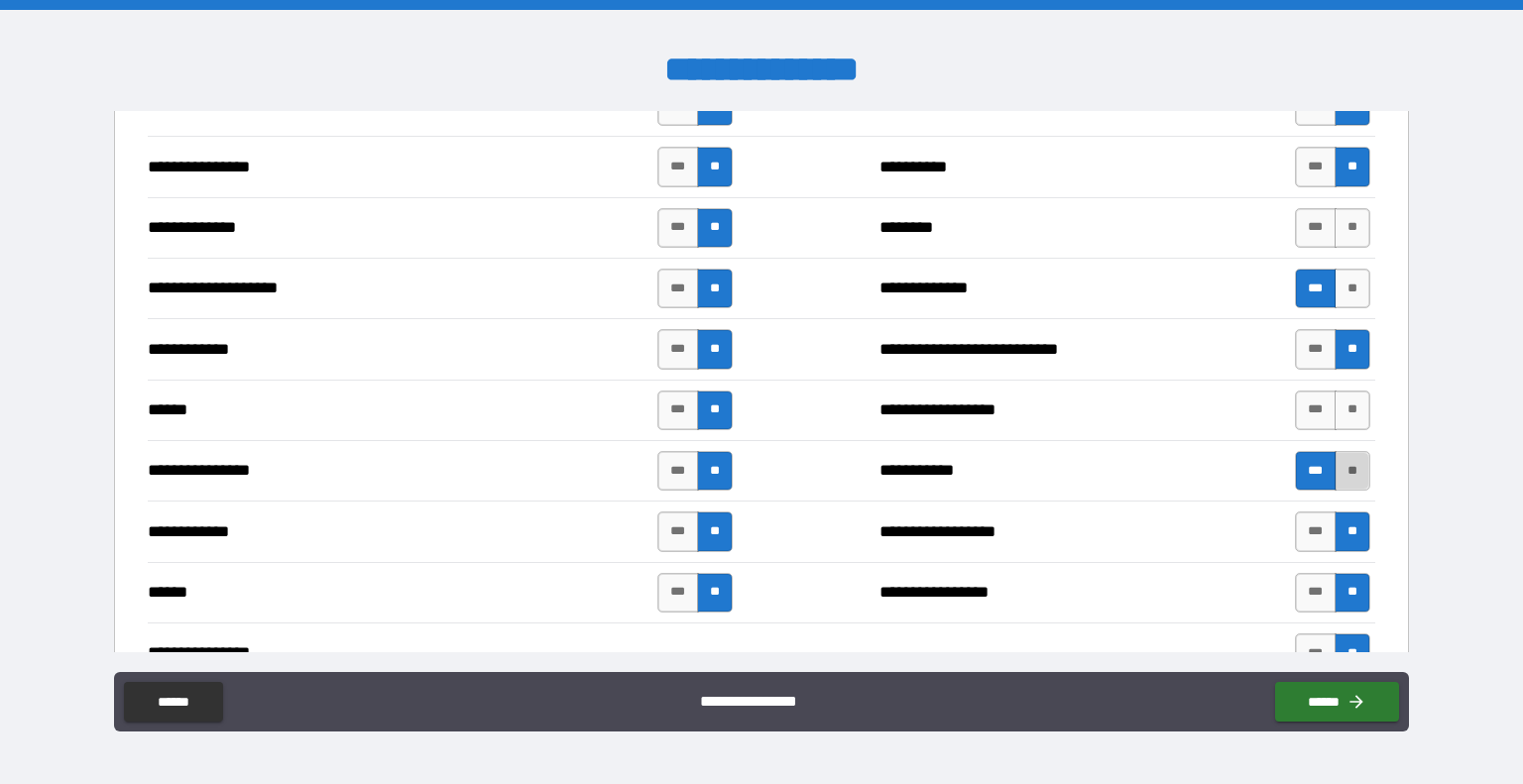 click on "**" at bounding box center [1352, 471] 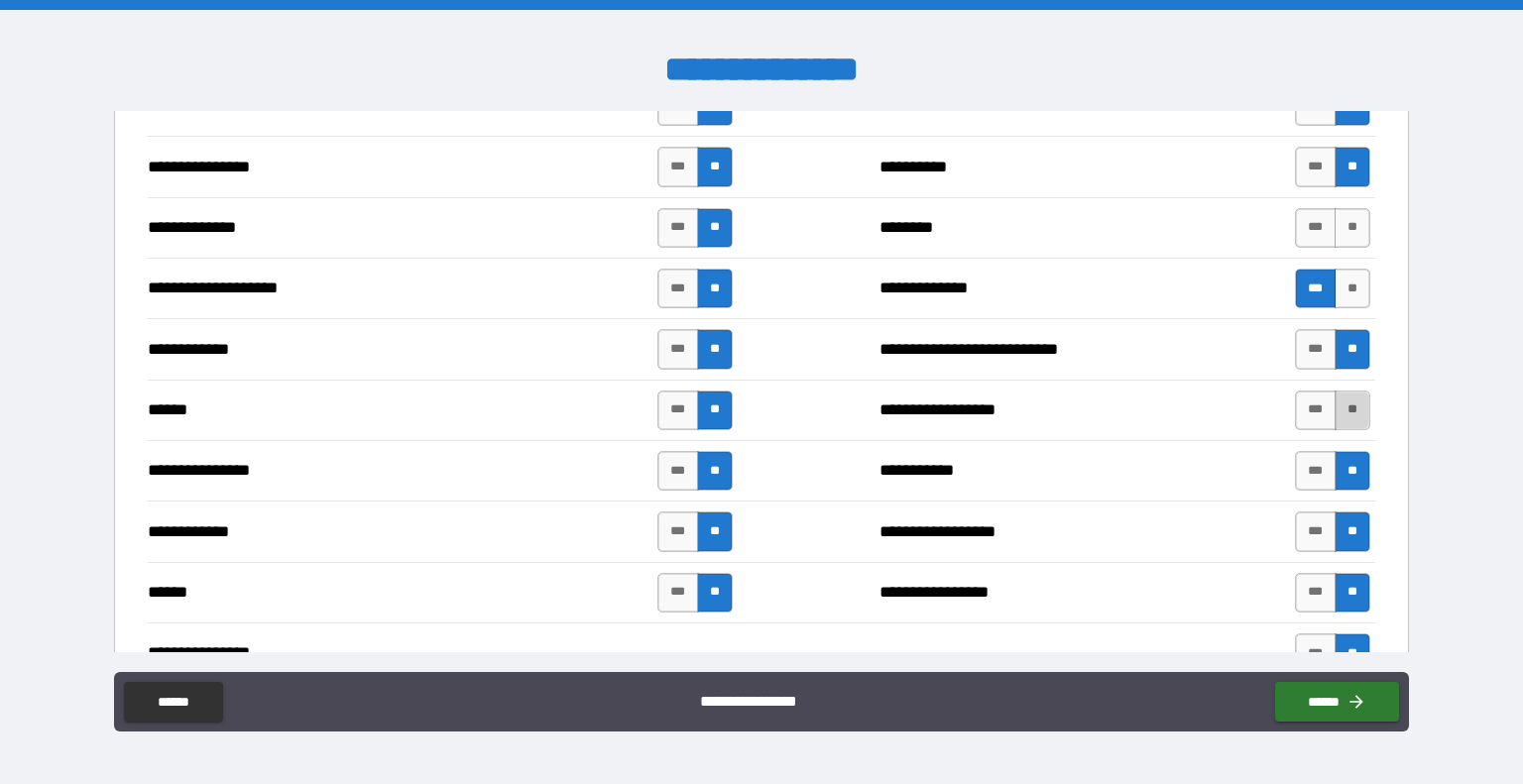 click on "**" at bounding box center (1352, 410) 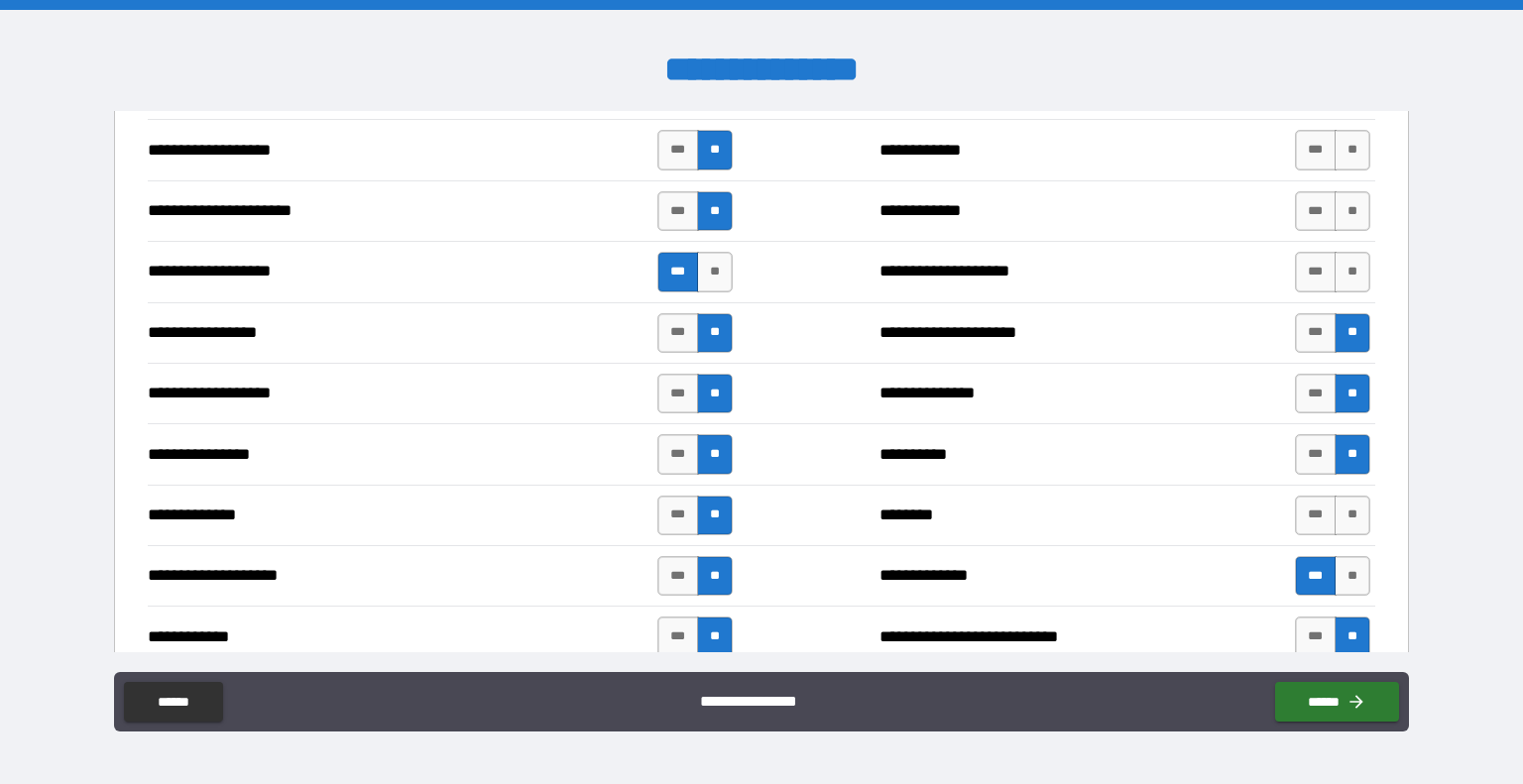 scroll, scrollTop: 3017, scrollLeft: 0, axis: vertical 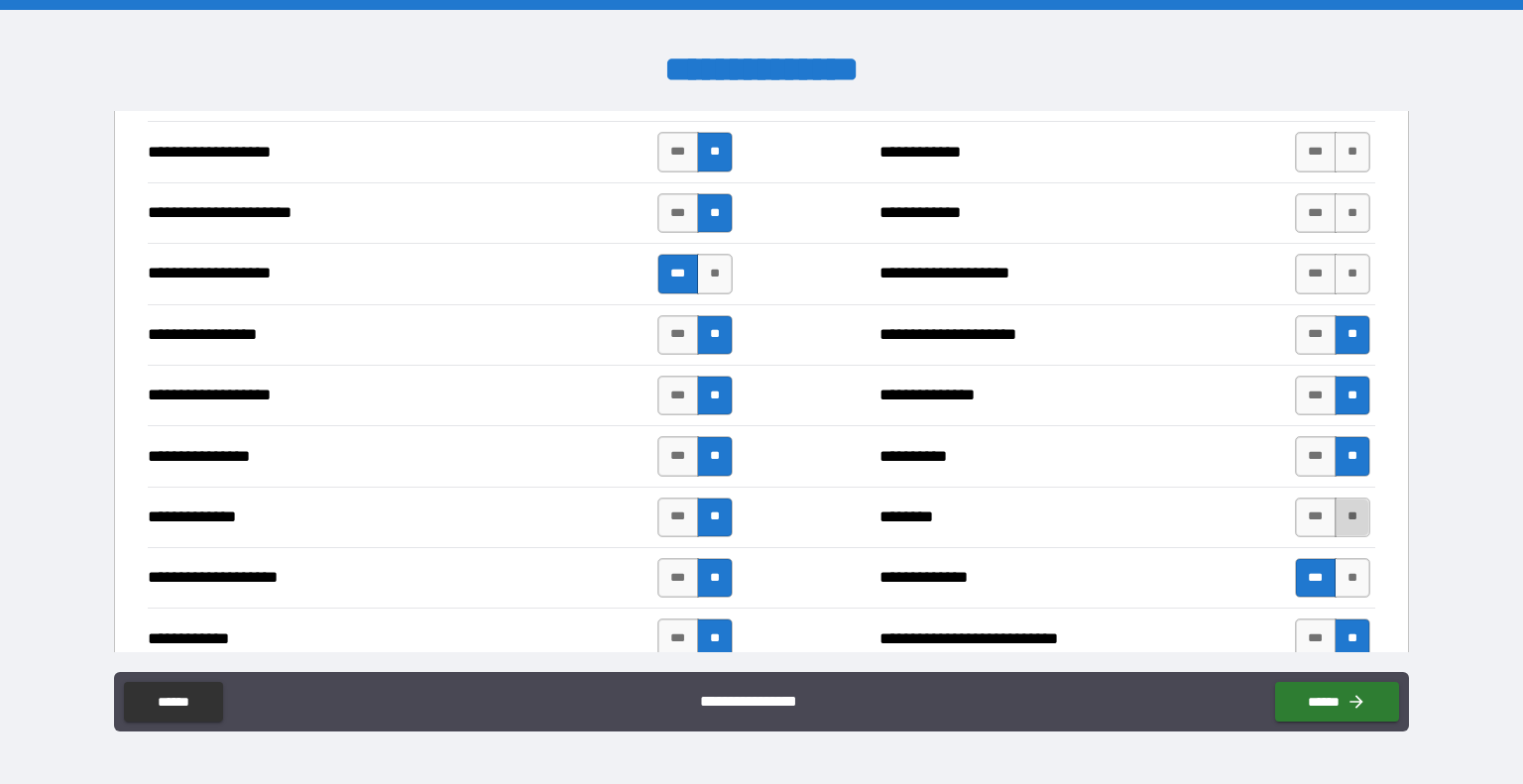 click on "**" at bounding box center [1352, 517] 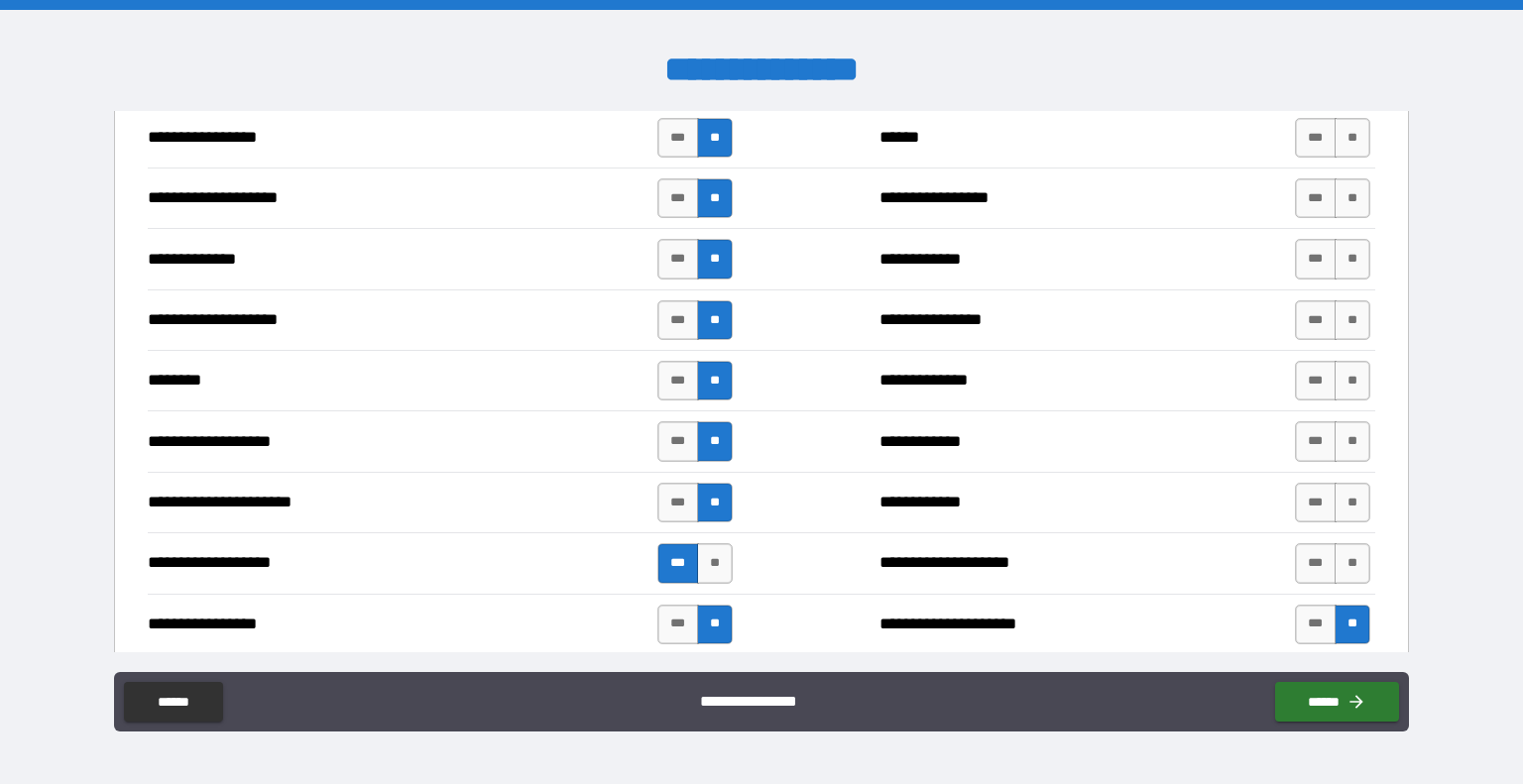 scroll, scrollTop: 2708, scrollLeft: 0, axis: vertical 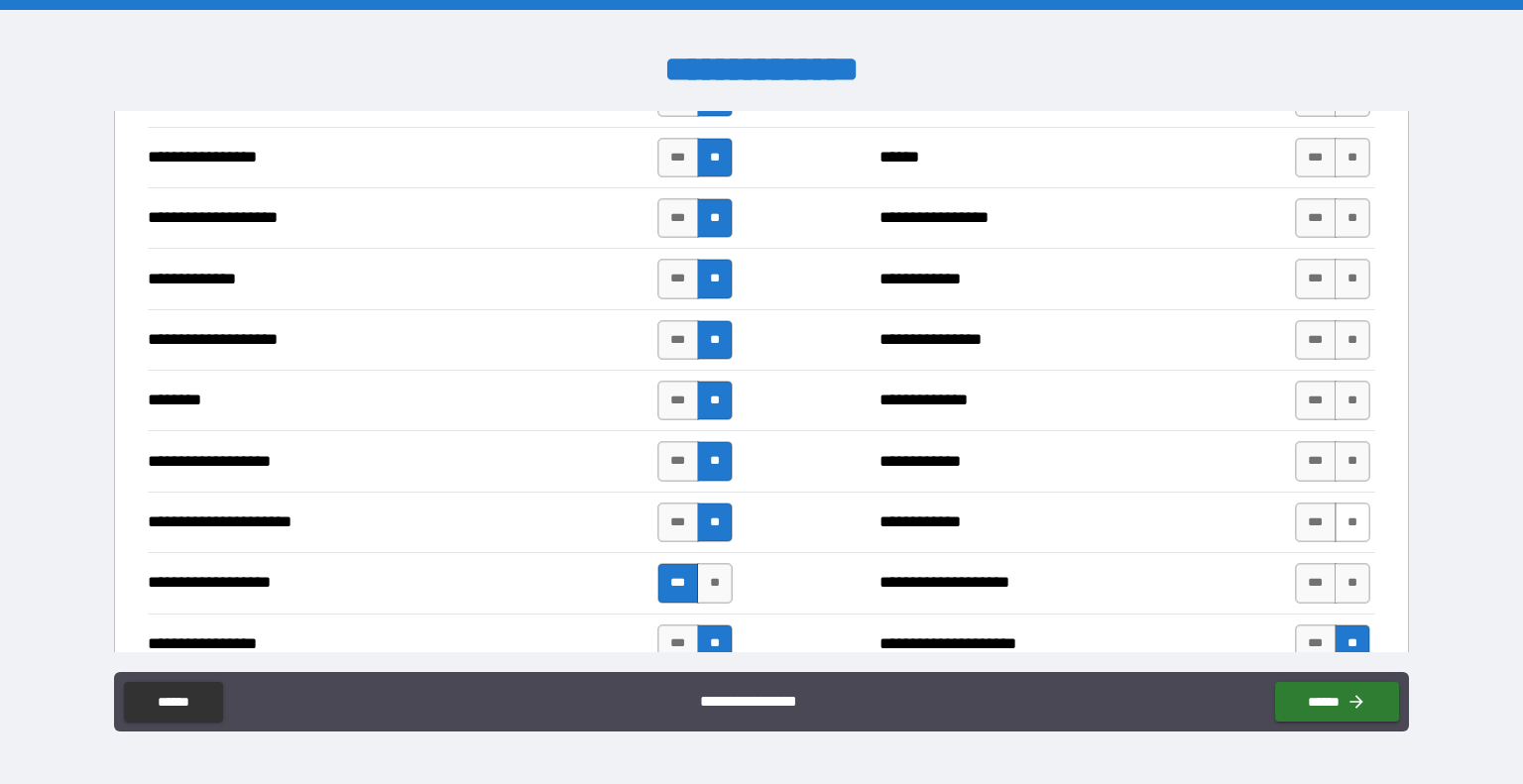 drag, startPoint x: 1342, startPoint y: 570, endPoint x: 1342, endPoint y: 521, distance: 49 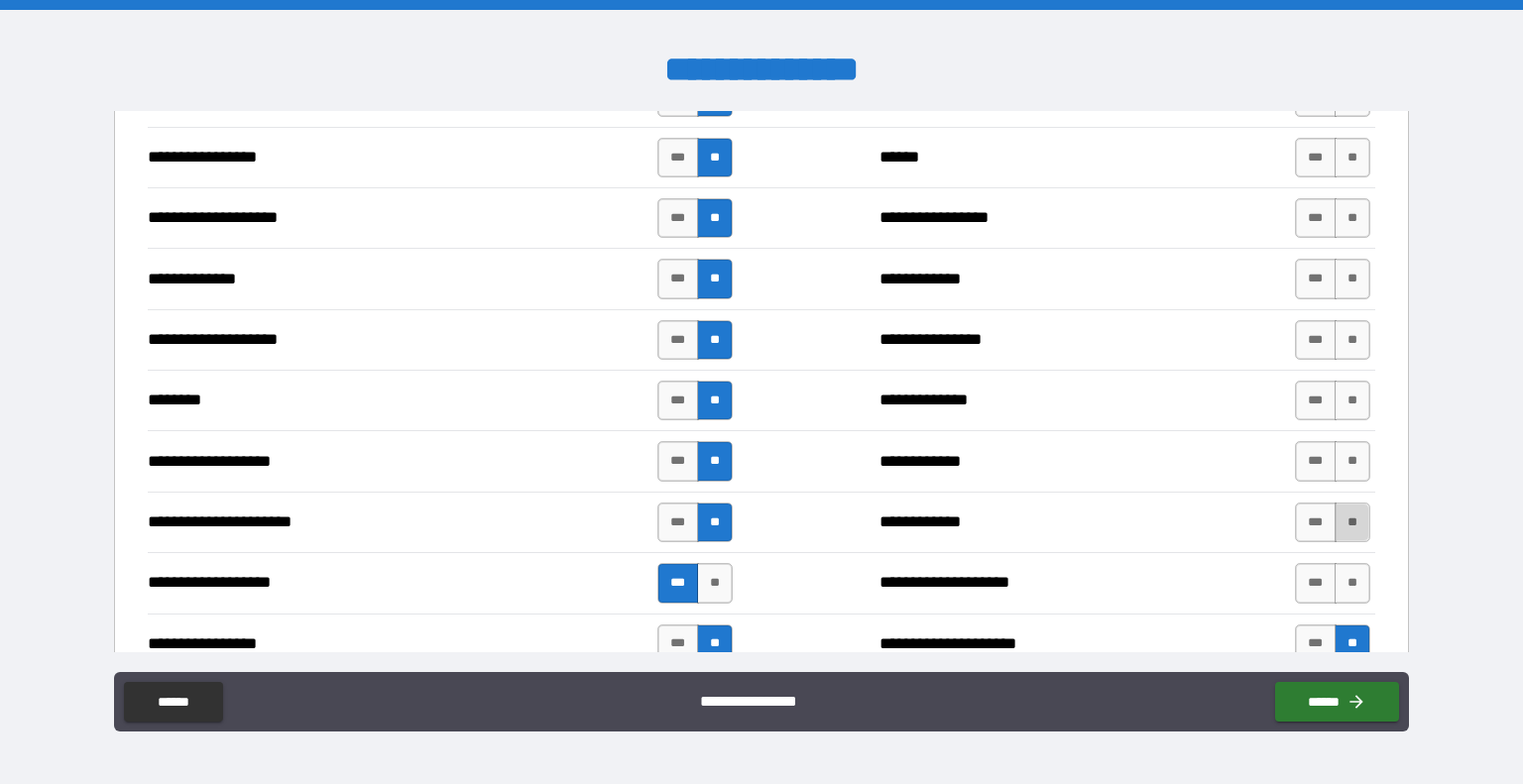 click on "**" at bounding box center (1352, 522) 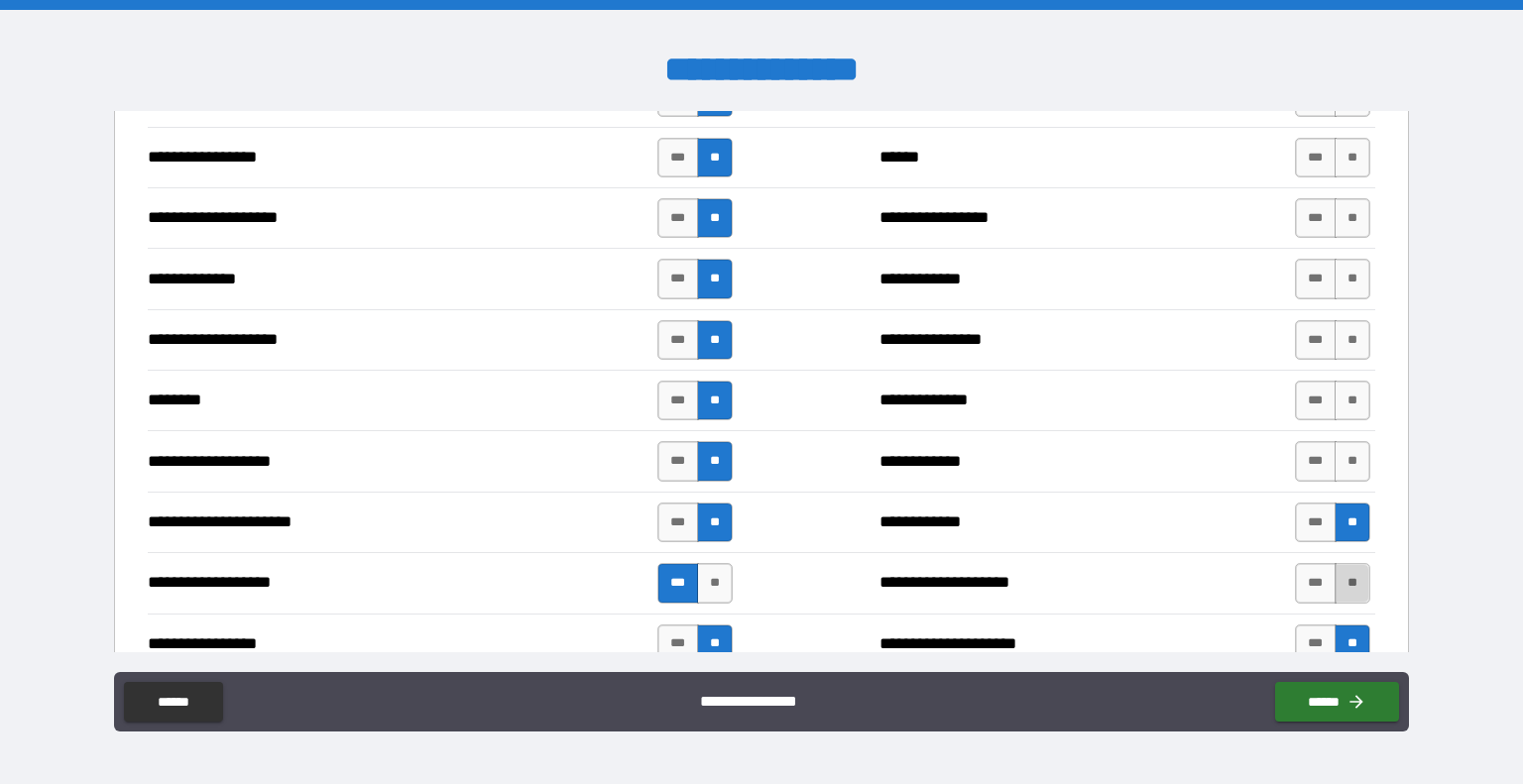 click on "**" at bounding box center [1352, 583] 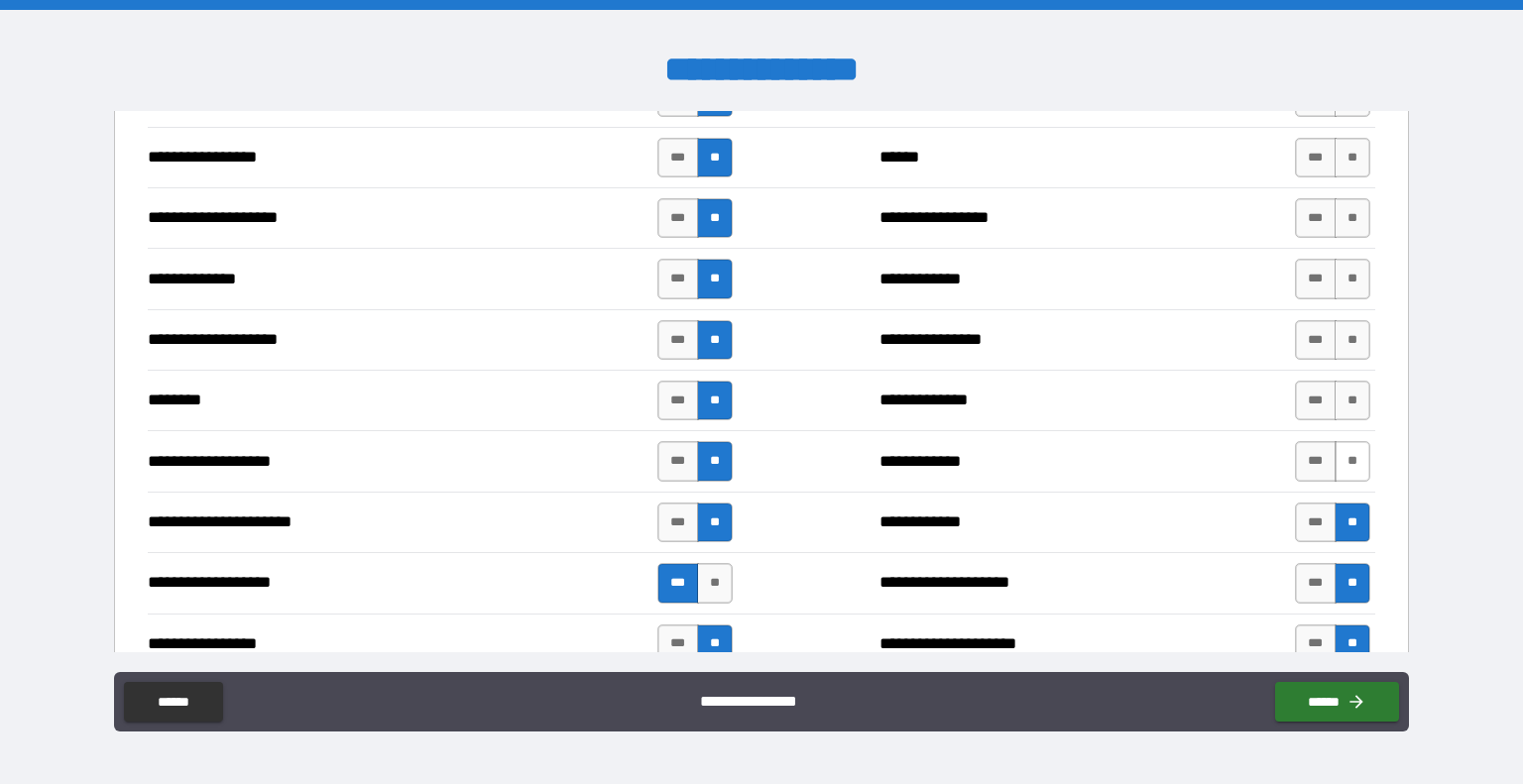 click on "**" at bounding box center (1352, 461) 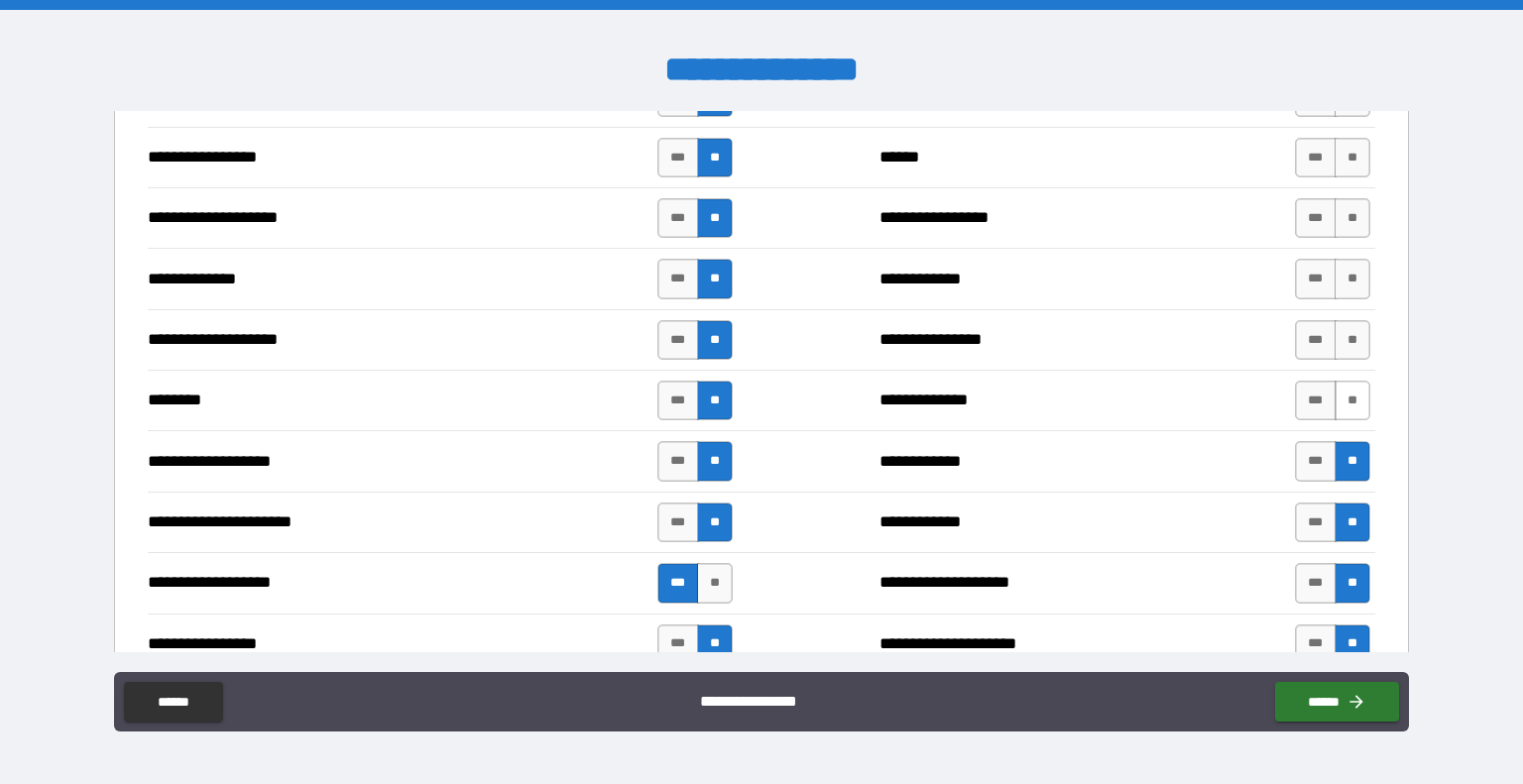 click on "**" at bounding box center (1352, 400) 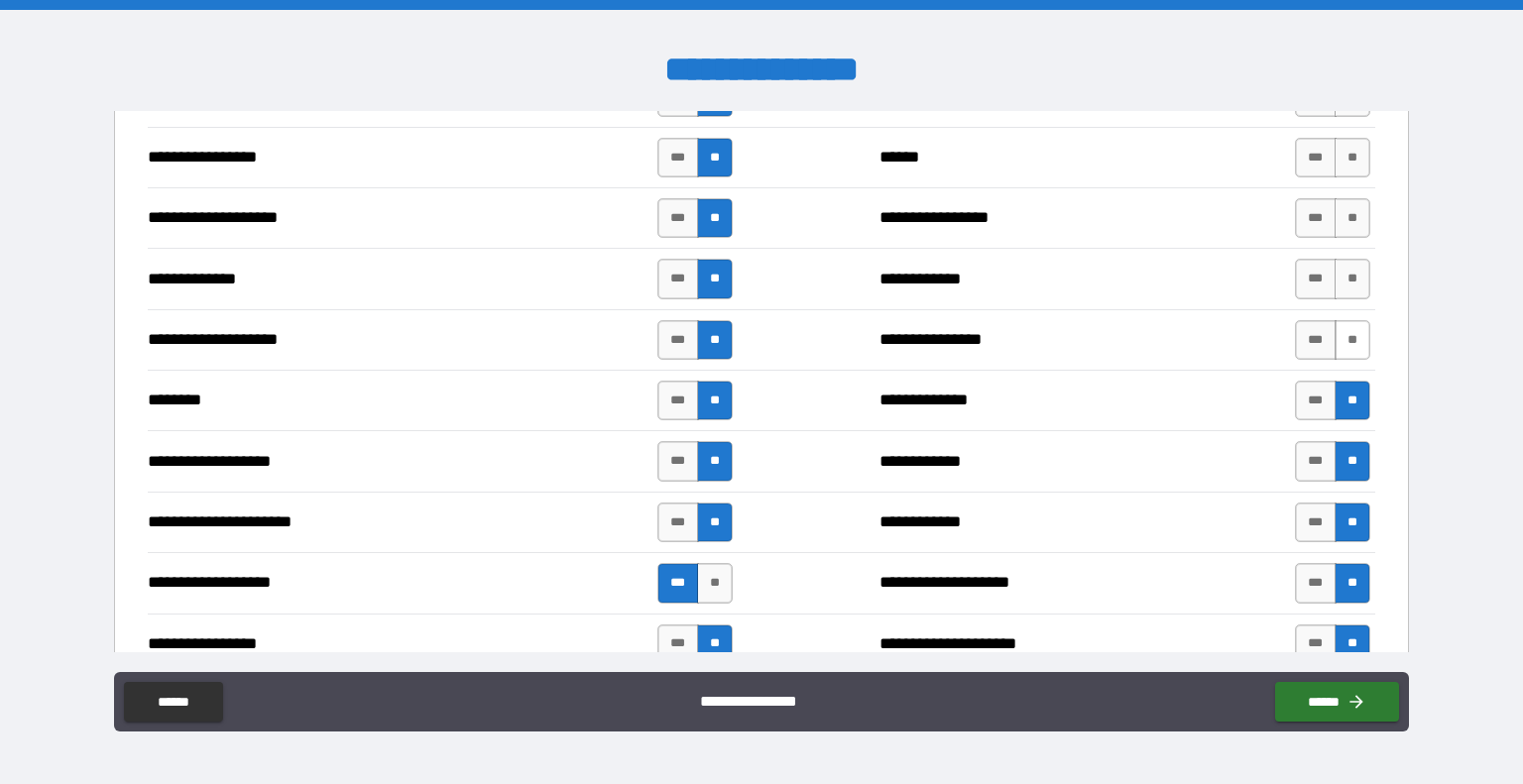 click on "**" at bounding box center (1352, 340) 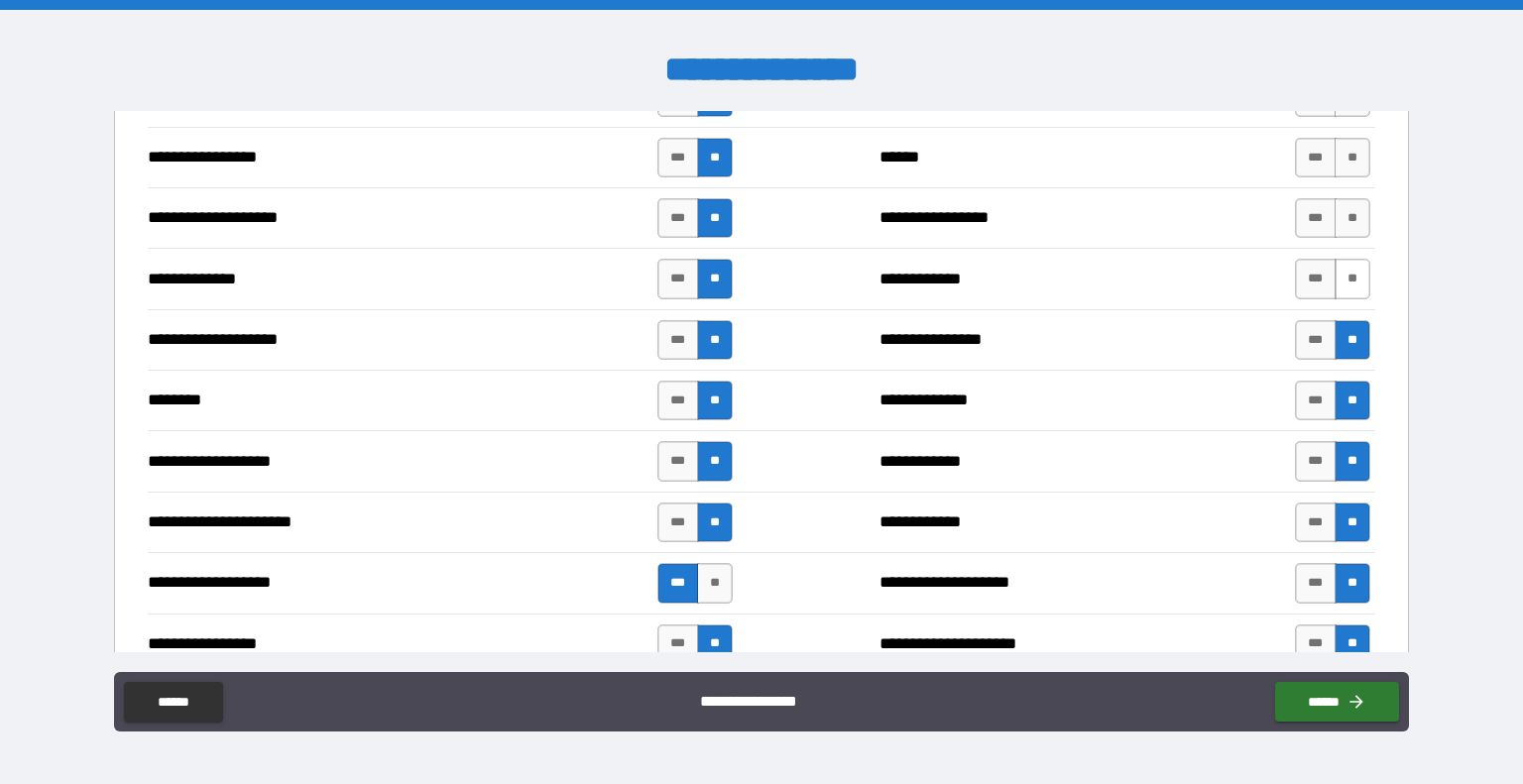 click on "**" at bounding box center [1352, 279] 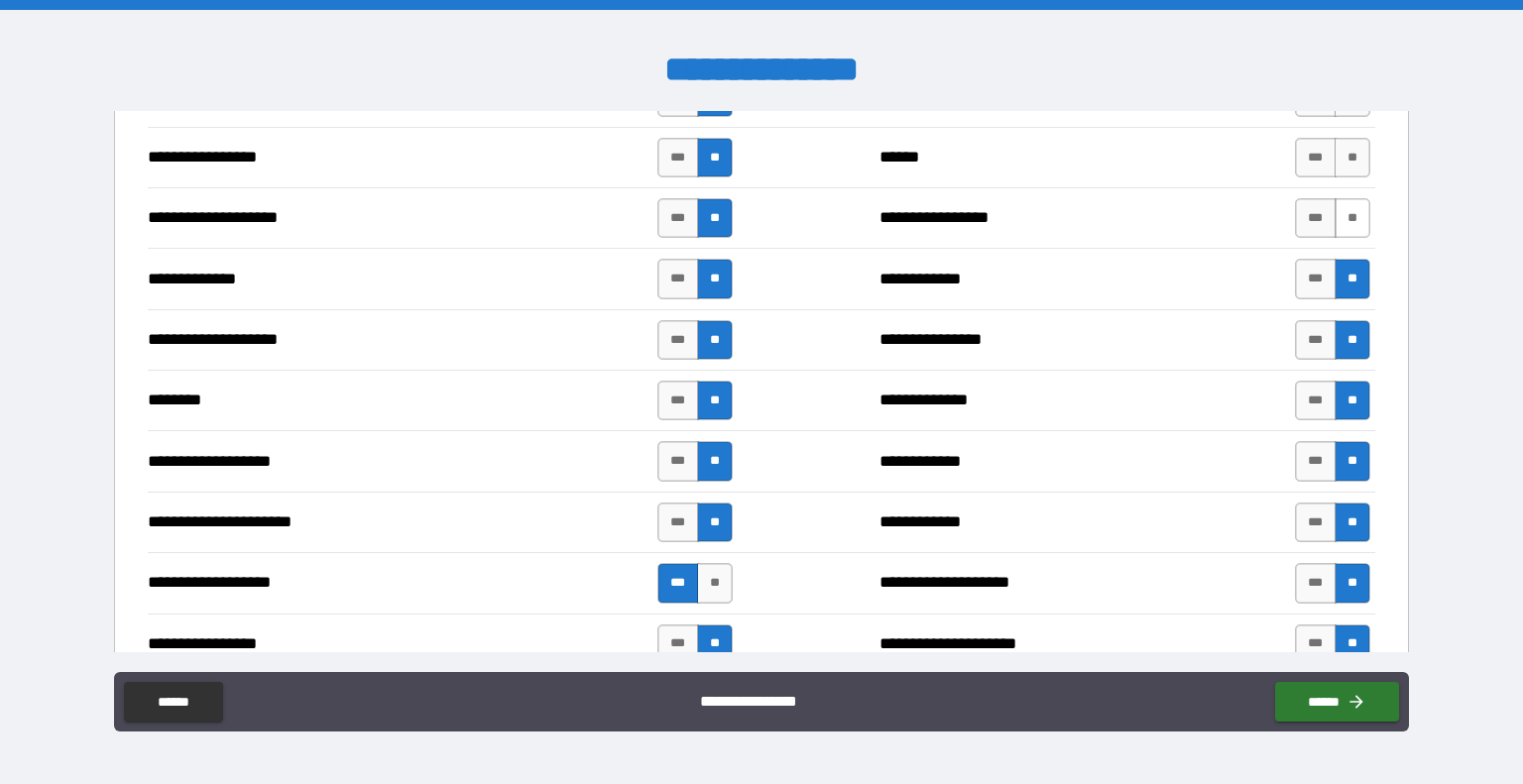 click on "**" at bounding box center (1352, 218) 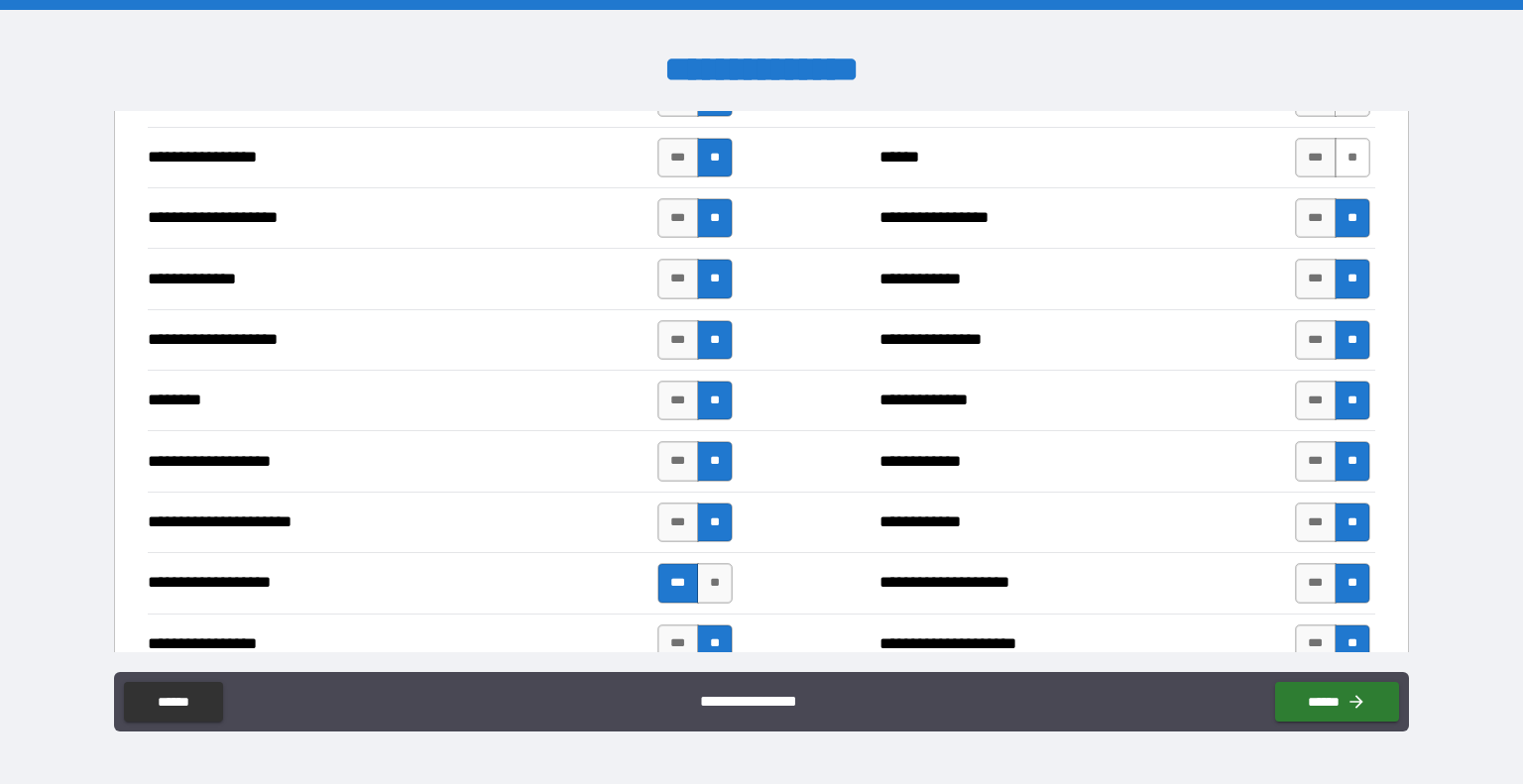 click on "**" at bounding box center (1352, 158) 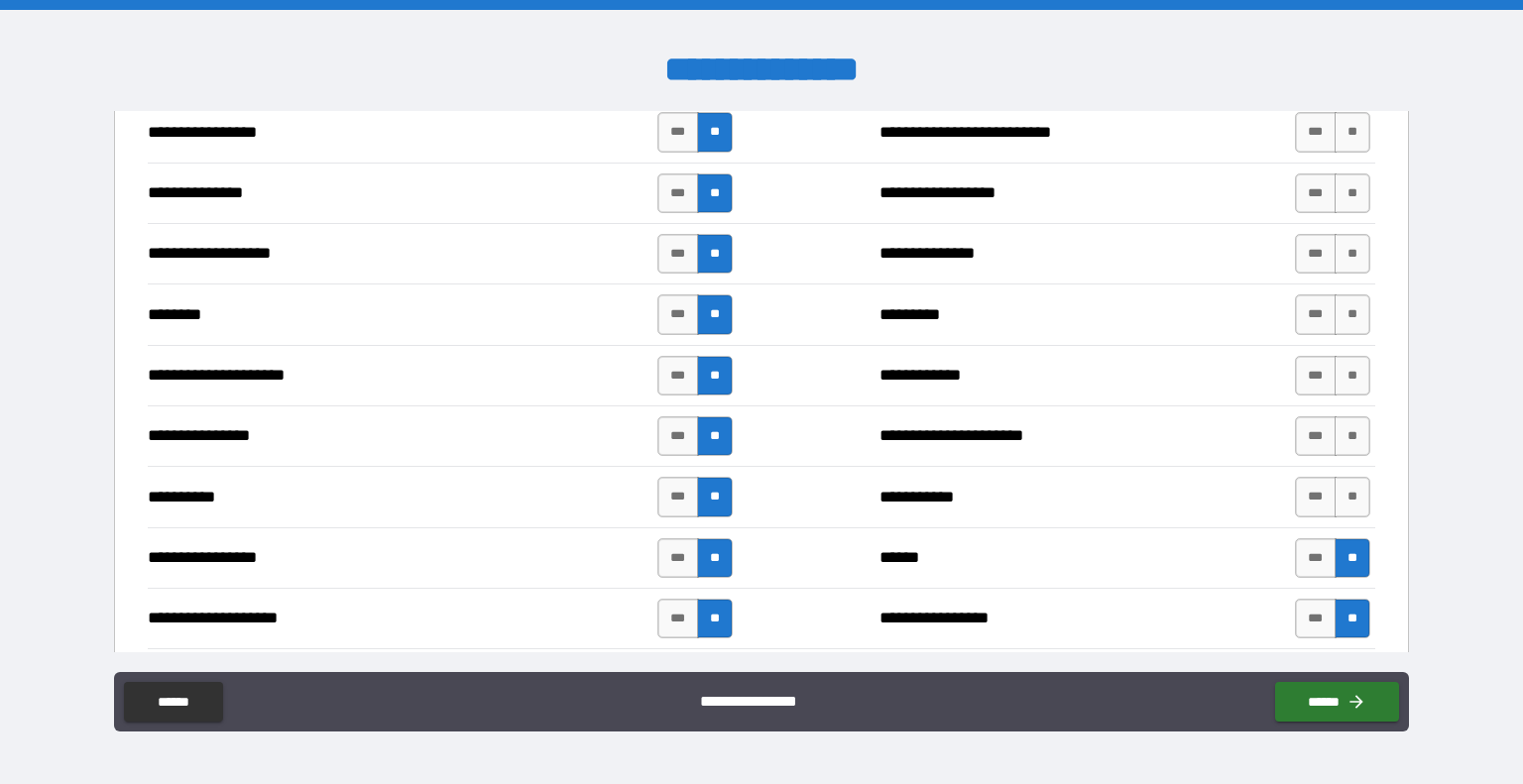 scroll, scrollTop: 2302, scrollLeft: 0, axis: vertical 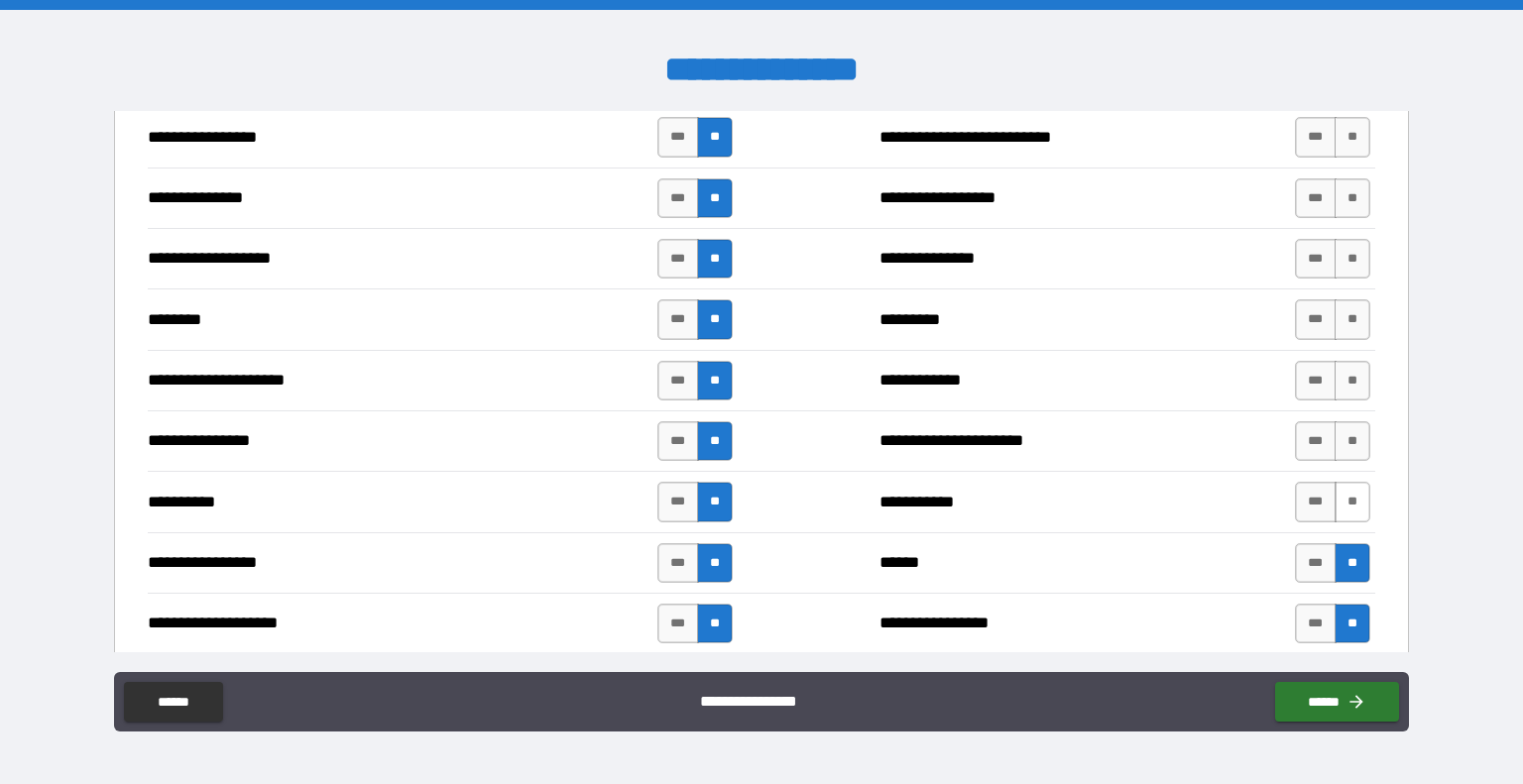 click on "**" at bounding box center [1352, 502] 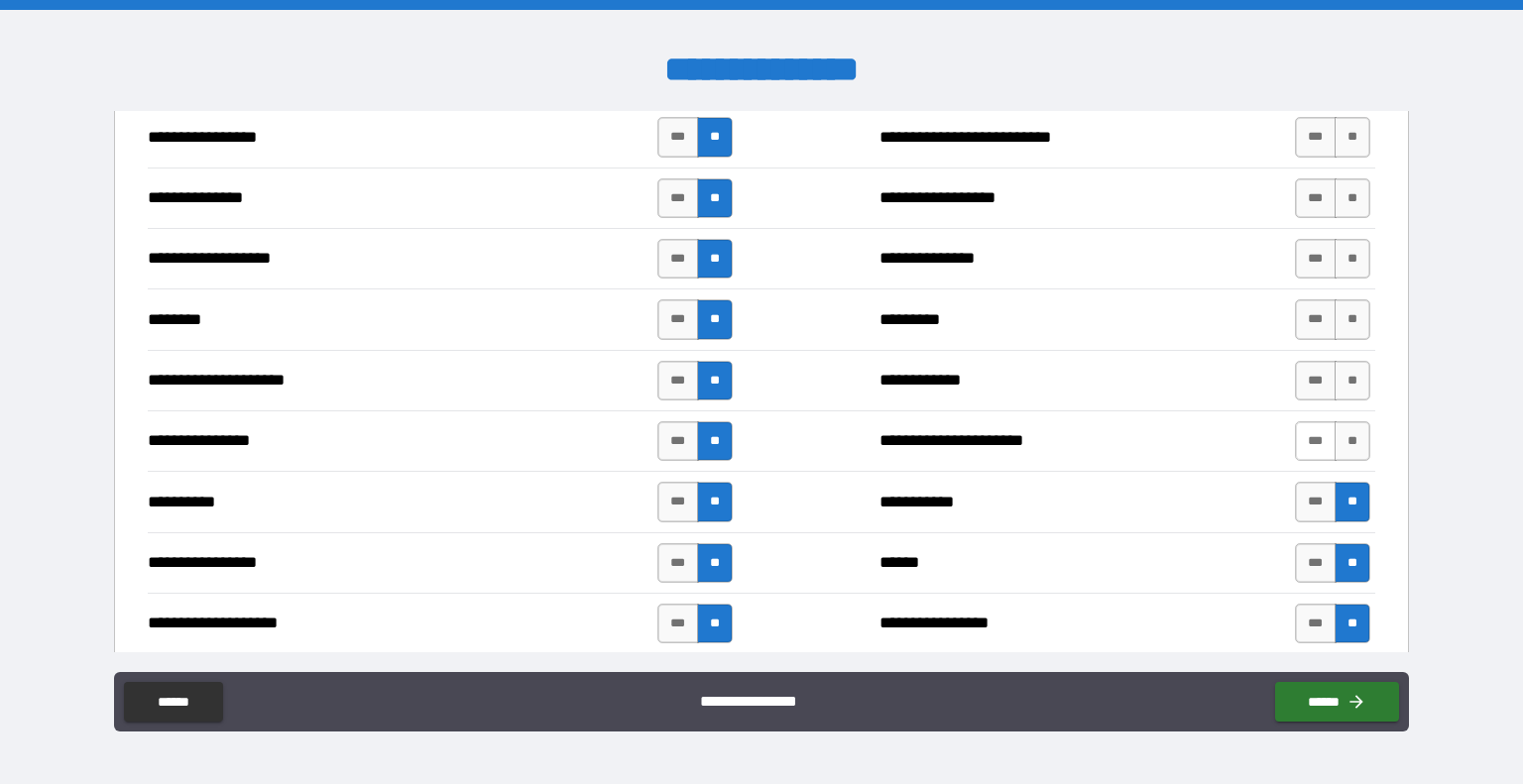 click on "***" at bounding box center (1316, 441) 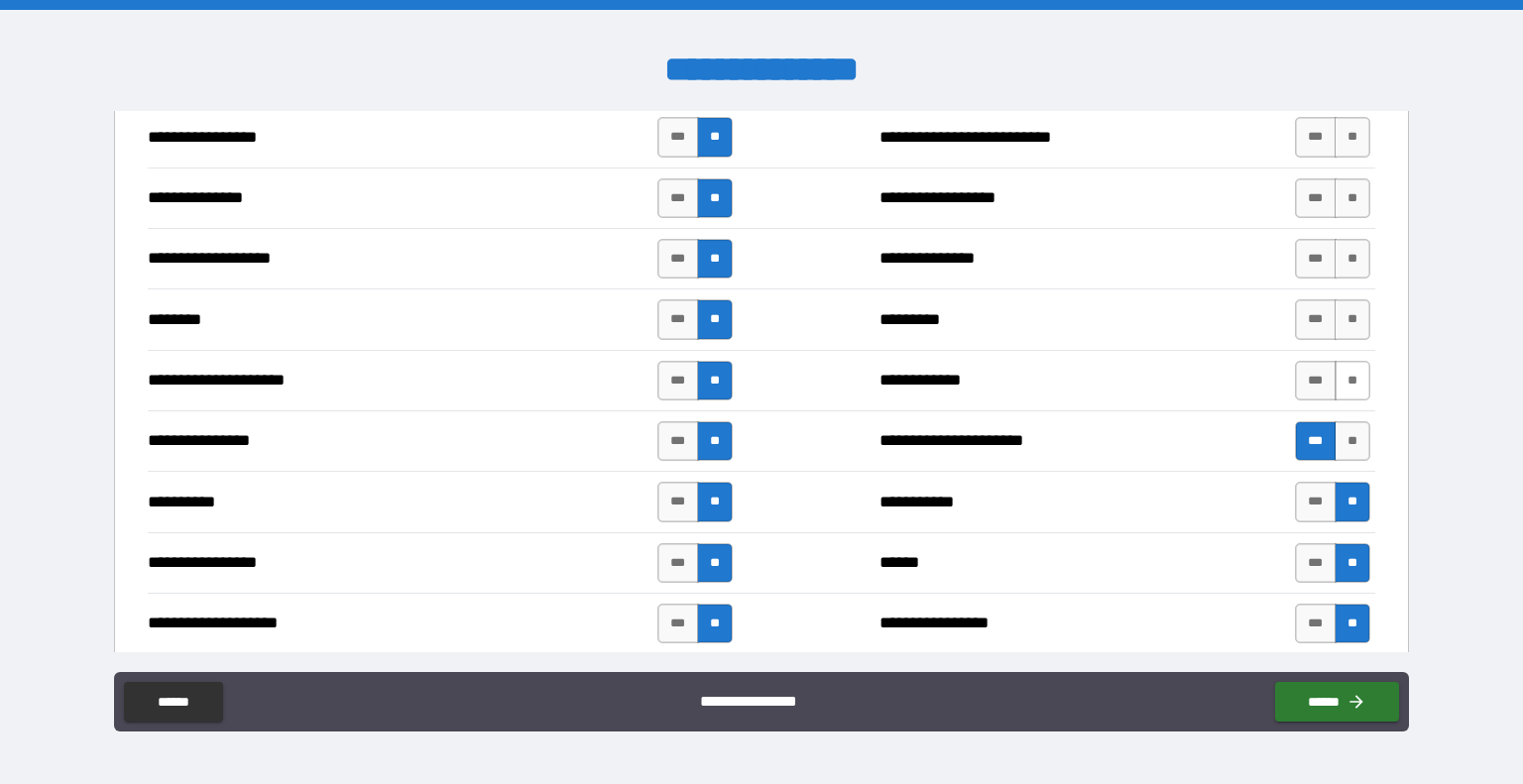 click on "**" at bounding box center [1352, 381] 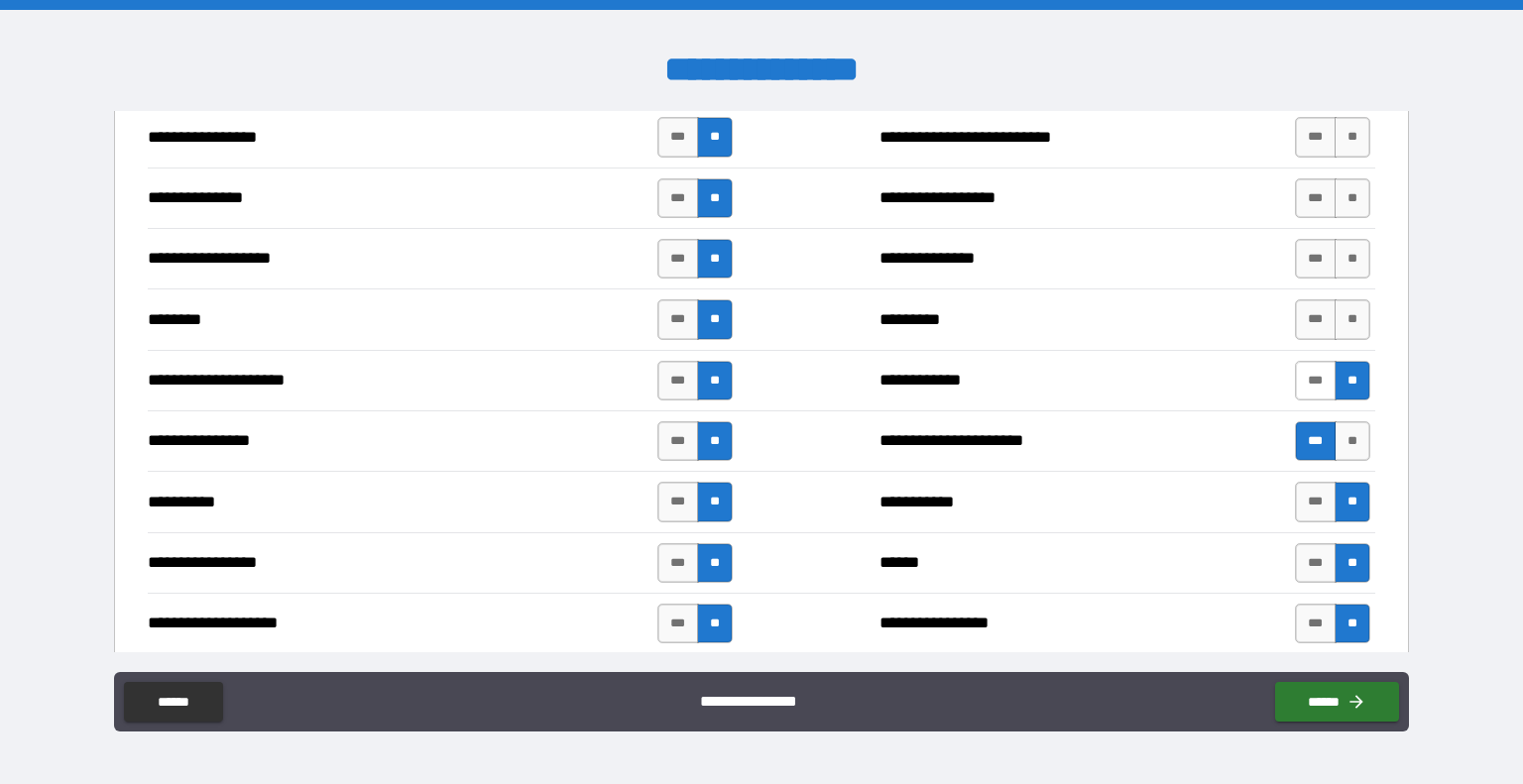 click on "***" at bounding box center (1316, 381) 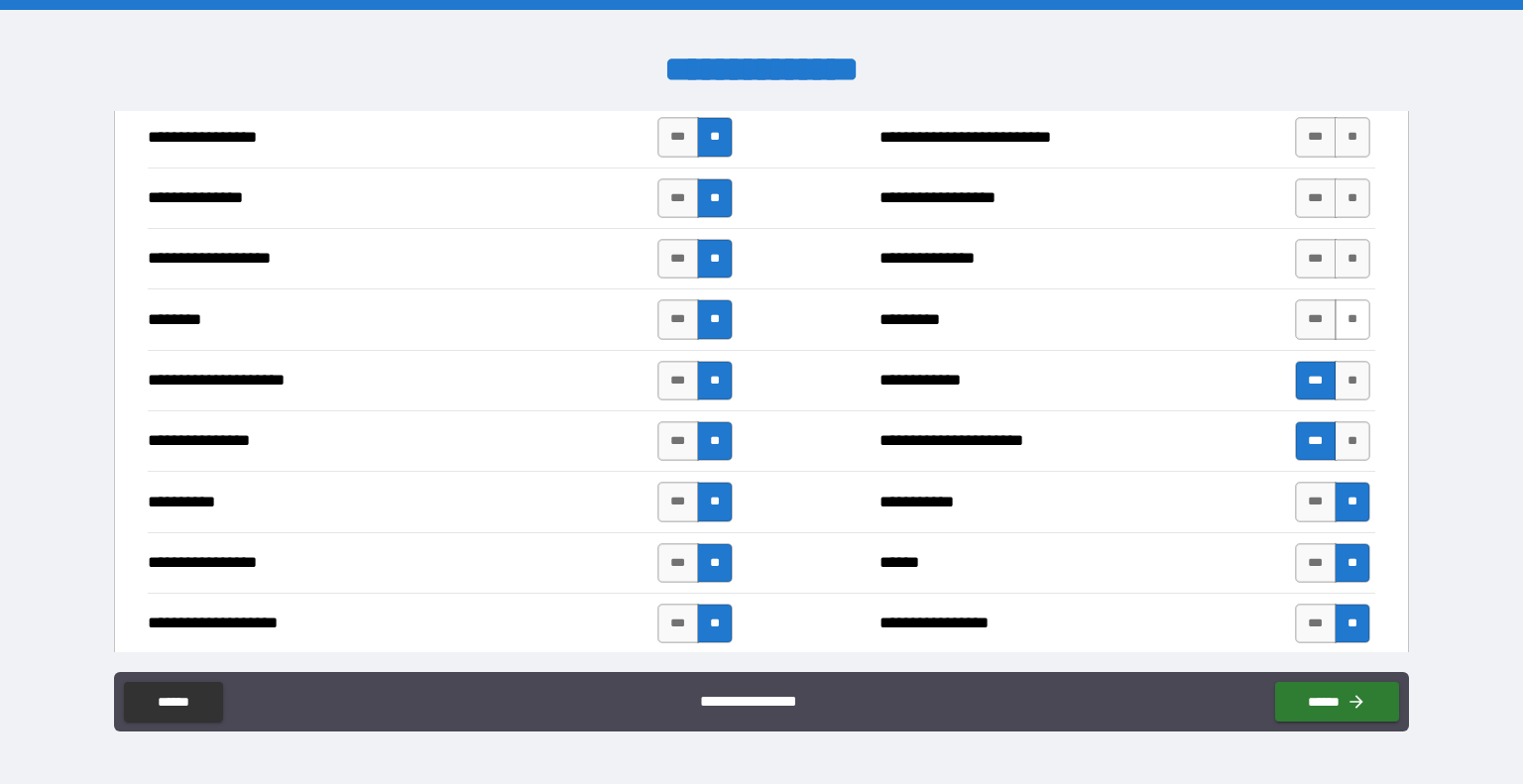 click on "**" at bounding box center (1352, 319) 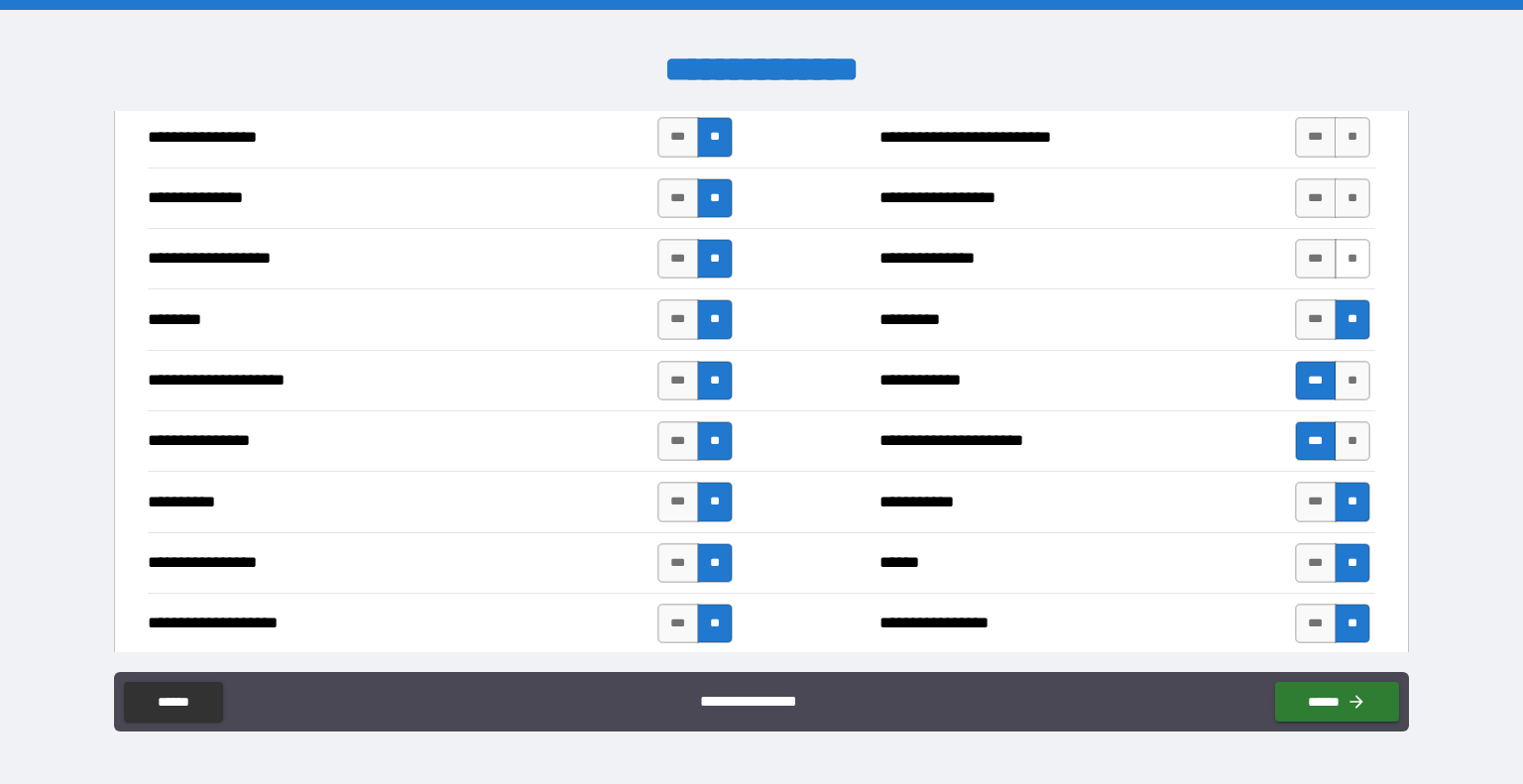 click on "**" at bounding box center [1352, 259] 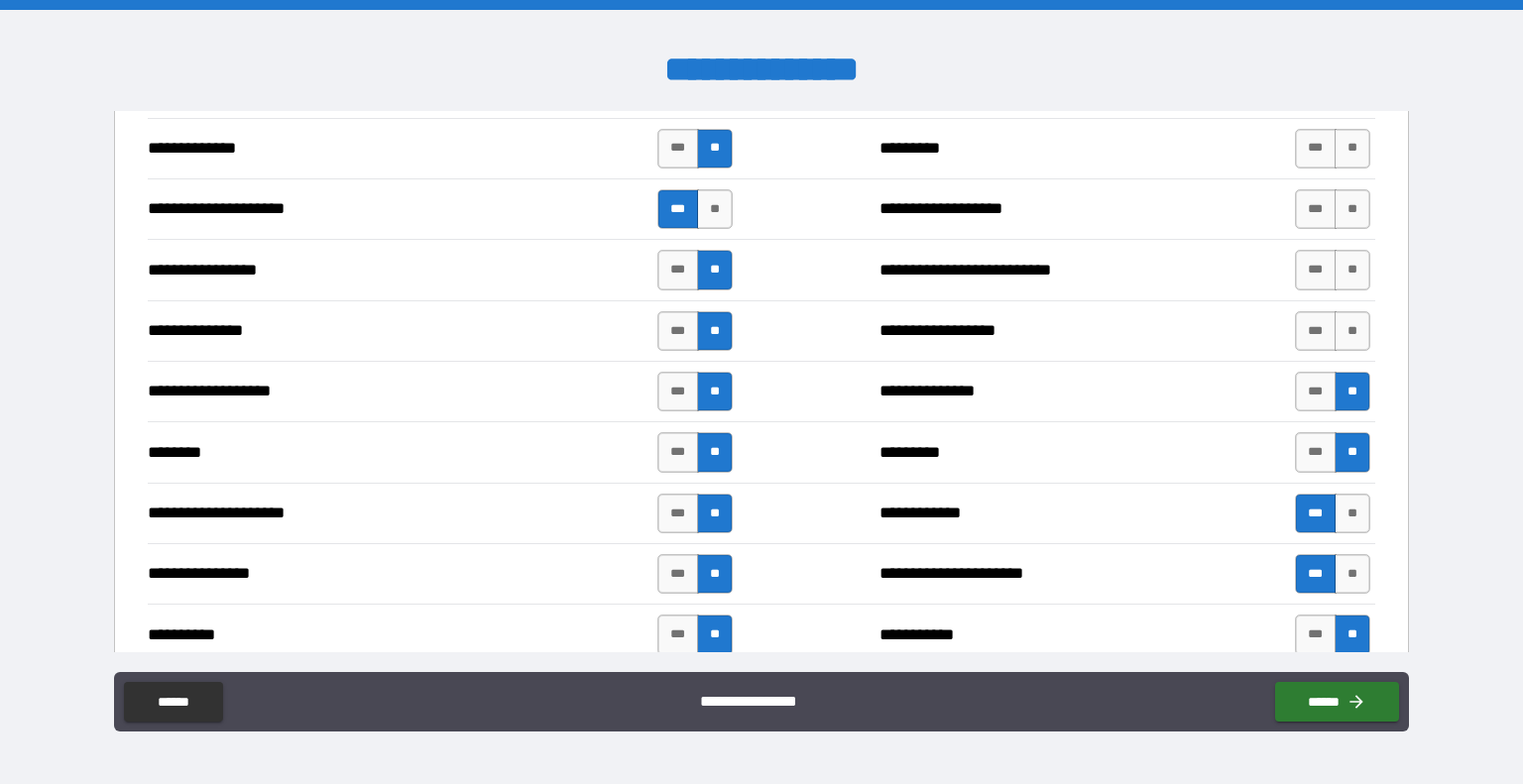 scroll, scrollTop: 2169, scrollLeft: 0, axis: vertical 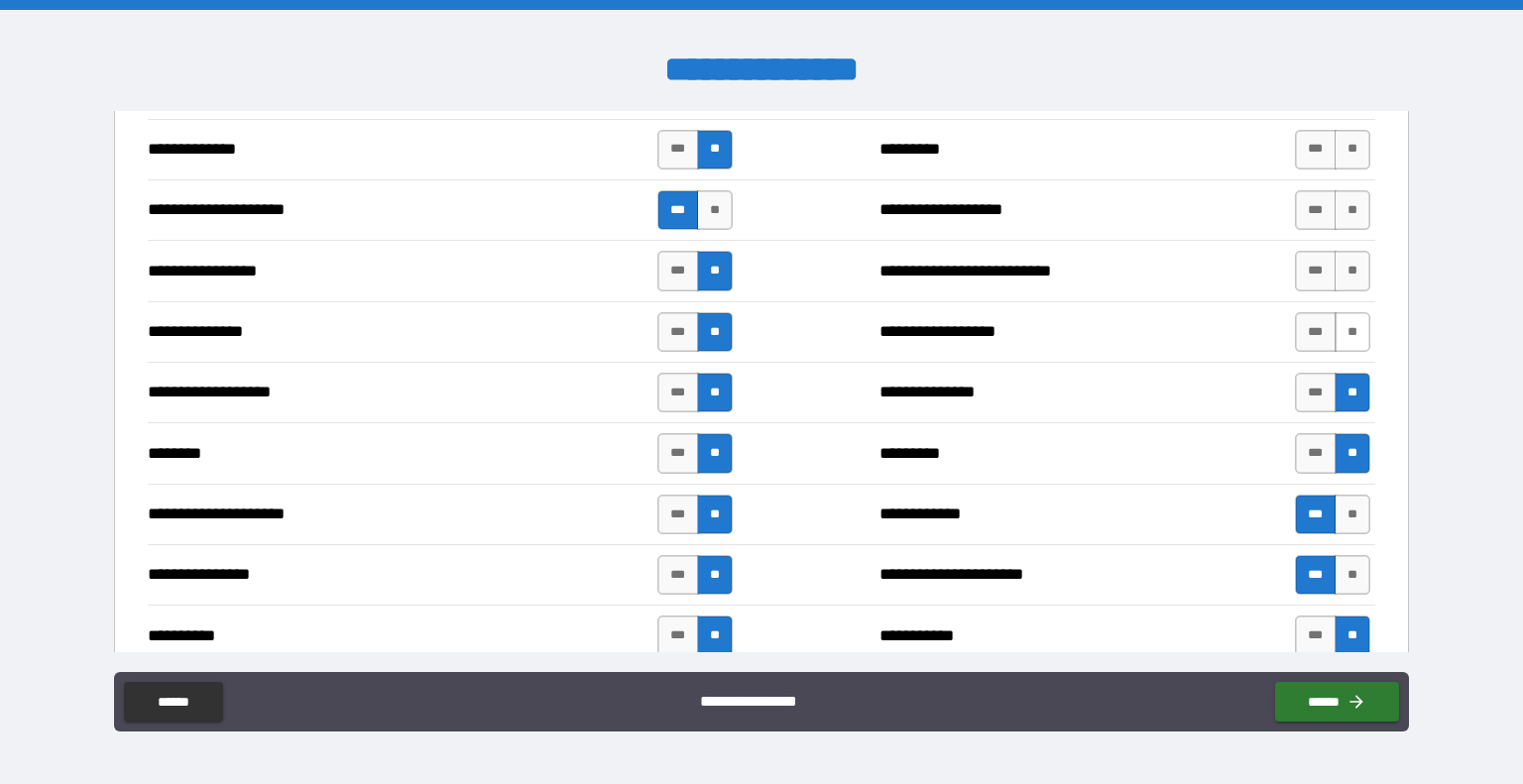 click on "**" at bounding box center [1352, 332] 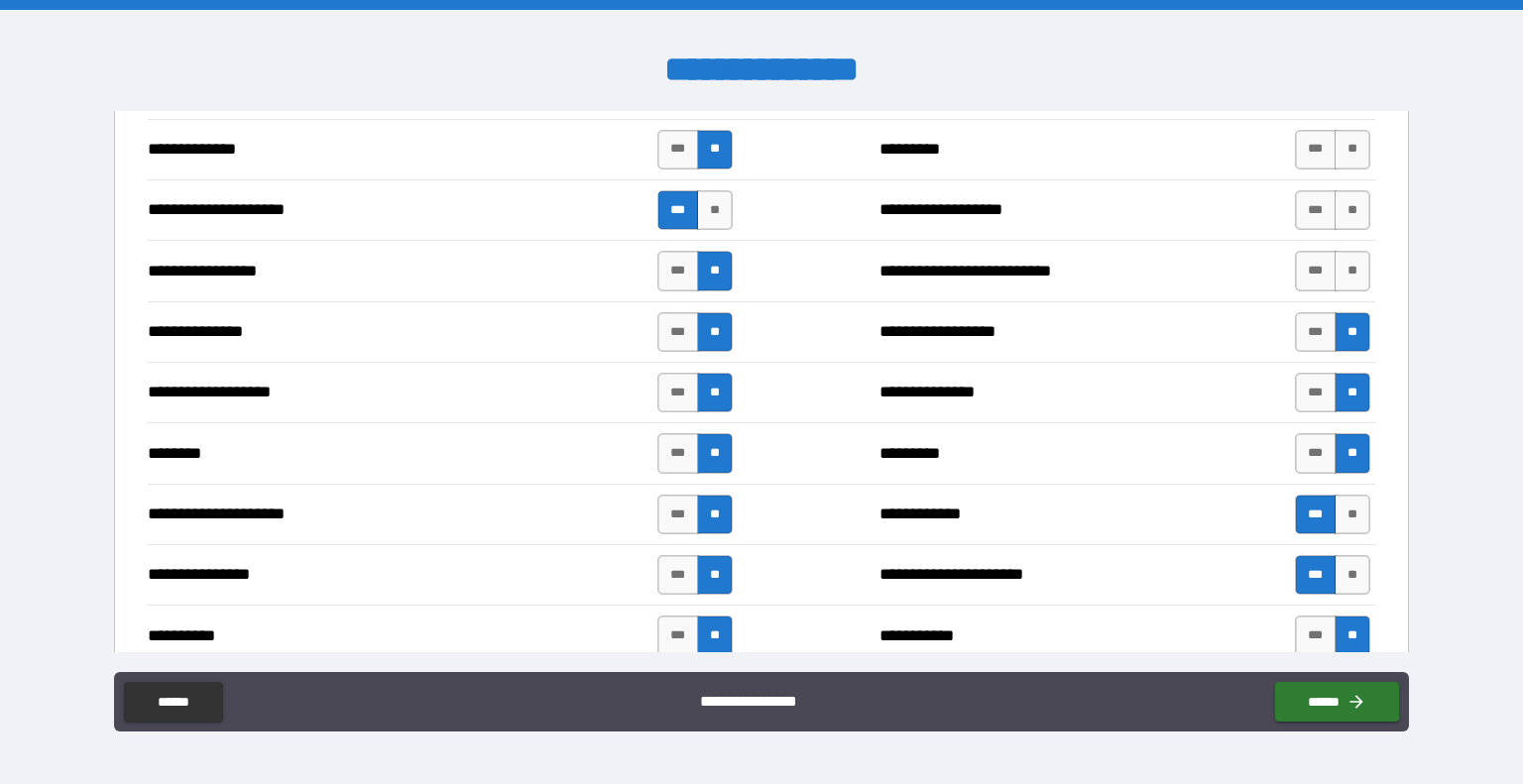 click on "**" at bounding box center [1352, 271] 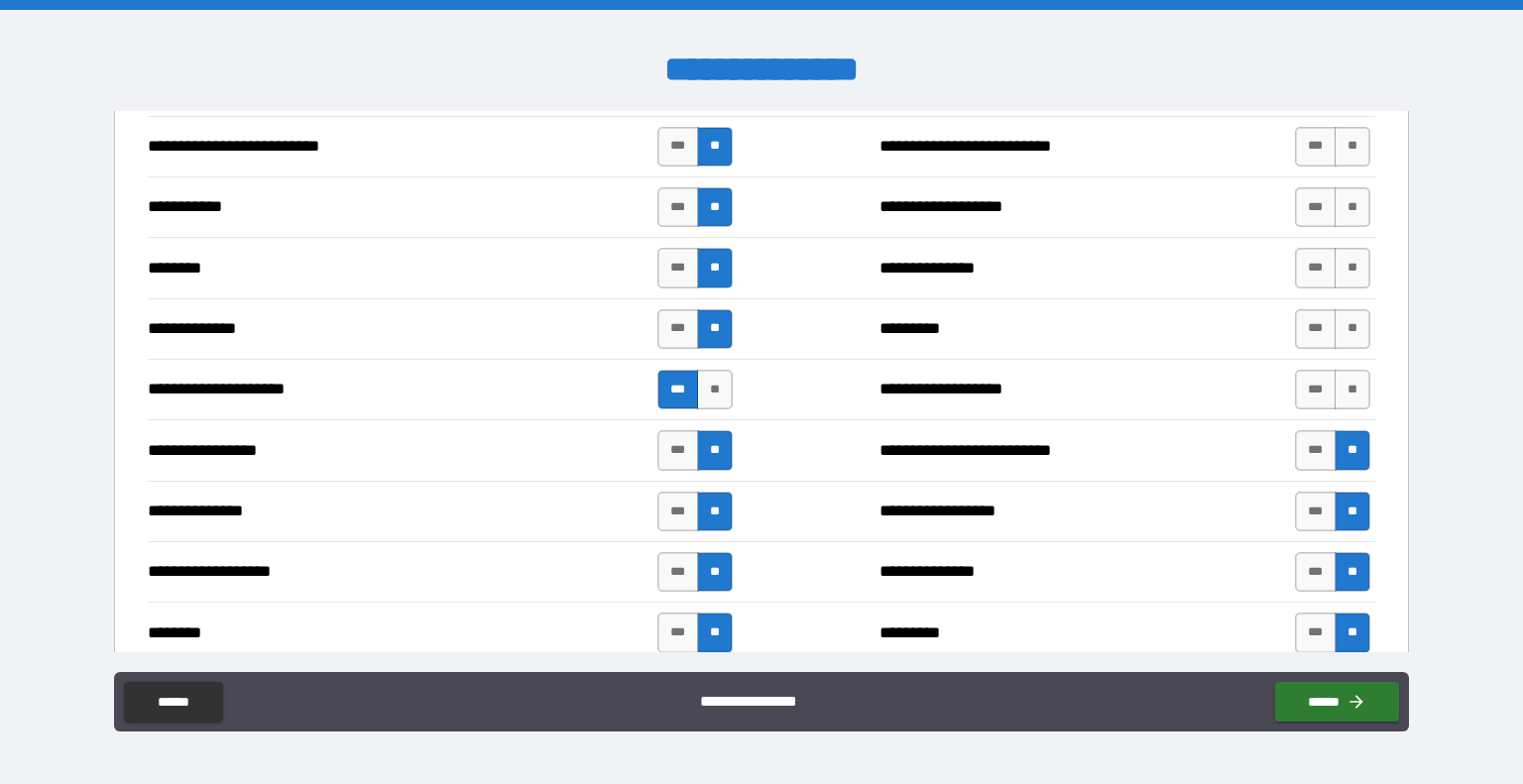 scroll, scrollTop: 1976, scrollLeft: 0, axis: vertical 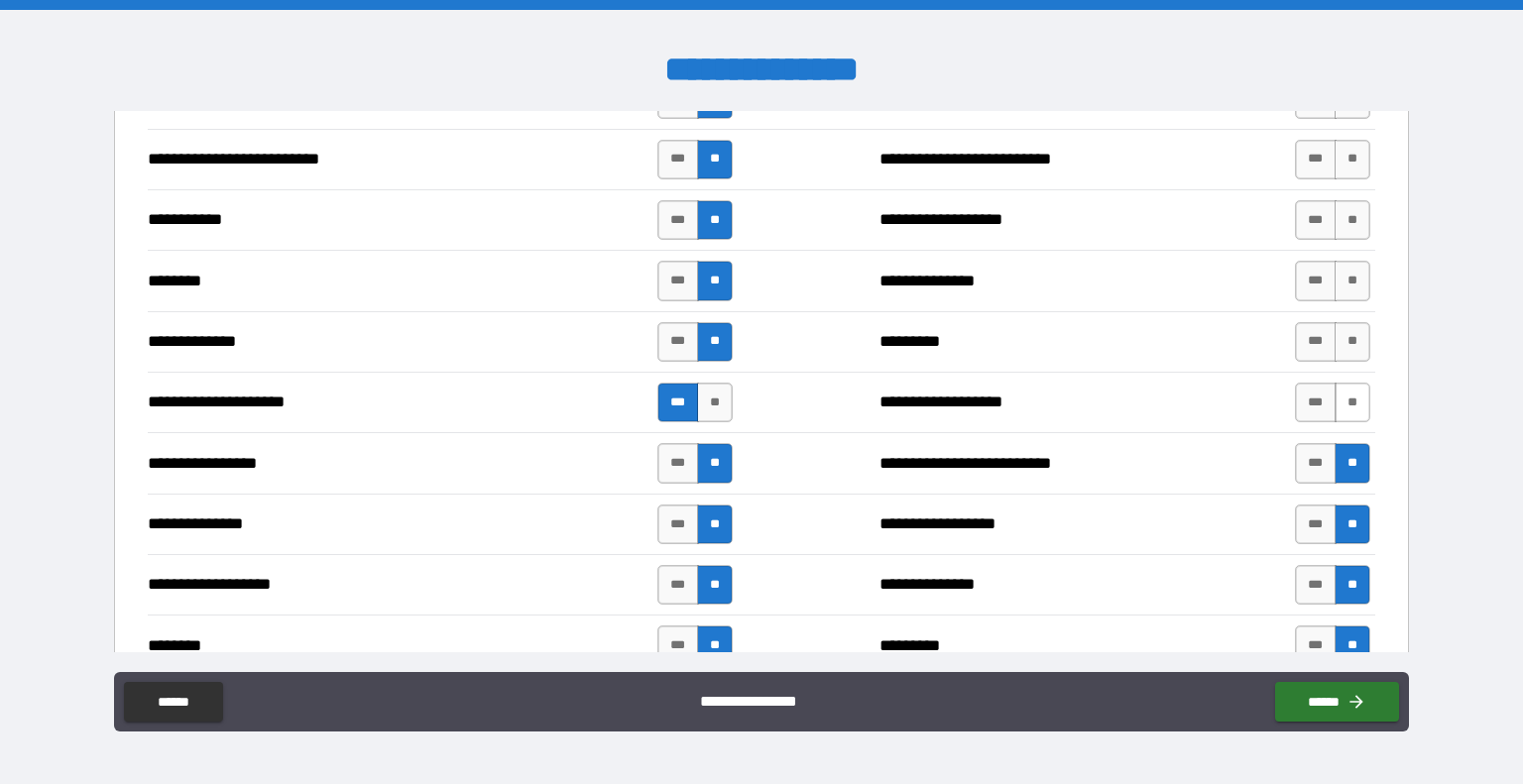 click on "**" at bounding box center [1352, 402] 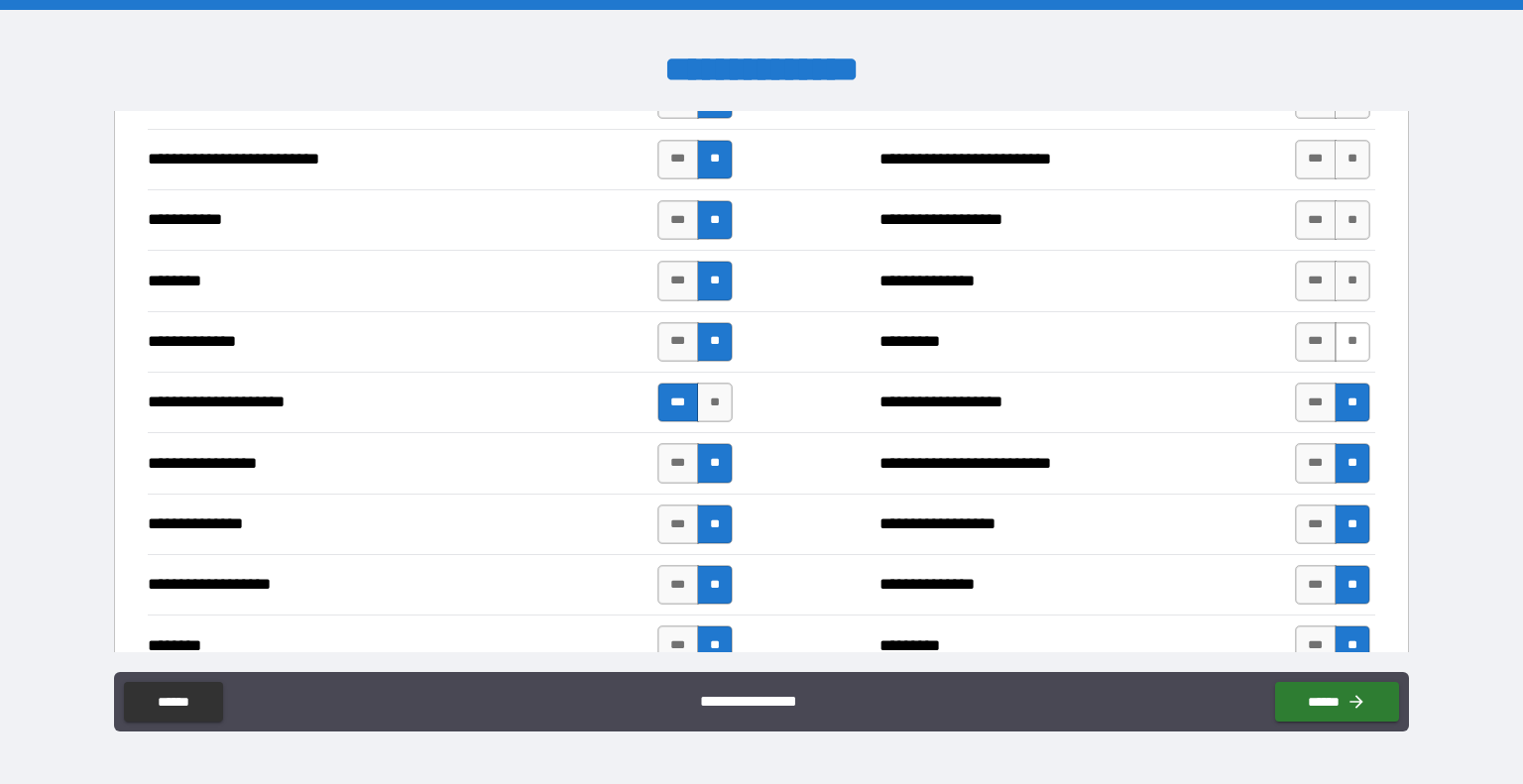 click on "**" at bounding box center [1352, 342] 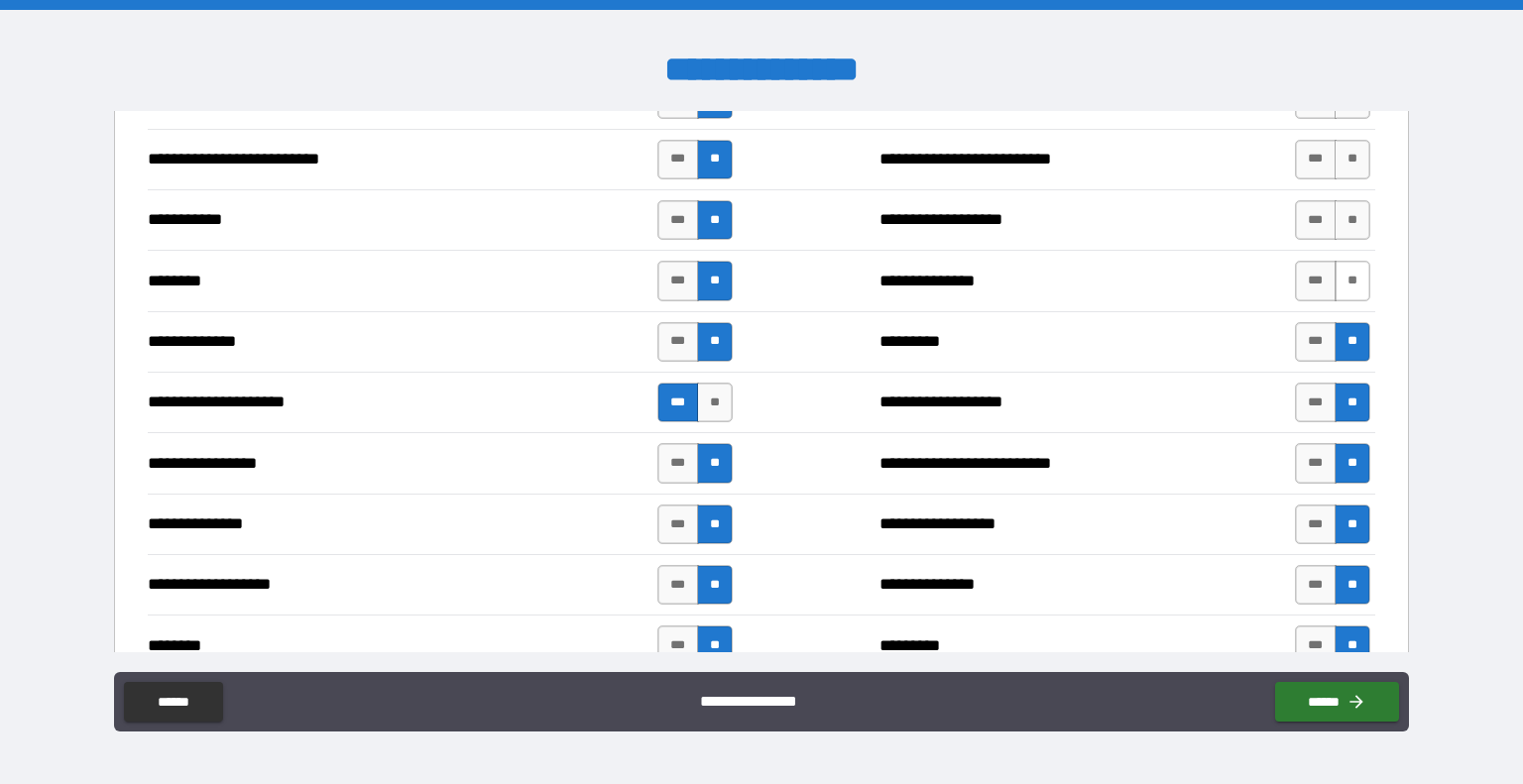 click on "**" at bounding box center [1352, 280] 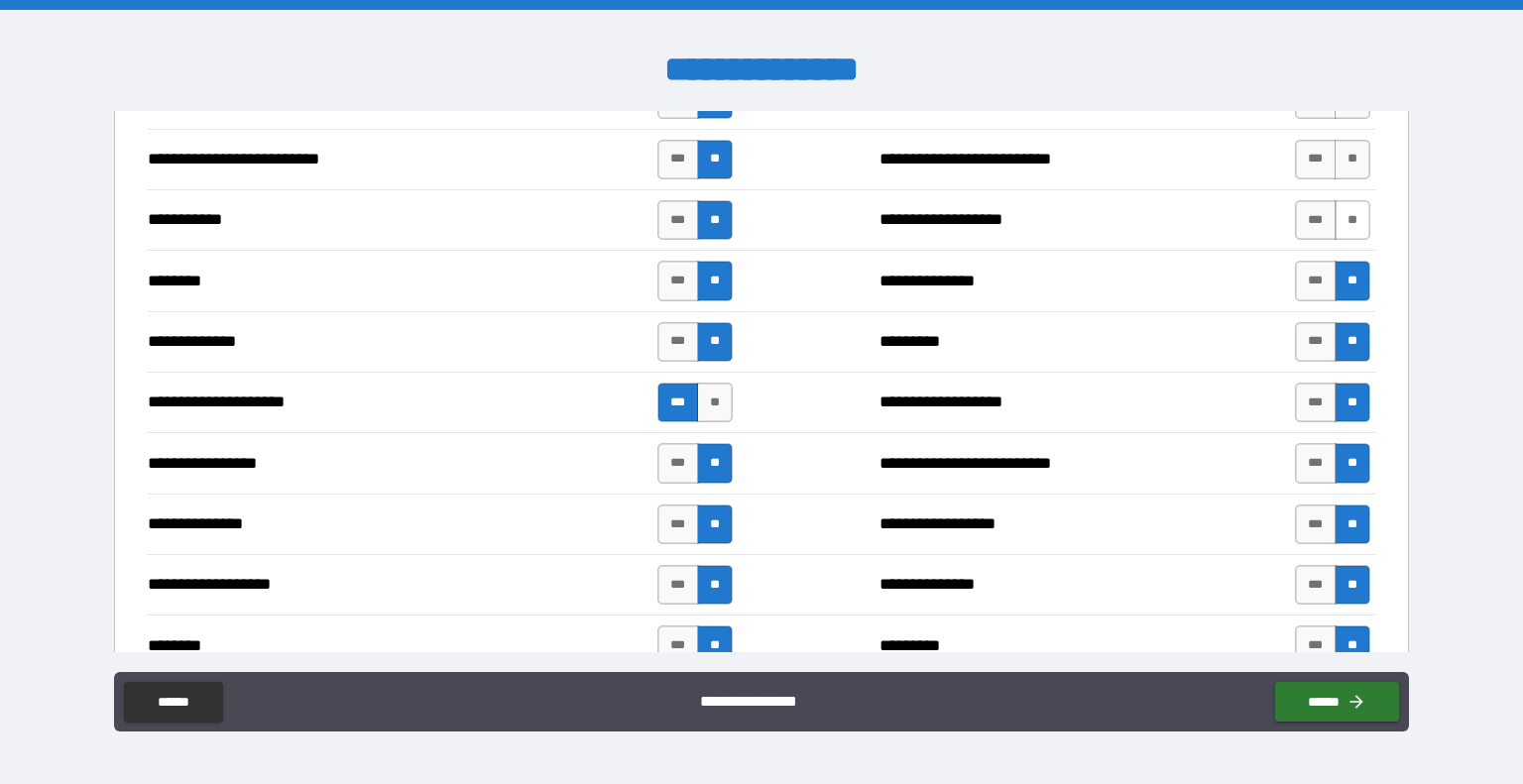 click on "**" at bounding box center [1352, 220] 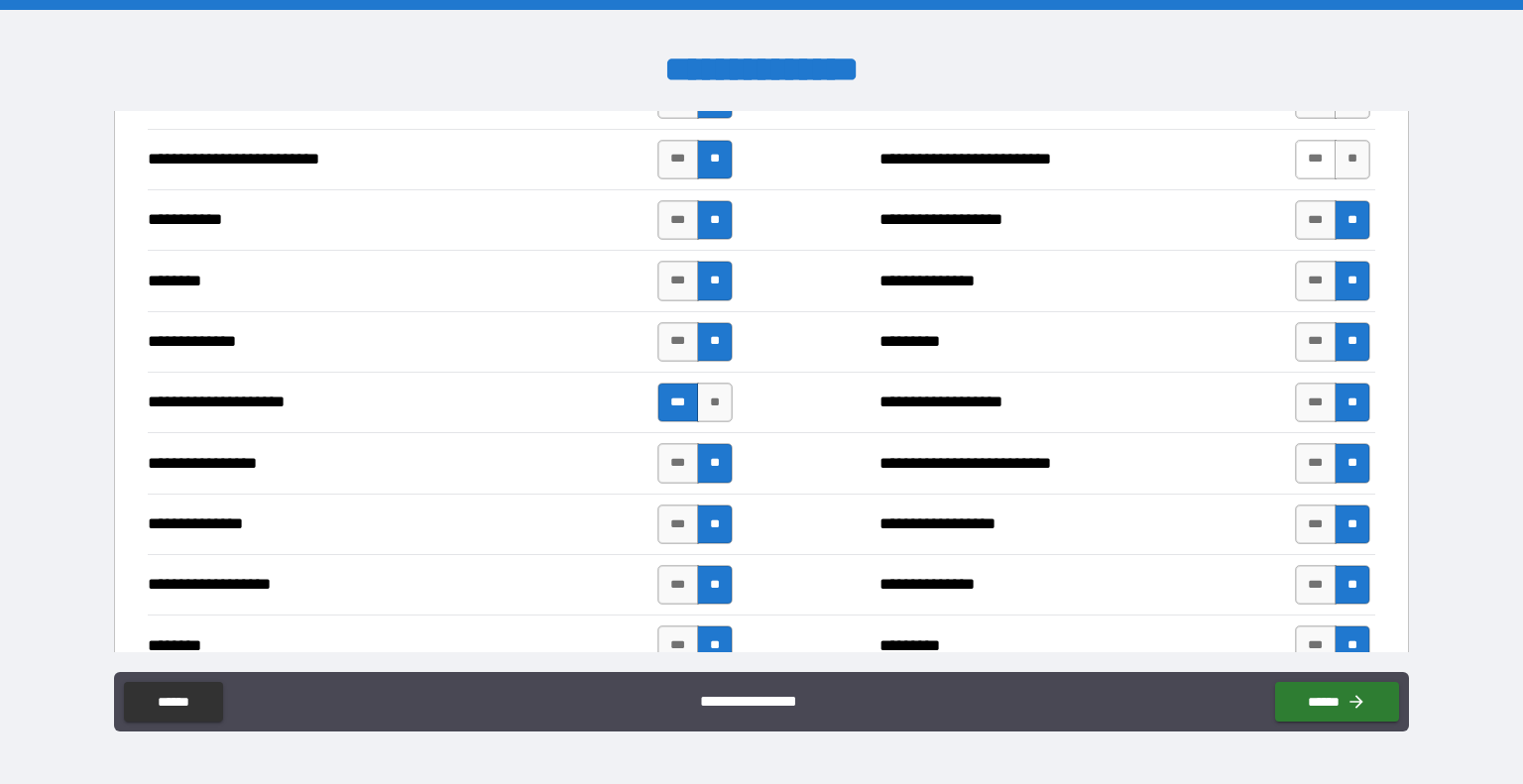 click on "***" at bounding box center [1316, 160] 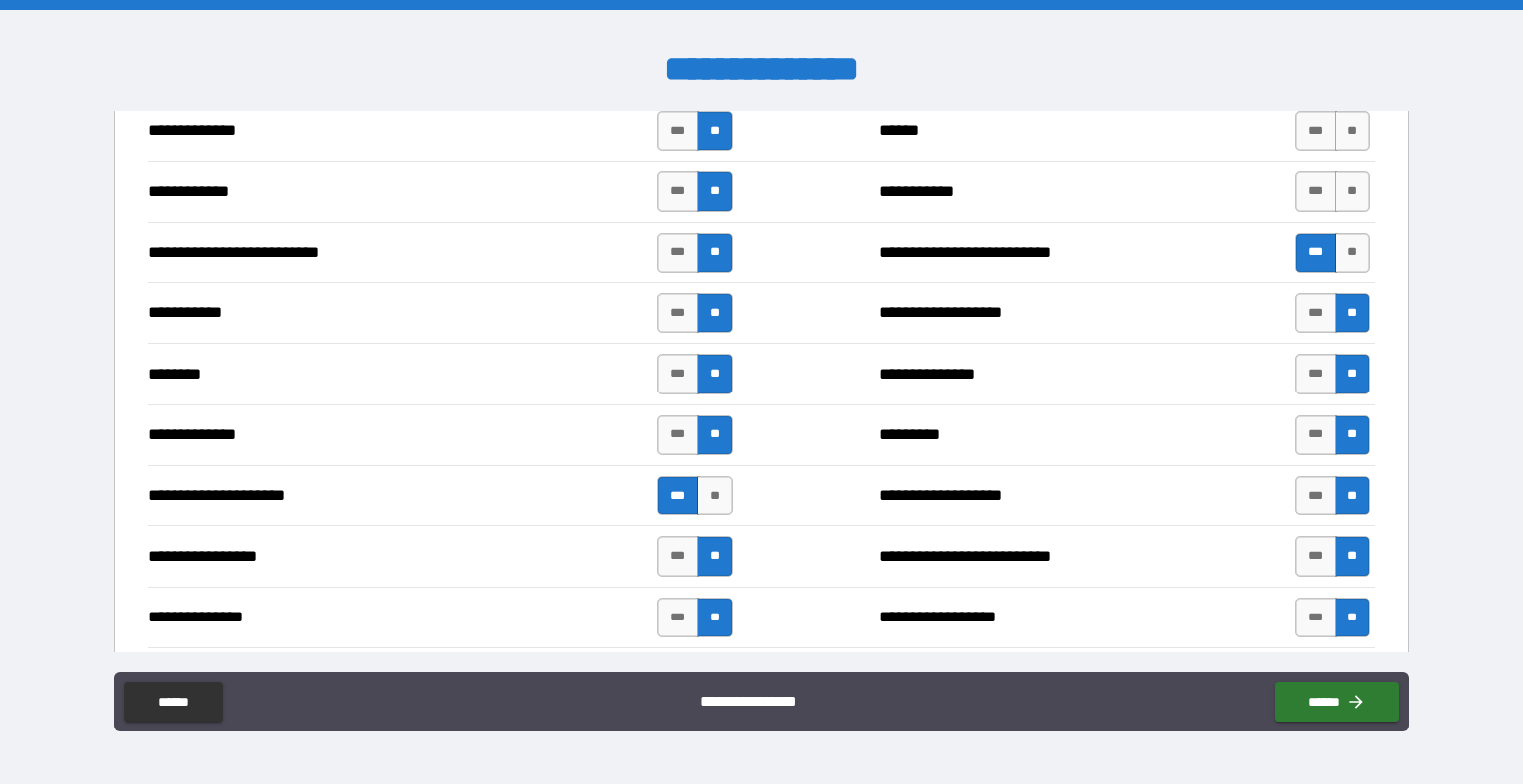 scroll, scrollTop: 1783, scrollLeft: 0, axis: vertical 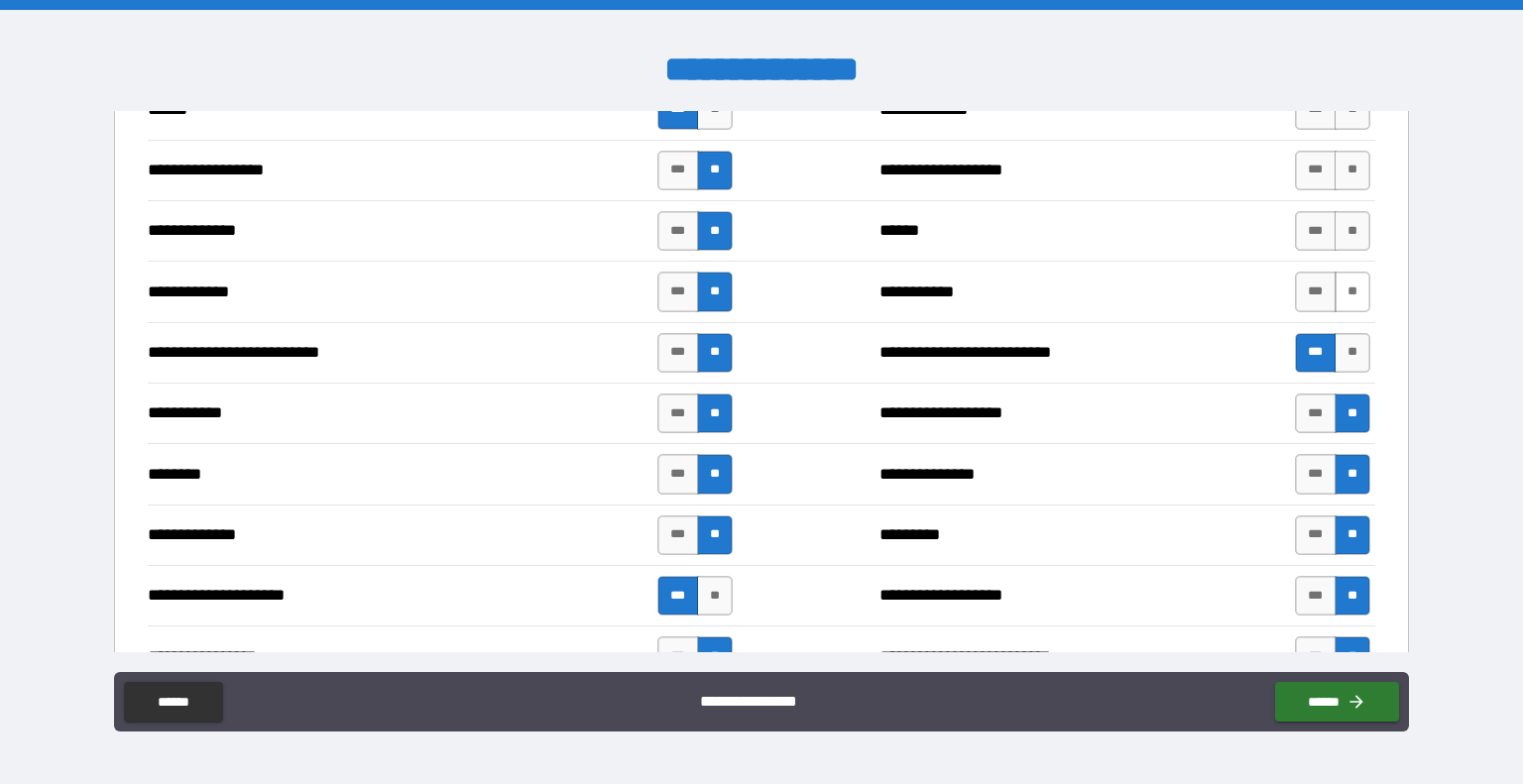 click on "**" at bounding box center (1352, 291) 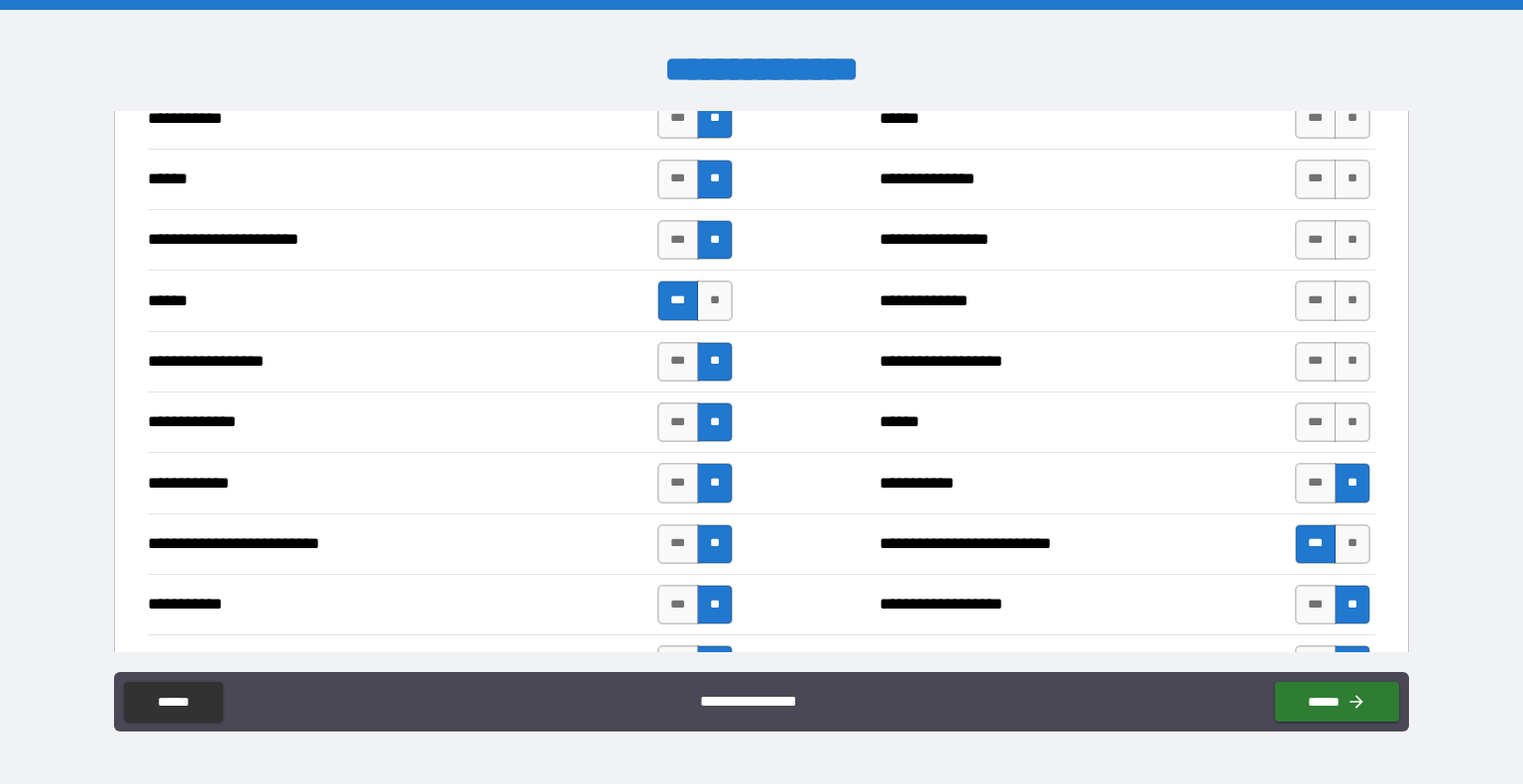 scroll, scrollTop: 1588, scrollLeft: 0, axis: vertical 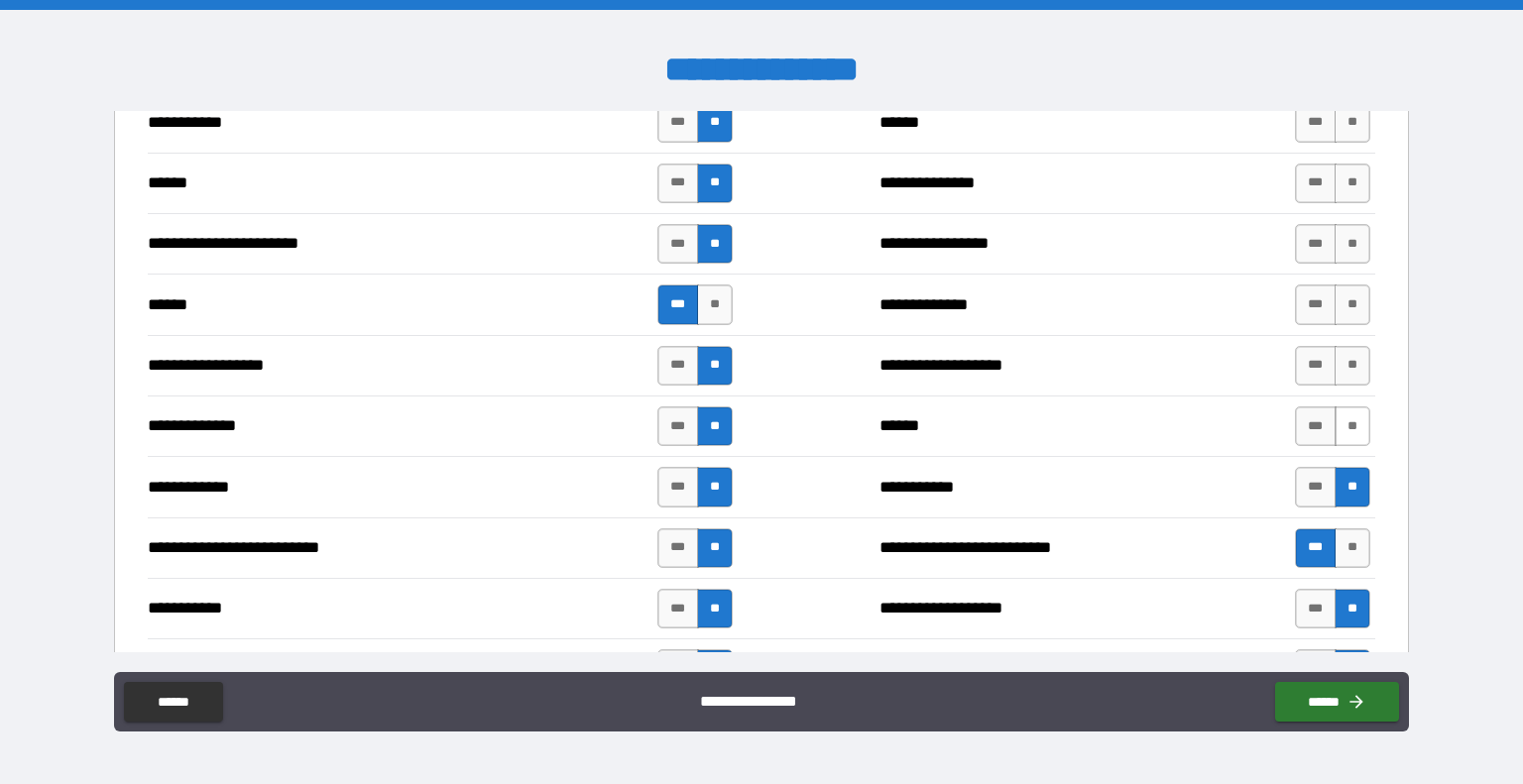click on "**" at bounding box center [1352, 426] 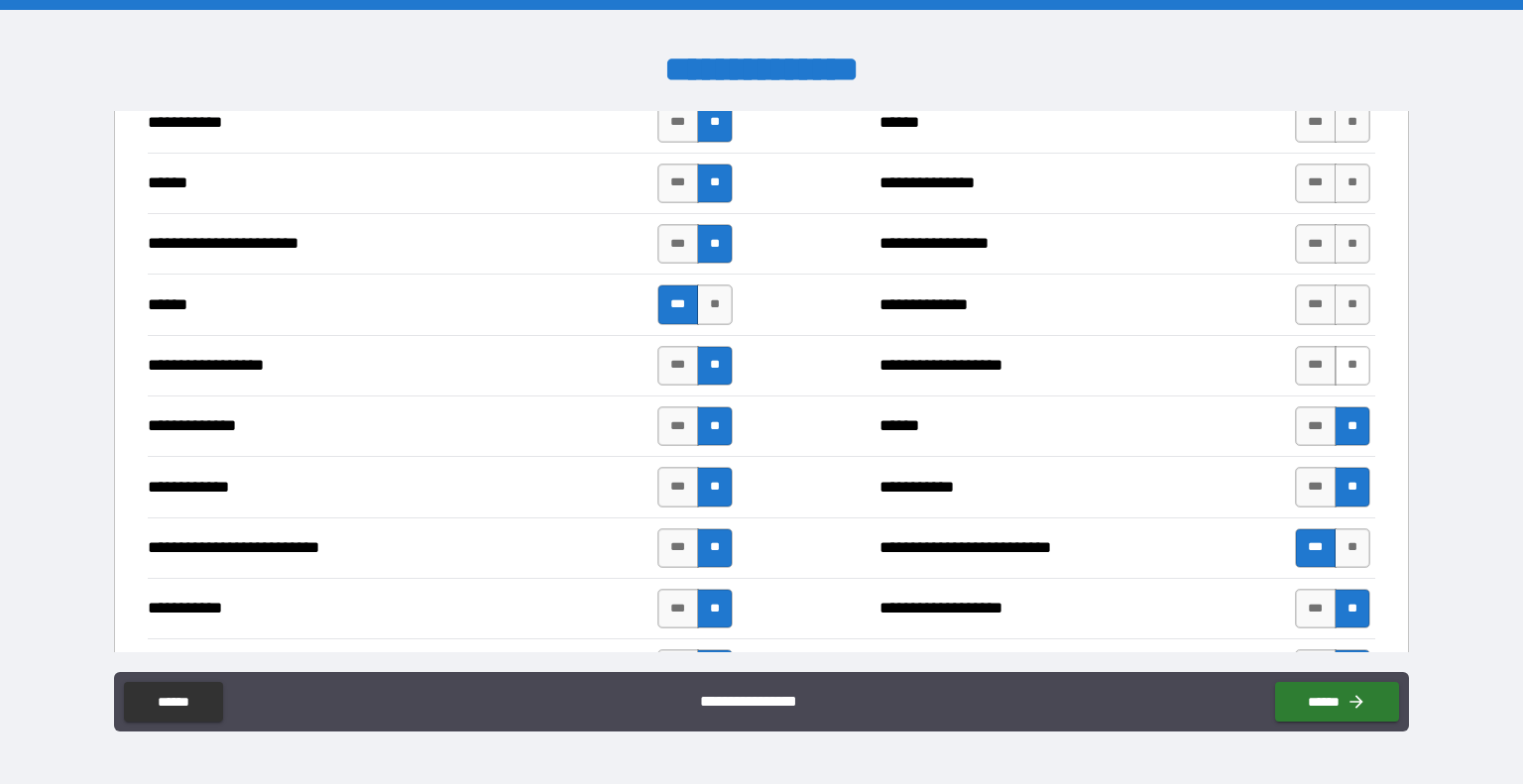 click on "**" at bounding box center (1352, 366) 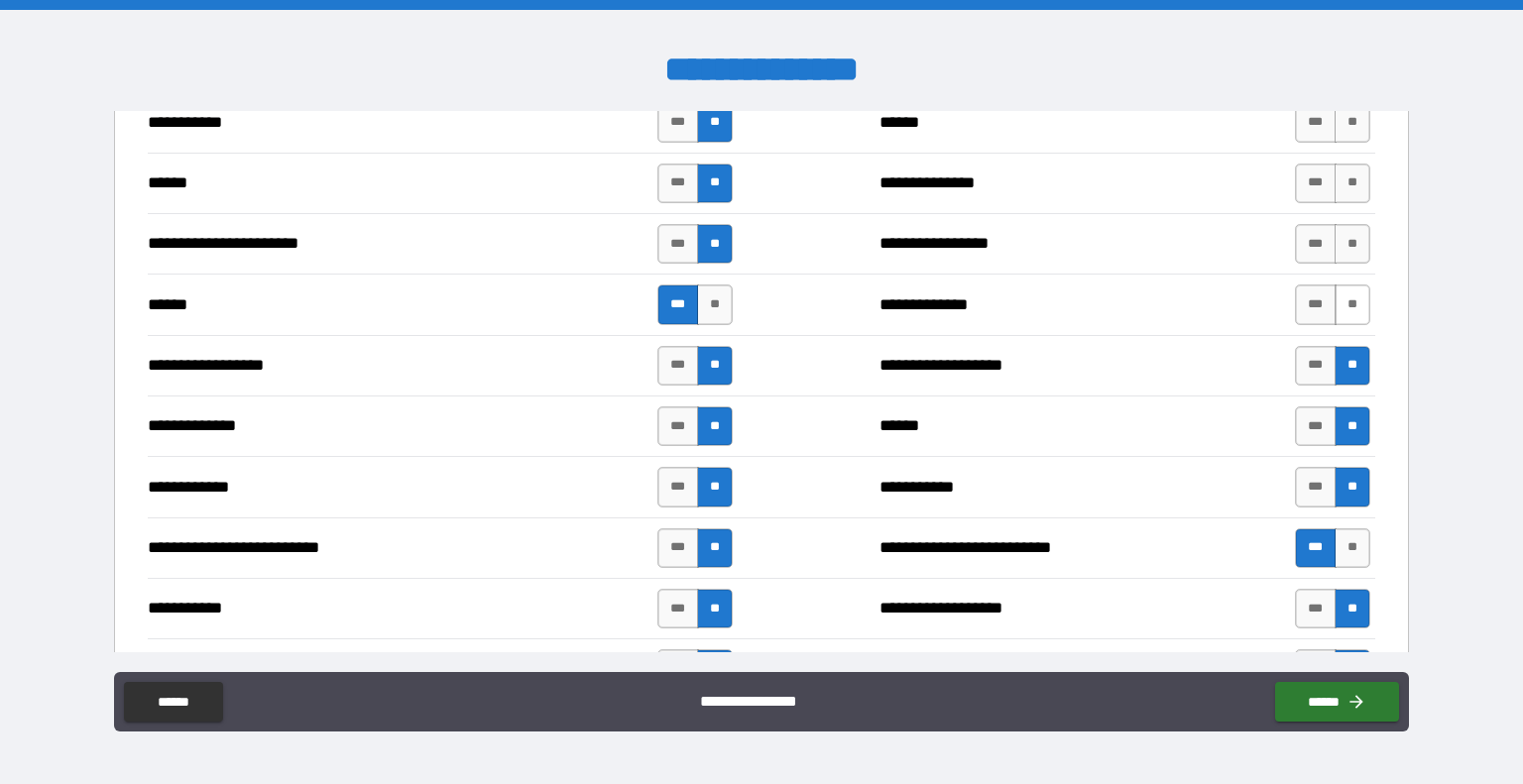 click on "**" at bounding box center (1352, 304) 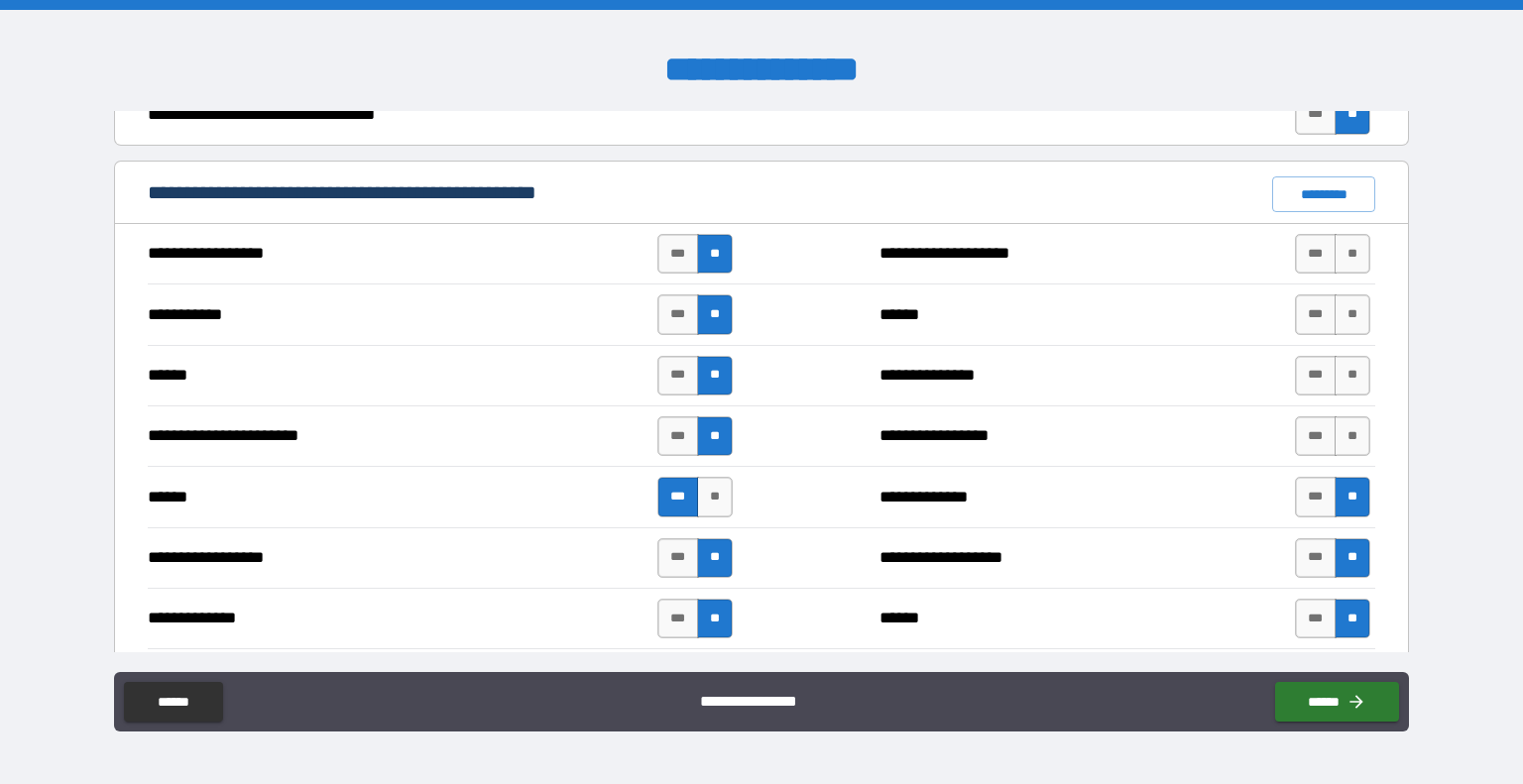 scroll, scrollTop: 1386, scrollLeft: 0, axis: vertical 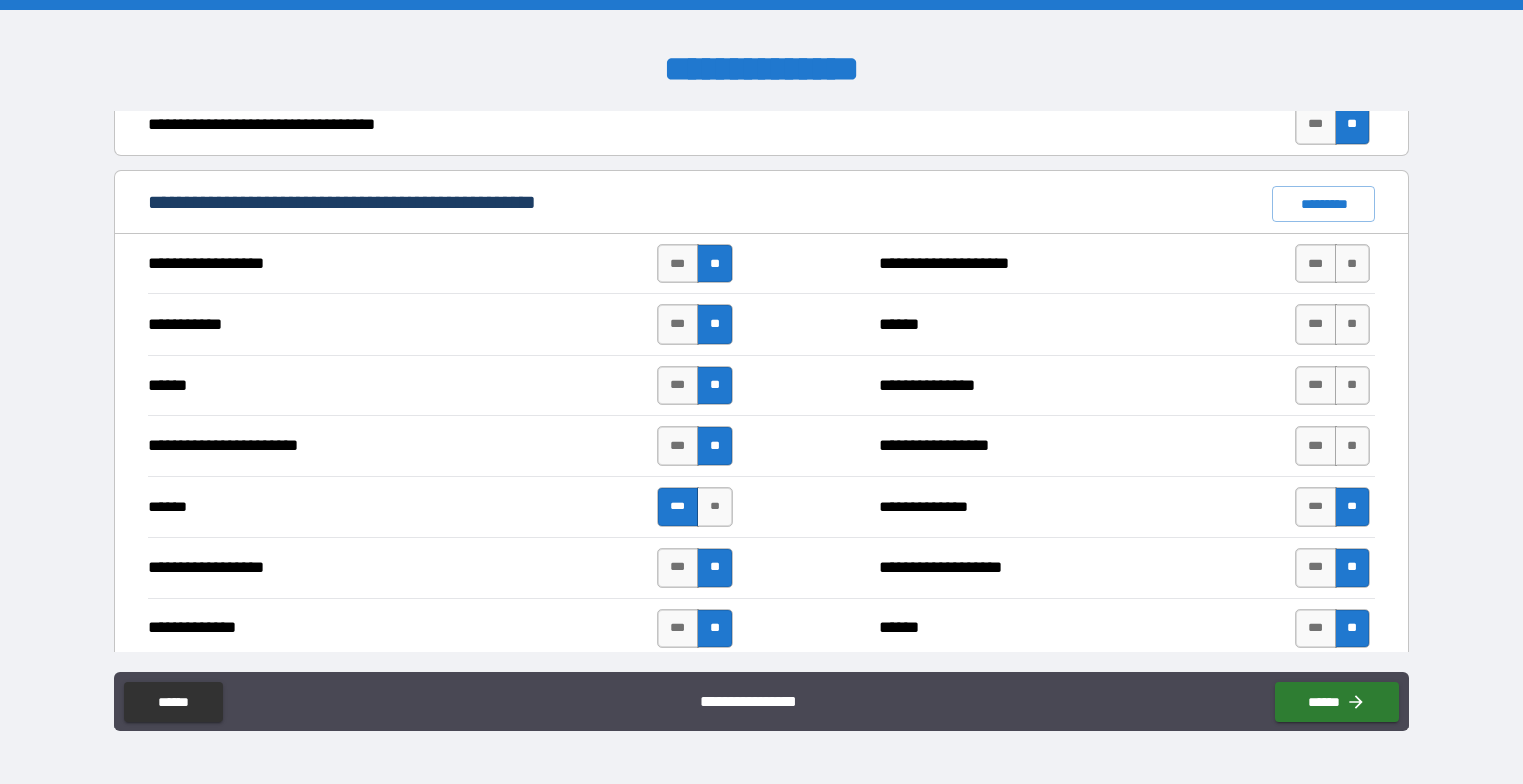 click on "*** **" at bounding box center [1333, 446] 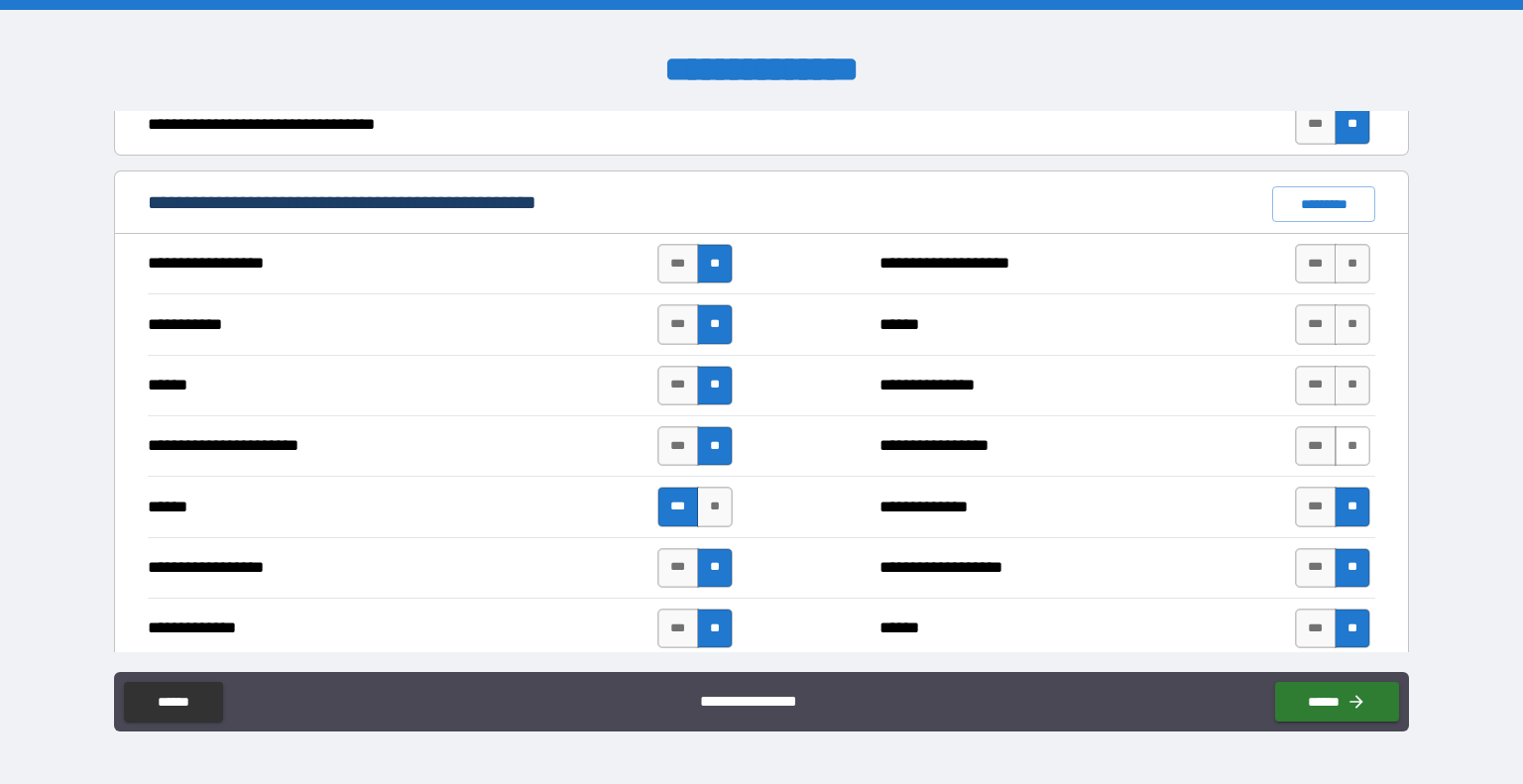click on "**" at bounding box center (1352, 446) 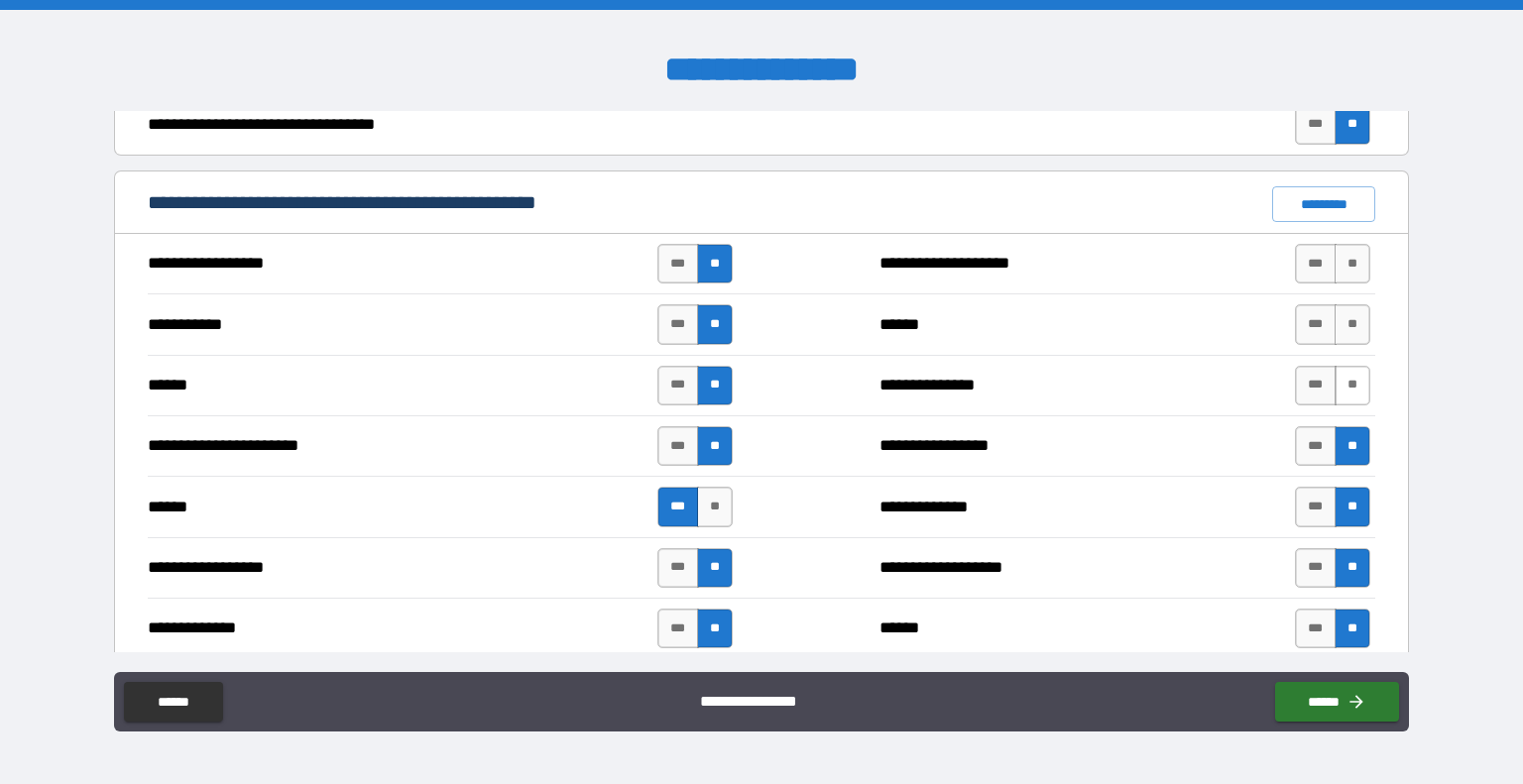 click on "**" at bounding box center (1352, 386) 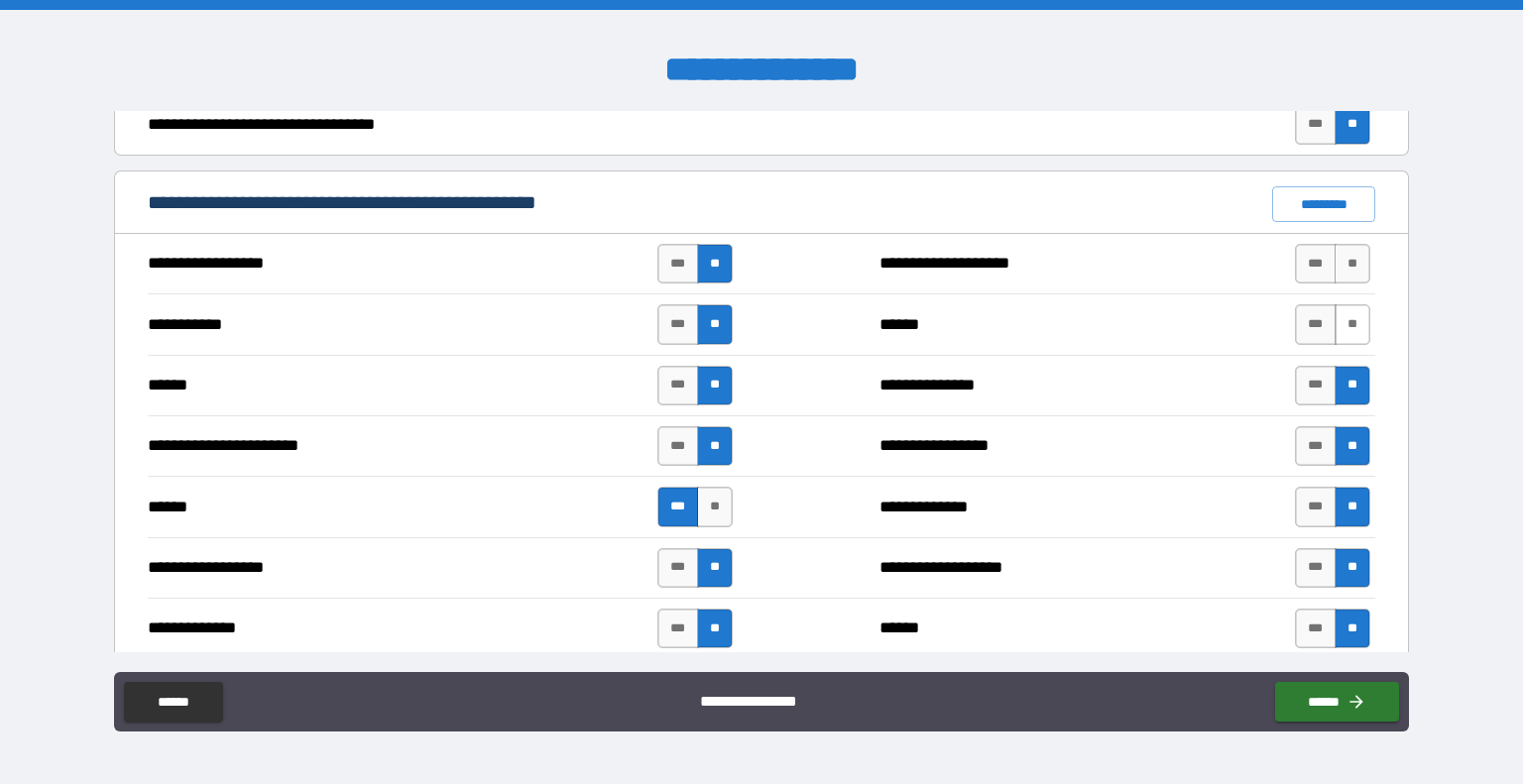 click on "**" at bounding box center [1352, 324] 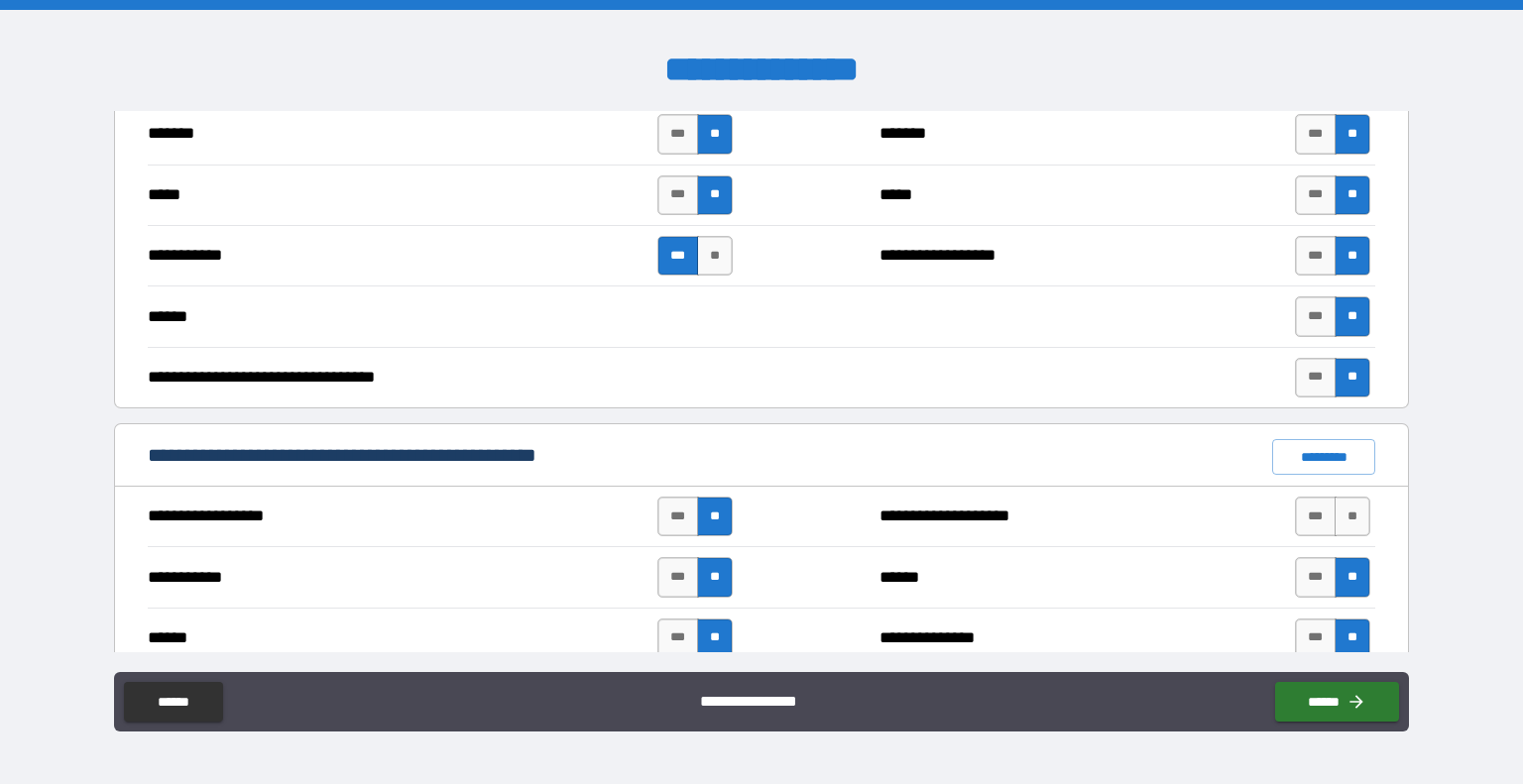 scroll, scrollTop: 1130, scrollLeft: 0, axis: vertical 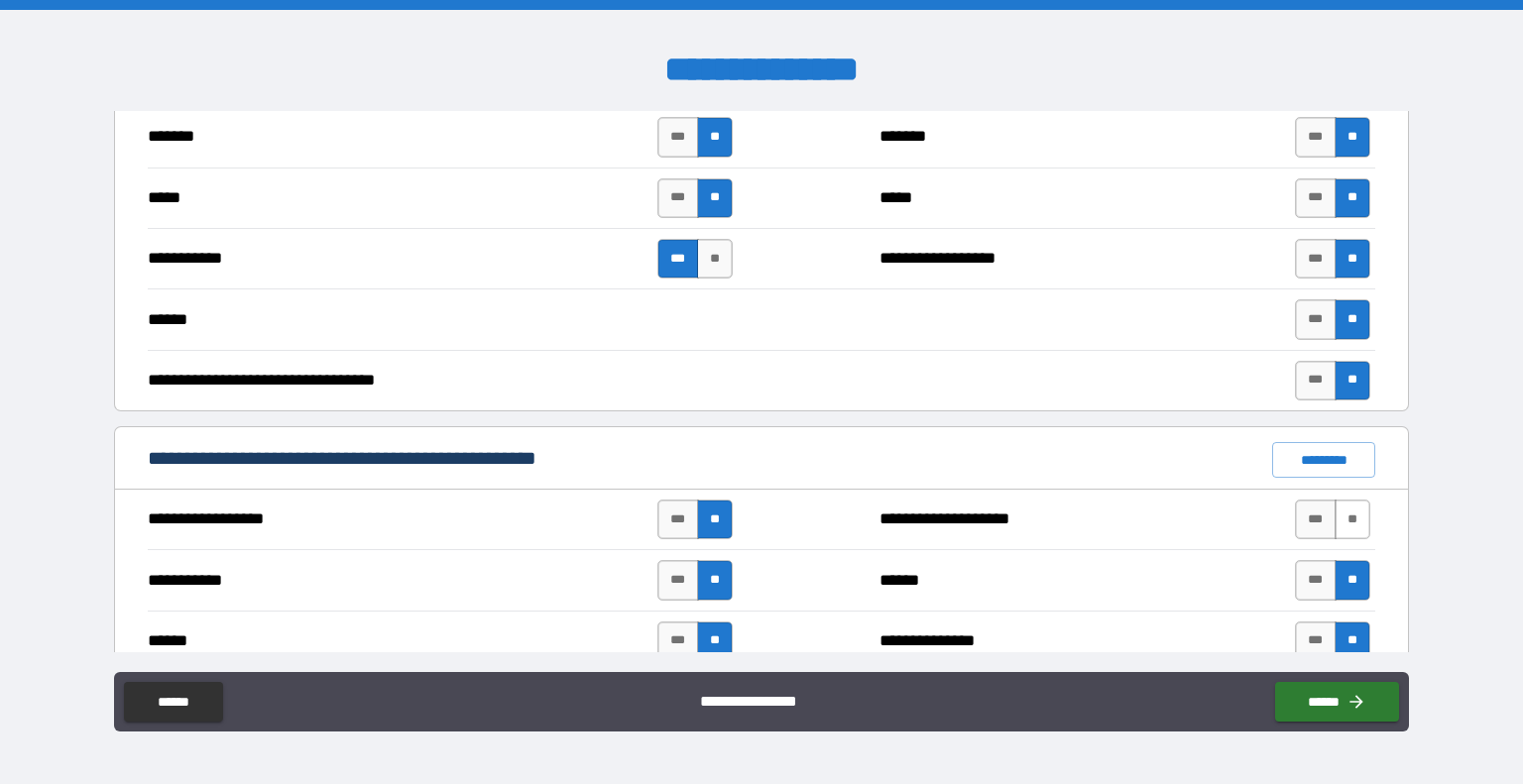 click on "**" at bounding box center [1352, 519] 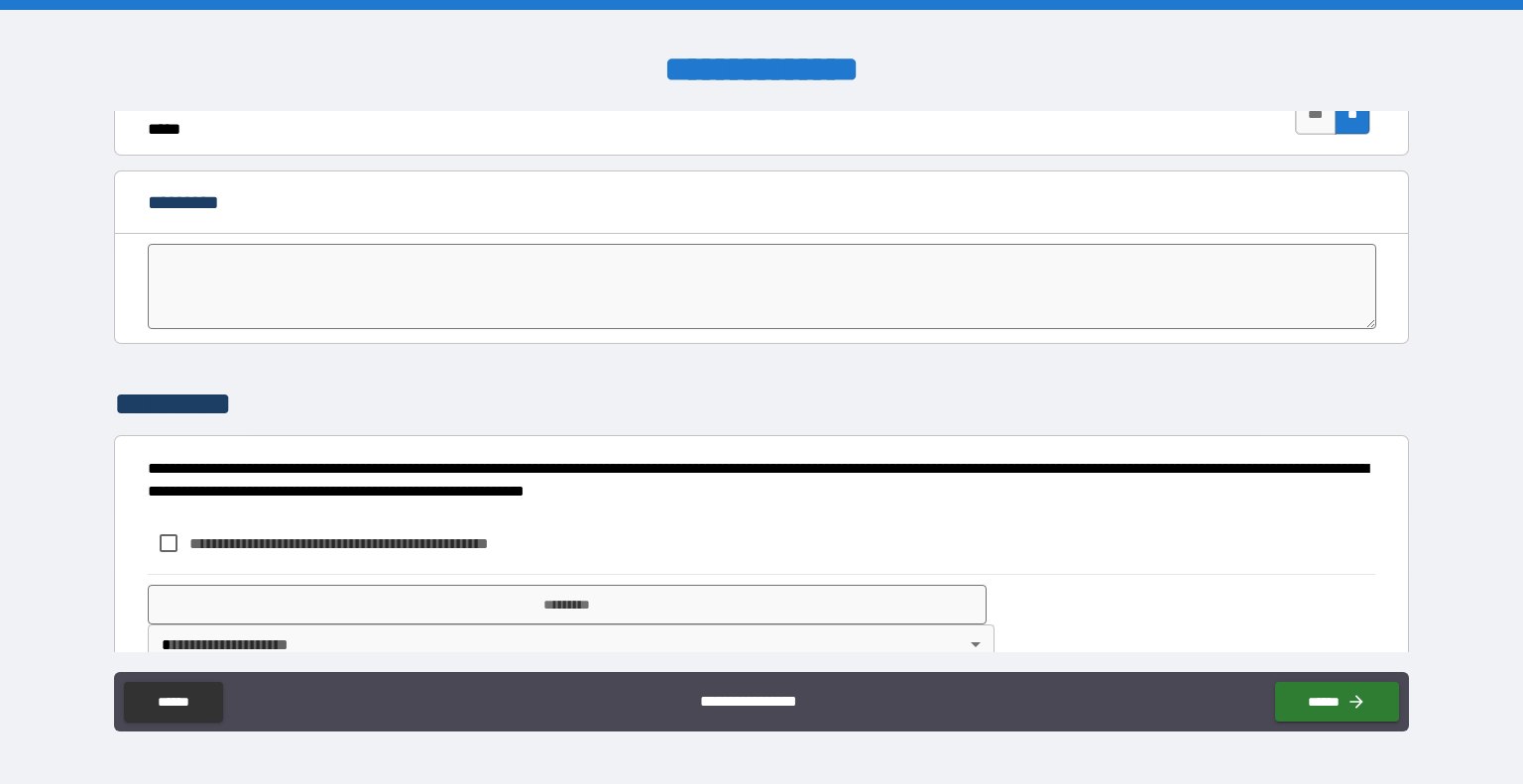 scroll, scrollTop: 3944, scrollLeft: 0, axis: vertical 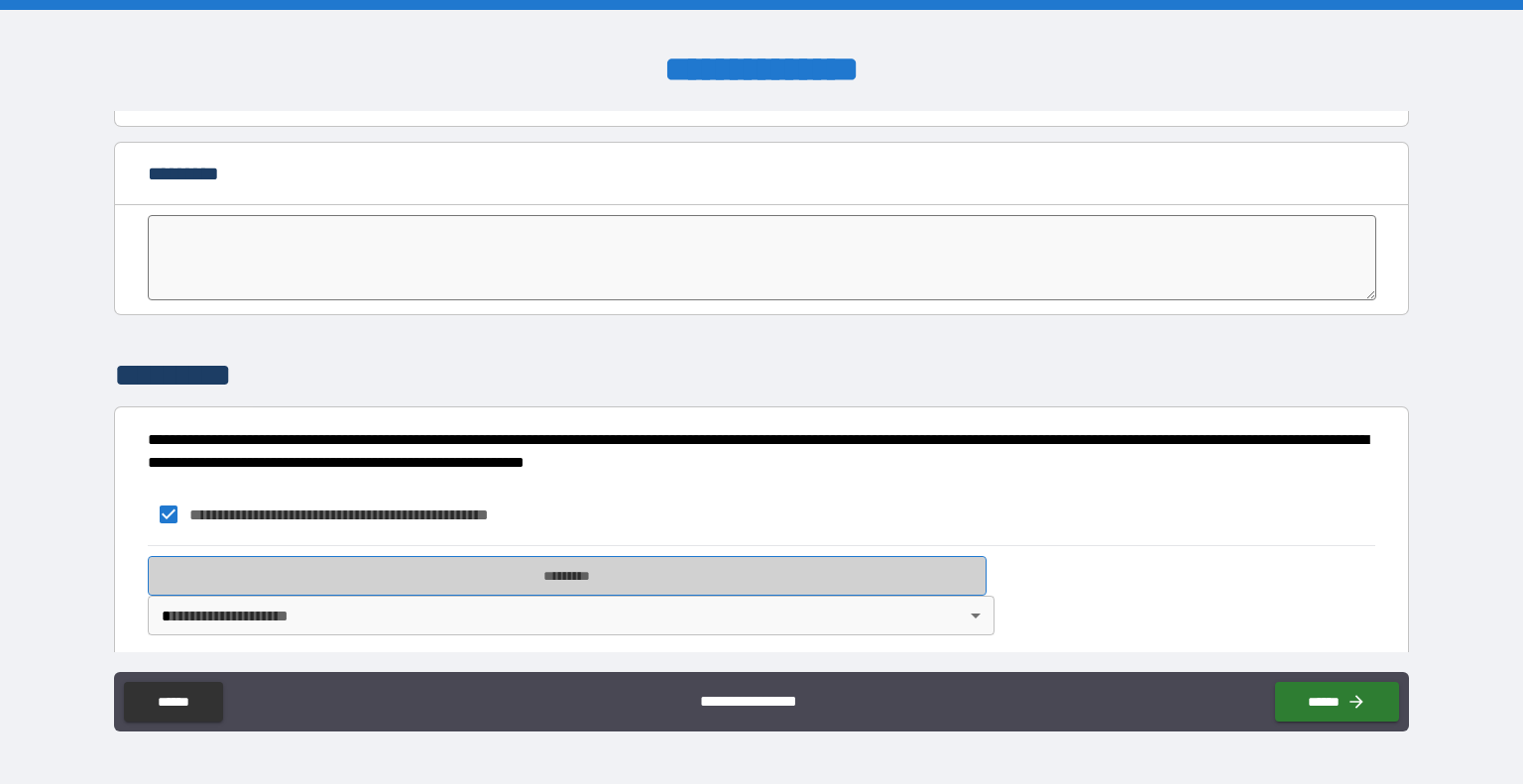 click on "*********" at bounding box center (567, 576) 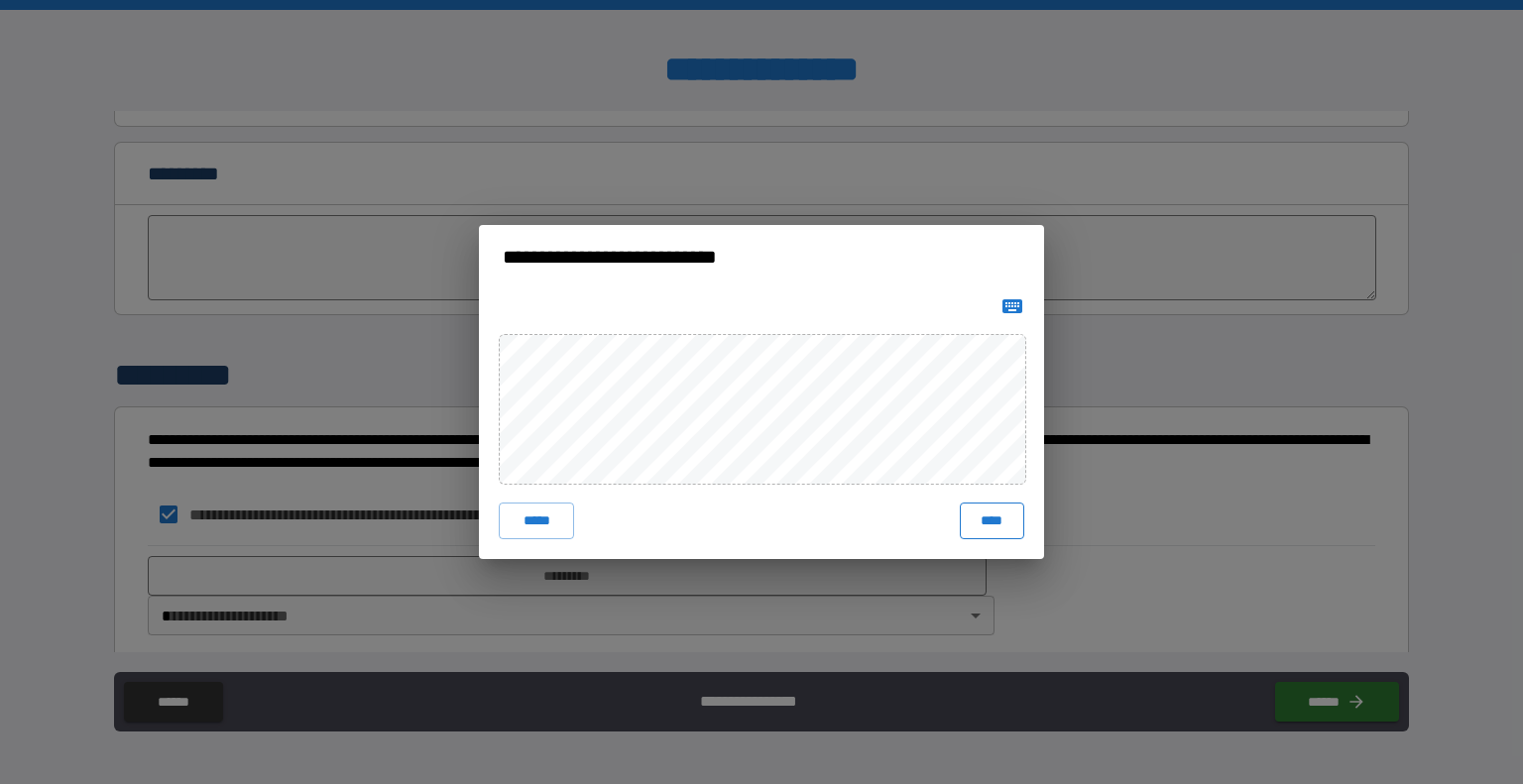 click on "****" at bounding box center (992, 520) 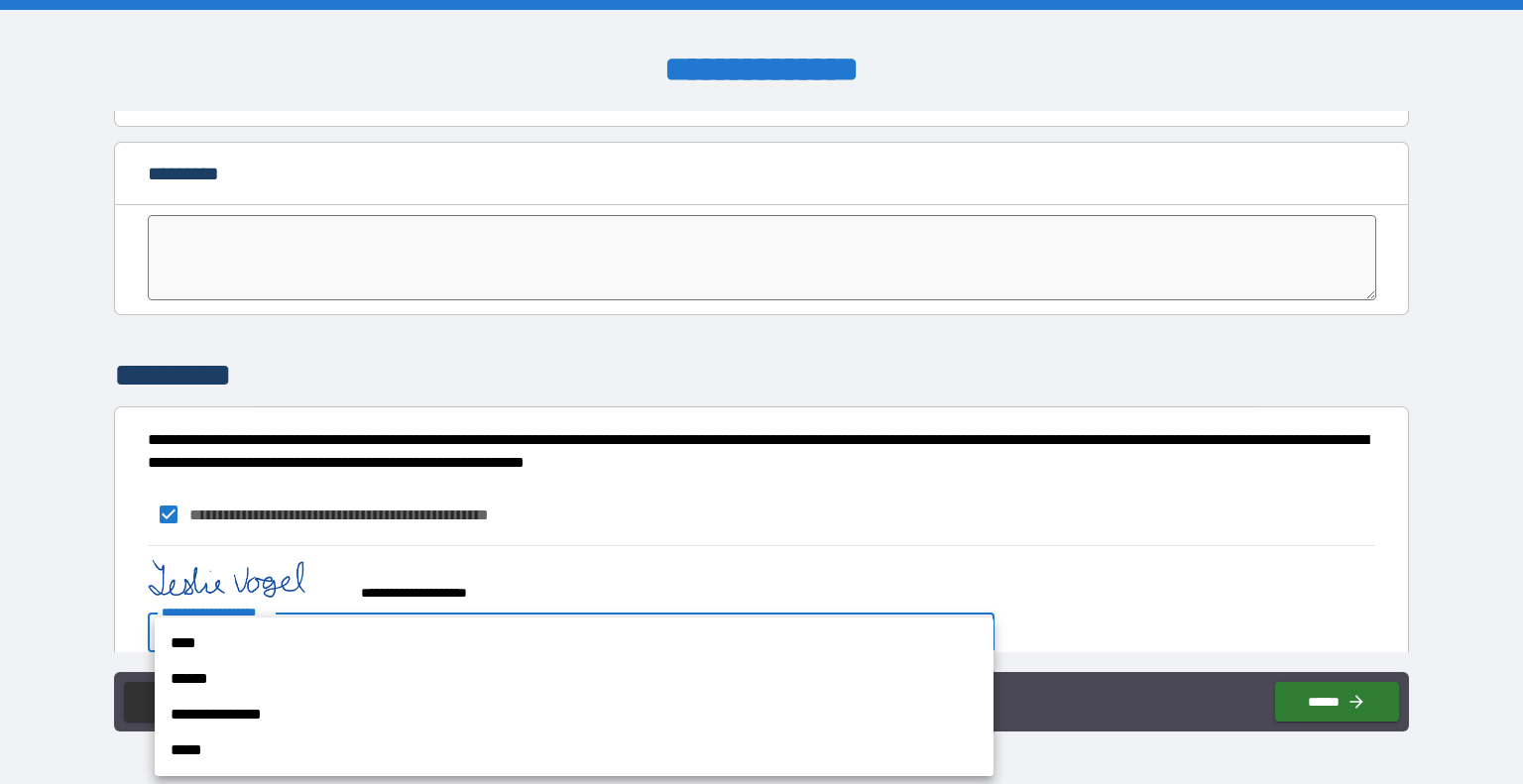 click on "**********" at bounding box center (762, 392) 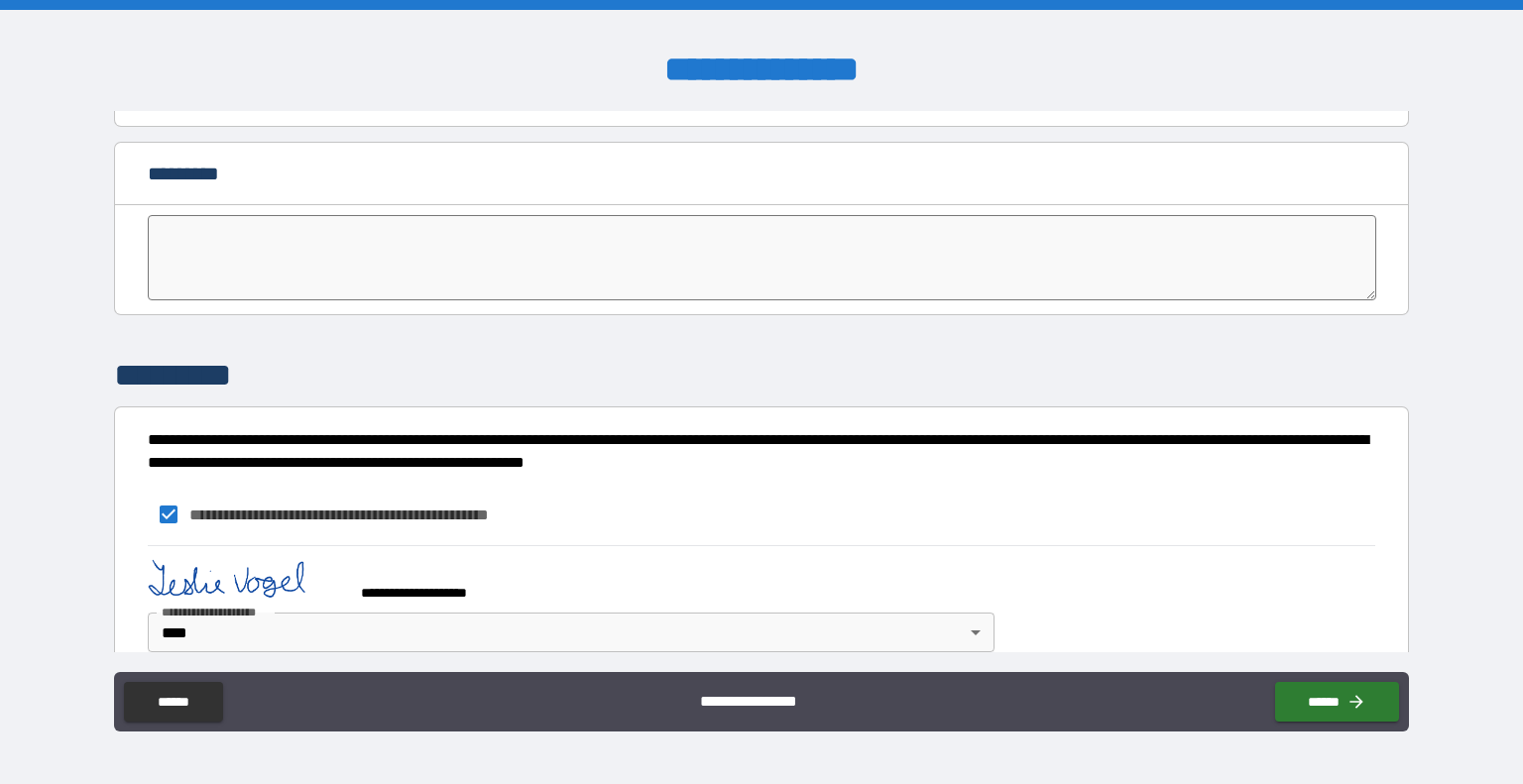 click on "**********" at bounding box center (762, 604) 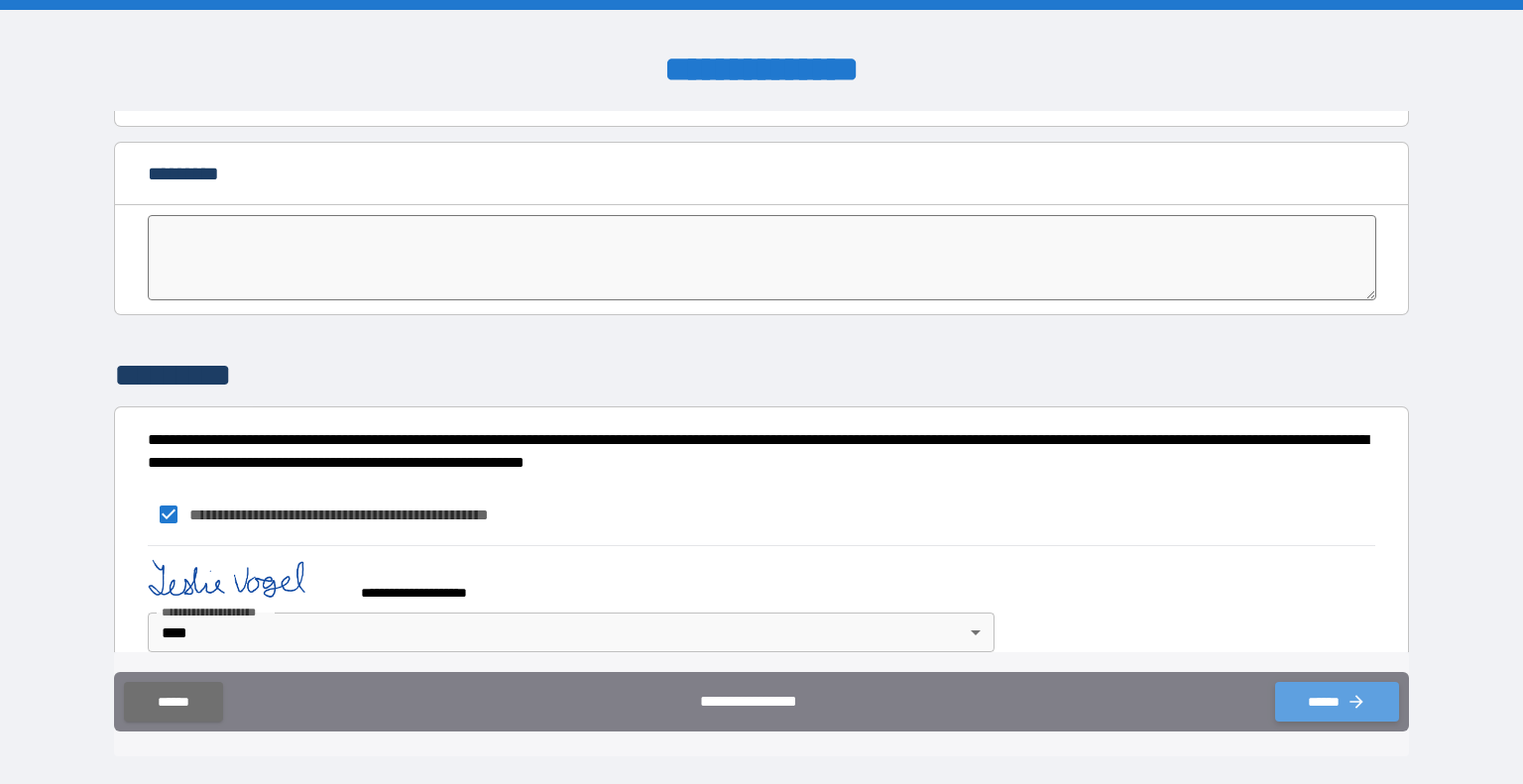 click on "******" at bounding box center [1337, 702] 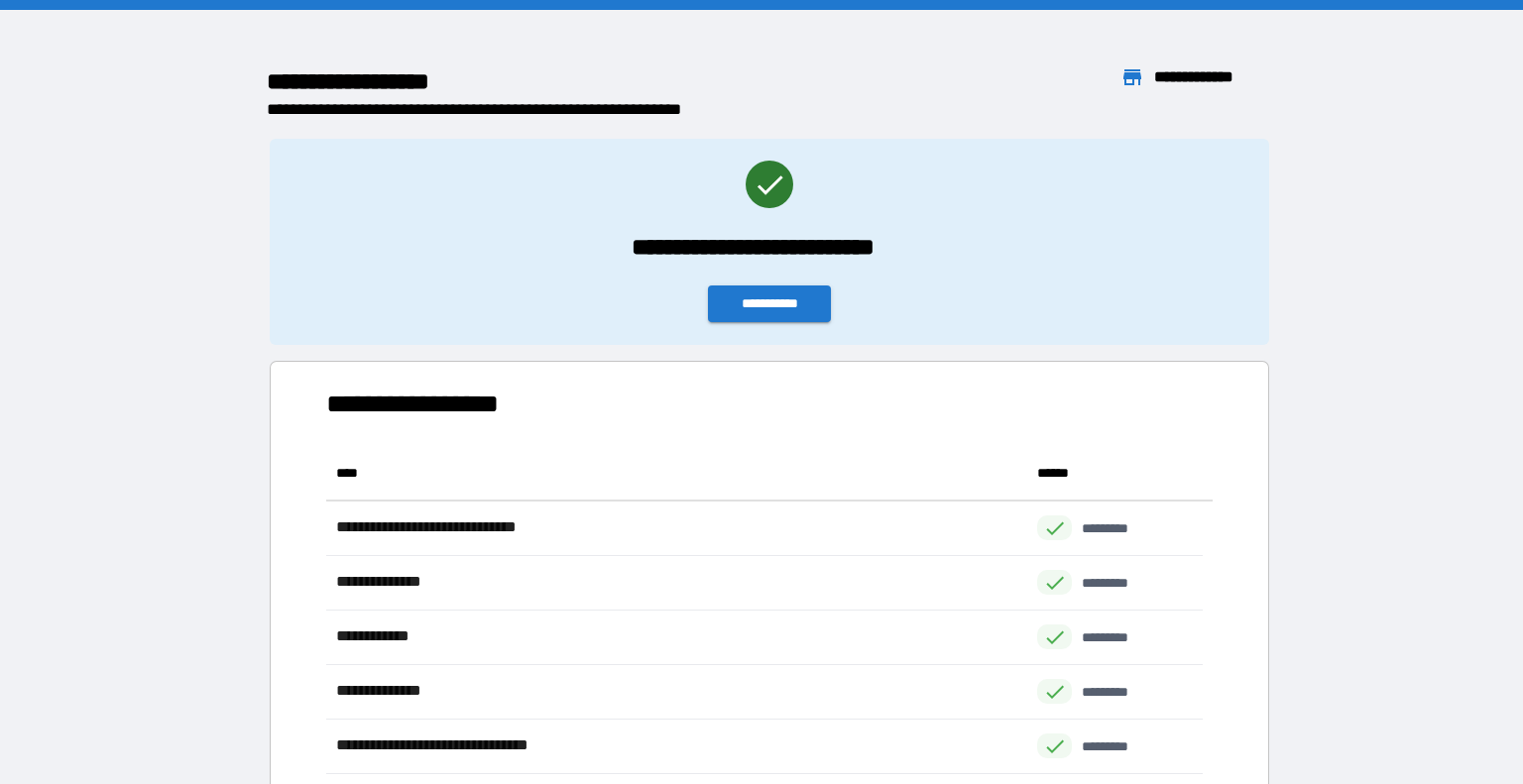 scroll, scrollTop: 16, scrollLeft: 16, axis: both 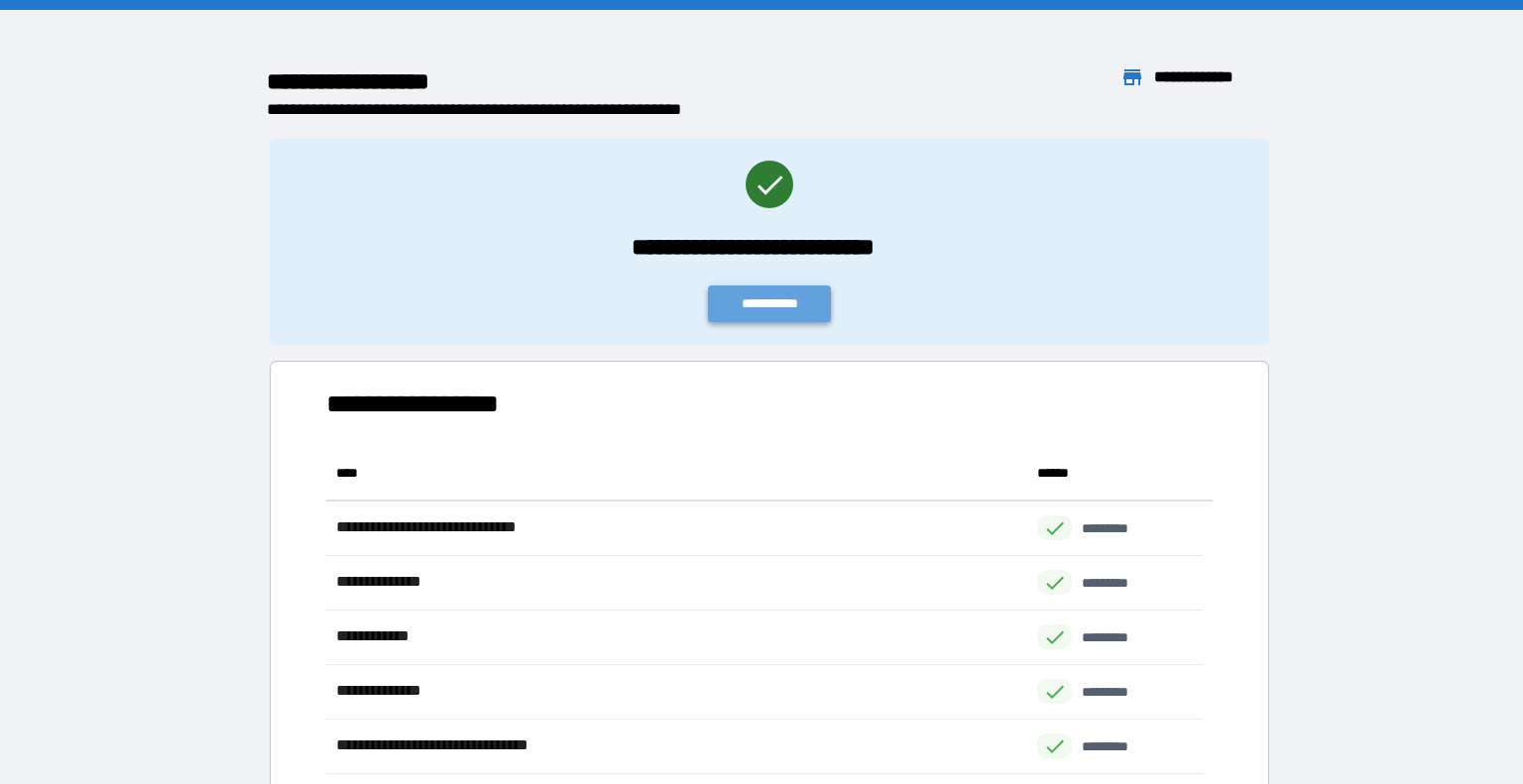 click on "**********" at bounding box center [769, 303] 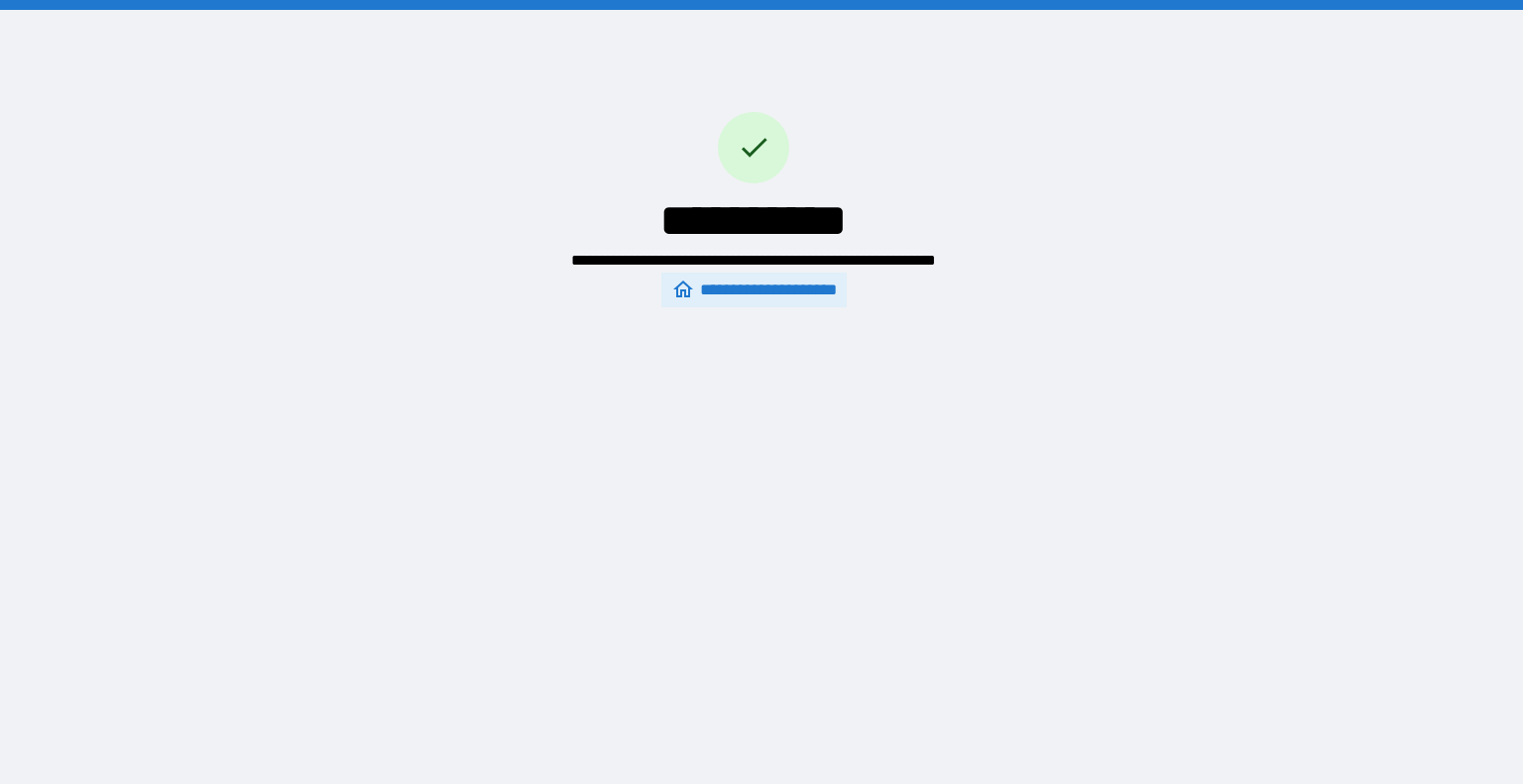 scroll, scrollTop: 0, scrollLeft: 0, axis: both 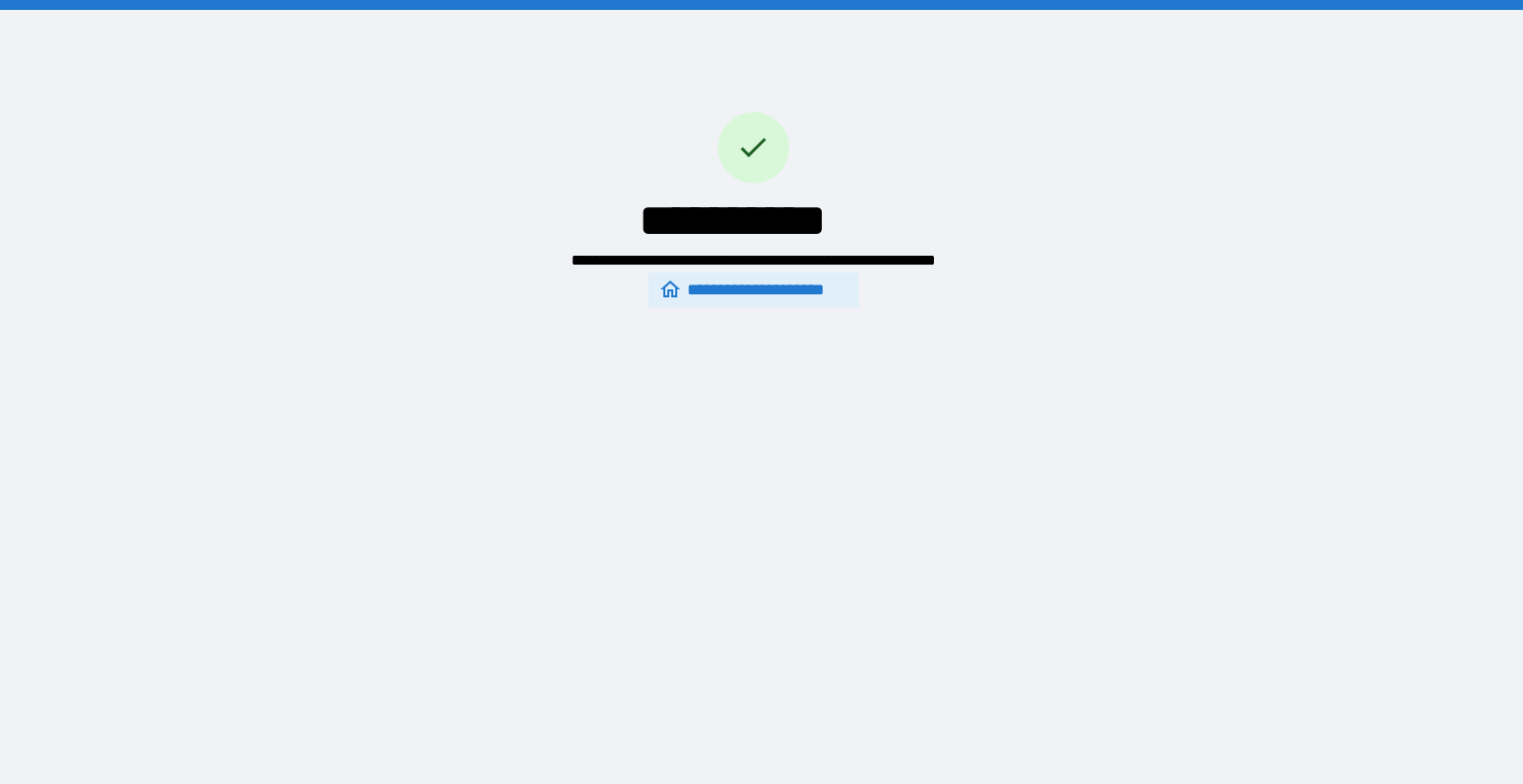 click on "**********" at bounding box center [753, 290] 